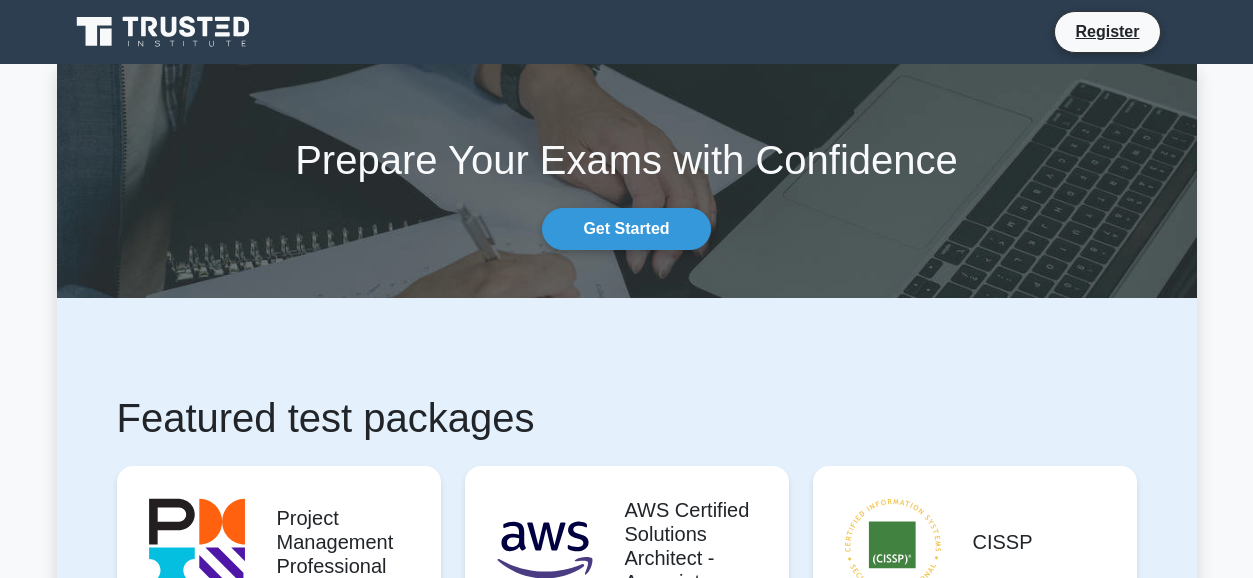 scroll, scrollTop: 0, scrollLeft: 0, axis: both 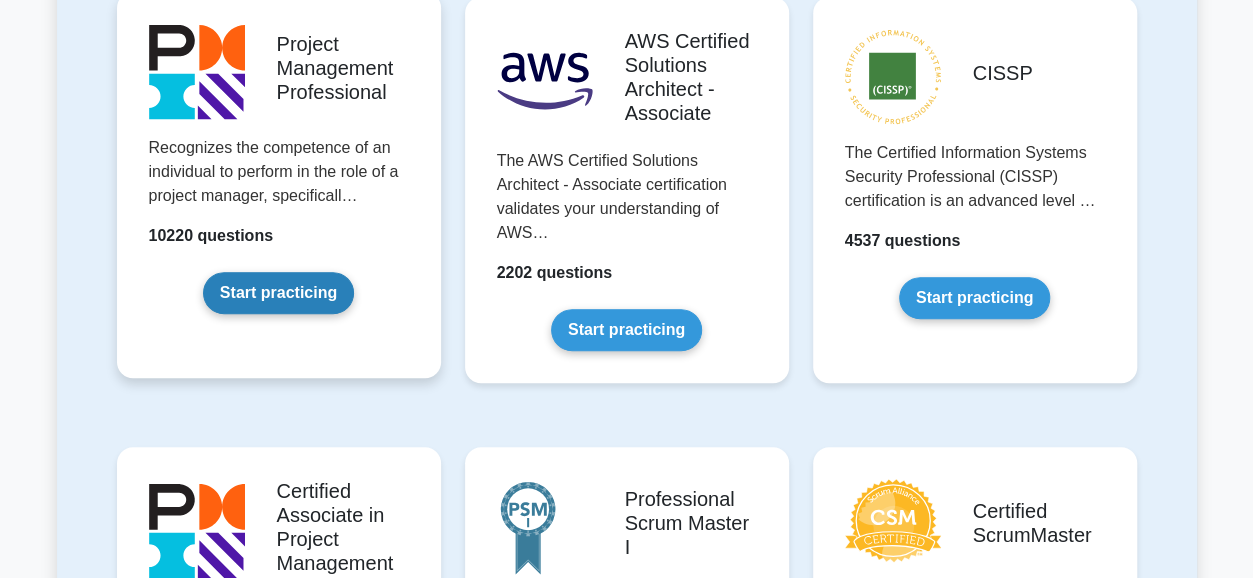 click on "Start practicing" at bounding box center (278, 293) 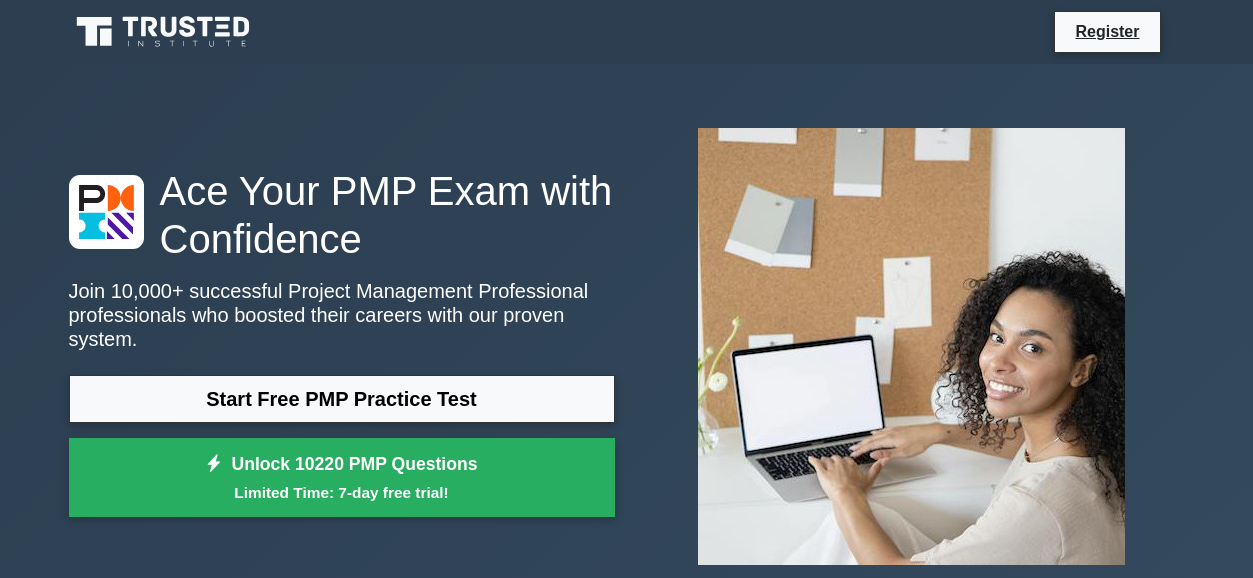 scroll, scrollTop: 0, scrollLeft: 0, axis: both 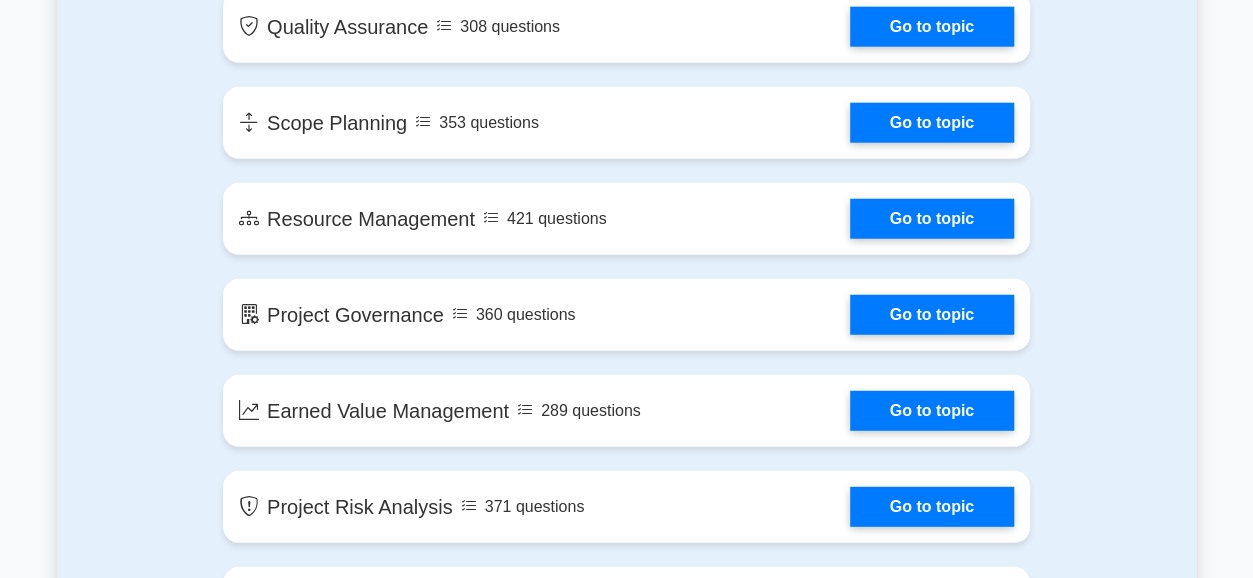 drag, startPoint x: 1258, startPoint y: 33, endPoint x: 1272, endPoint y: 213, distance: 180.54362 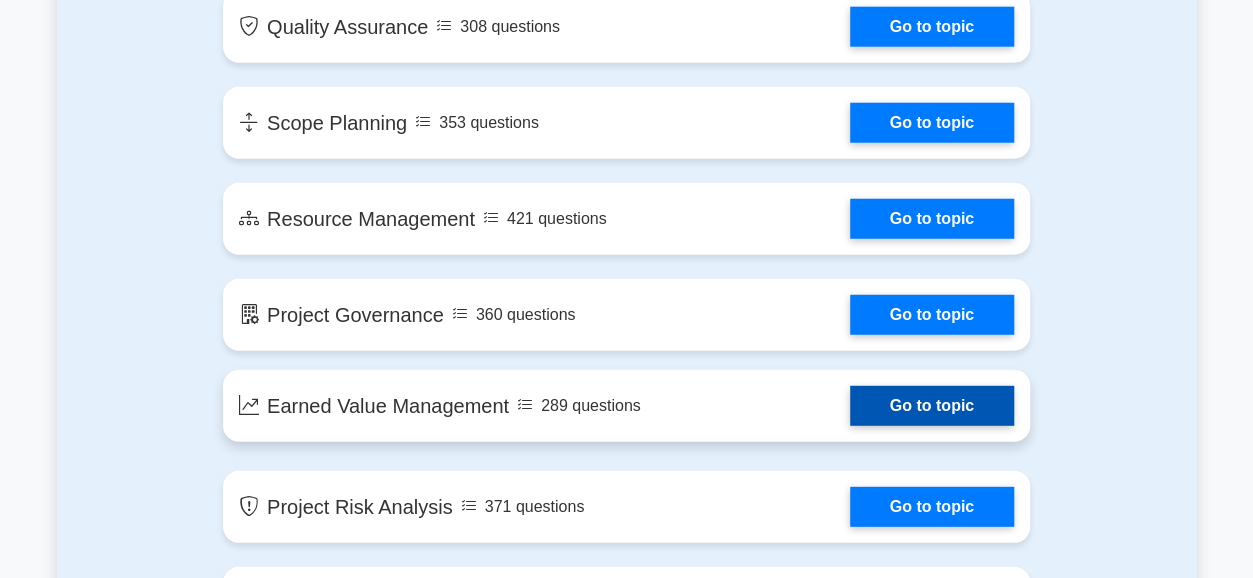 click on "Go to topic" at bounding box center (932, 406) 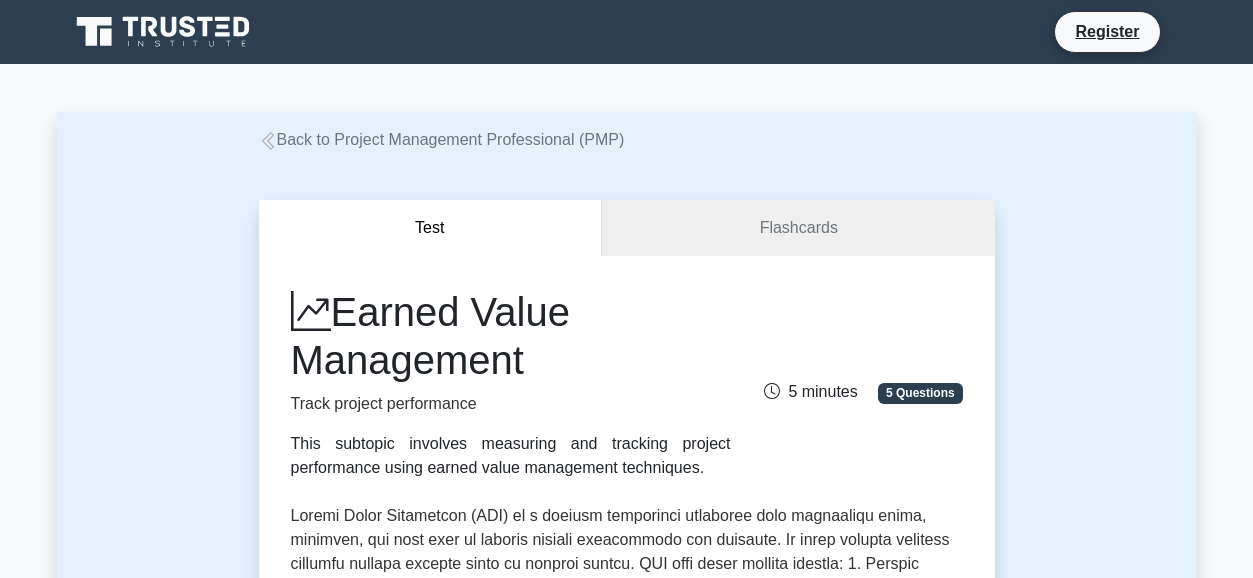 scroll, scrollTop: 0, scrollLeft: 0, axis: both 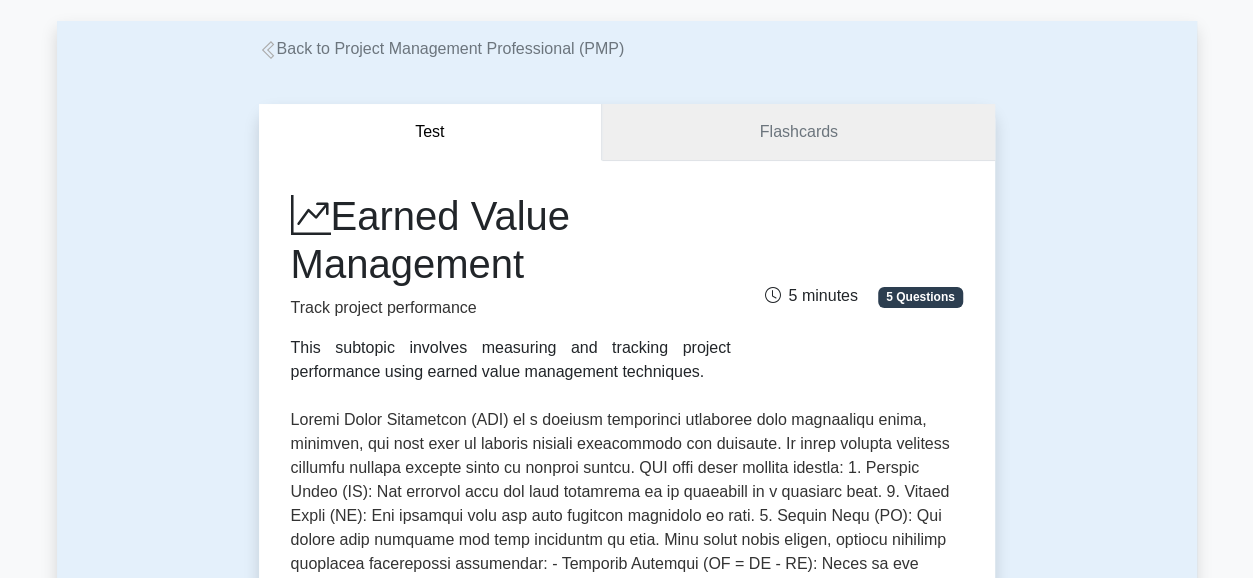 click on "Flashcards" at bounding box center (798, 132) 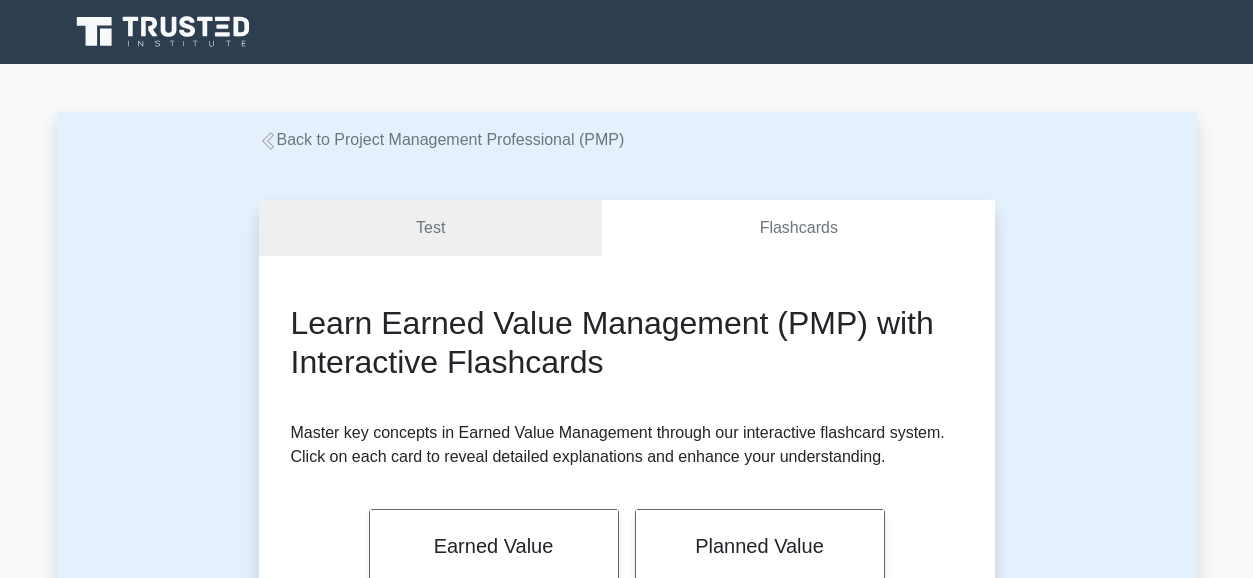 scroll, scrollTop: 0, scrollLeft: 0, axis: both 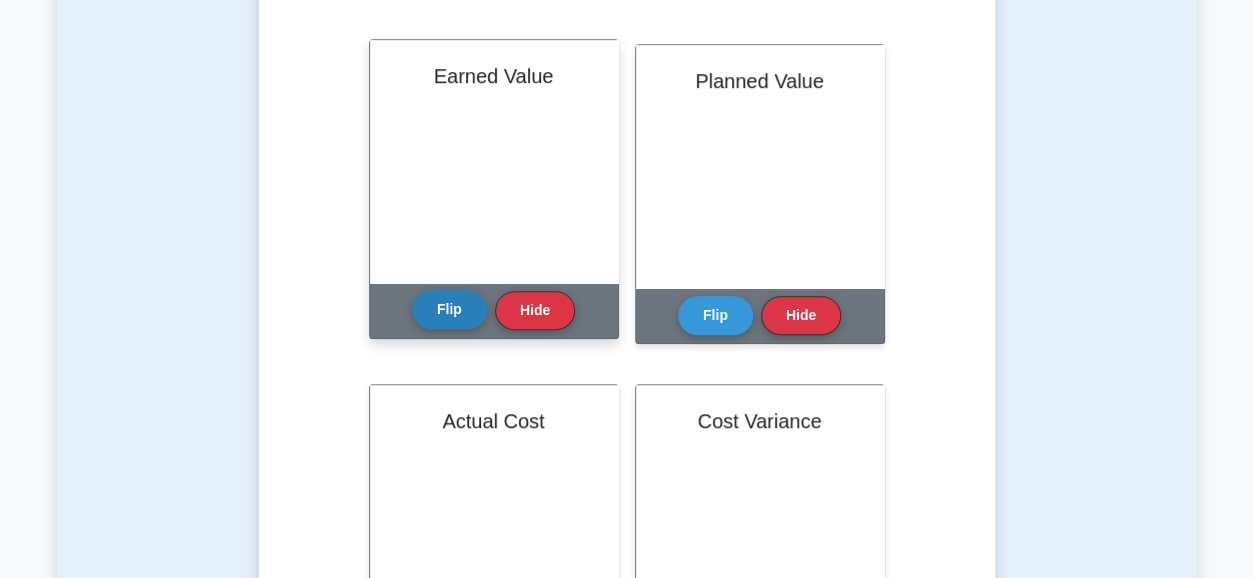 click on "Flip" at bounding box center (449, 309) 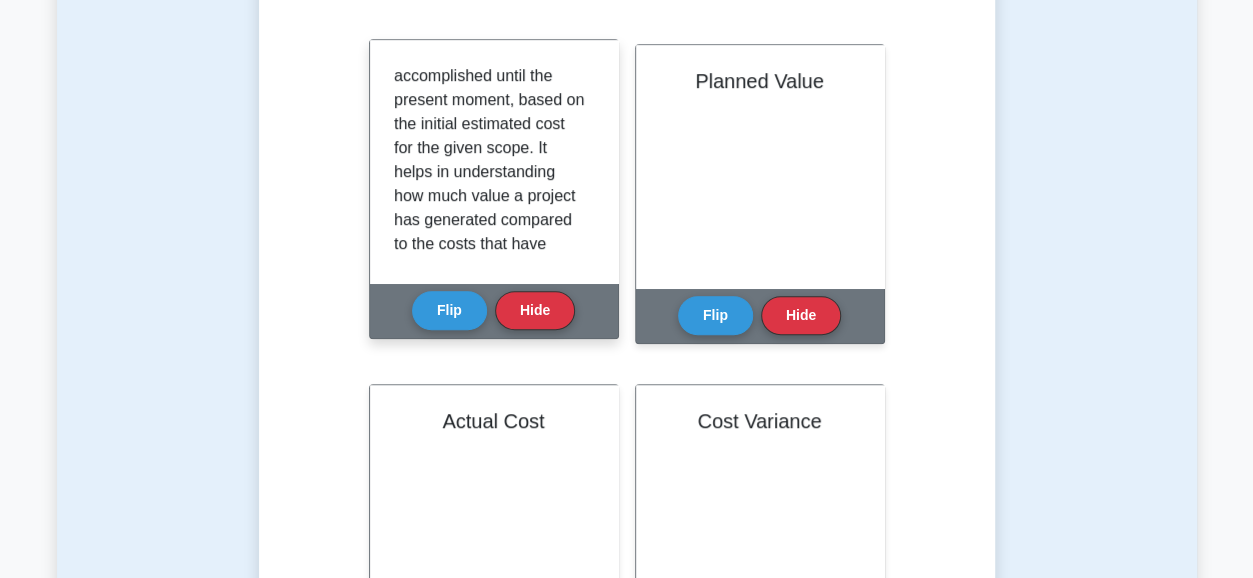 scroll, scrollTop: 146, scrollLeft: 0, axis: vertical 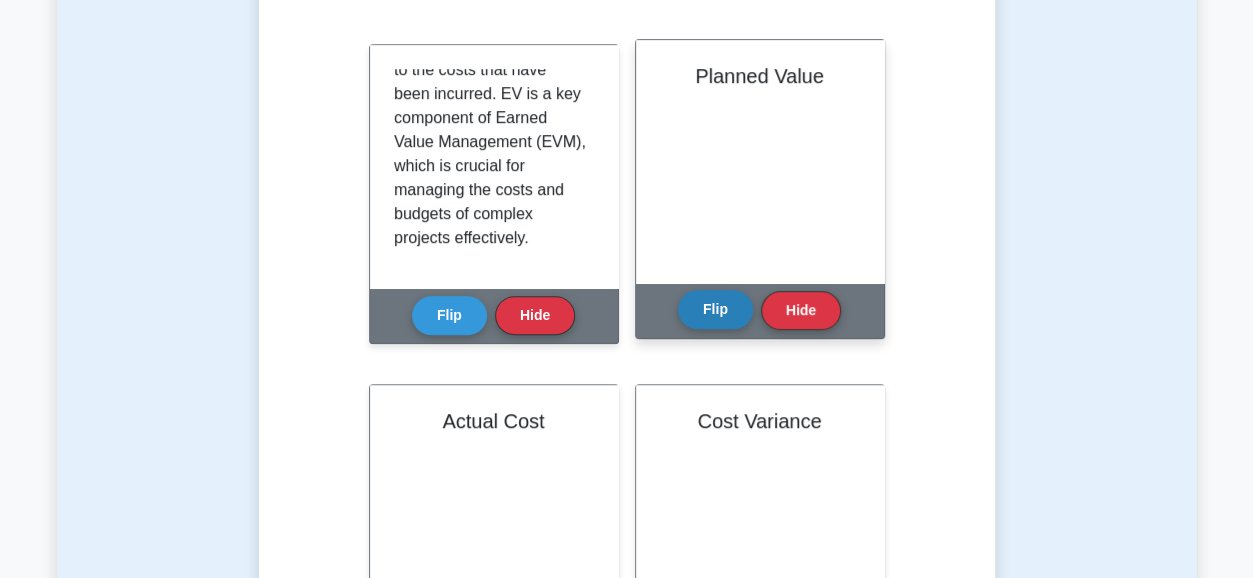 click on "Flip" at bounding box center [715, 309] 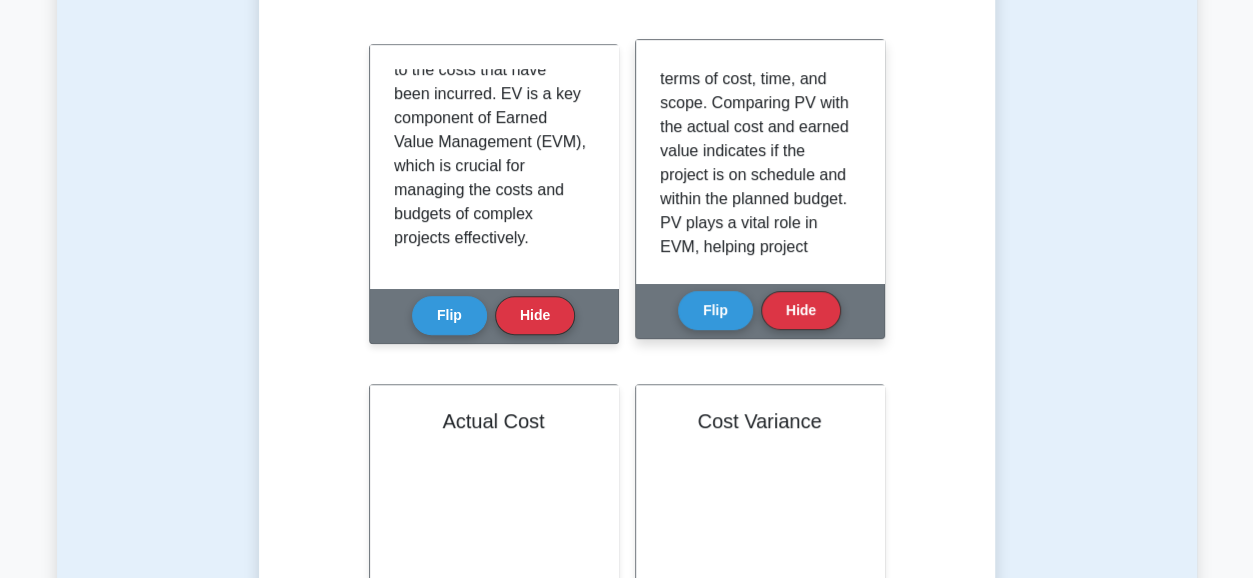scroll, scrollTop: 262, scrollLeft: 0, axis: vertical 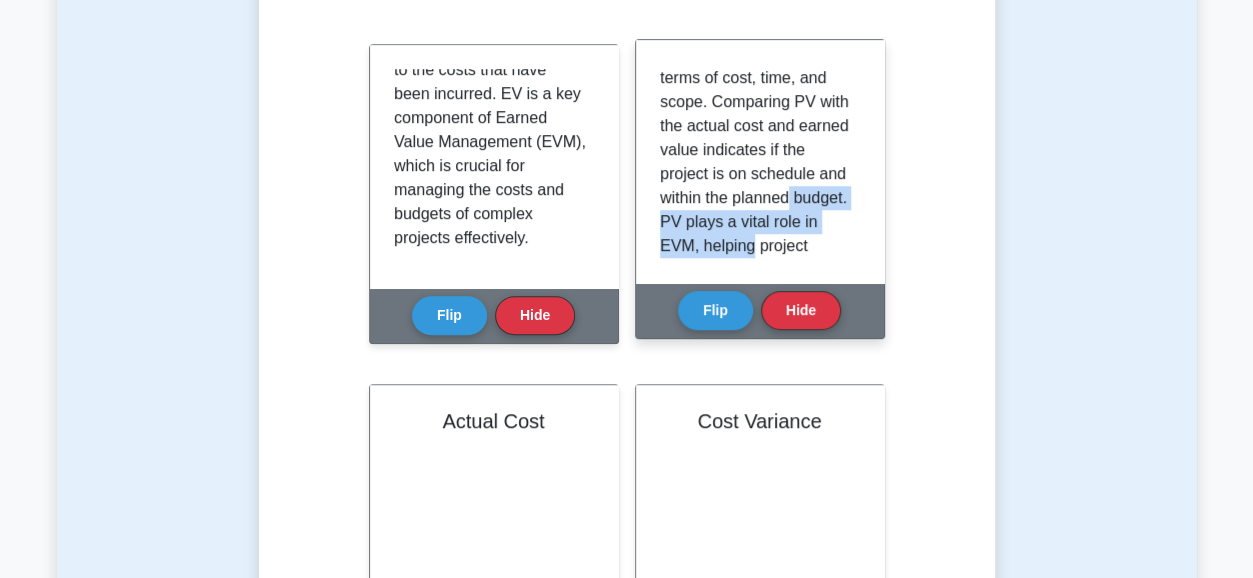 drag, startPoint x: 864, startPoint y: 191, endPoint x: 866, endPoint y: 235, distance: 44.04543 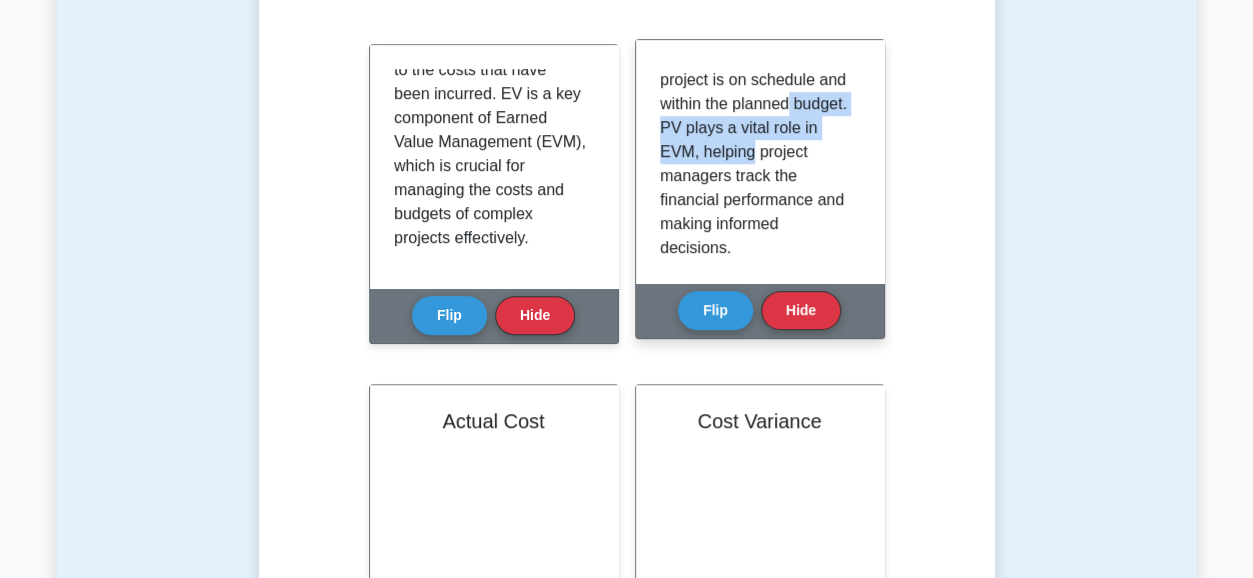 scroll, scrollTop: 371, scrollLeft: 0, axis: vertical 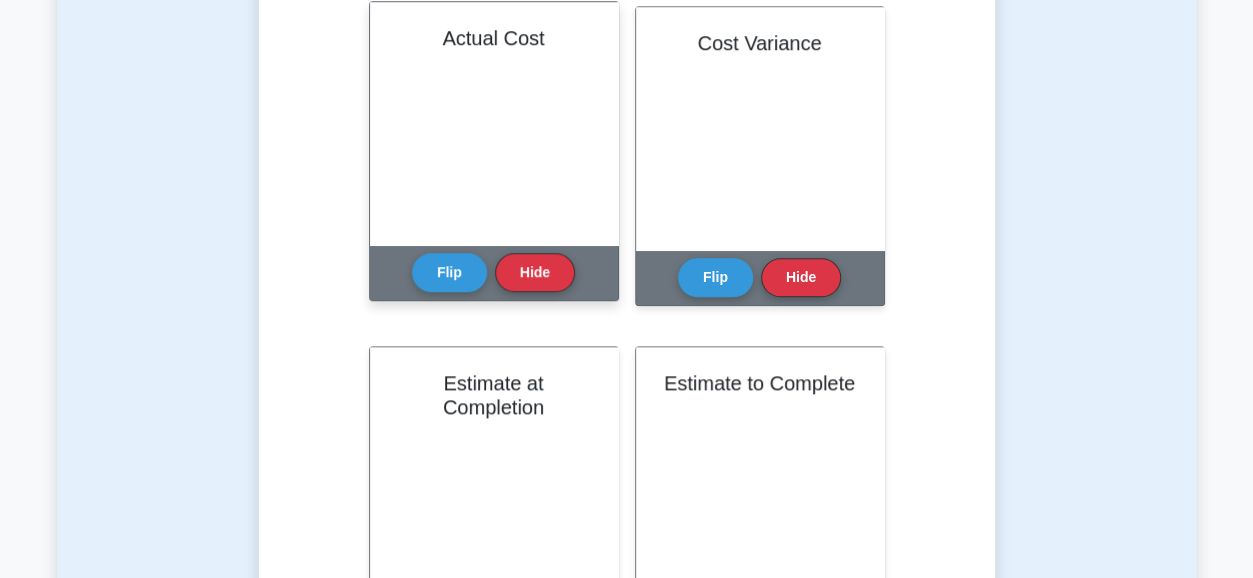 click on "Actual Cost" at bounding box center (494, 123) 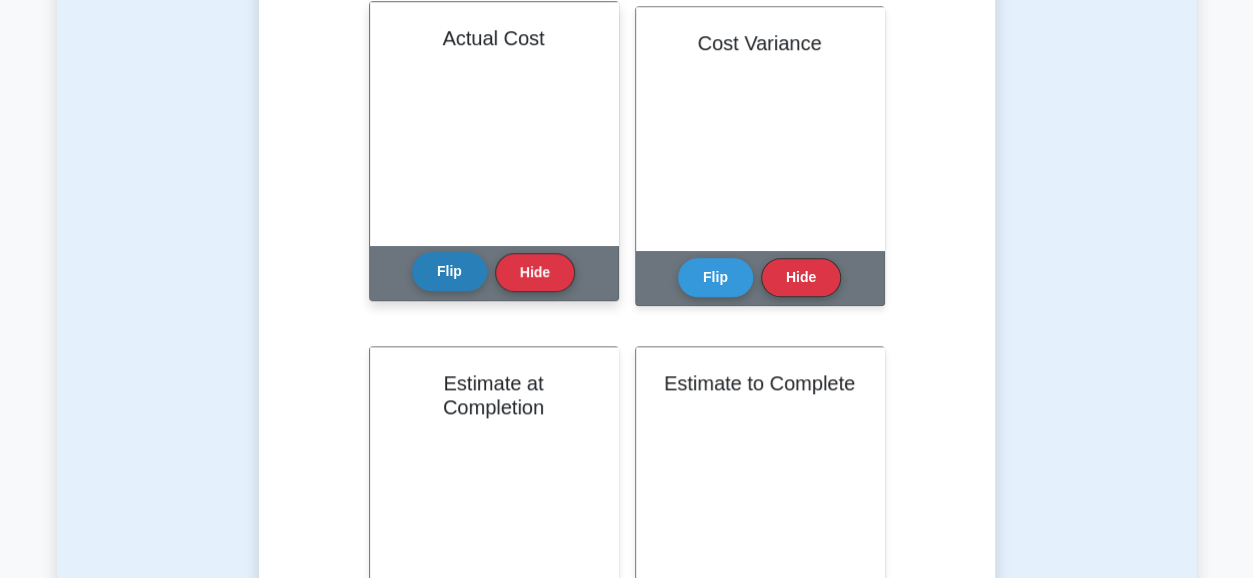 click on "Flip" at bounding box center (449, 271) 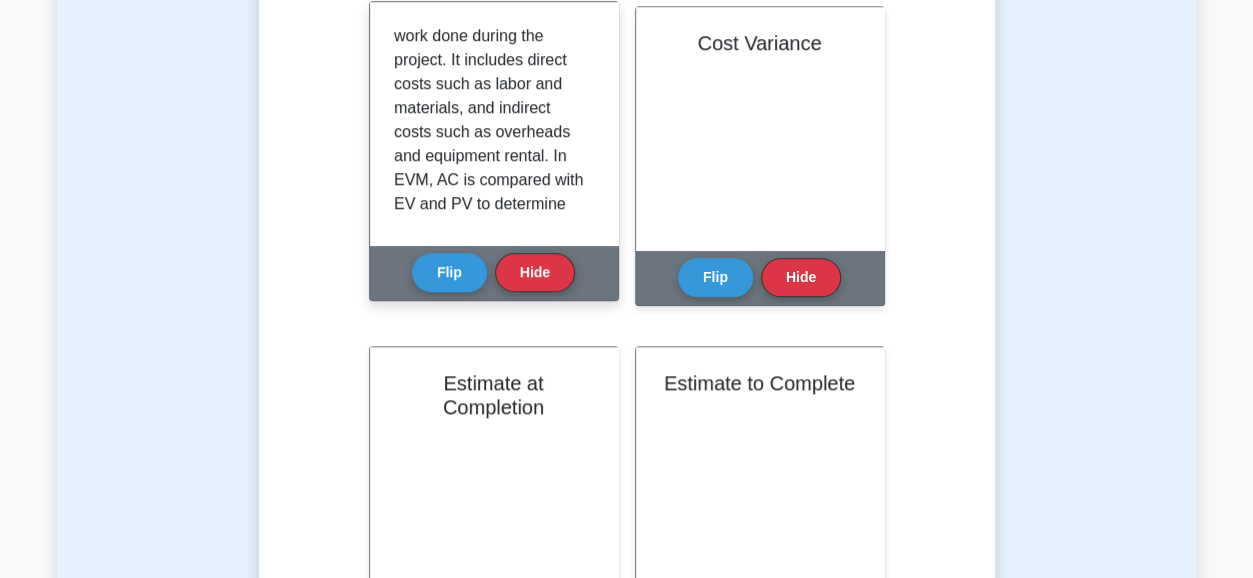 scroll, scrollTop: 132, scrollLeft: 0, axis: vertical 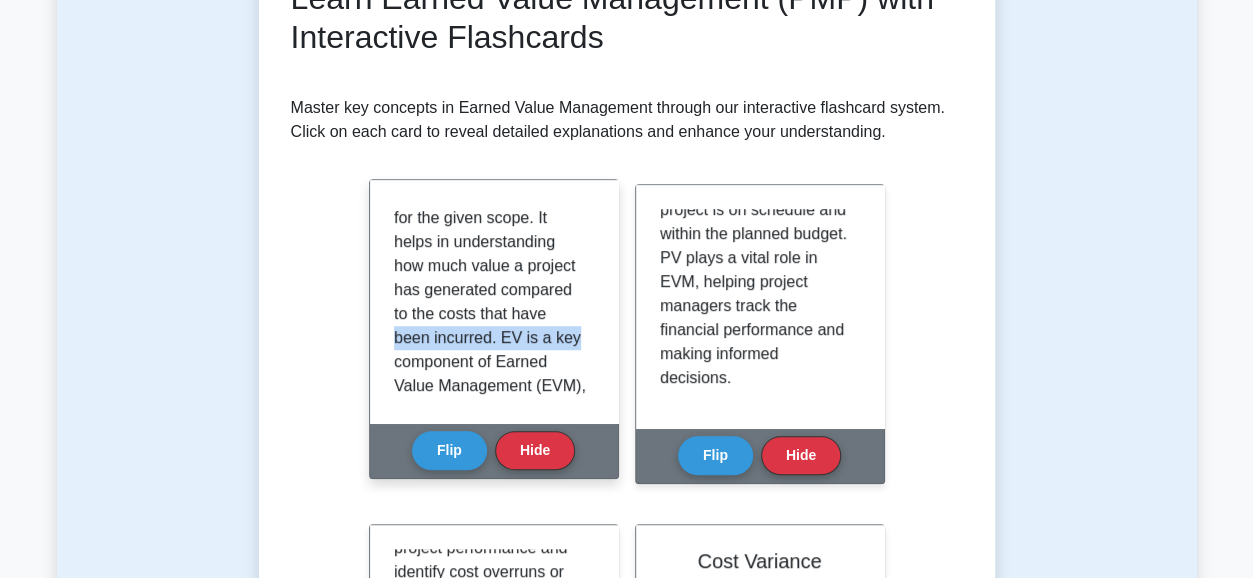 drag, startPoint x: 597, startPoint y: 312, endPoint x: 602, endPoint y: 338, distance: 26.476404 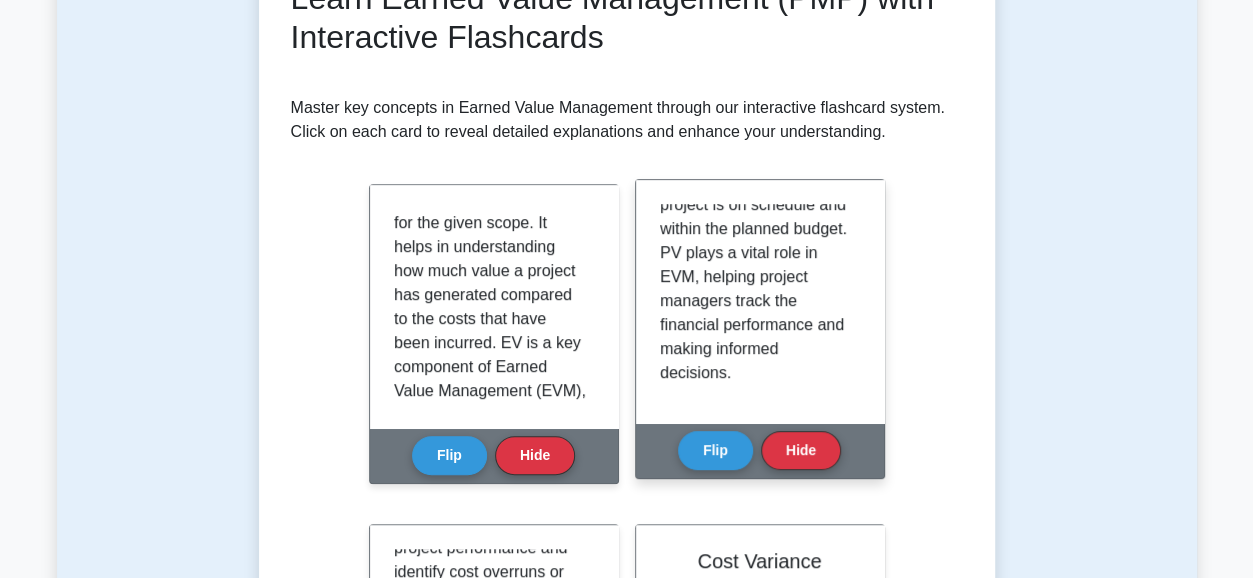 click on "Planned Value (PV), also known as Budgeted Cost of Work Scheduled (BCWS), represents the estimated value of the scheduled work at any given point in time during the project. It is used as a performance baseline for determining how well a project is progressing in terms of cost, time, and scope. Comparing PV with the actual cost and earned value indicates if the project is on schedule and within the planned budget. PV plays a vital role in EVM, helping project managers track the financial performance and making informed decisions." at bounding box center [756, 109] 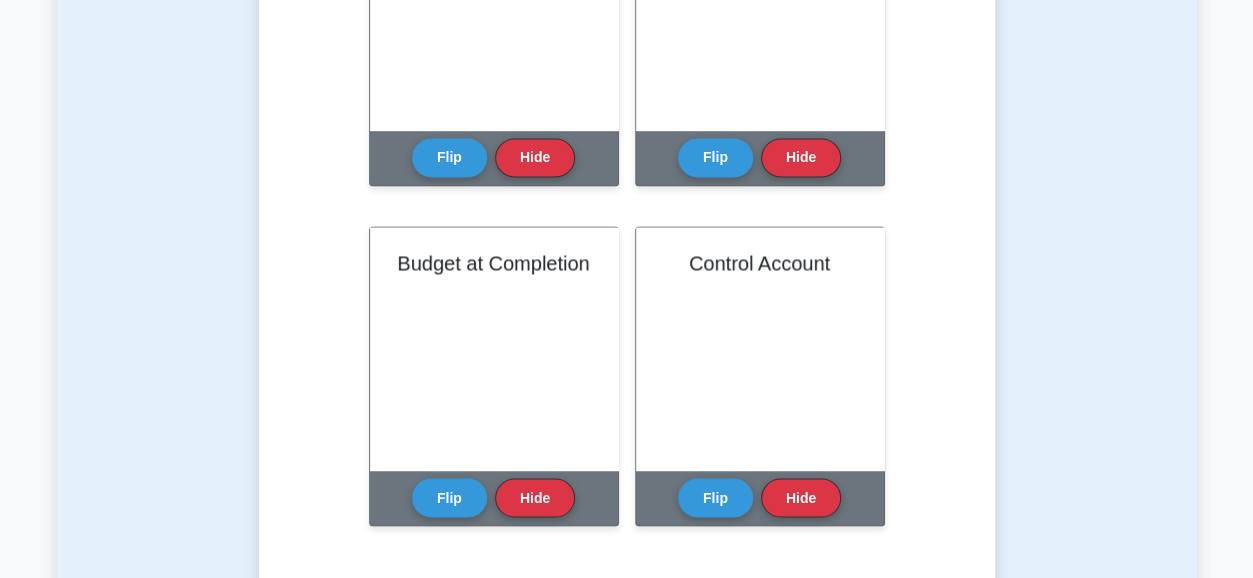 scroll, scrollTop: 1631, scrollLeft: 0, axis: vertical 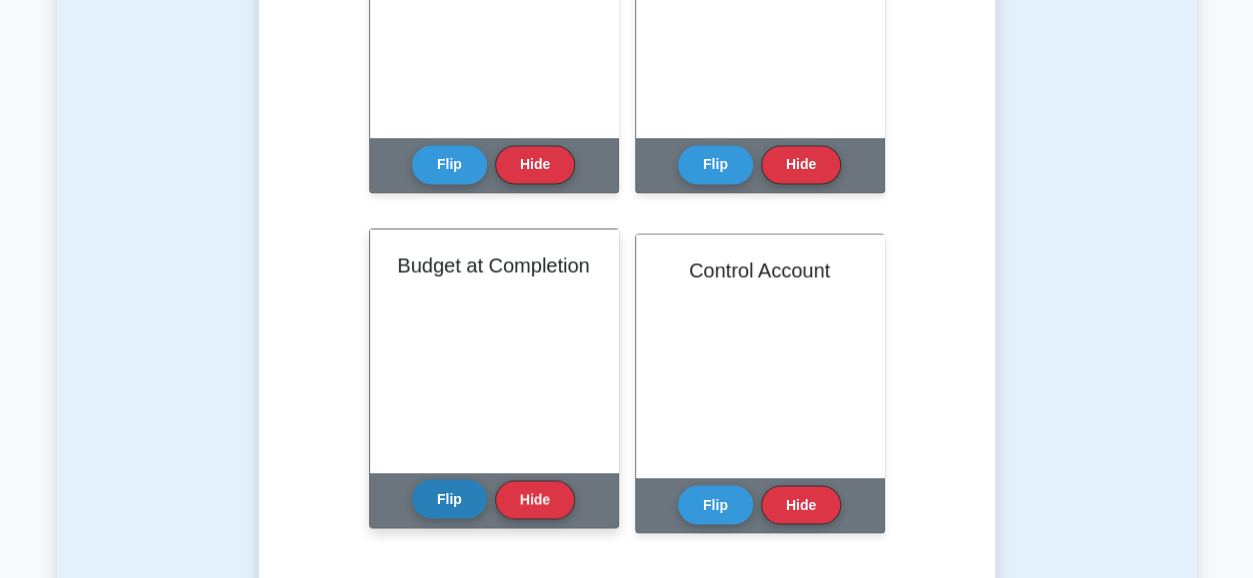 click on "Flip" at bounding box center (449, 498) 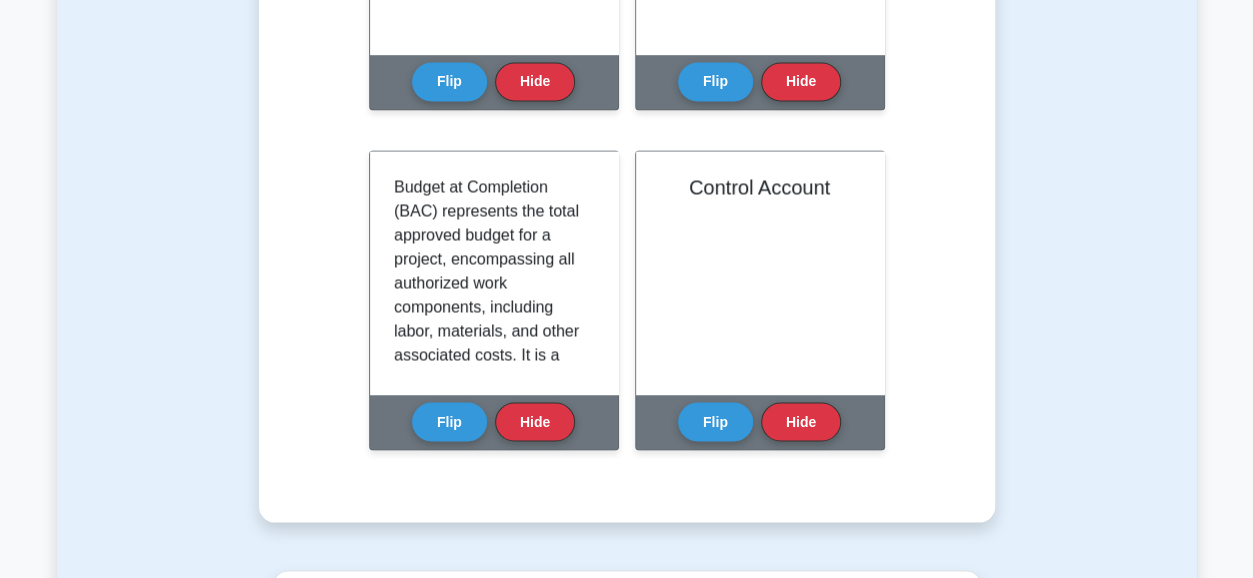 scroll, scrollTop: 1735, scrollLeft: 0, axis: vertical 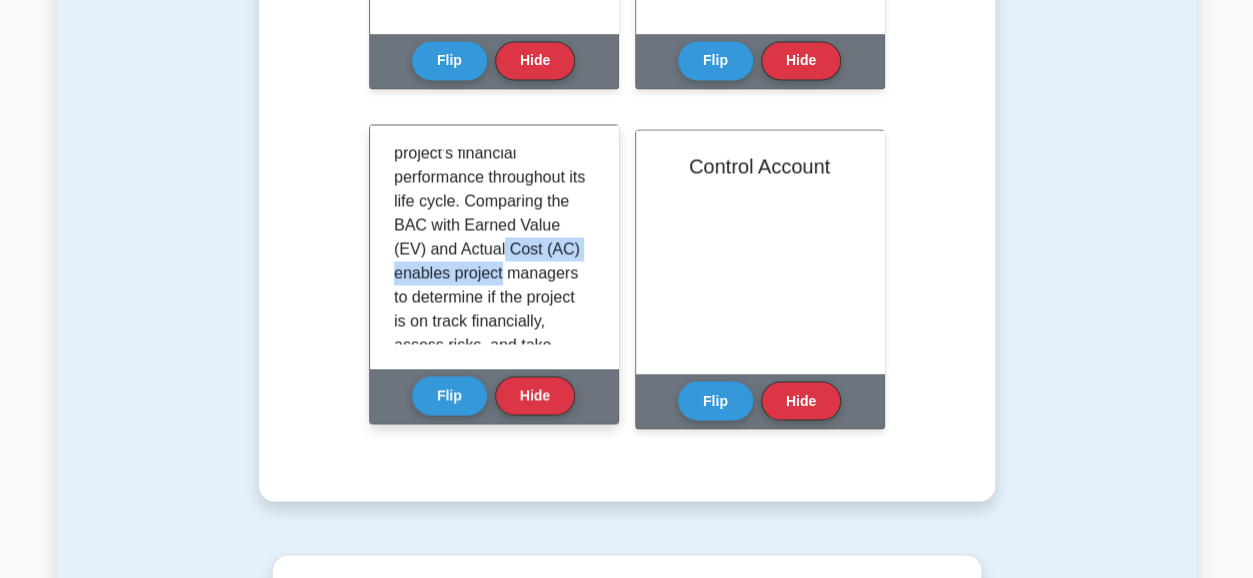 drag, startPoint x: 600, startPoint y: 252, endPoint x: 601, endPoint y: 271, distance: 19.026299 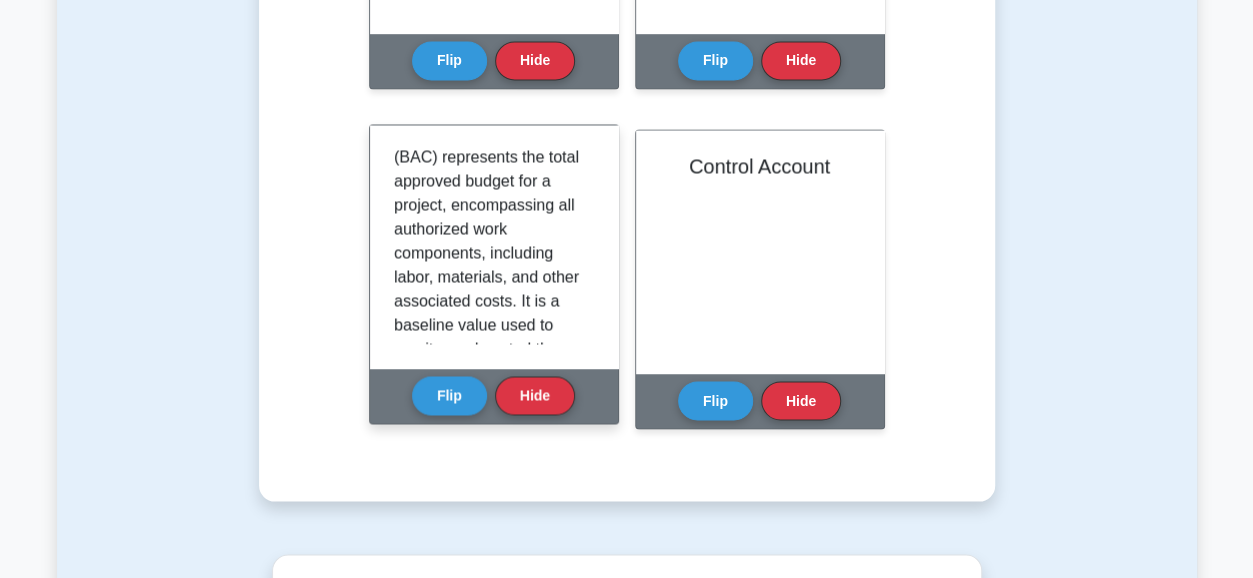 scroll, scrollTop: 0, scrollLeft: 0, axis: both 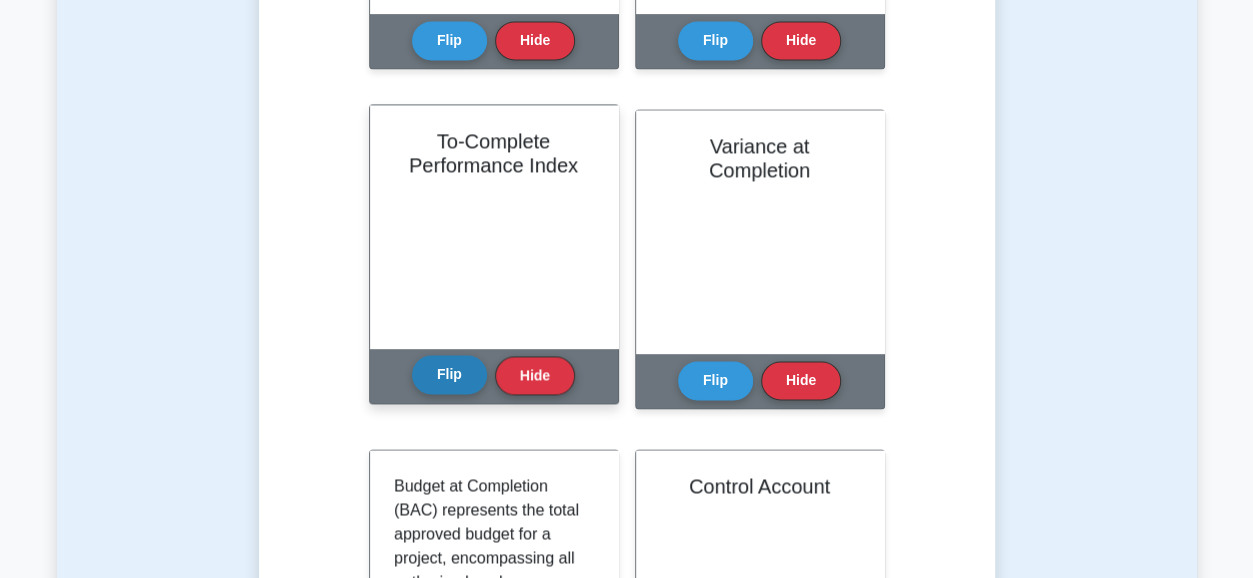 click on "Flip" at bounding box center [449, 374] 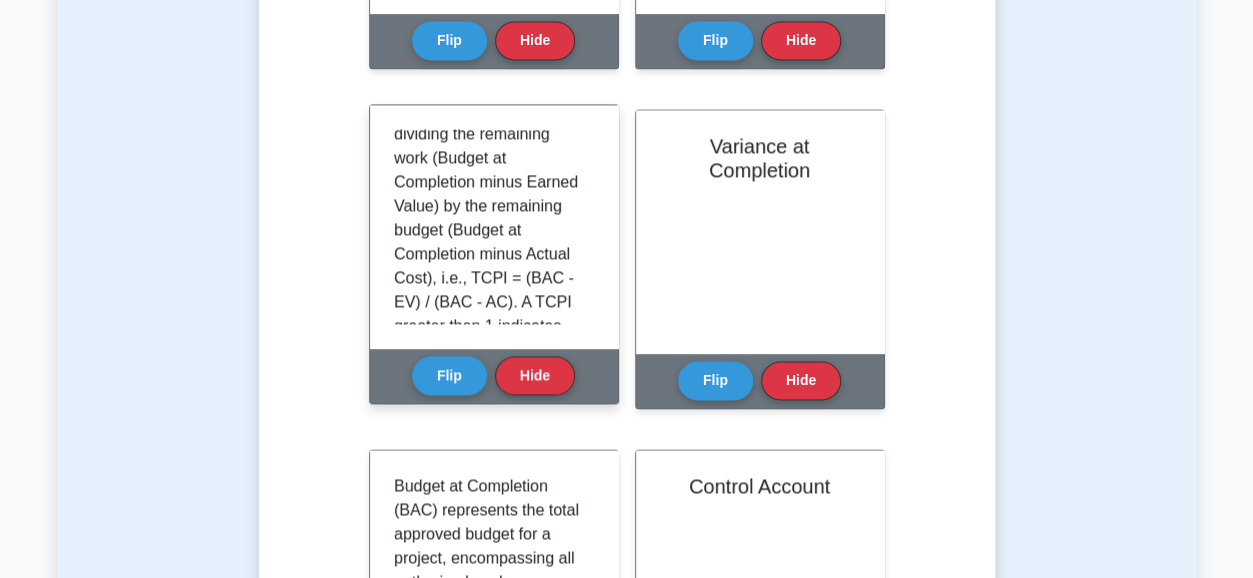 scroll, scrollTop: 225, scrollLeft: 0, axis: vertical 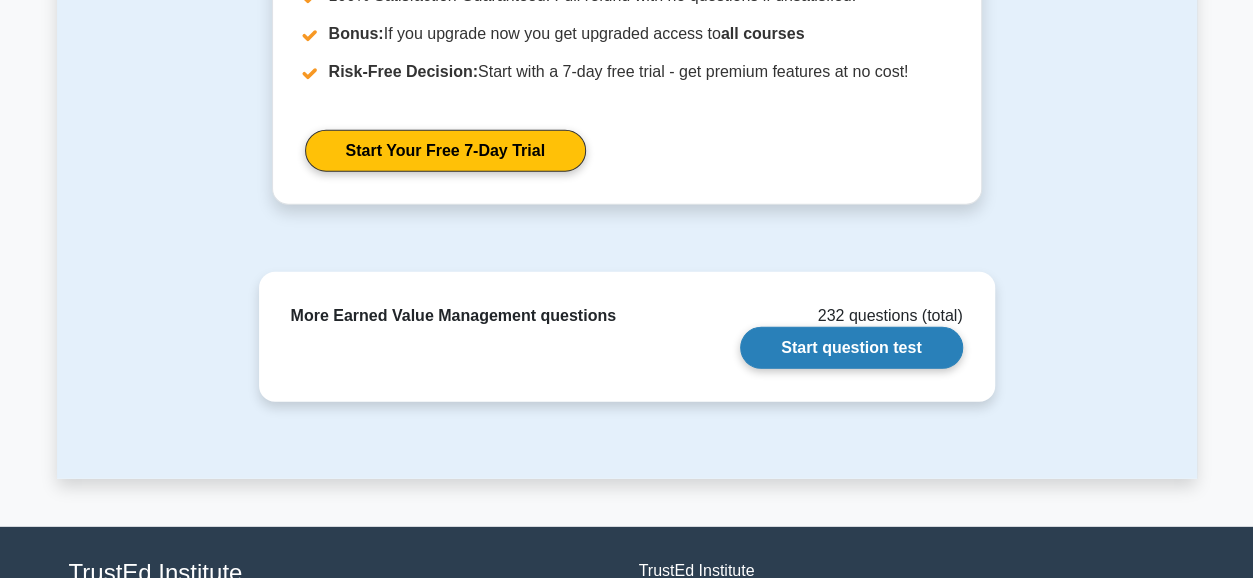 click on "Start  question test" at bounding box center (851, 348) 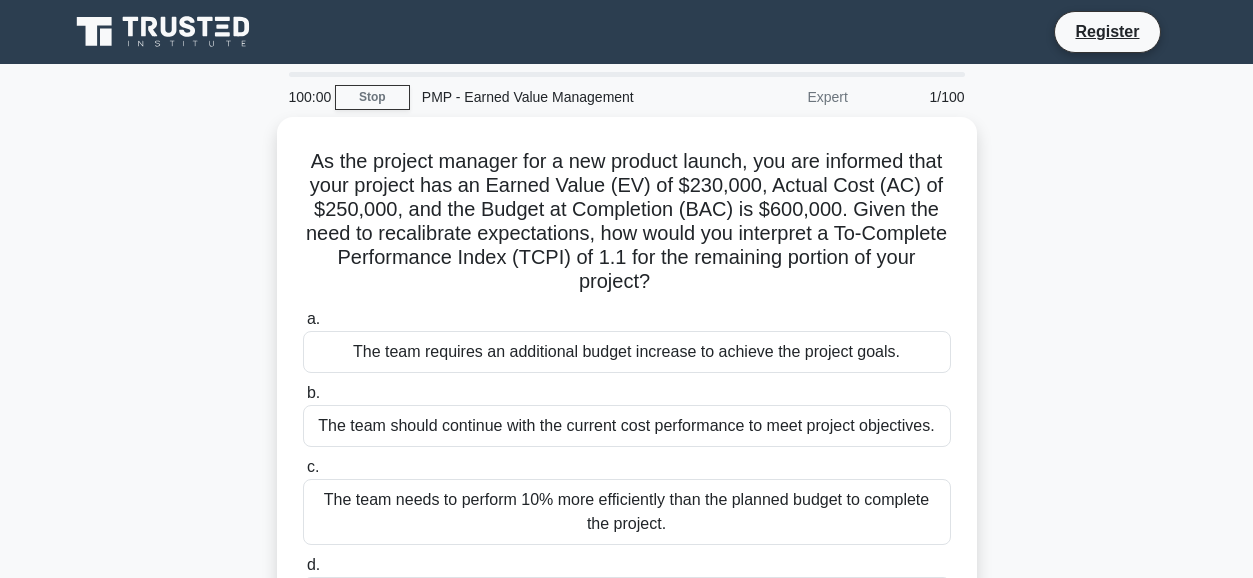 scroll, scrollTop: 0, scrollLeft: 0, axis: both 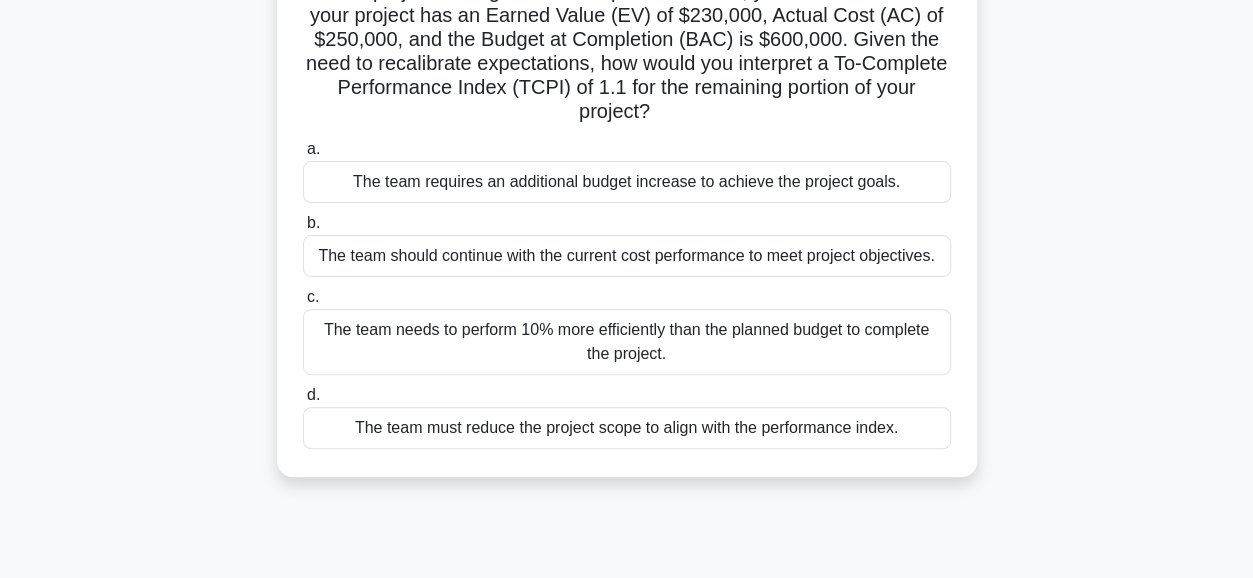 click on "The team needs to perform 10% more efficiently than the planned budget to complete the project." at bounding box center [627, 342] 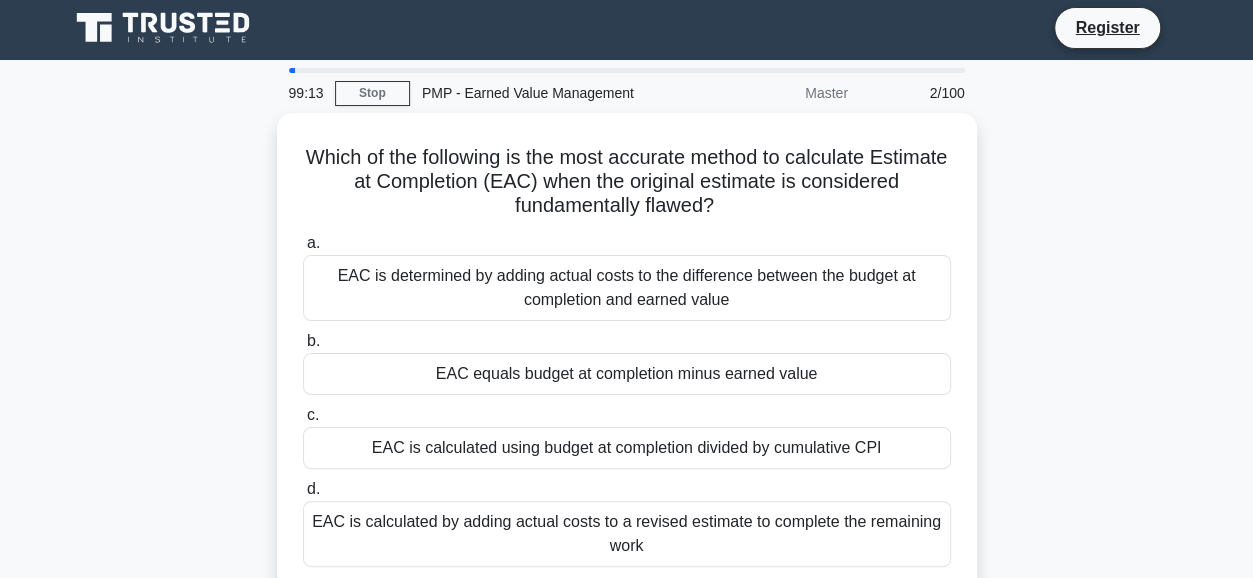 scroll, scrollTop: 0, scrollLeft: 0, axis: both 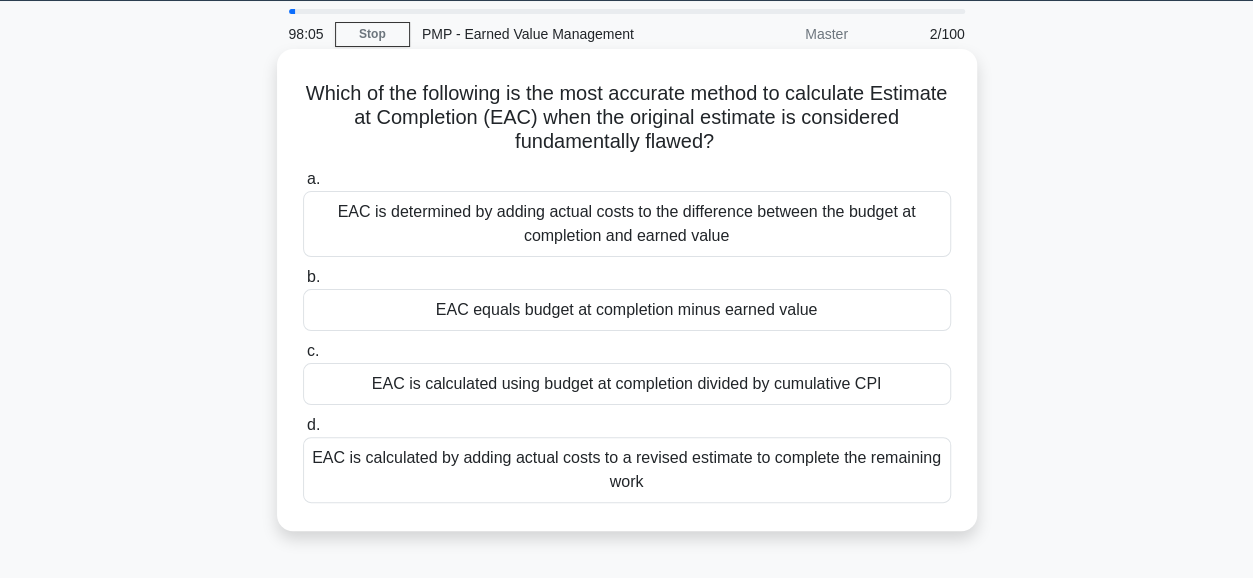 click on "EAC is calculated using budget at completion divided by cumulative CPI" at bounding box center [627, 384] 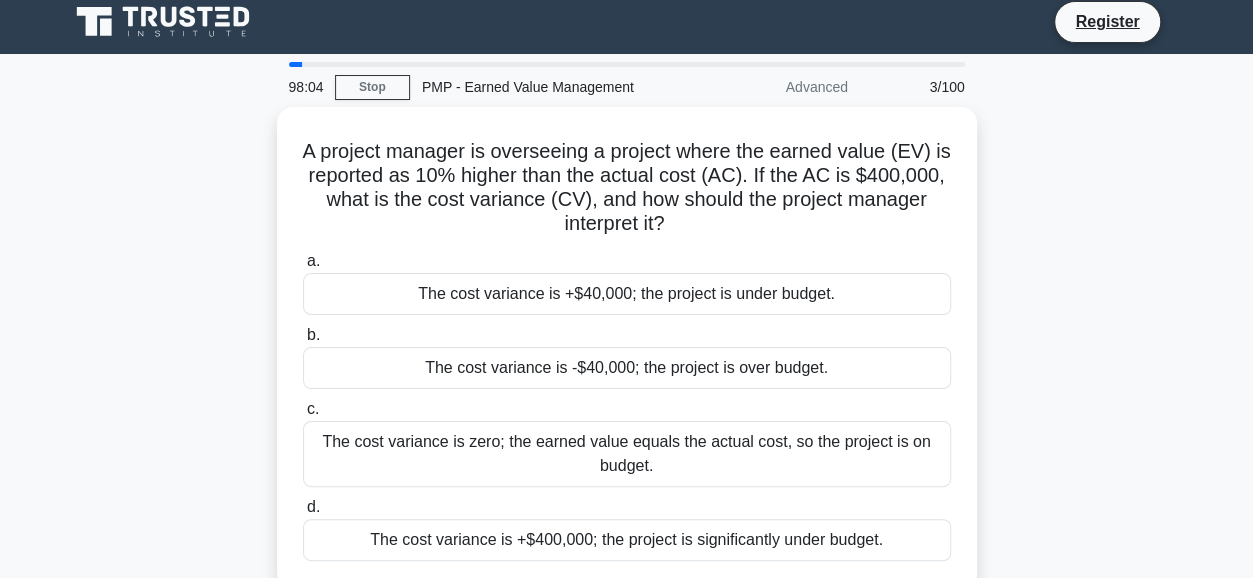 scroll, scrollTop: 0, scrollLeft: 0, axis: both 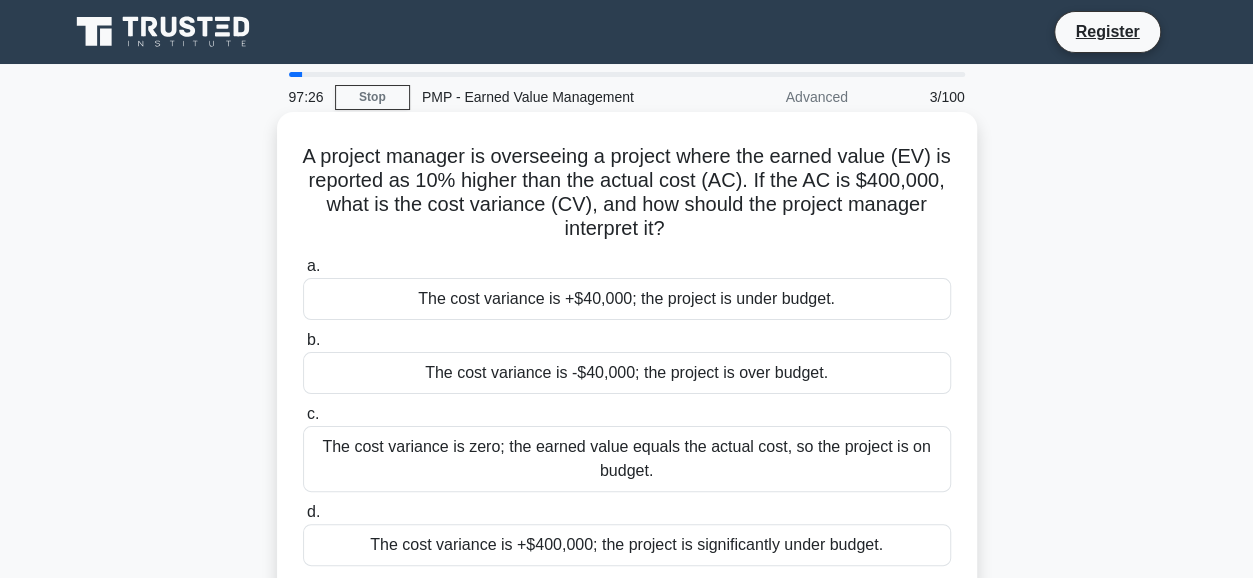 click on "The cost variance is -$40,000; the project is over budget." at bounding box center (627, 373) 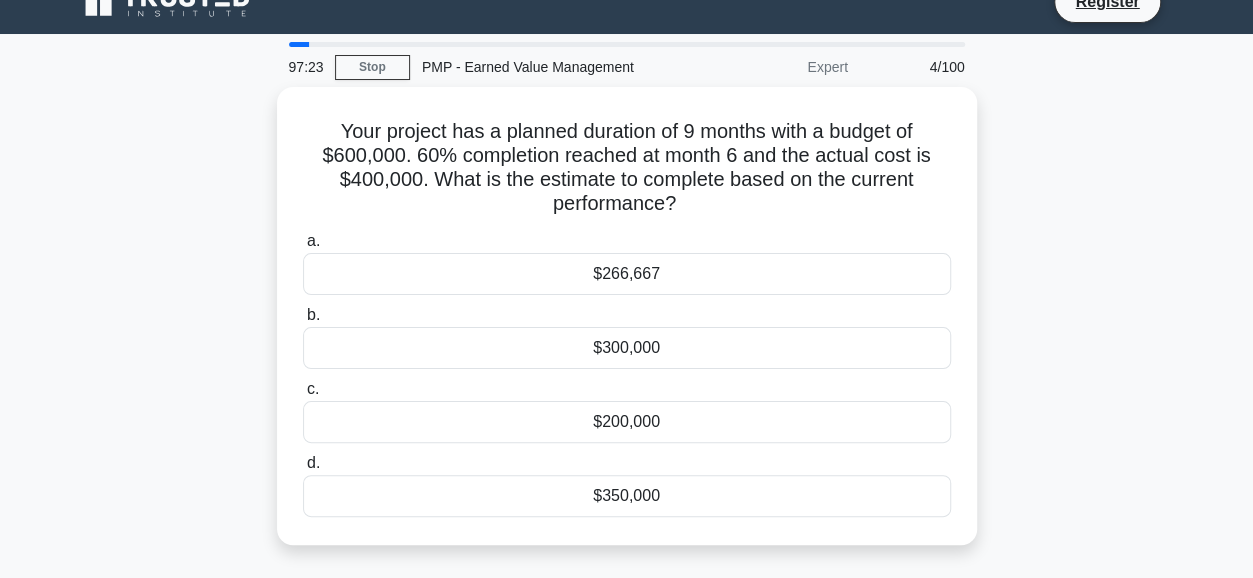 scroll, scrollTop: 35, scrollLeft: 0, axis: vertical 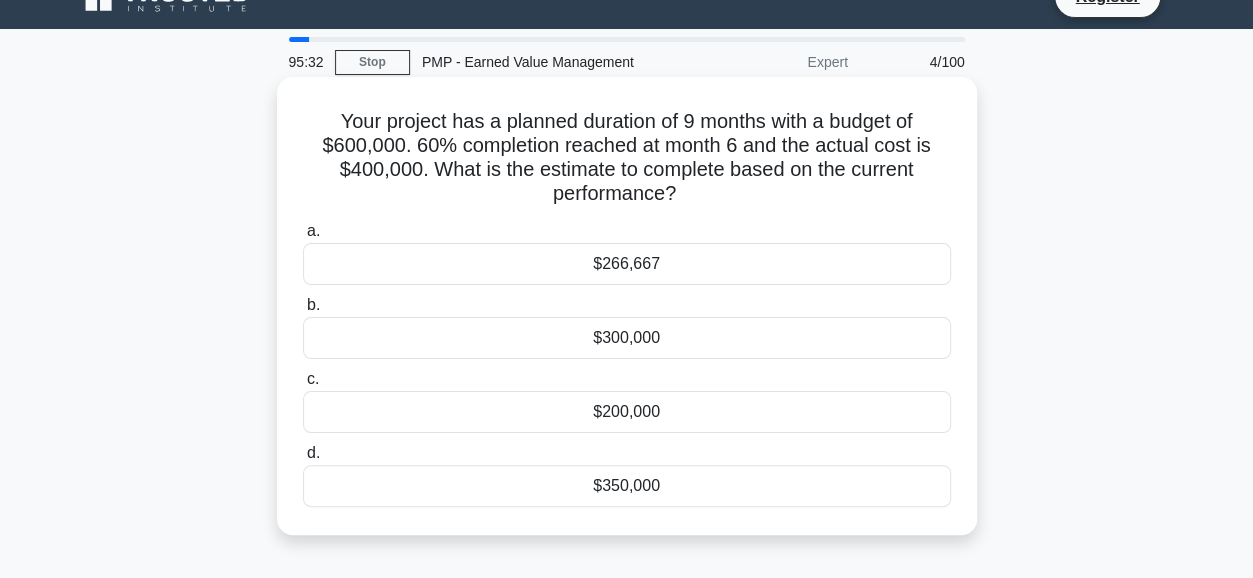 click on "$266,667" at bounding box center (627, 264) 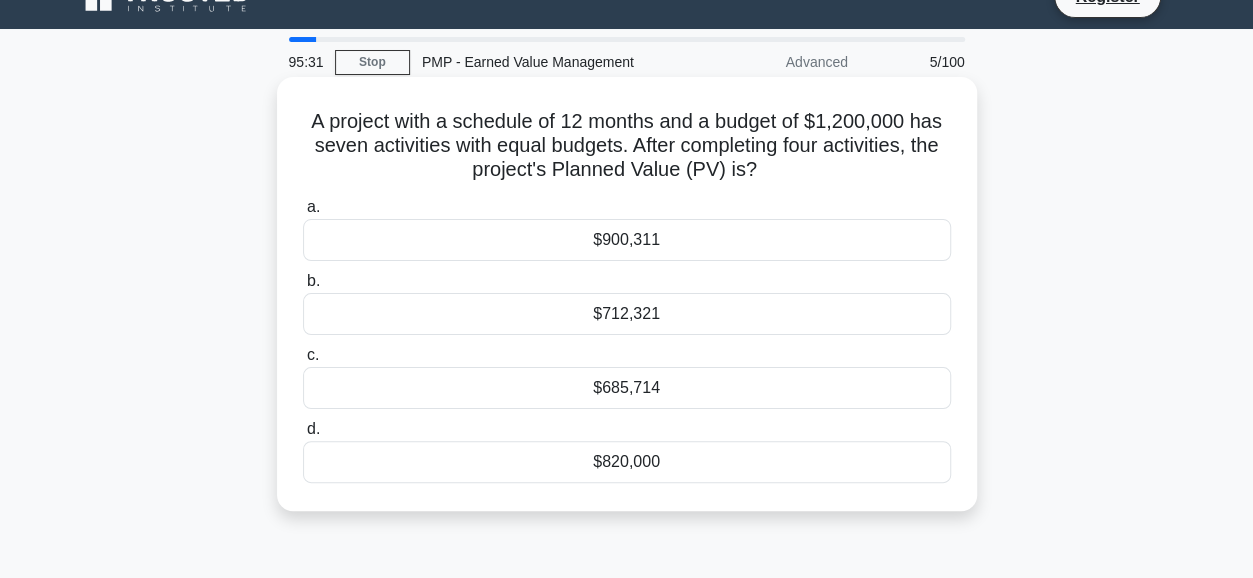 scroll, scrollTop: 0, scrollLeft: 0, axis: both 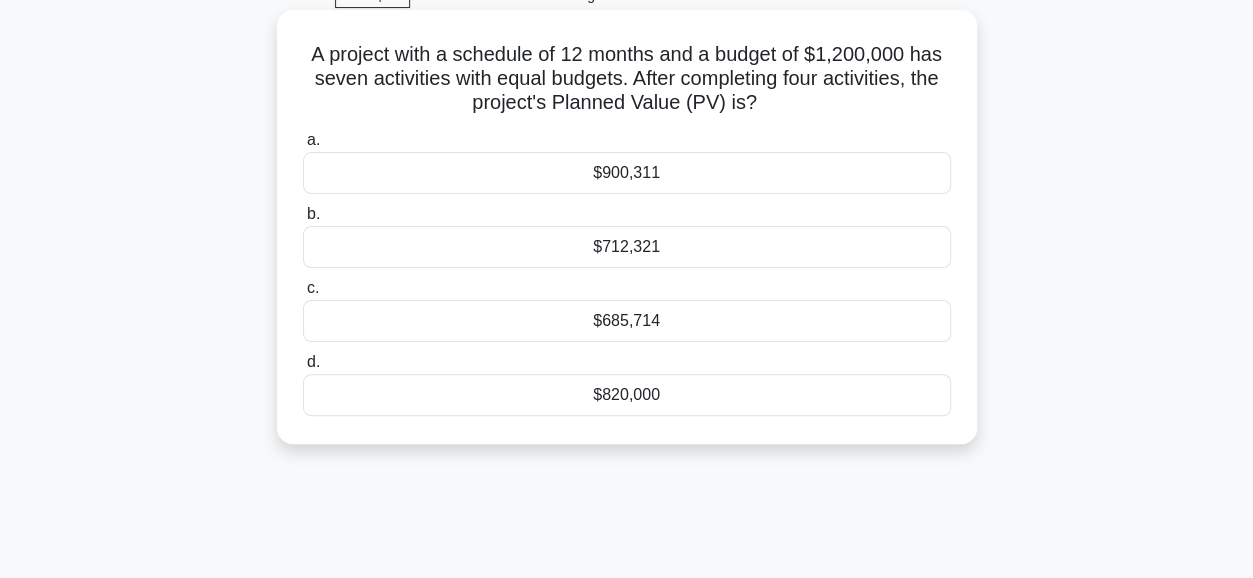 click on "$685,714" at bounding box center (627, 321) 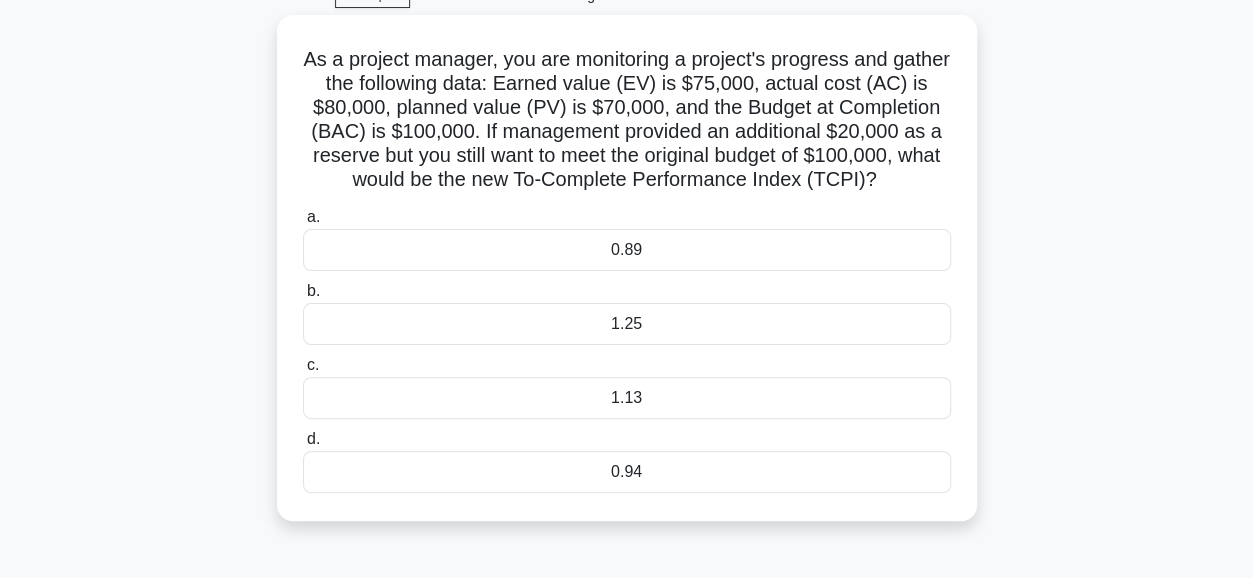 scroll, scrollTop: 0, scrollLeft: 0, axis: both 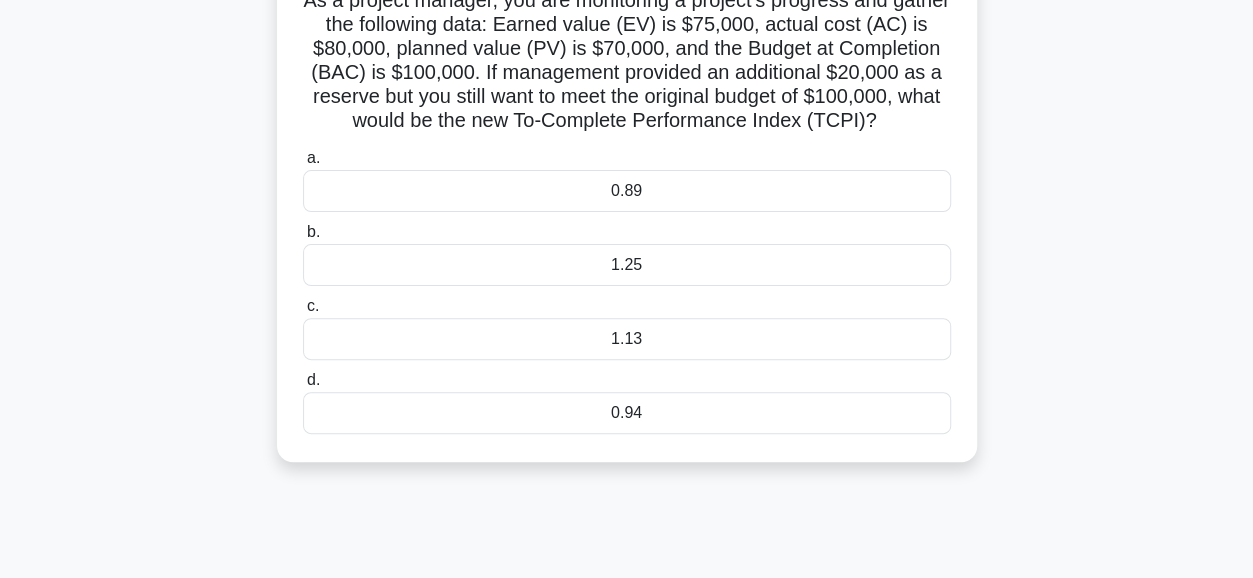 click on "1.25" at bounding box center (627, 265) 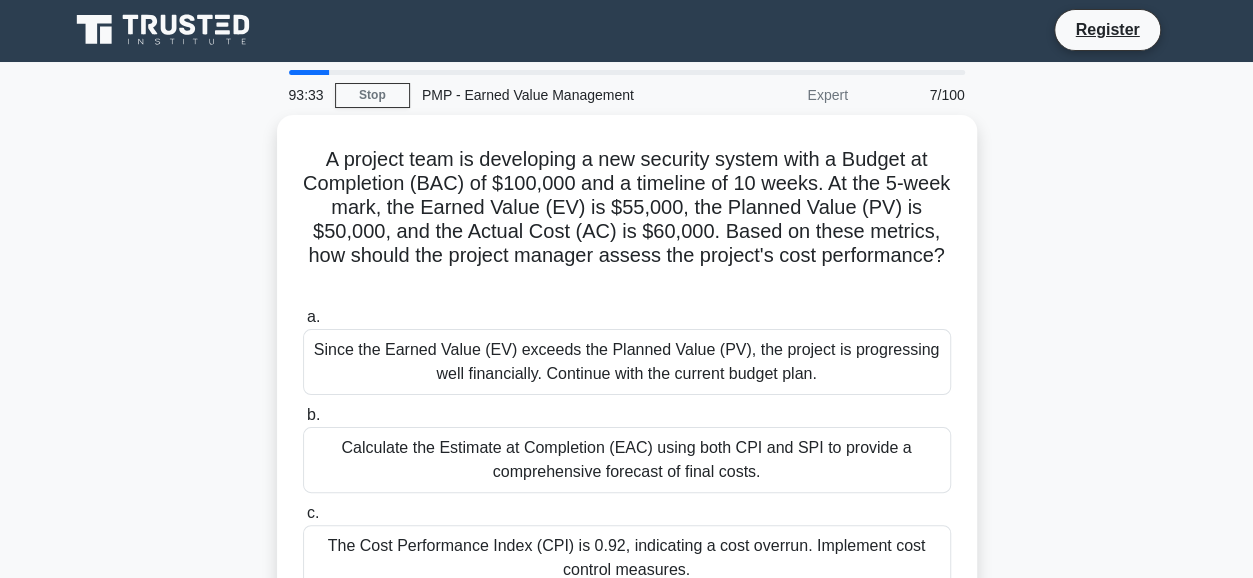 scroll, scrollTop: 0, scrollLeft: 0, axis: both 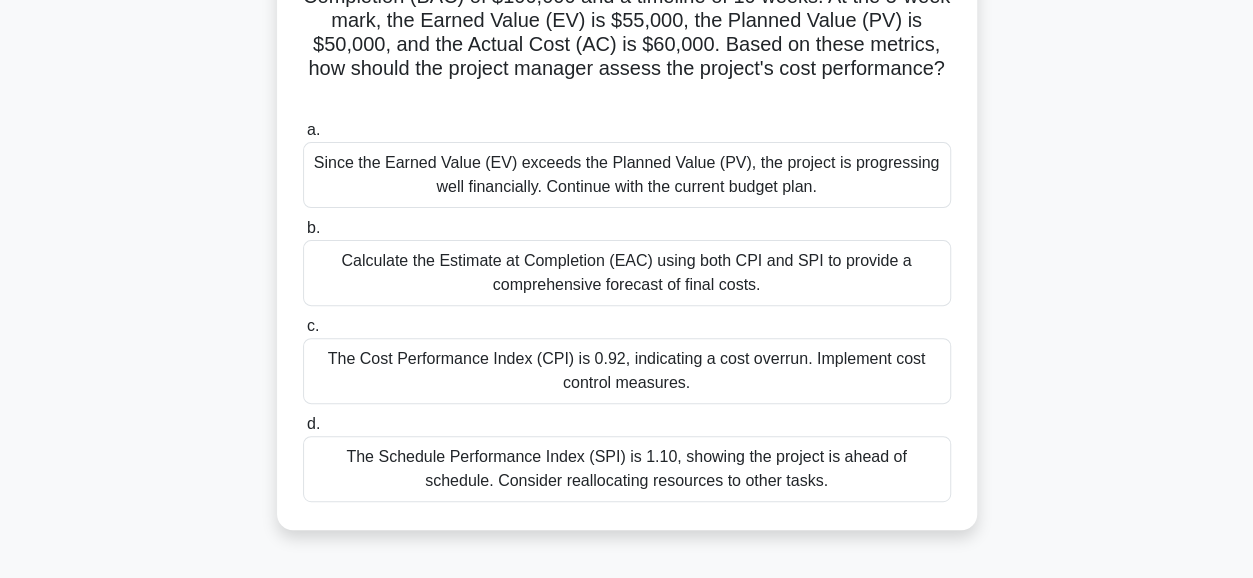 click on "The Cost Performance Index (CPI) is 0.92, indicating a cost overrun. Implement cost control measures." at bounding box center (627, 371) 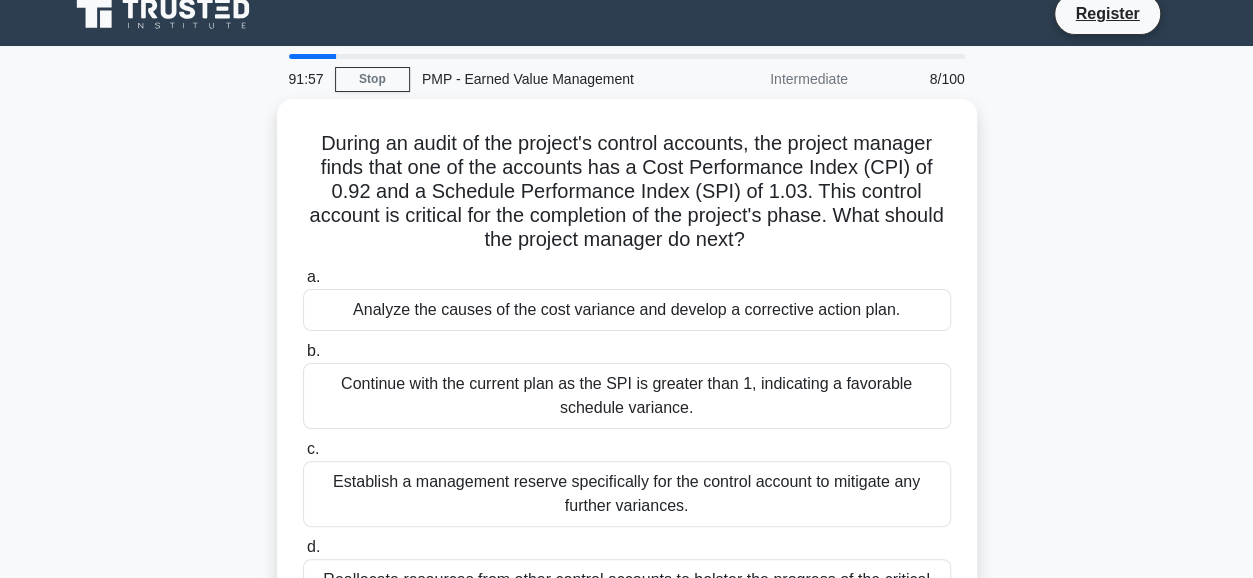 scroll, scrollTop: 0, scrollLeft: 0, axis: both 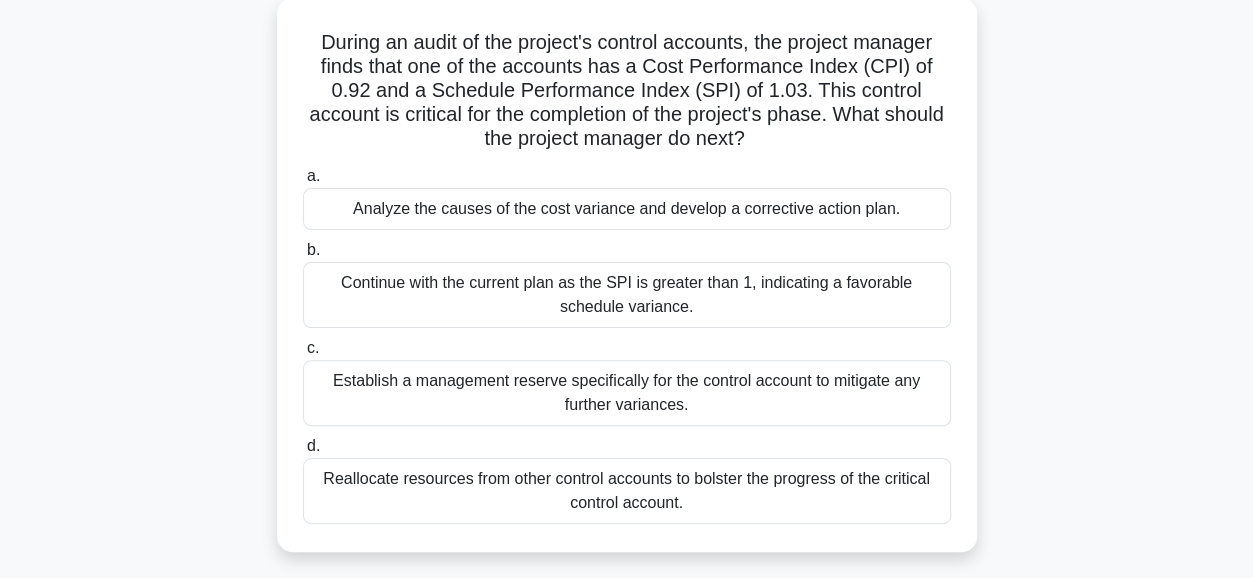 click on "Analyze the causes of the cost variance and develop a corrective action plan." at bounding box center [627, 209] 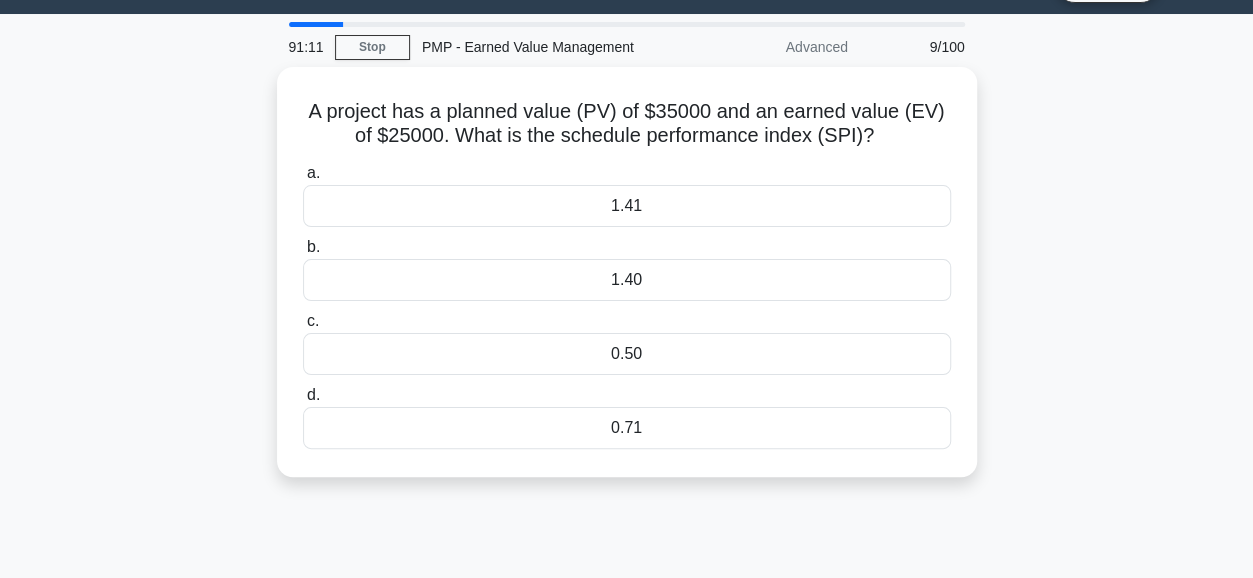scroll, scrollTop: 0, scrollLeft: 0, axis: both 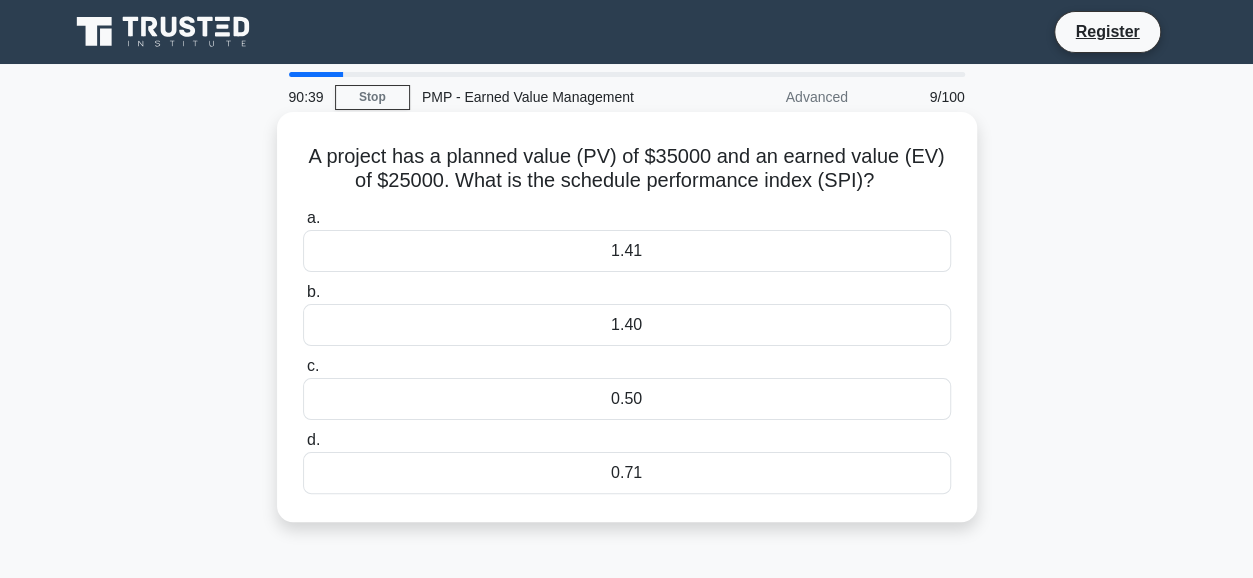 click on "0.71" at bounding box center [627, 473] 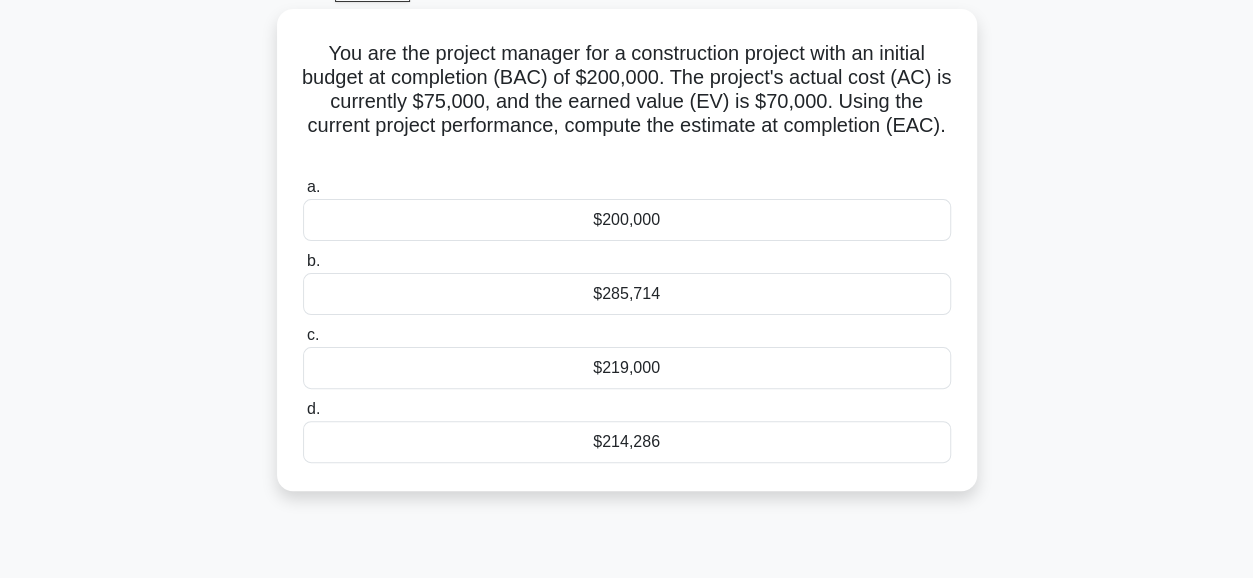 scroll, scrollTop: 120, scrollLeft: 0, axis: vertical 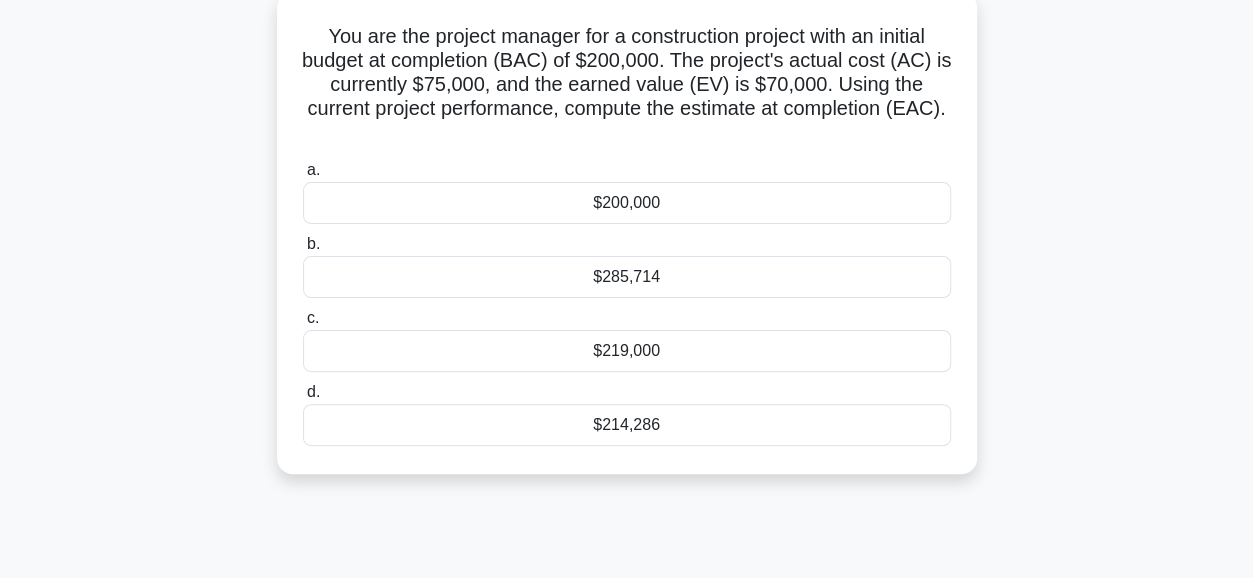 click on "$219,000" at bounding box center [627, 351] 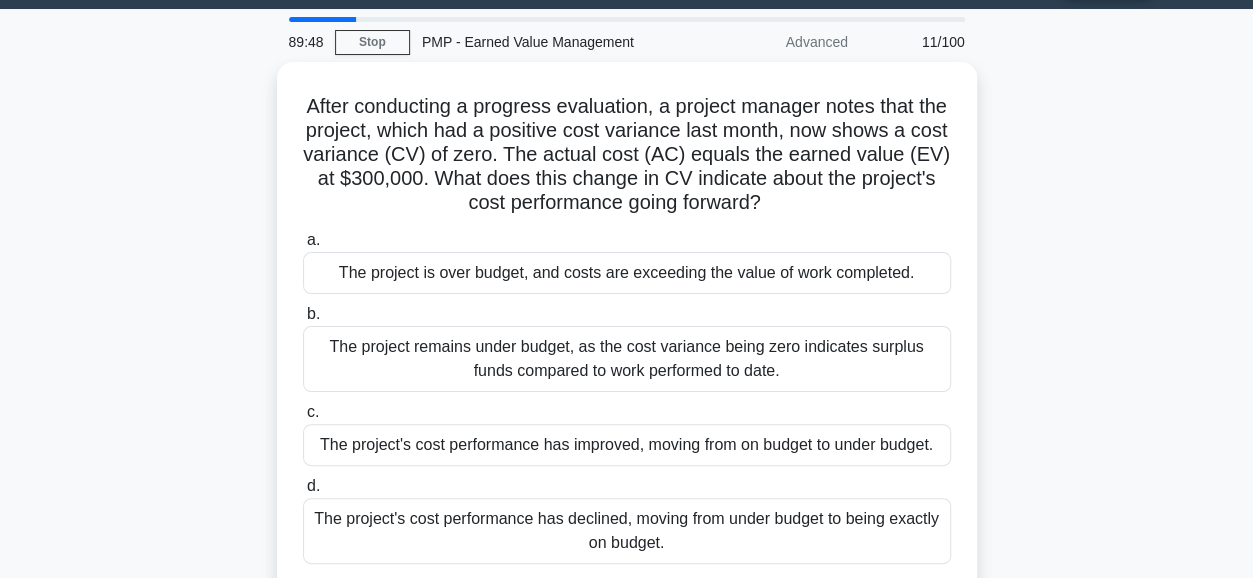 scroll, scrollTop: 0, scrollLeft: 0, axis: both 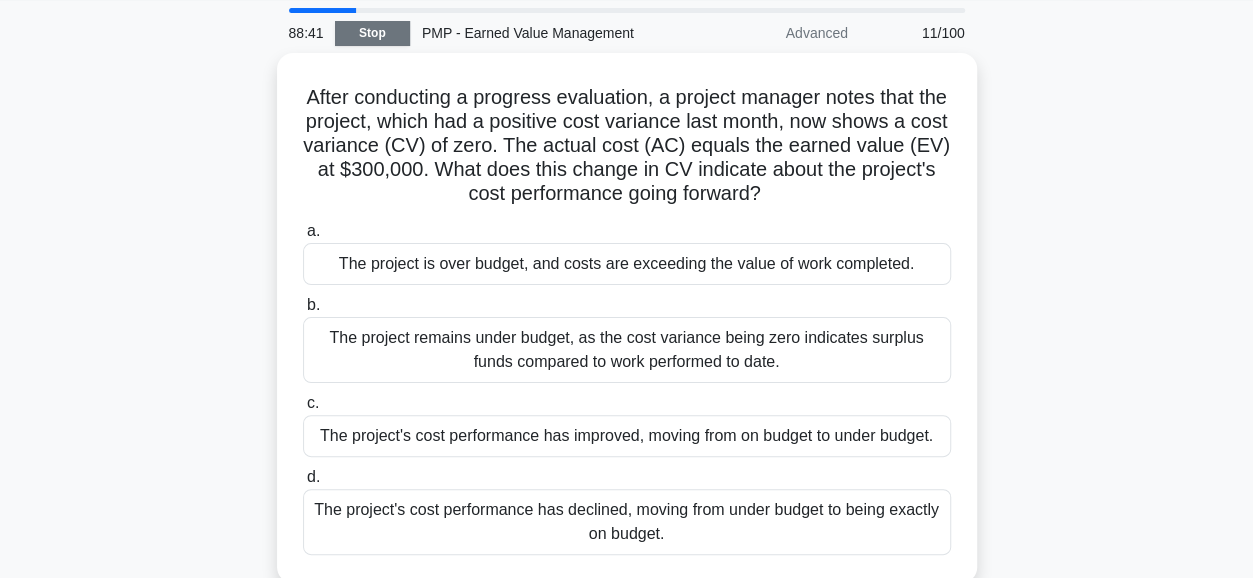 click on "Stop" at bounding box center (372, 33) 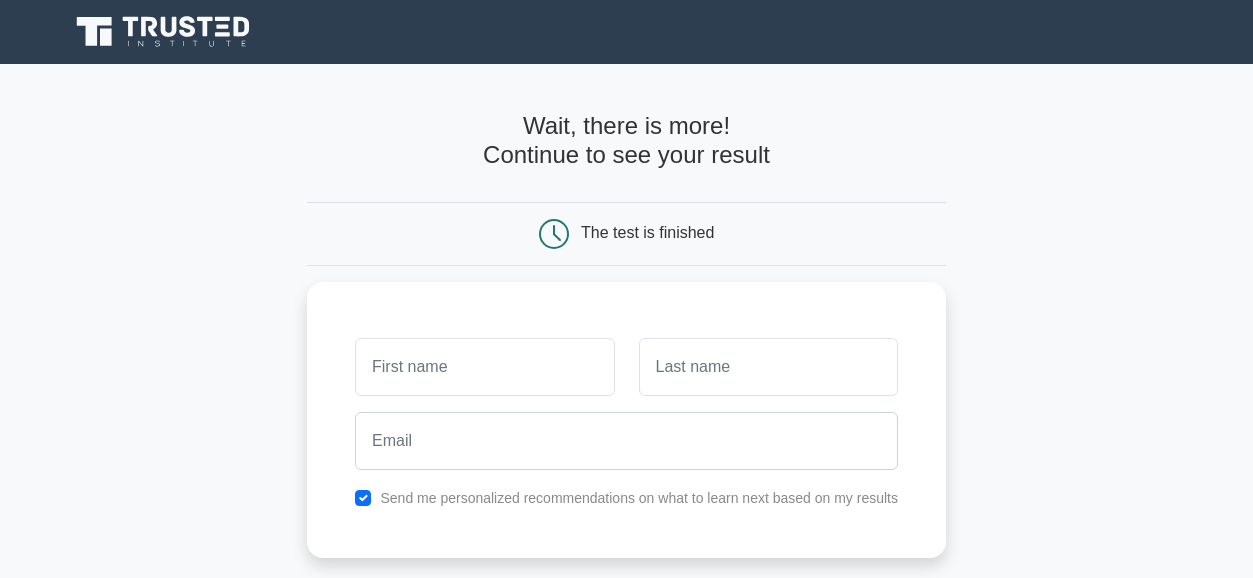 scroll, scrollTop: 0, scrollLeft: 0, axis: both 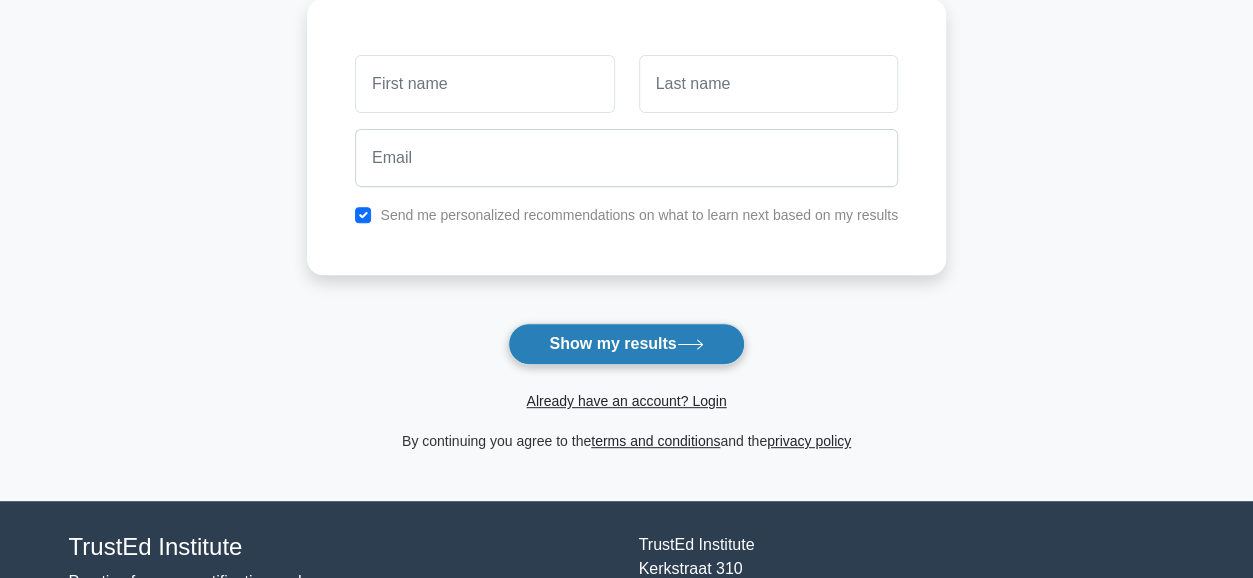 click on "Show my results" at bounding box center (626, 344) 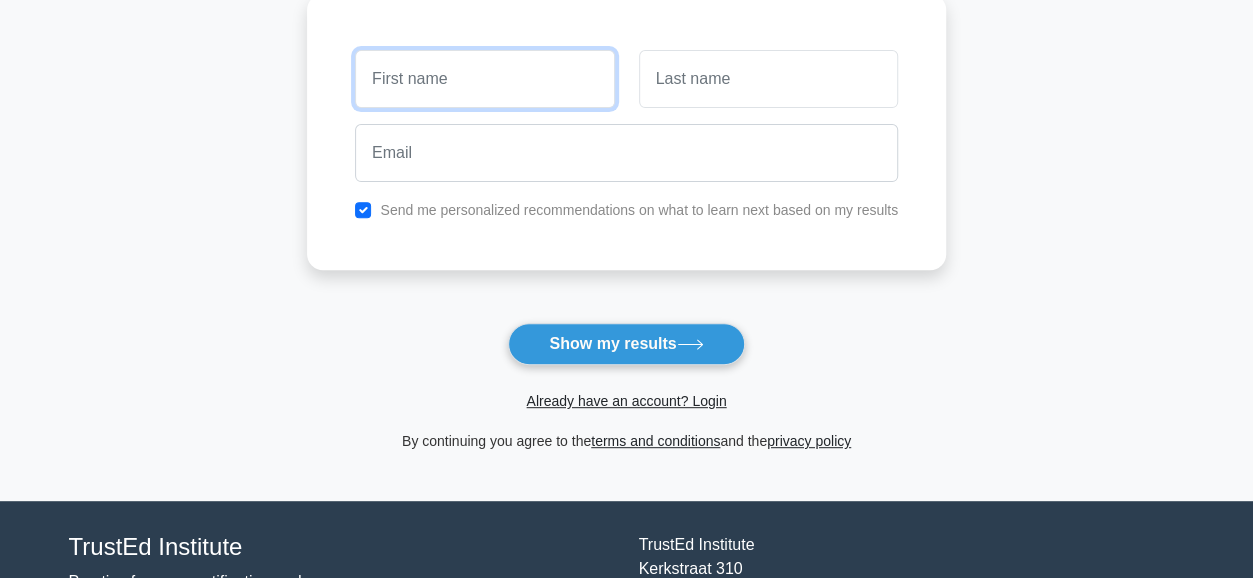 click at bounding box center [484, 79] 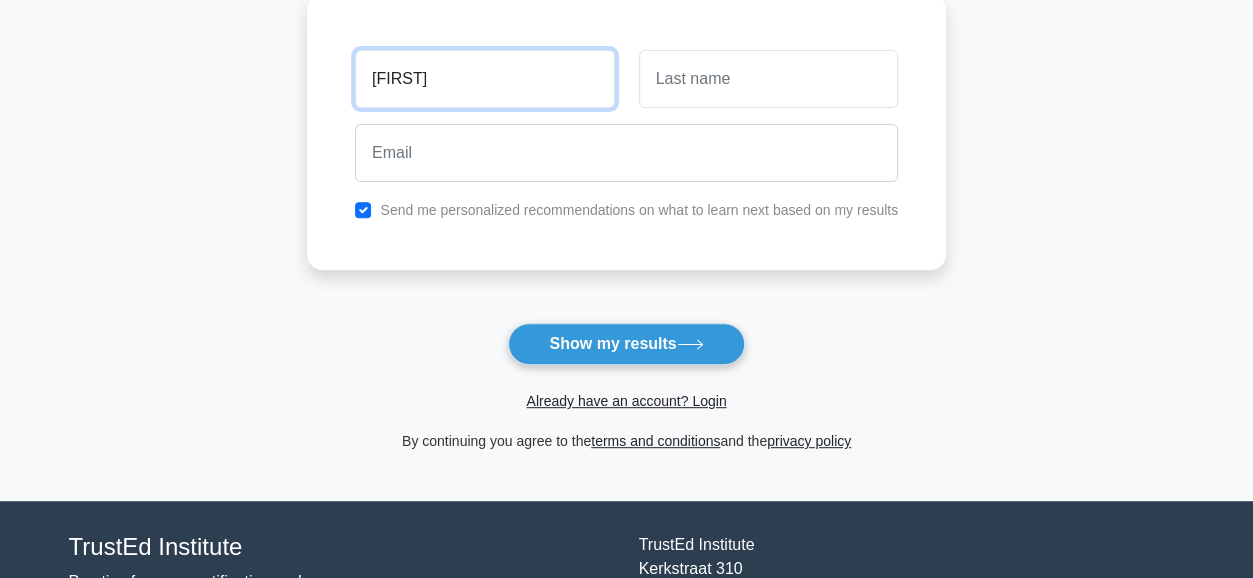 type on "[FIRST]" 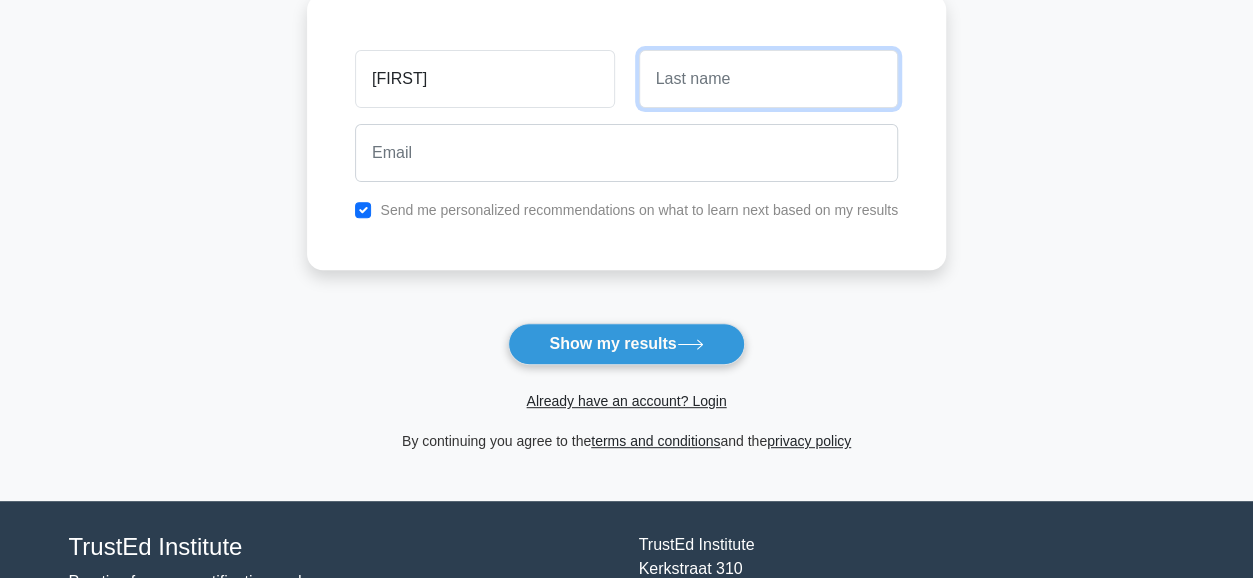 click at bounding box center [768, 79] 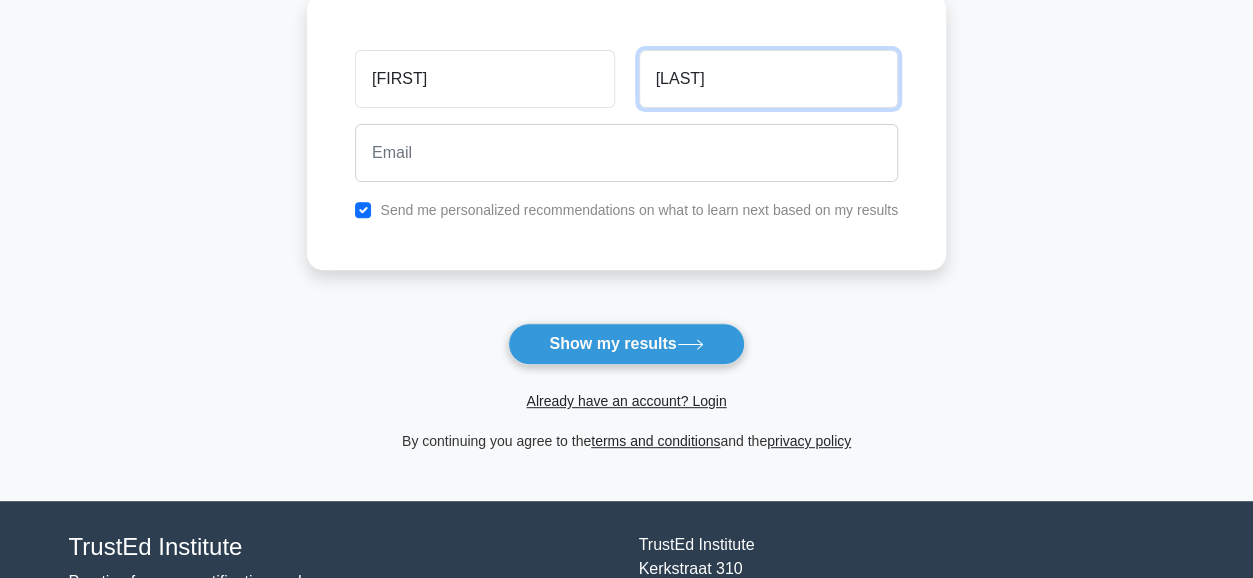 type on "[LAST]" 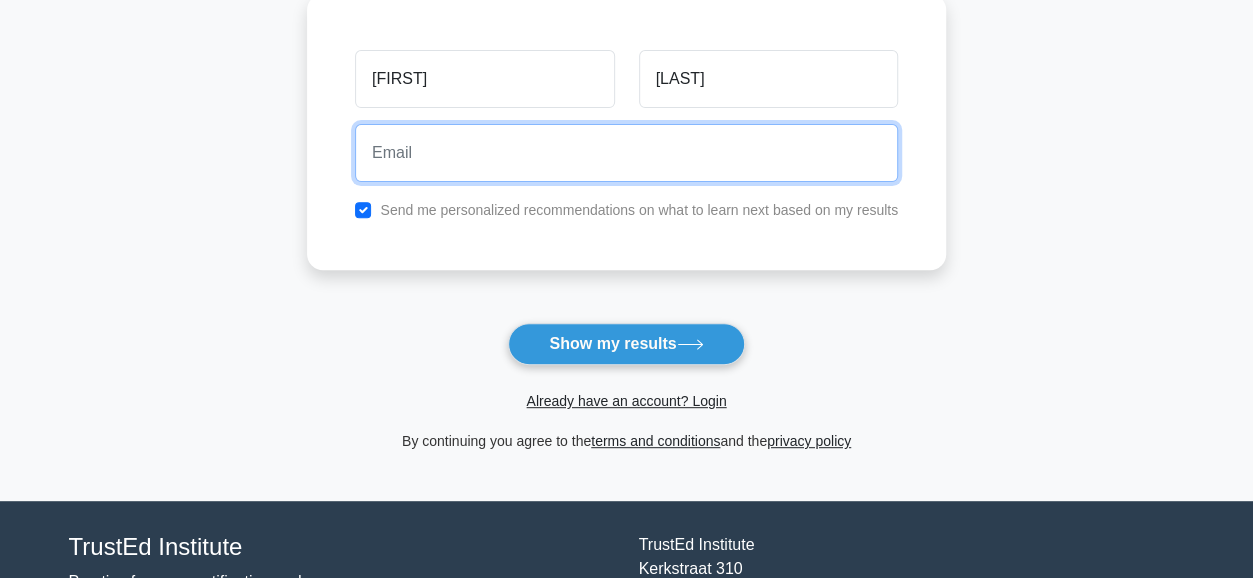 click at bounding box center (626, 153) 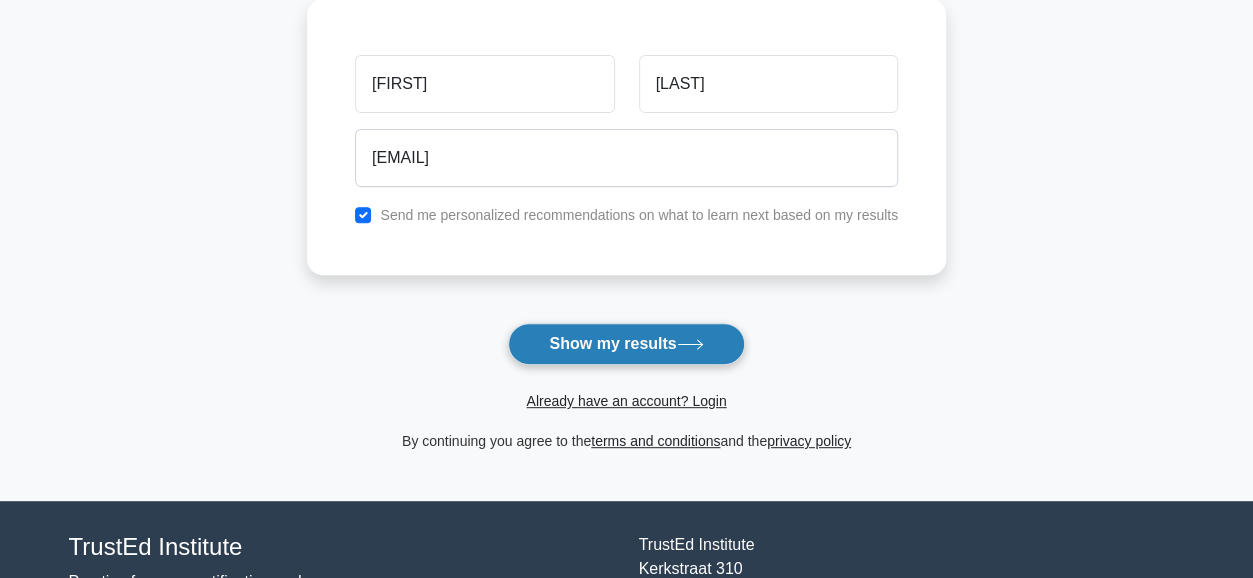 click on "Show my results" at bounding box center [626, 344] 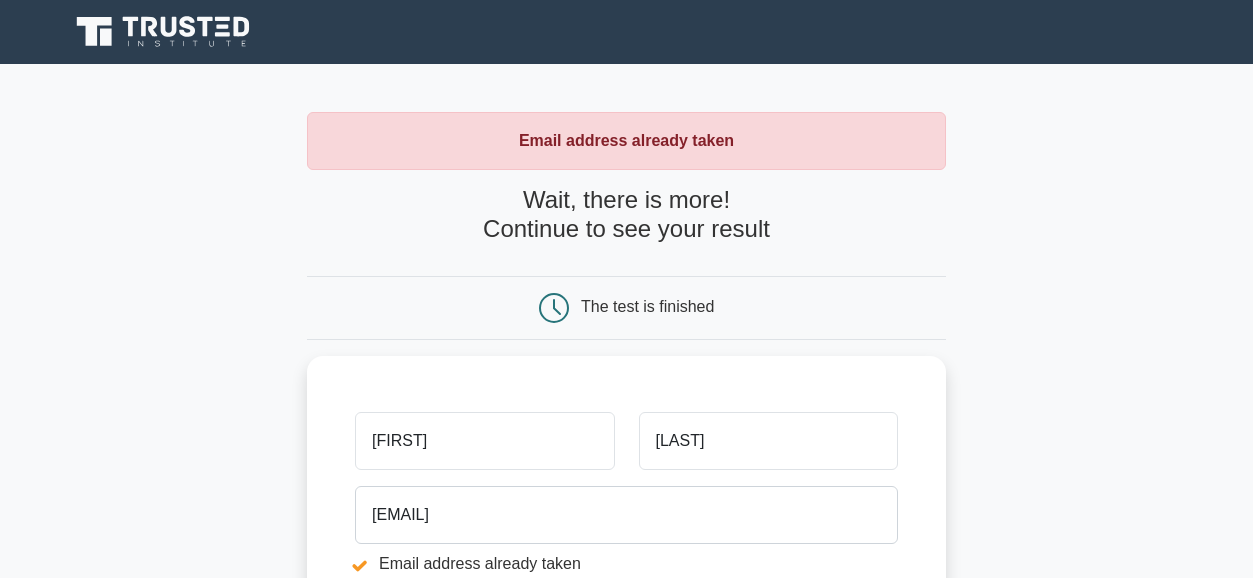 scroll, scrollTop: 0, scrollLeft: 0, axis: both 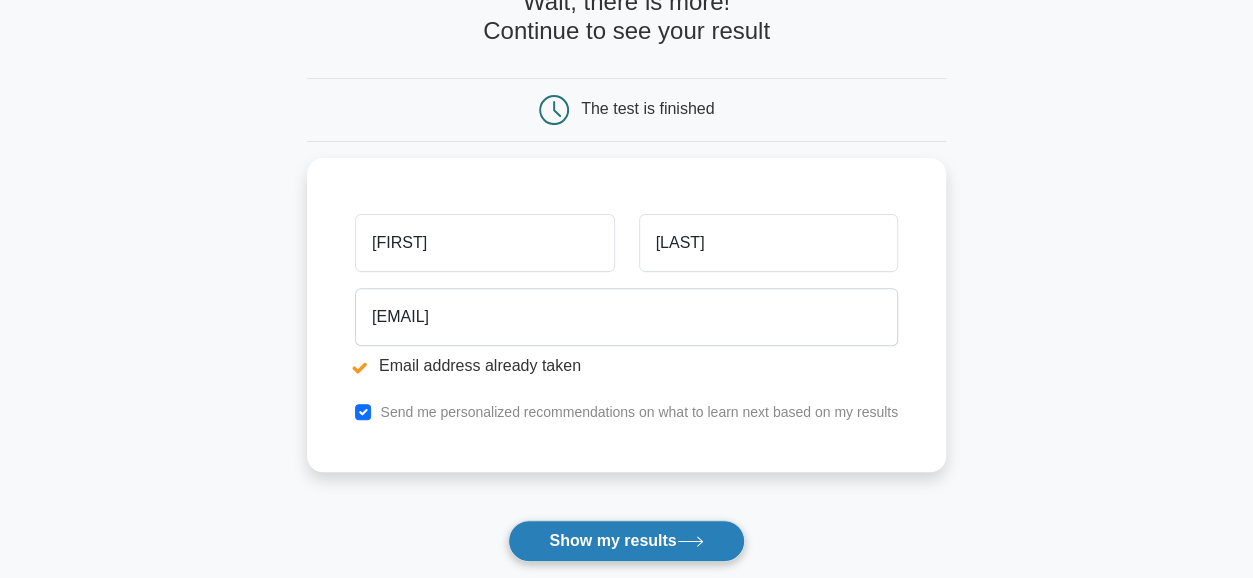 click on "Show my results" at bounding box center [626, 541] 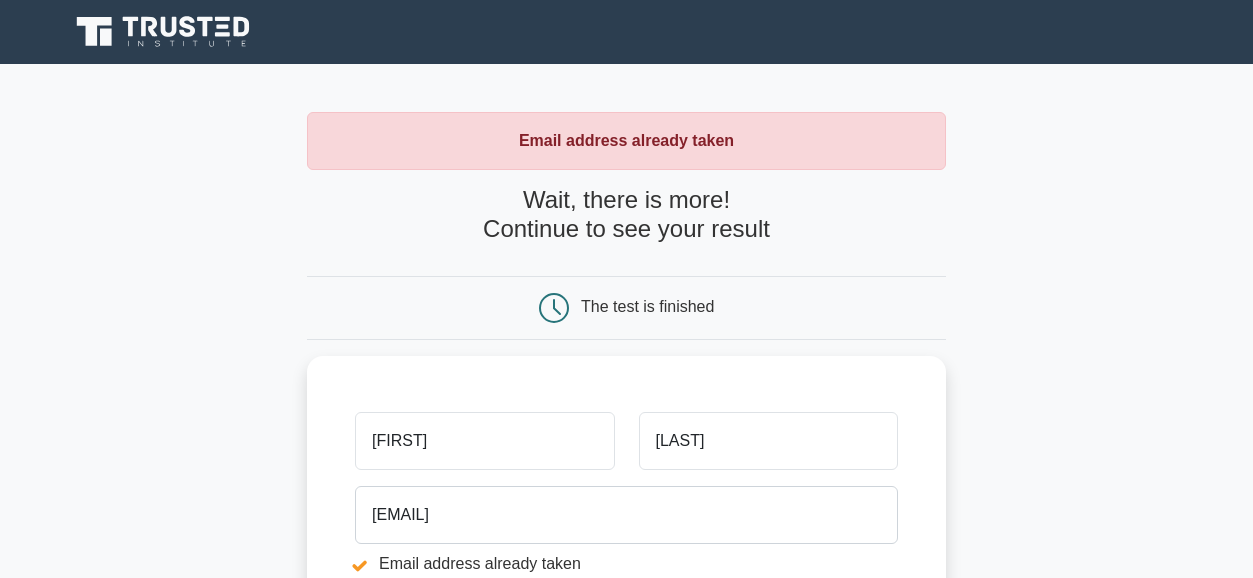scroll, scrollTop: 0, scrollLeft: 0, axis: both 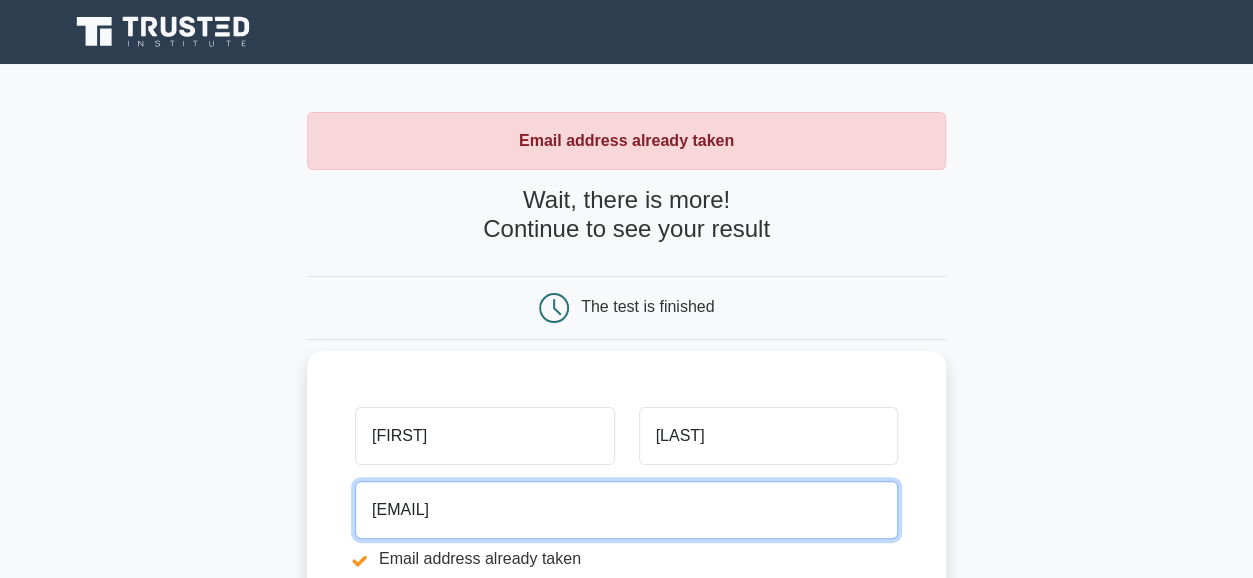 click on "[EMAIL]" at bounding box center [626, 510] 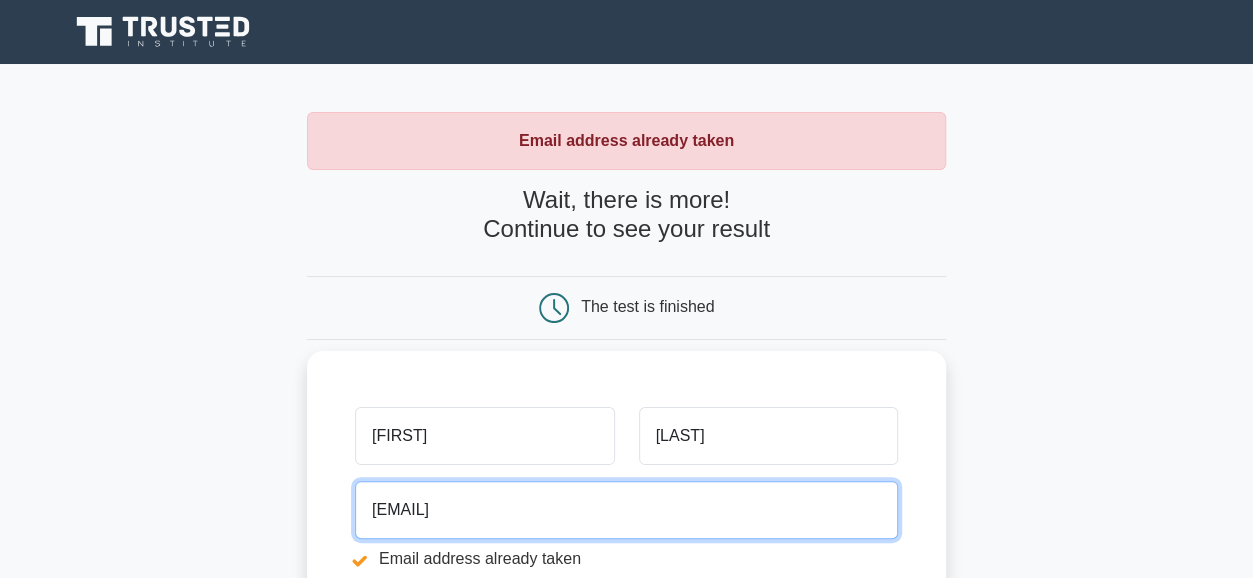 click on "[EMAIL]" at bounding box center [626, 510] 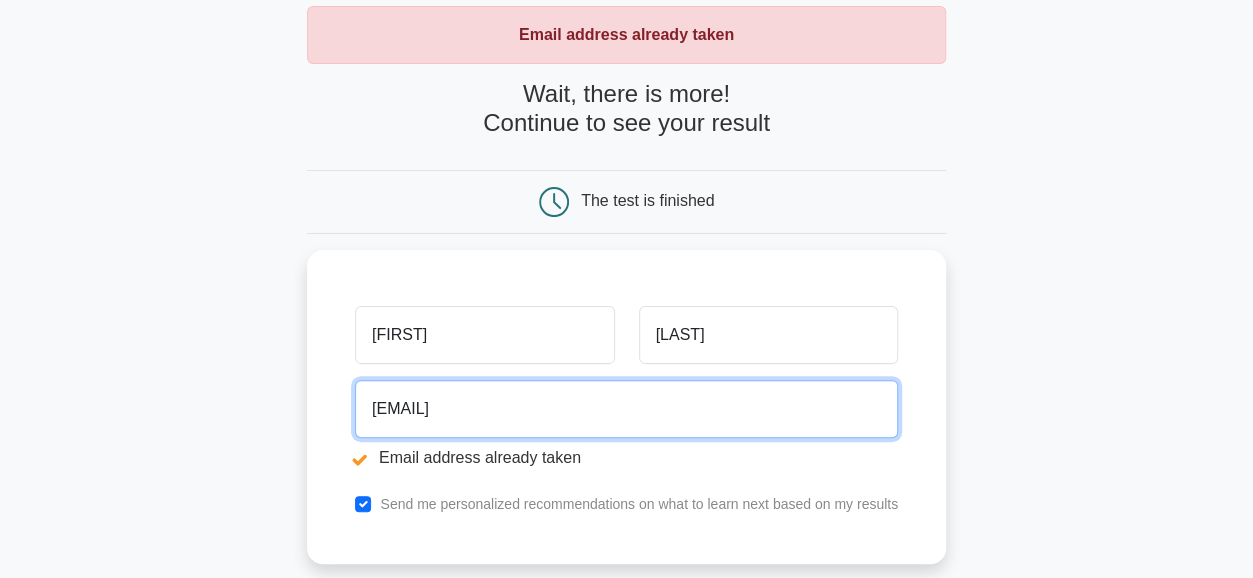 scroll, scrollTop: 110, scrollLeft: 0, axis: vertical 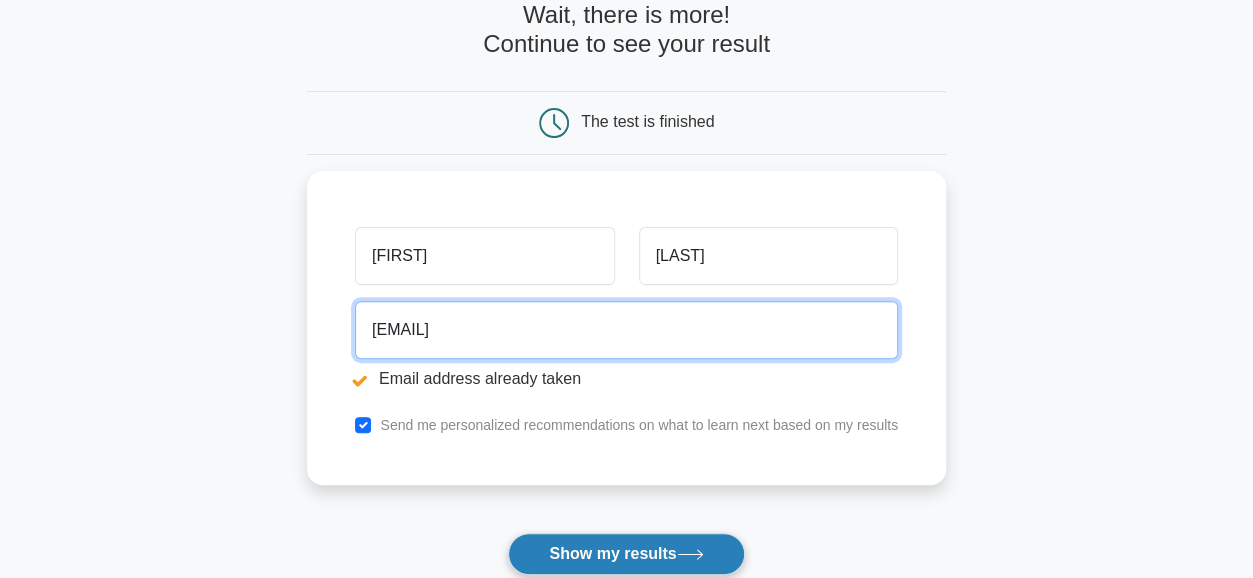type on "[EMAIL]" 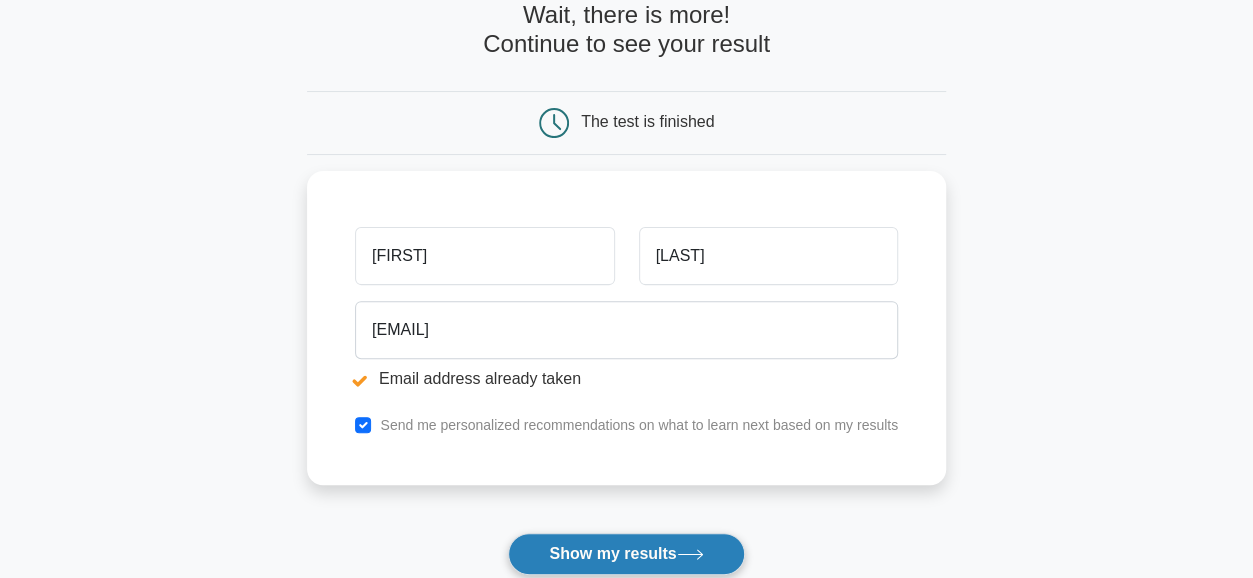 click on "Show my results" at bounding box center [626, 554] 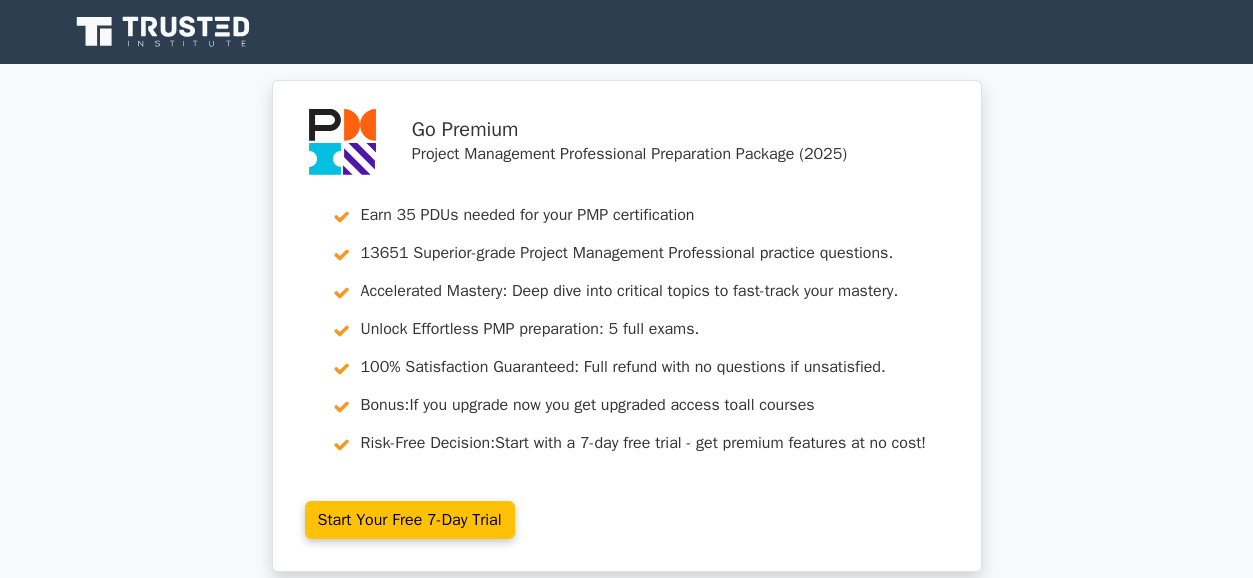 scroll, scrollTop: 0, scrollLeft: 0, axis: both 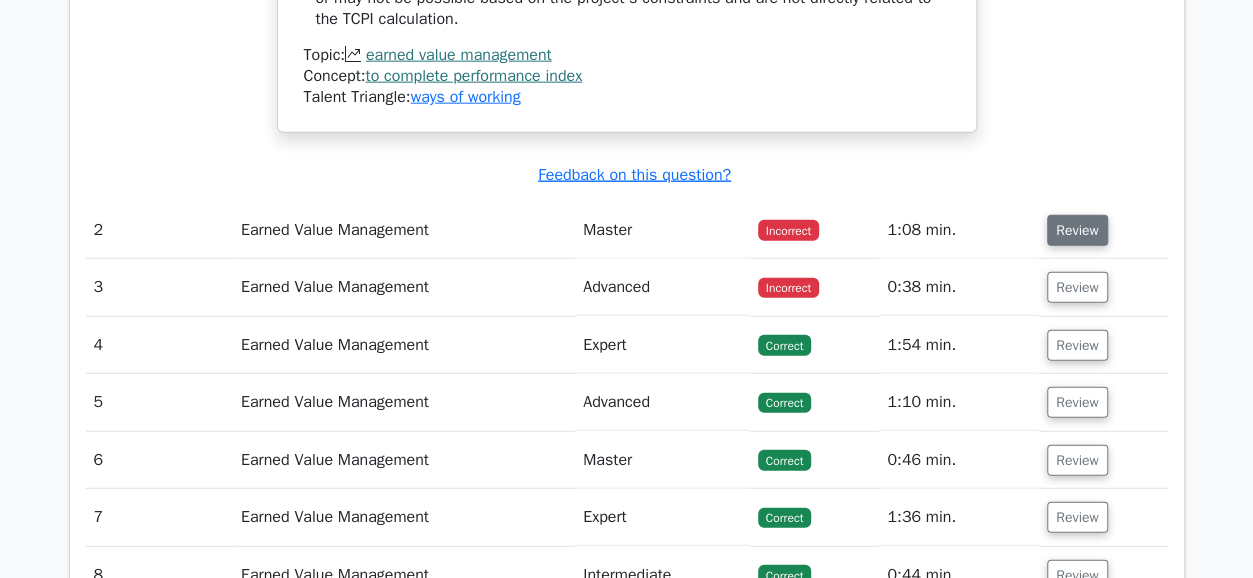 click on "Review" at bounding box center [1077, 230] 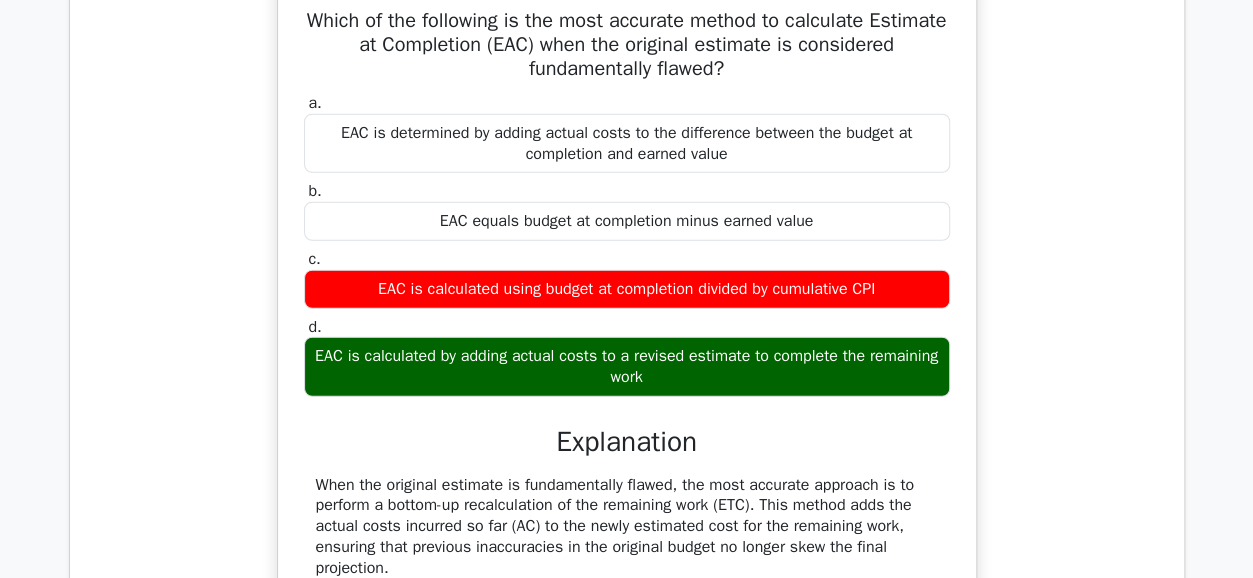 scroll, scrollTop: 2710, scrollLeft: 0, axis: vertical 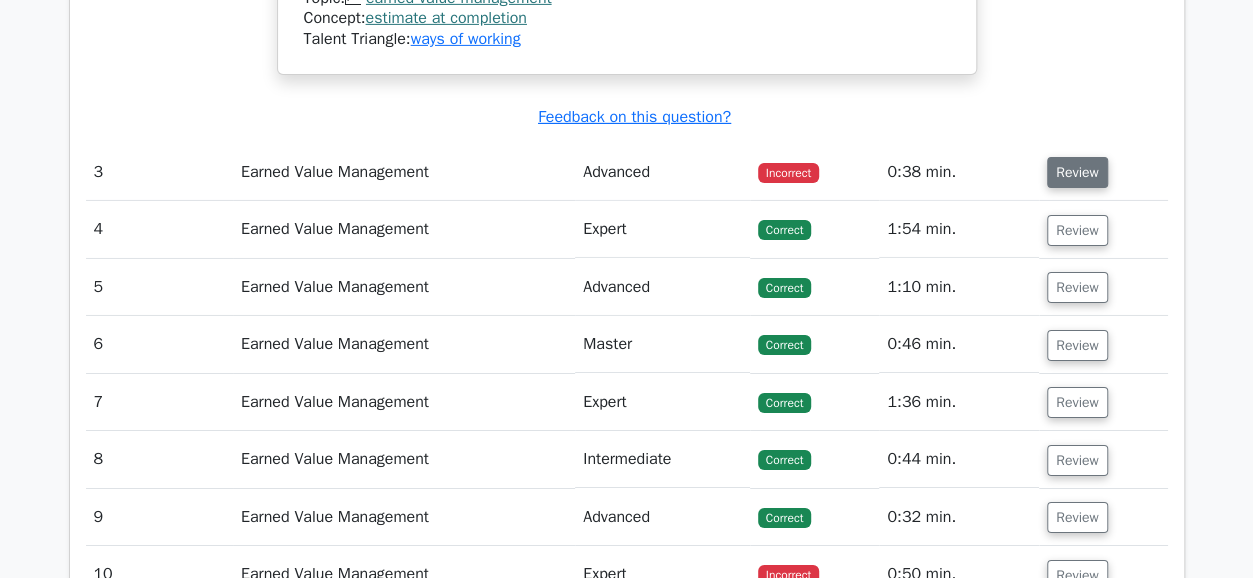 click on "Review" at bounding box center (1077, 172) 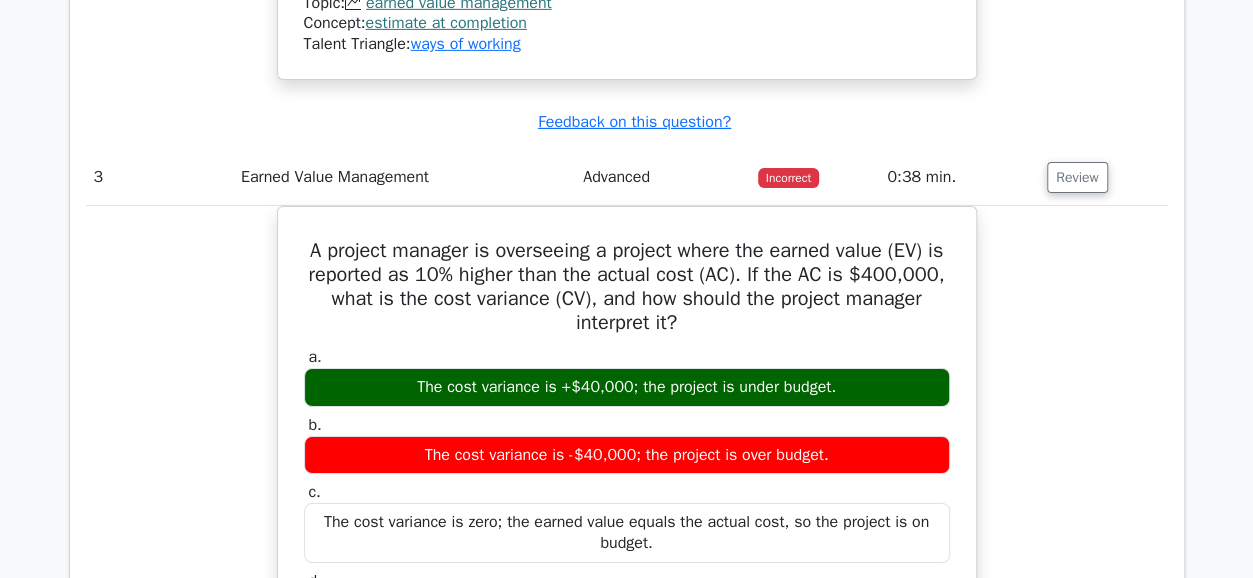drag, startPoint x: 1262, startPoint y: 345, endPoint x: 1250, endPoint y: 395, distance: 51.41984 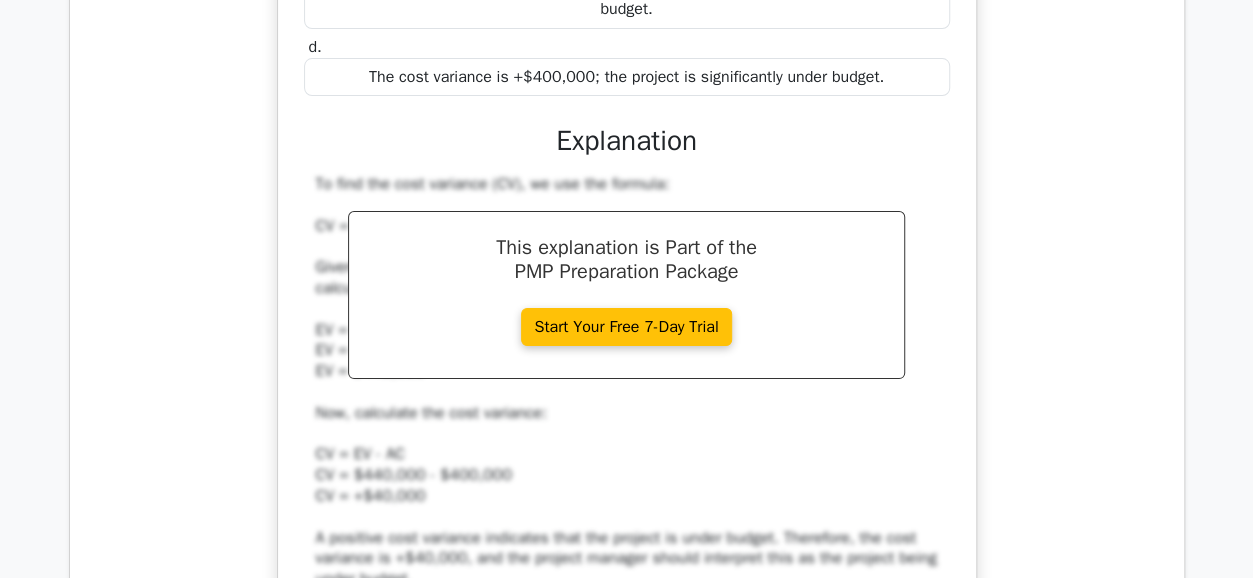 scroll, scrollTop: 3850, scrollLeft: 0, axis: vertical 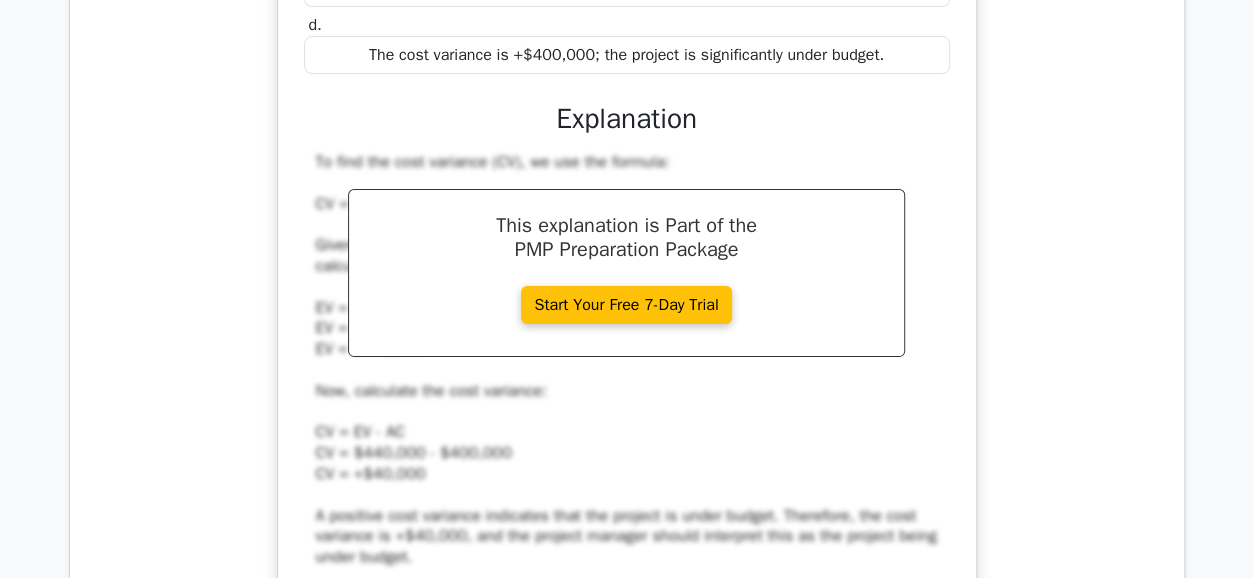 drag, startPoint x: 1266, startPoint y: 442, endPoint x: 1243, endPoint y: 467, distance: 33.970577 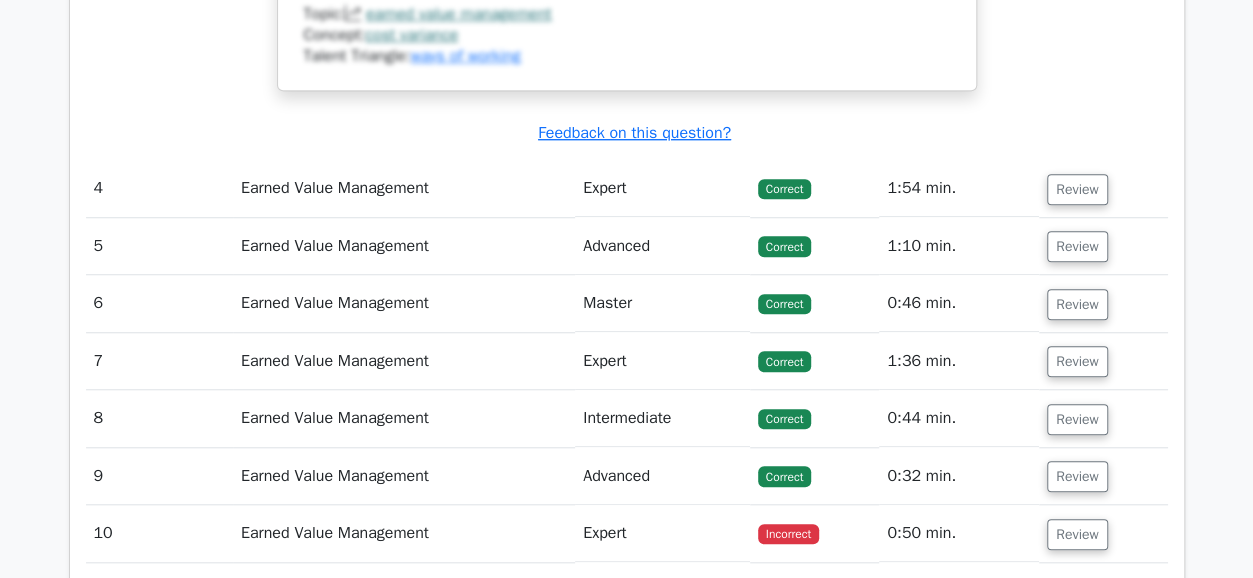 scroll, scrollTop: 4452, scrollLeft: 0, axis: vertical 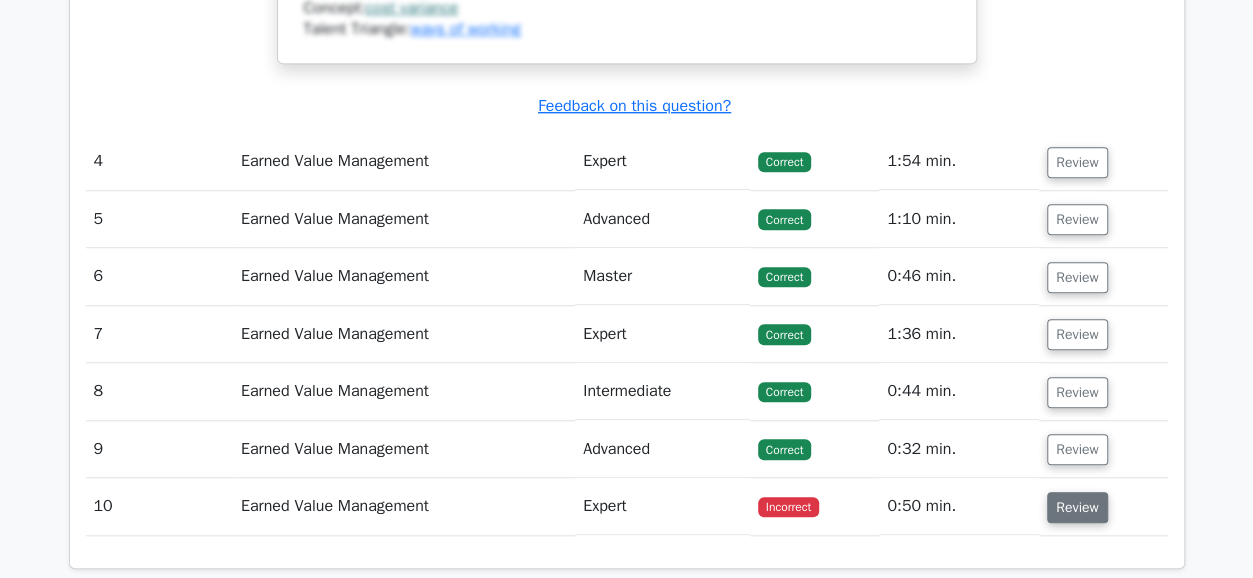 click on "Review" at bounding box center (1077, 507) 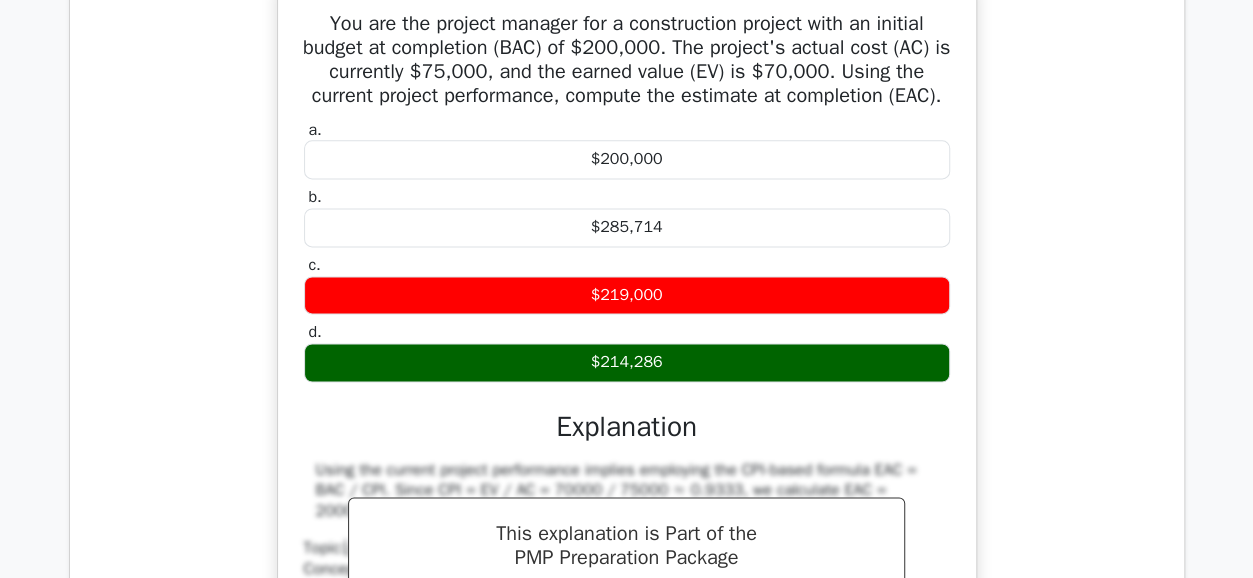 scroll, scrollTop: 5031, scrollLeft: 0, axis: vertical 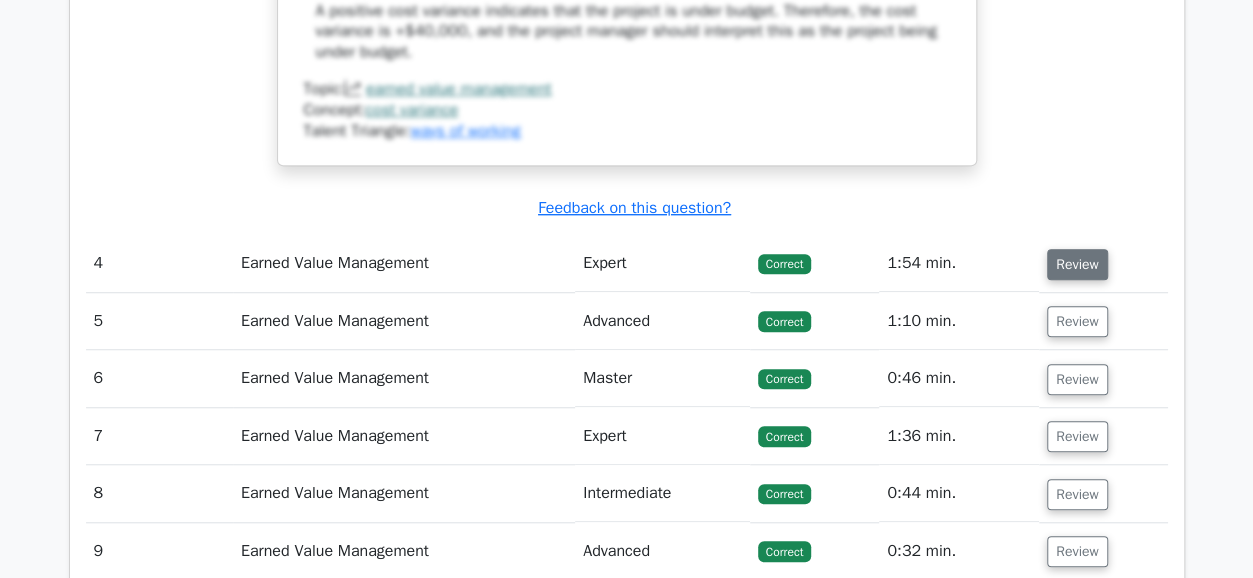 click on "Review" at bounding box center [1077, 264] 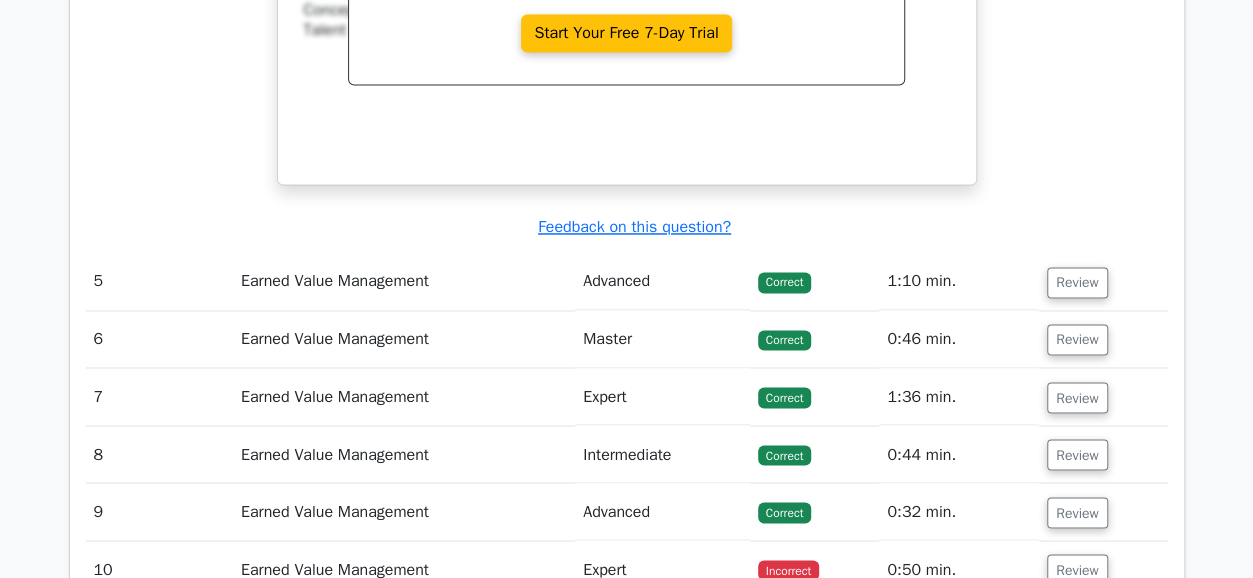 scroll, scrollTop: 5278, scrollLeft: 0, axis: vertical 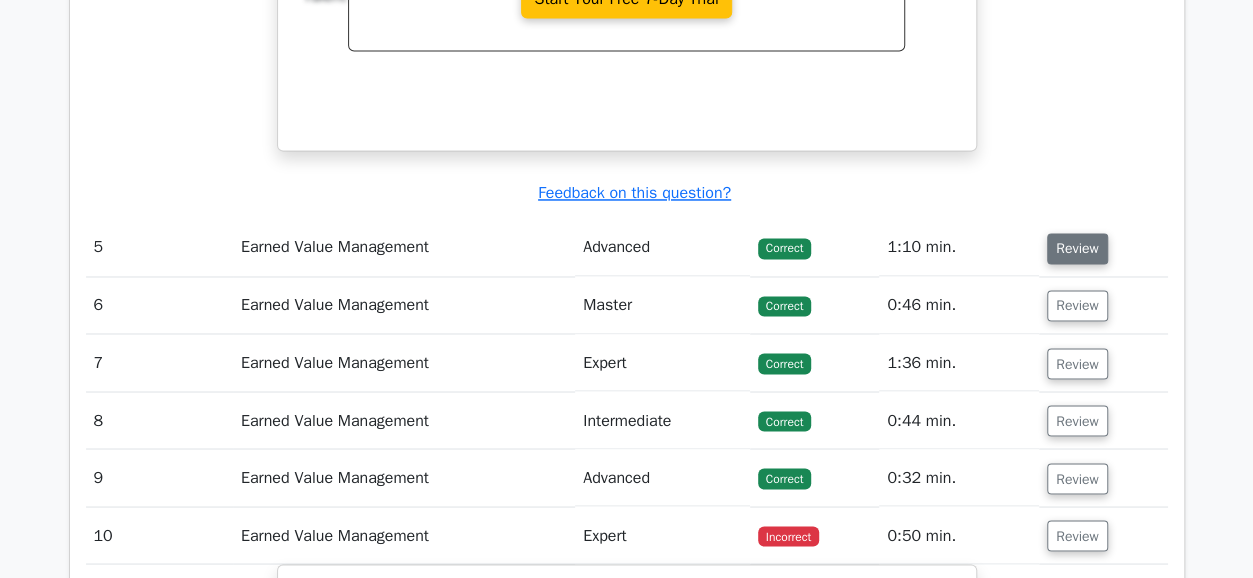 click on "Review" at bounding box center (1077, 248) 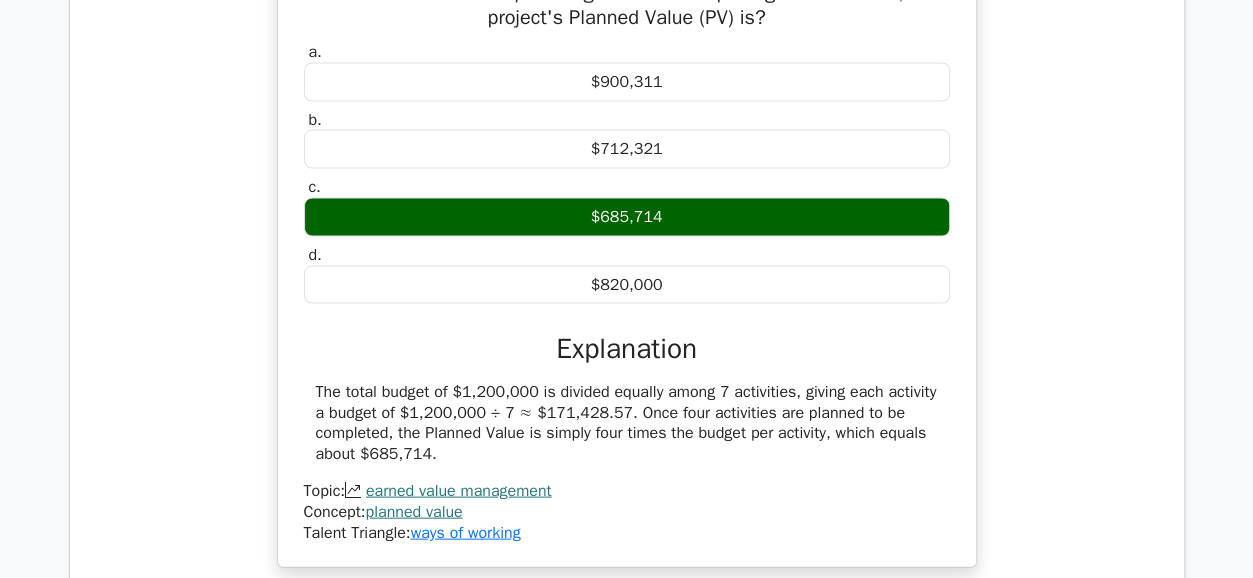 scroll, scrollTop: 5678, scrollLeft: 0, axis: vertical 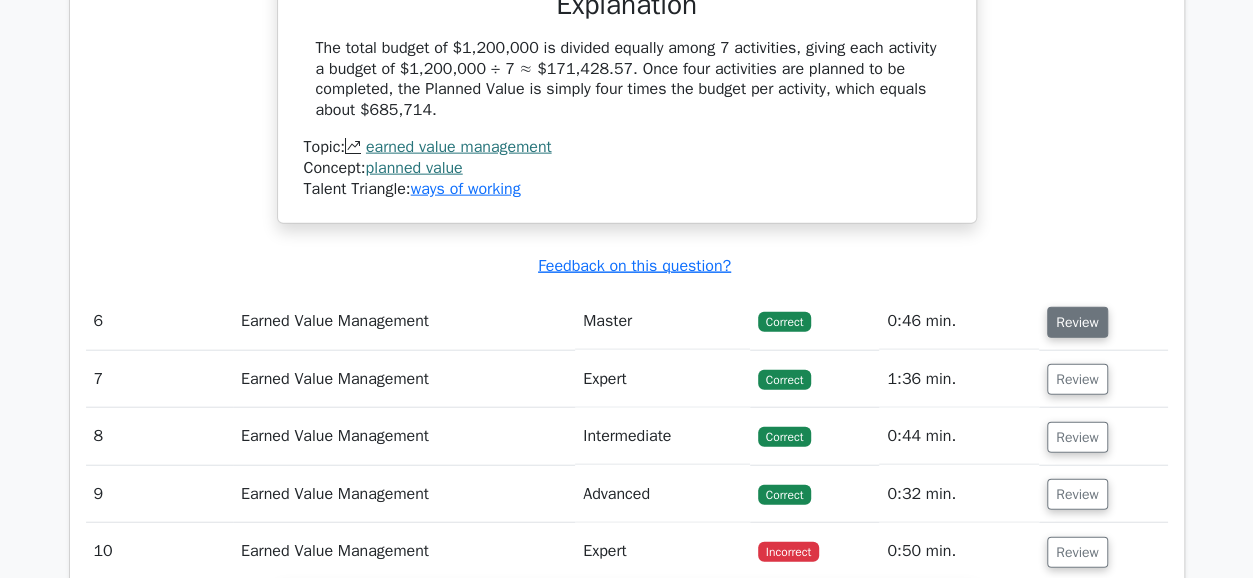click on "Review" at bounding box center (1077, 322) 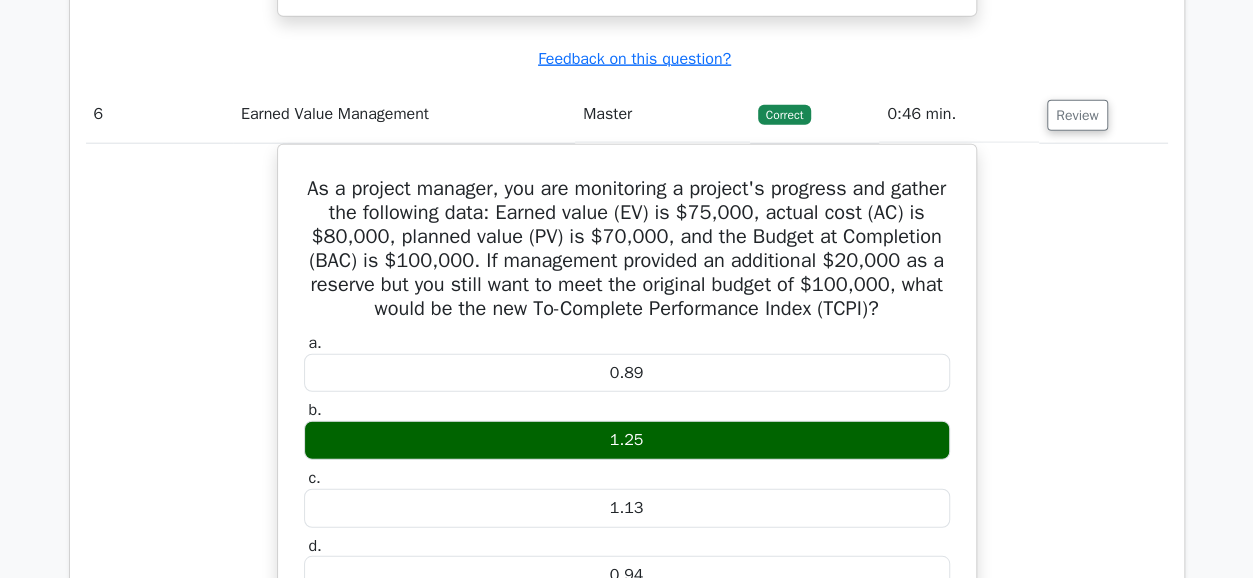 scroll, scrollTop: 6175, scrollLeft: 0, axis: vertical 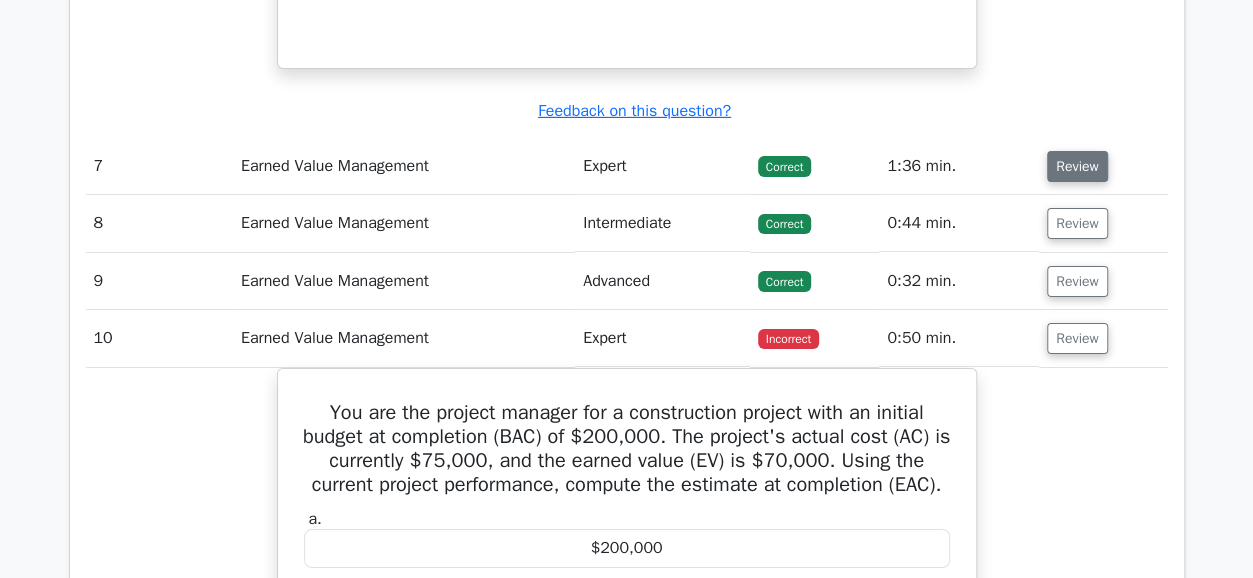 click on "Review" at bounding box center [1077, 166] 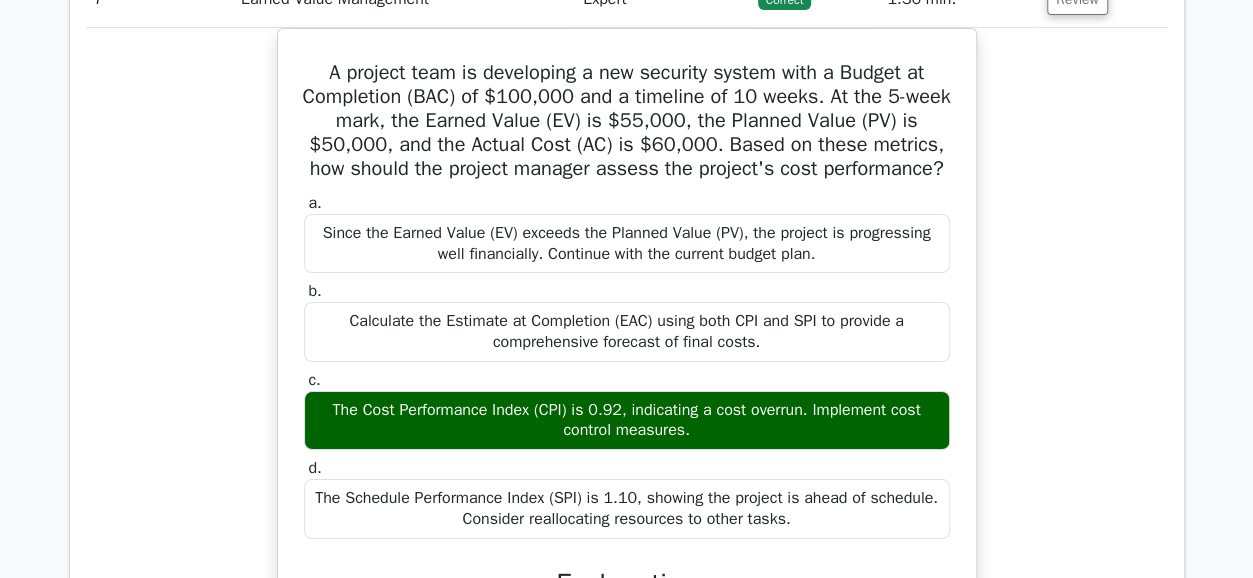 scroll, scrollTop: 7249, scrollLeft: 0, axis: vertical 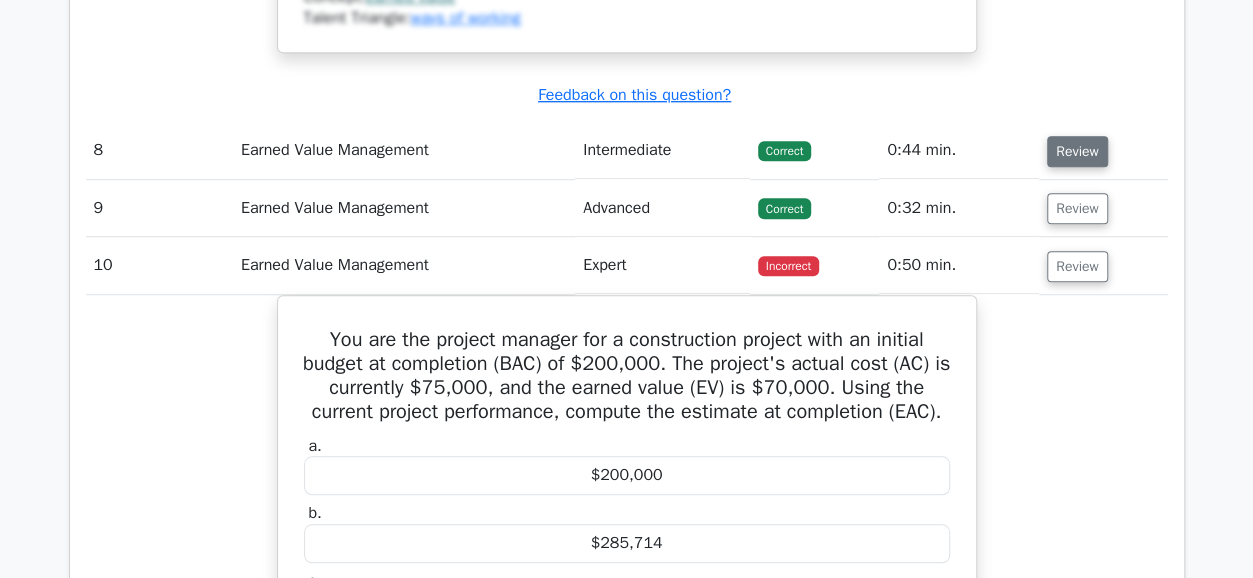 click on "Review" at bounding box center (1077, 151) 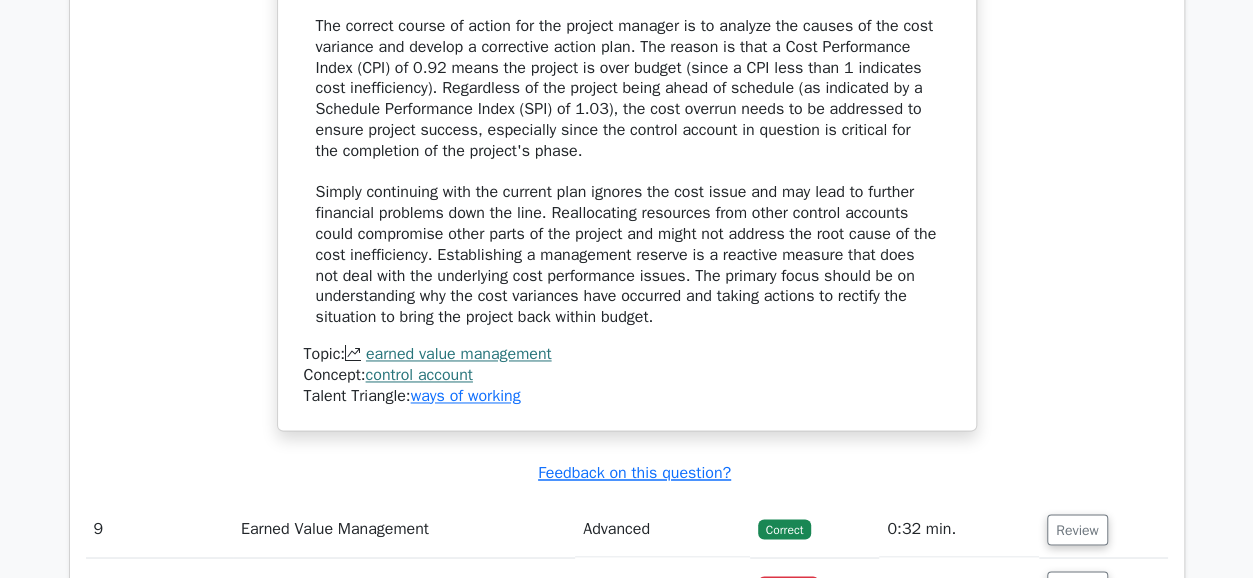 scroll, scrollTop: 8902, scrollLeft: 0, axis: vertical 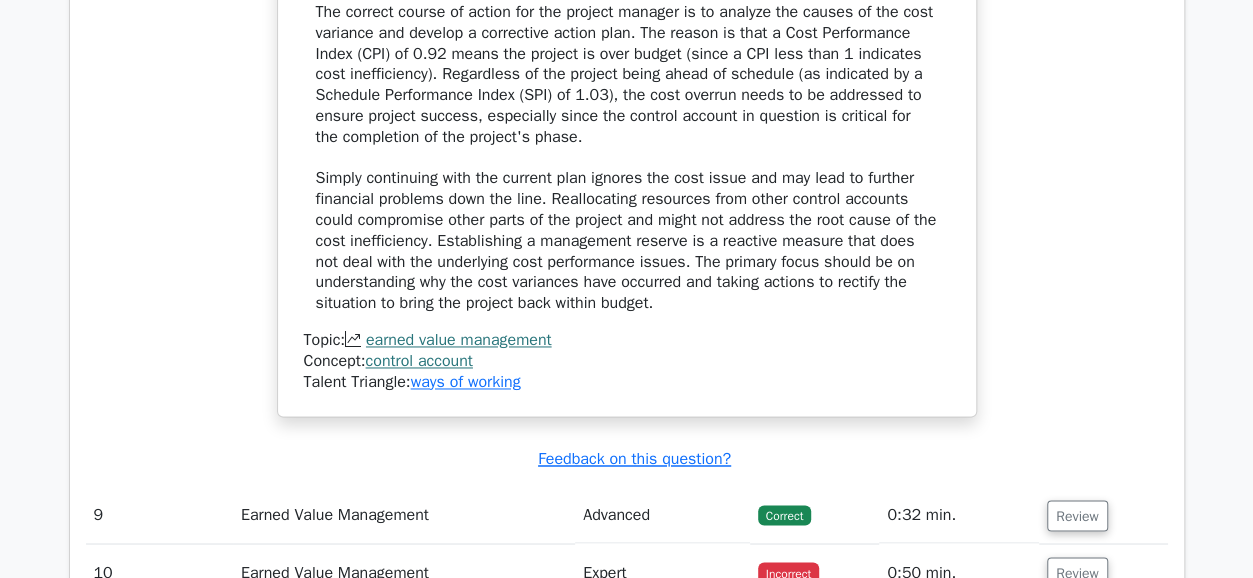 type 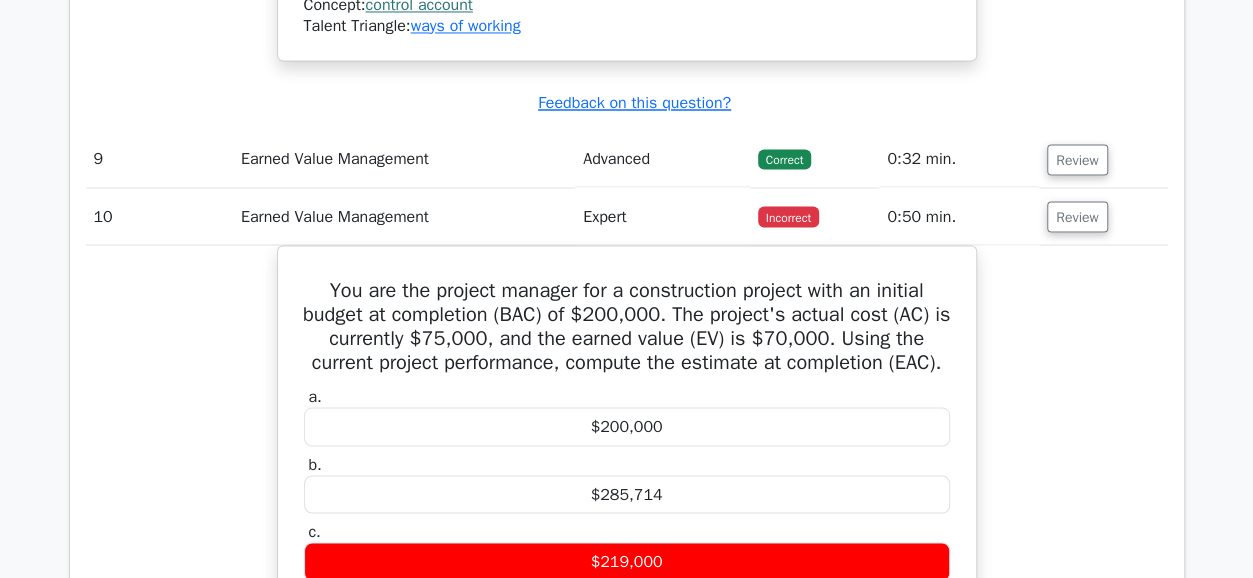 scroll, scrollTop: 9262, scrollLeft: 0, axis: vertical 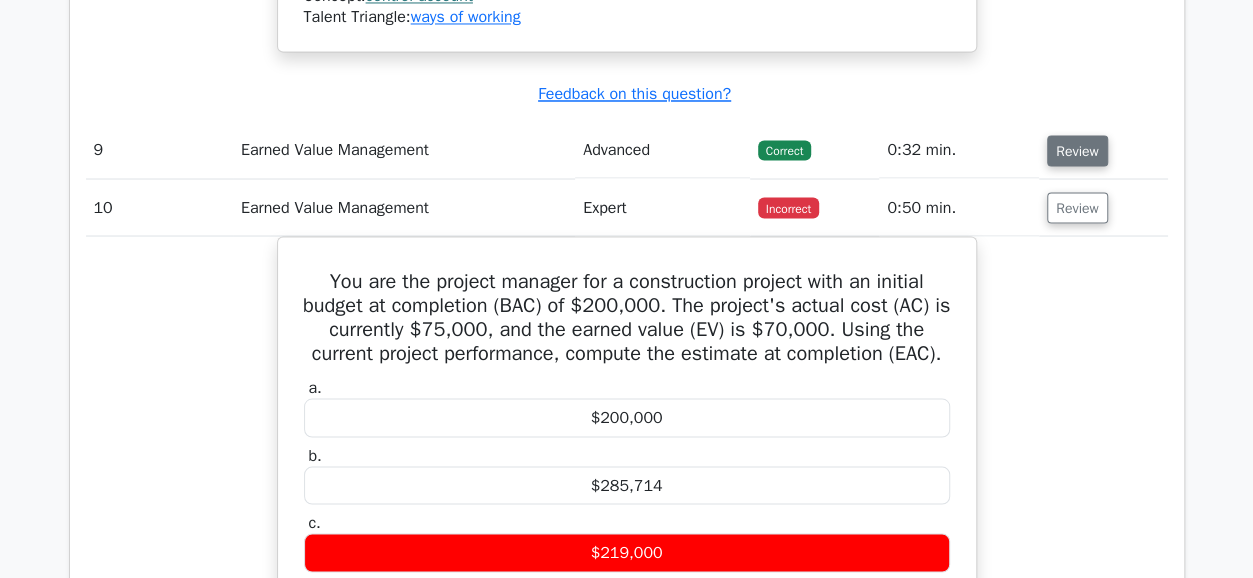 click on "Review" at bounding box center (1077, 150) 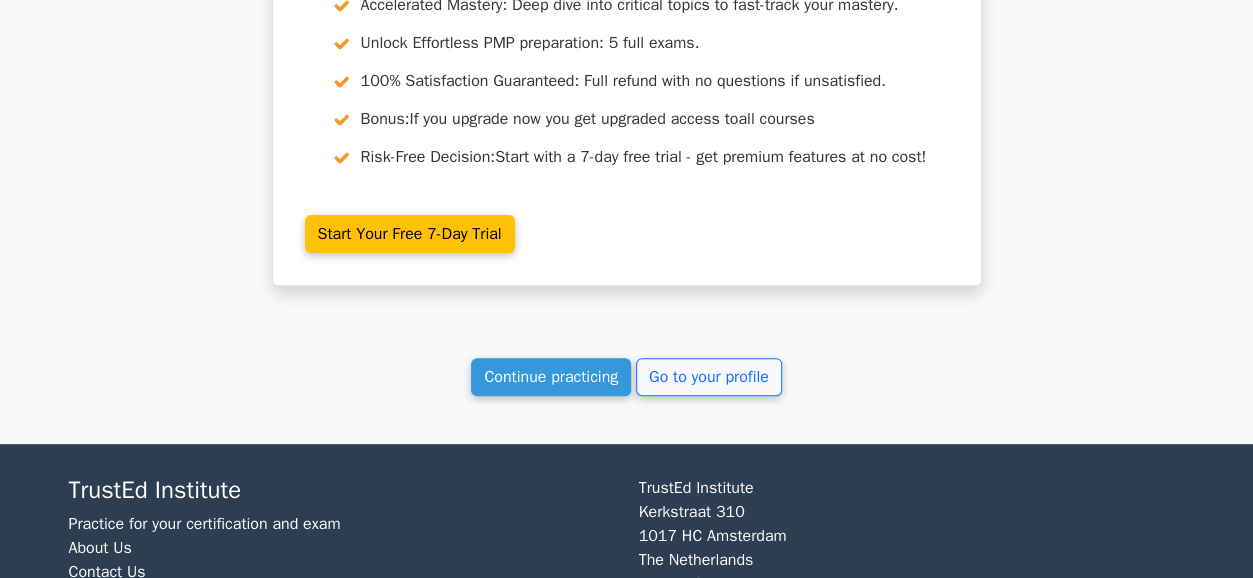 scroll, scrollTop: 11492, scrollLeft: 0, axis: vertical 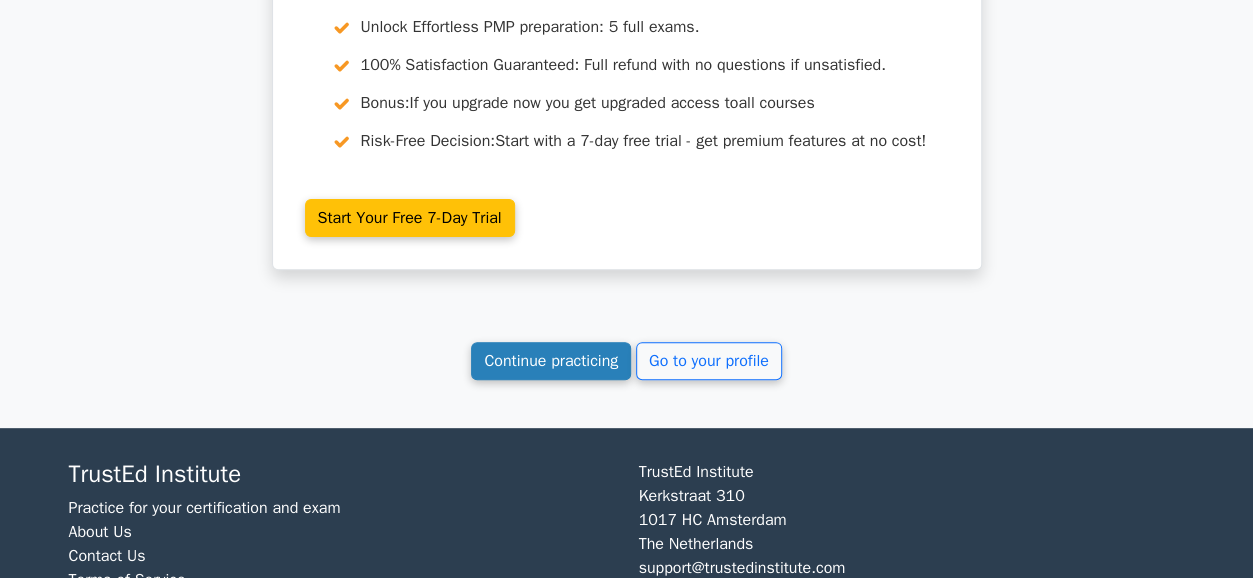 click on "Continue practicing" at bounding box center [551, 361] 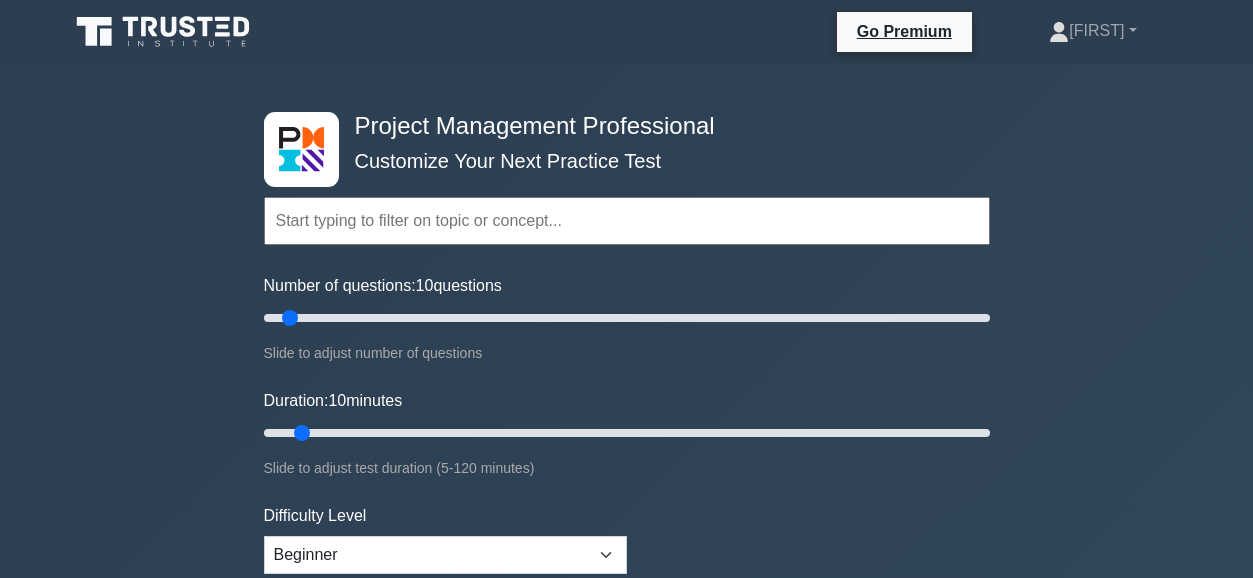scroll, scrollTop: 0, scrollLeft: 0, axis: both 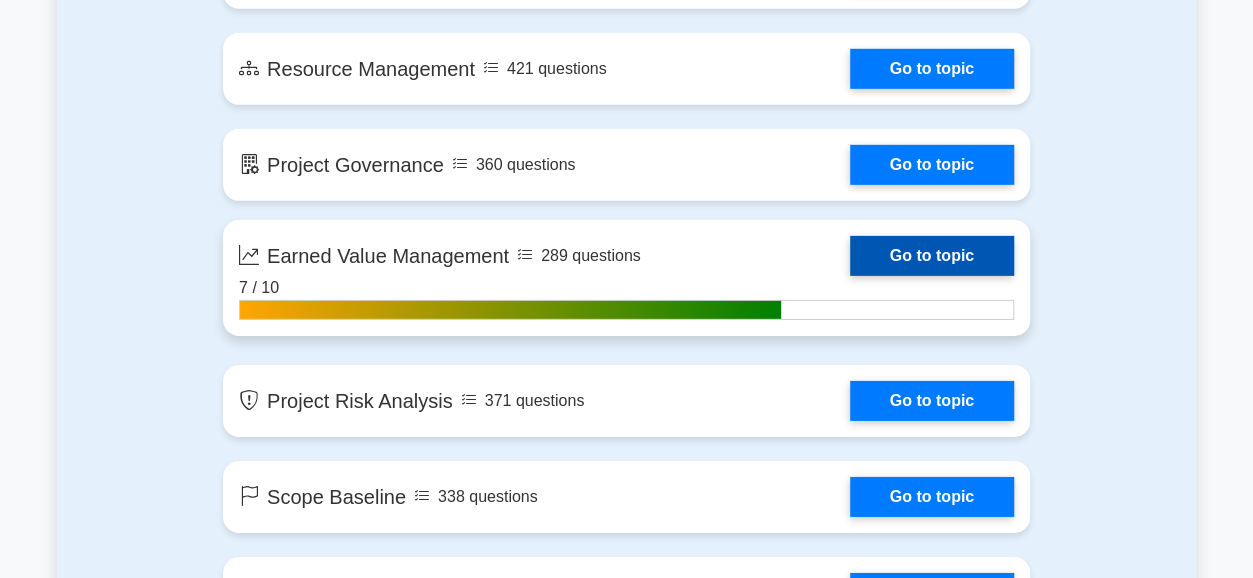 click on "Go to topic" at bounding box center (932, 256) 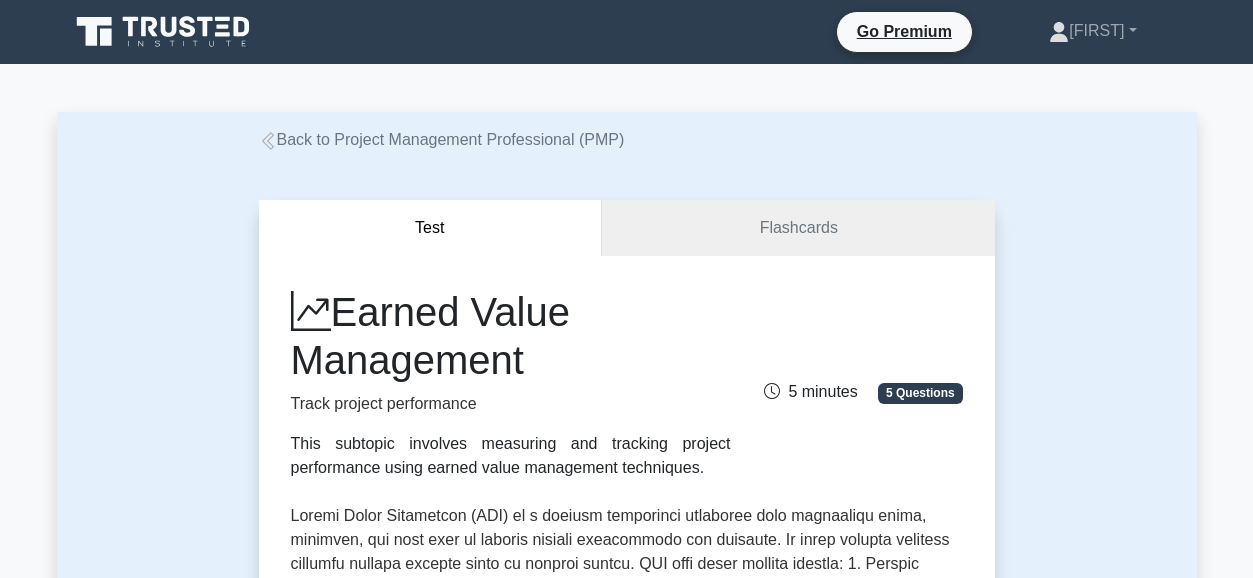 scroll, scrollTop: 0, scrollLeft: 0, axis: both 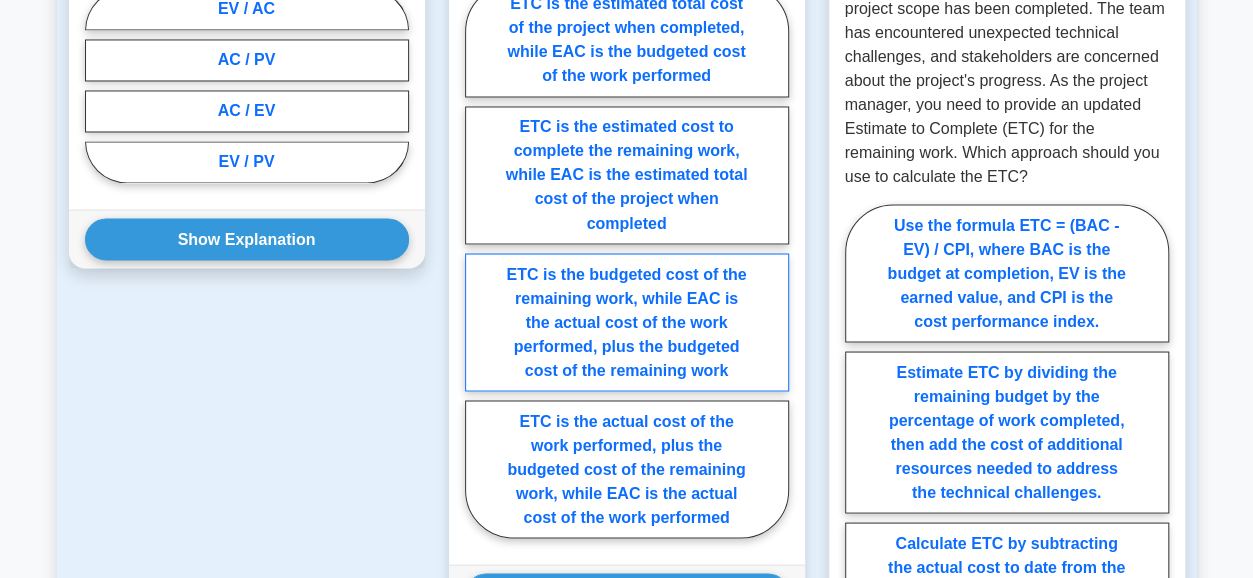click on "ETC is the budgeted cost of the remaining work, while EAC is the actual cost of the work performed, plus the budgeted cost of the remaining work" at bounding box center (627, 322) 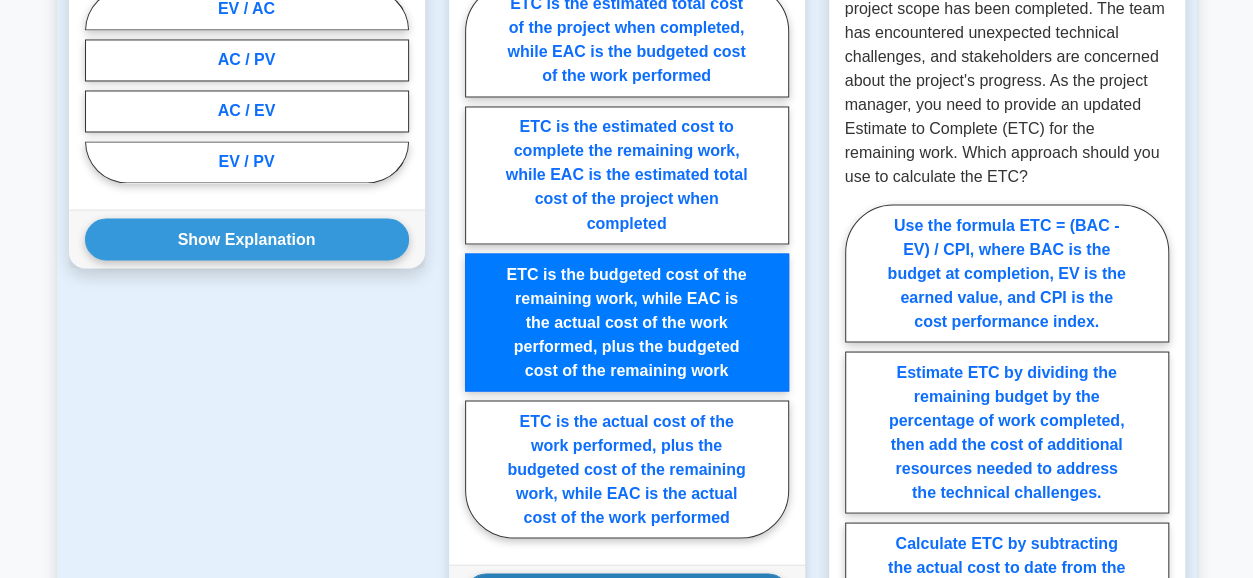 click on "Show Explanation" at bounding box center (627, 594) 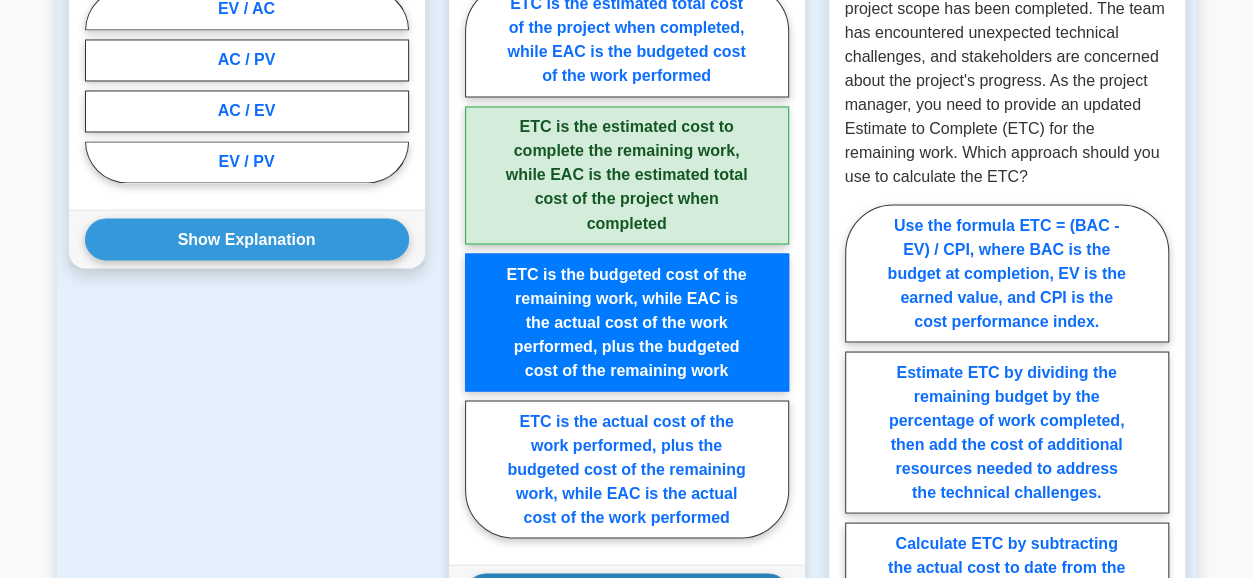click on "Show Explanation" at bounding box center (627, 594) 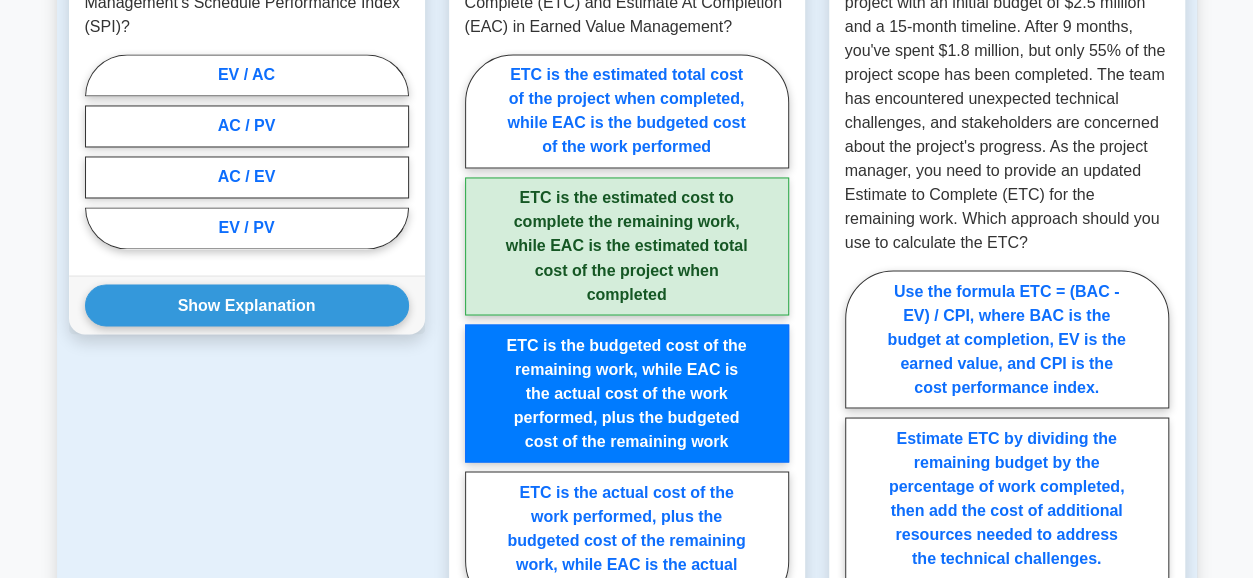 scroll, scrollTop: 1604, scrollLeft: 0, axis: vertical 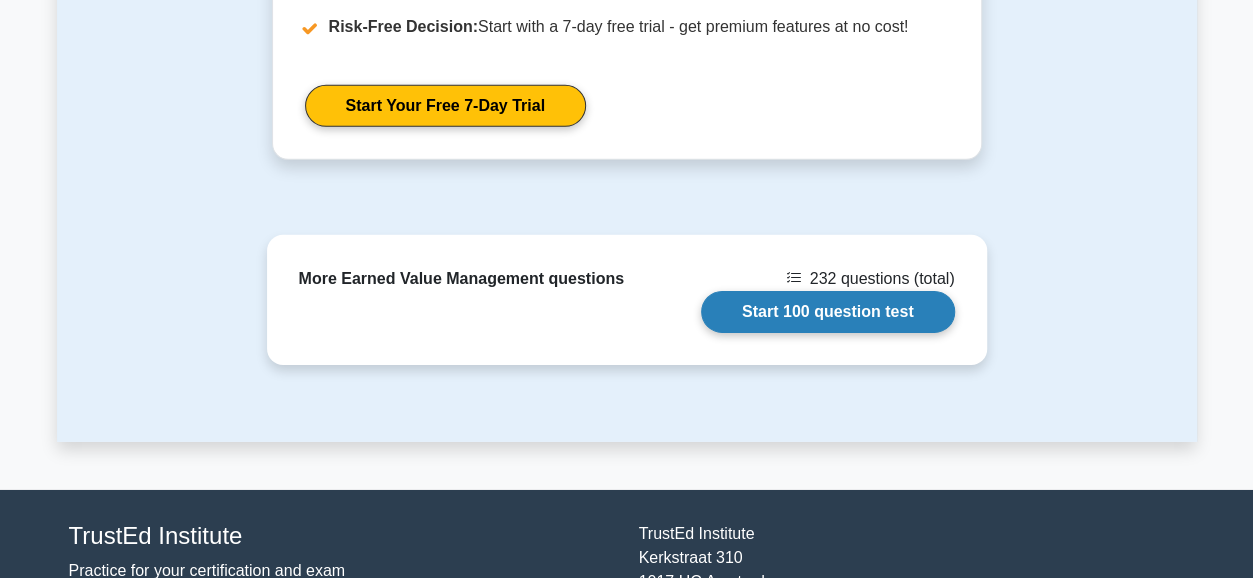 click on "Start 100 question test" at bounding box center (828, 312) 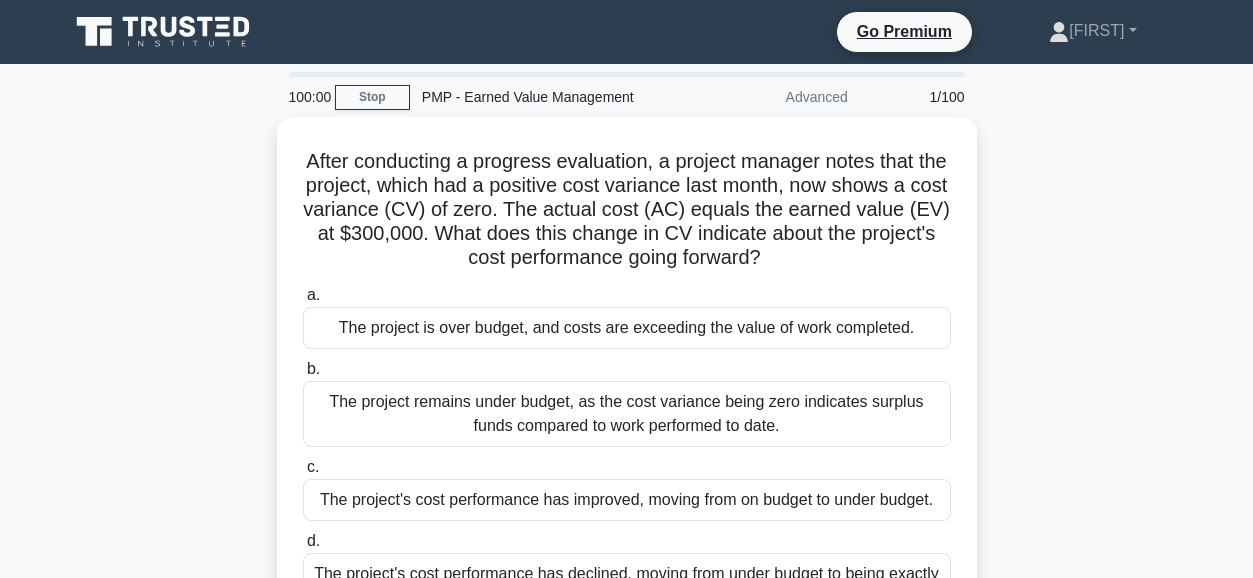 scroll, scrollTop: 0, scrollLeft: 0, axis: both 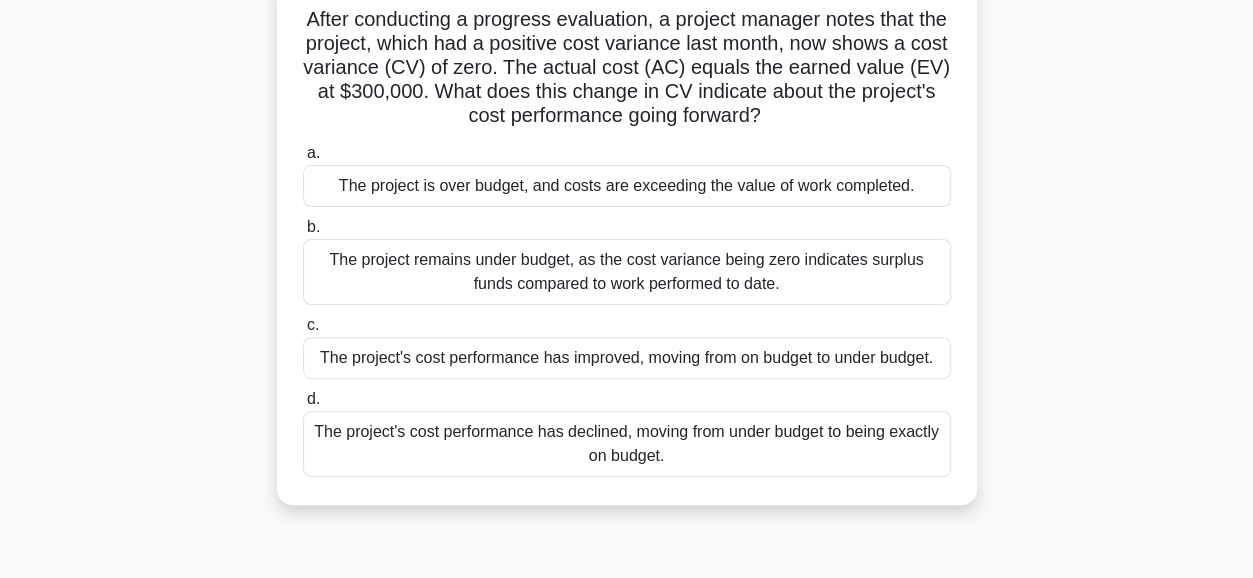 click on "The project's cost performance has declined, moving from under budget to being exactly on budget." at bounding box center (627, 444) 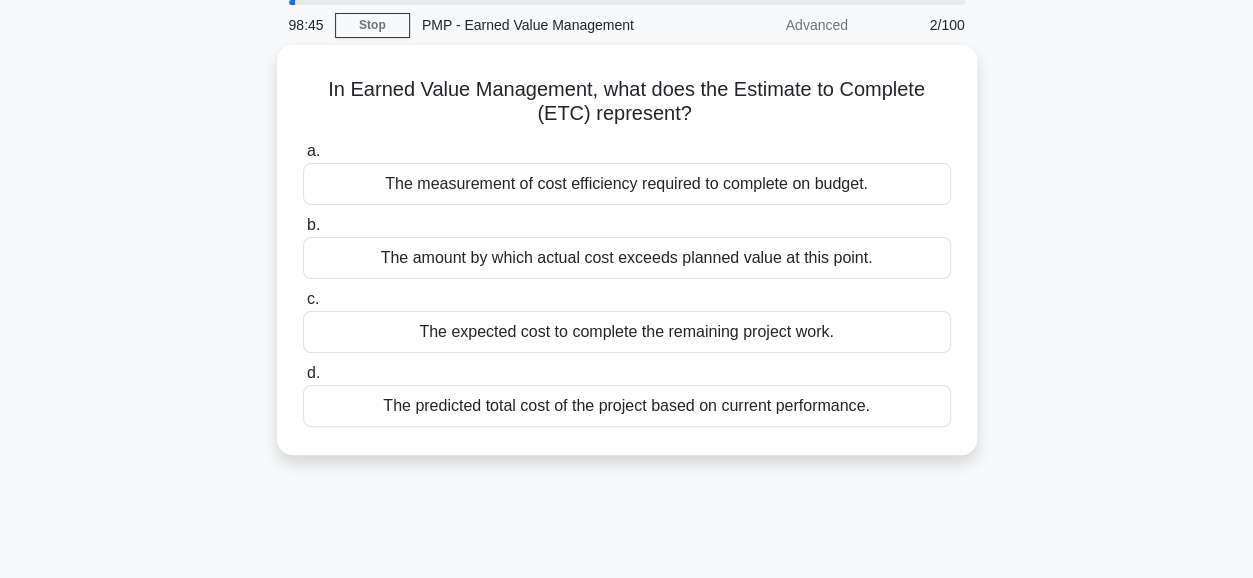 scroll, scrollTop: 0, scrollLeft: 0, axis: both 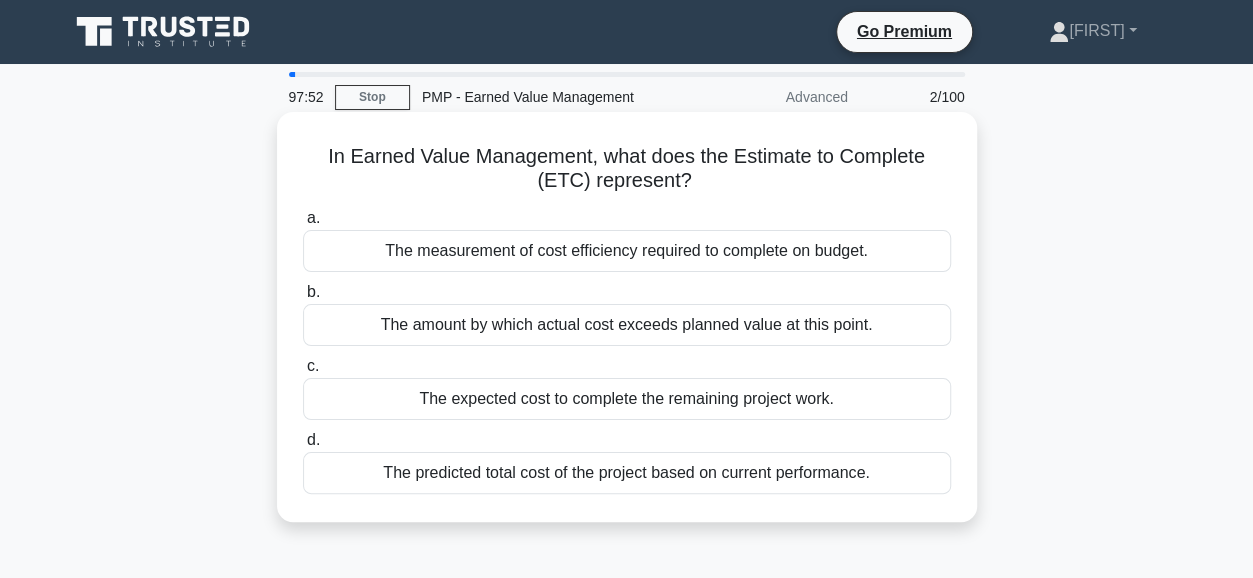 click on "The expected cost to complete the remaining project work." at bounding box center (627, 399) 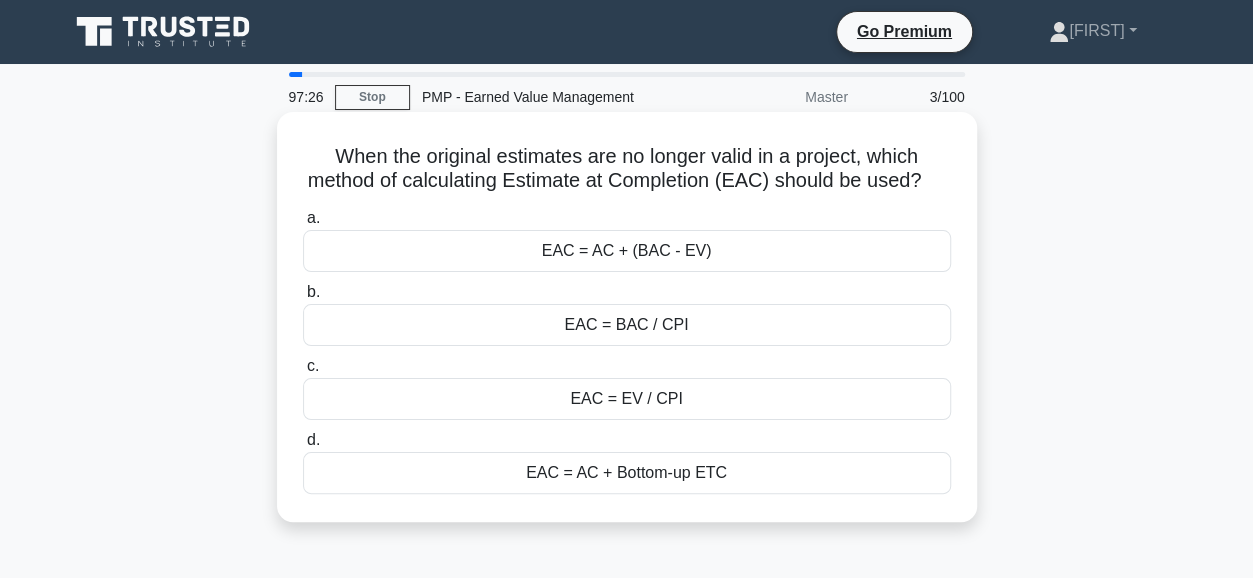 click on "EAC = AC + Bottom-up ETC" at bounding box center (627, 473) 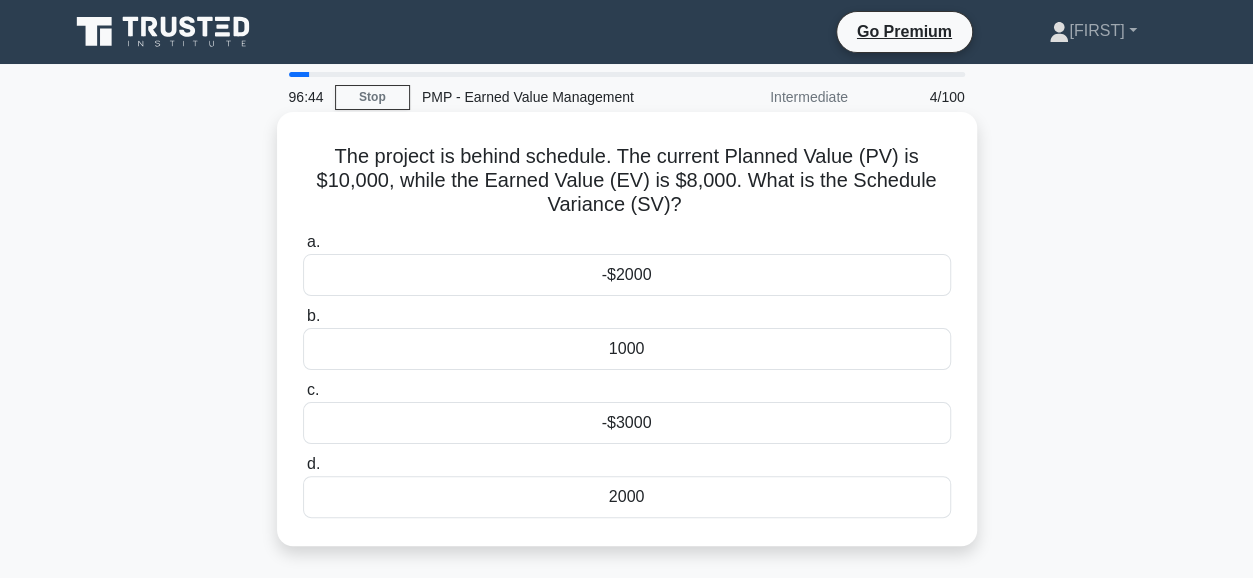 click on "-$2000" at bounding box center (627, 275) 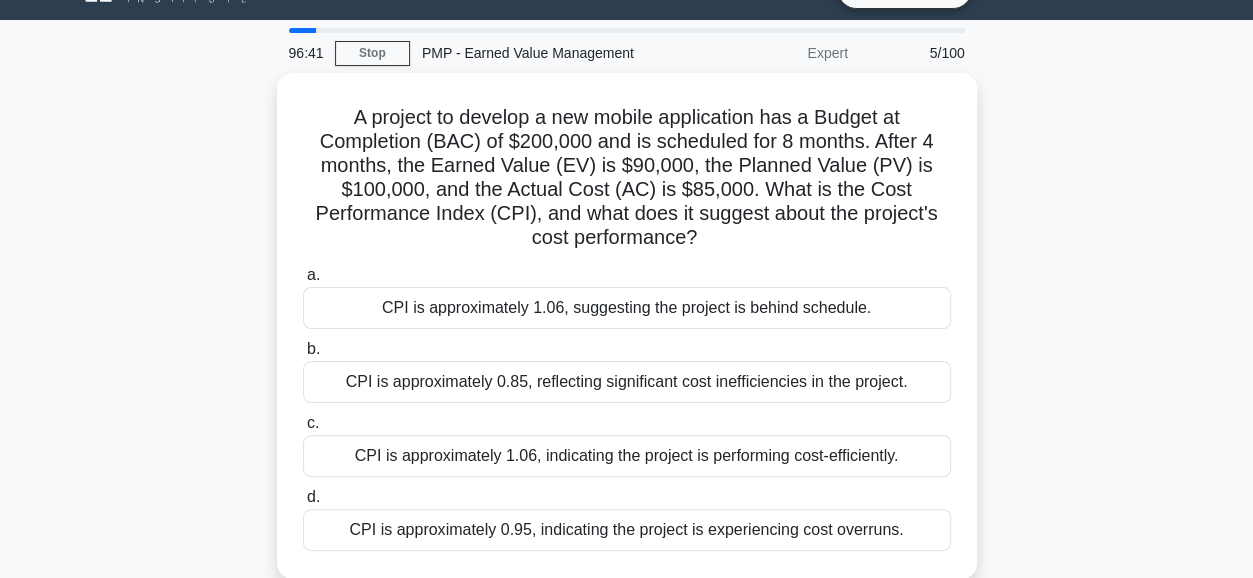 scroll, scrollTop: 51, scrollLeft: 0, axis: vertical 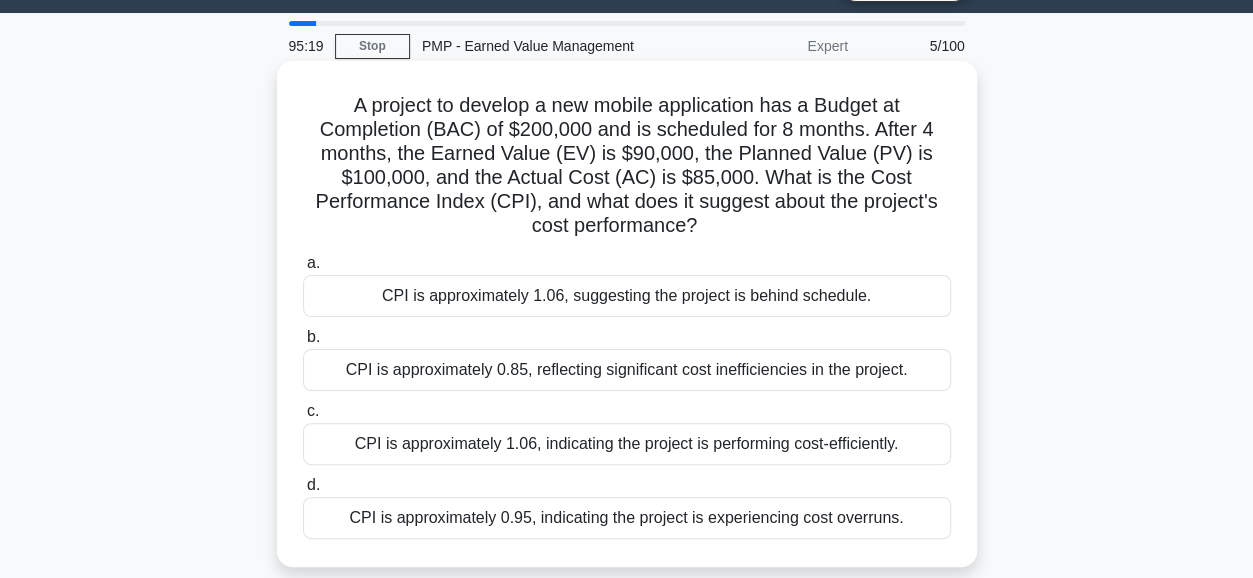 click on "CPI is approximately 1.06, indicating the project is performing cost-efficiently." at bounding box center [627, 444] 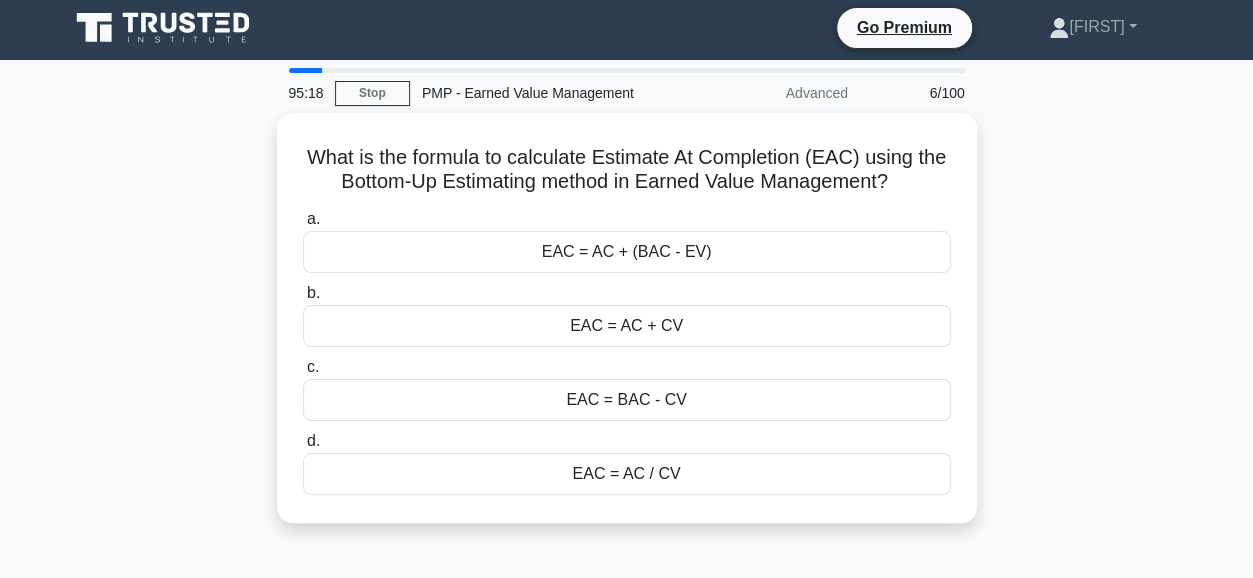 scroll, scrollTop: 0, scrollLeft: 0, axis: both 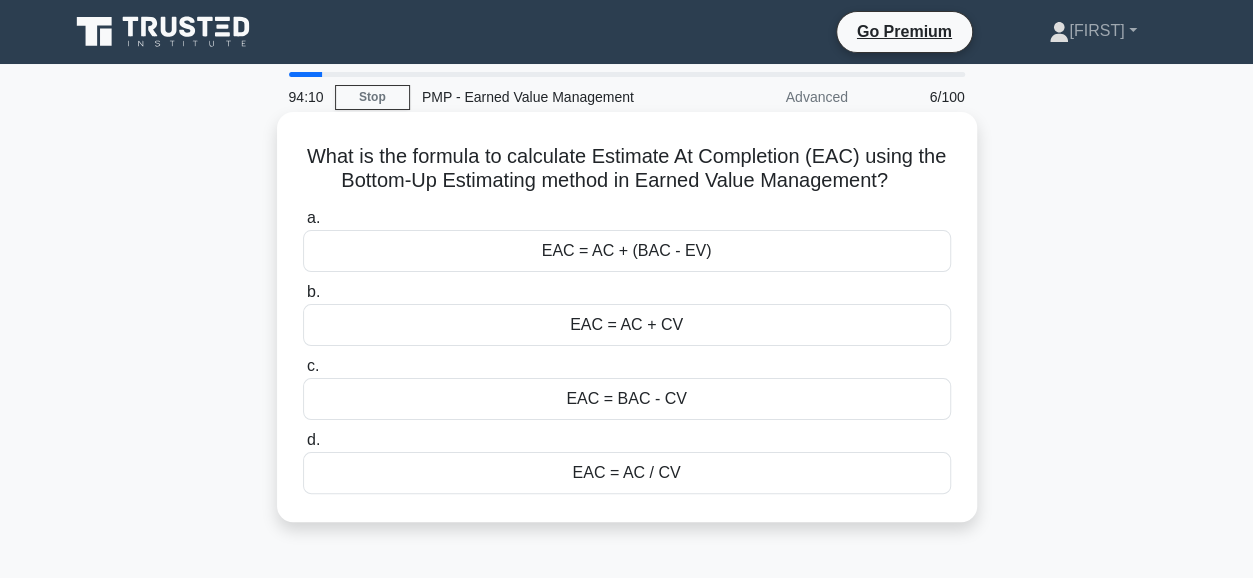 click on "EAC = AC + CV" at bounding box center (627, 325) 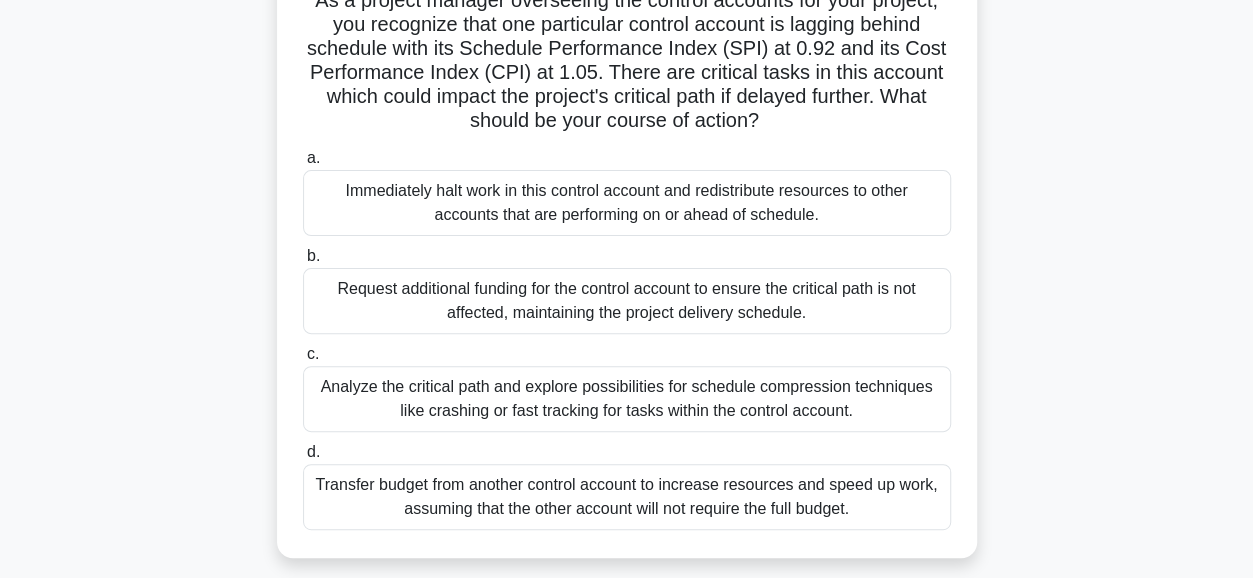 scroll, scrollTop: 165, scrollLeft: 0, axis: vertical 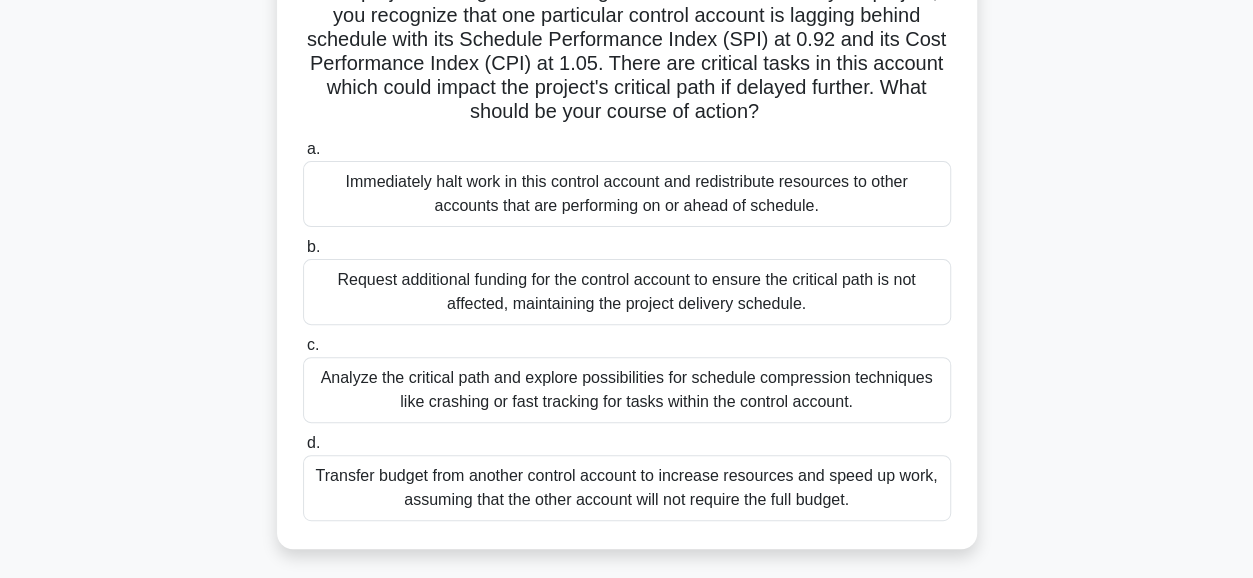 click on "Analyze the critical path and explore possibilities for schedule compression techniques like crashing or fast tracking for tasks within the control account." at bounding box center [627, 390] 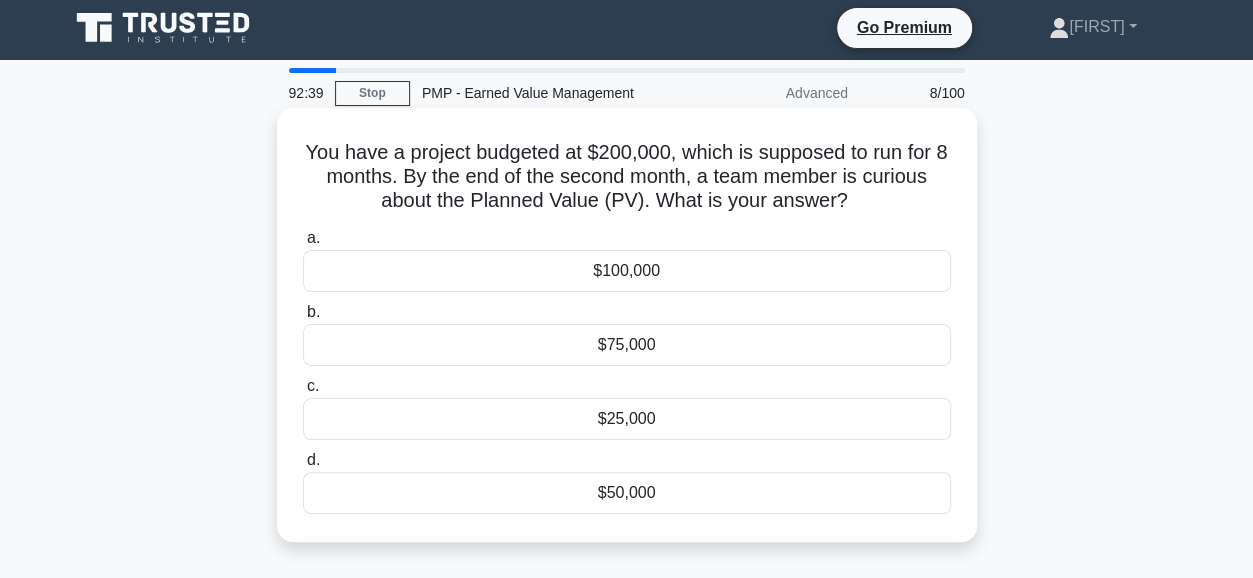 scroll, scrollTop: 0, scrollLeft: 0, axis: both 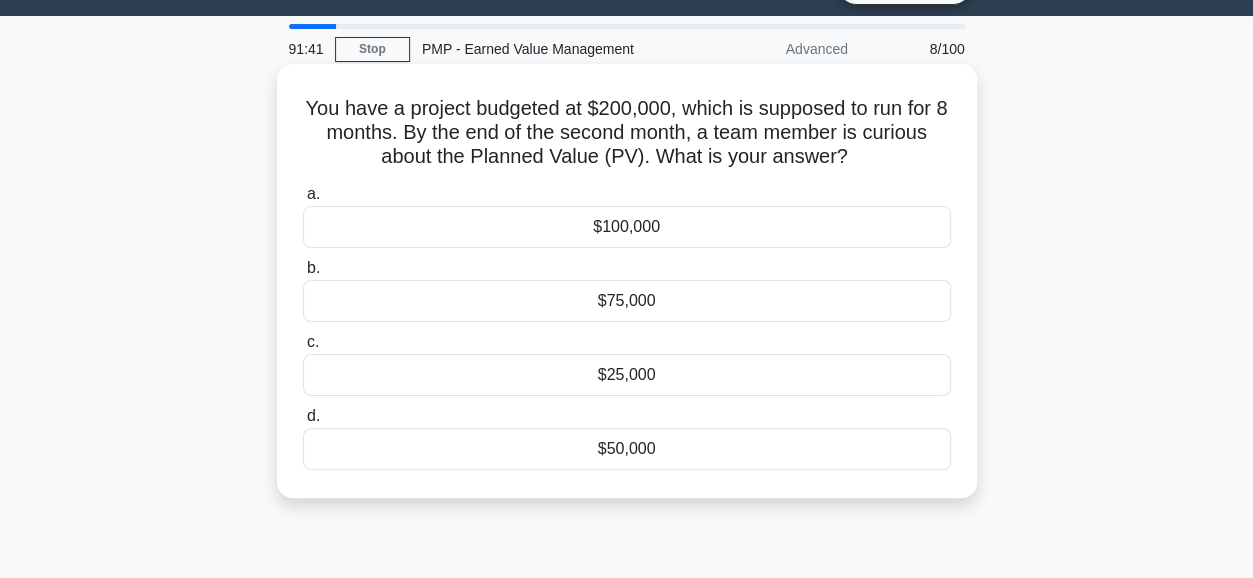 click on "$50,000" at bounding box center [627, 449] 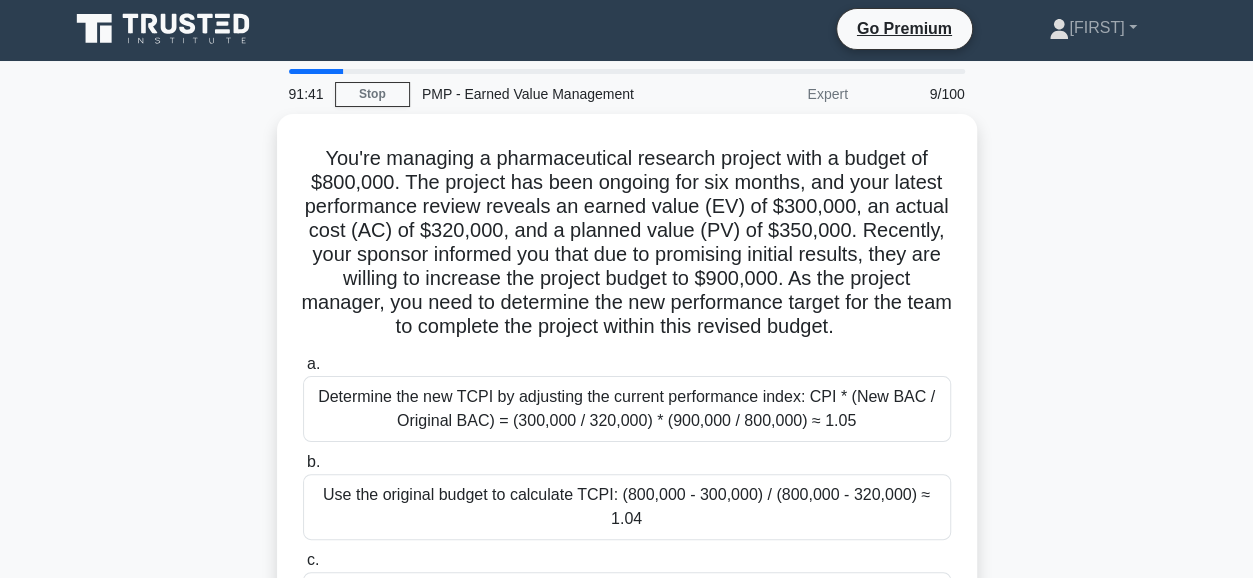 scroll, scrollTop: 0, scrollLeft: 0, axis: both 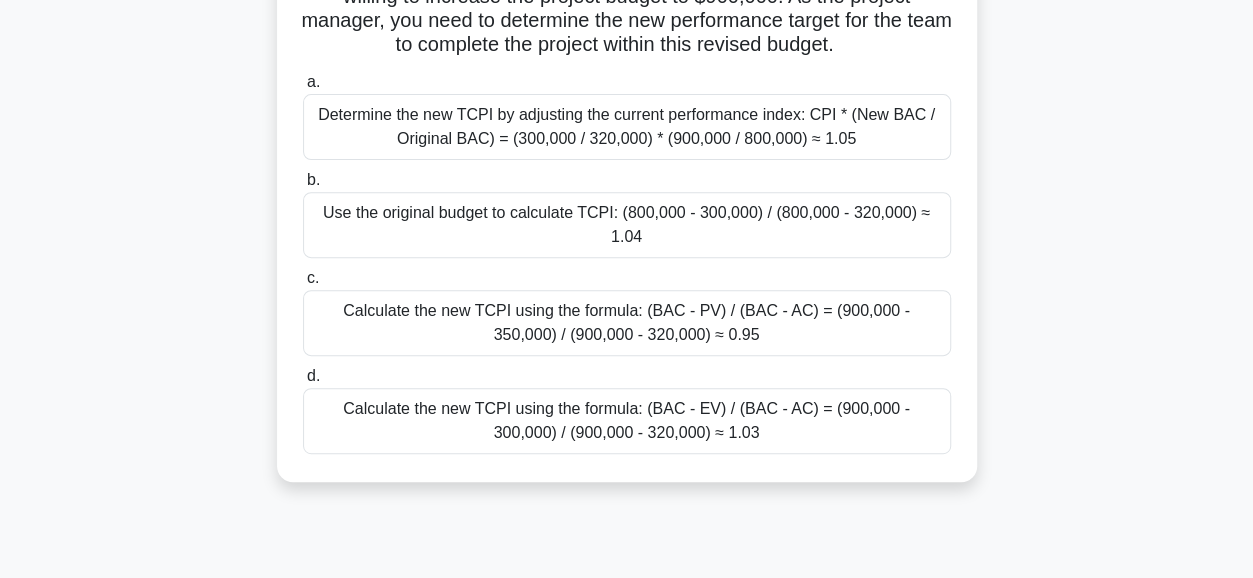 click on "Calculate the new TCPI using the formula: (BAC - EV) / (BAC - AC) = (900,000 - 300,000) / (900,000 - 320,000) ≈ 1.03" at bounding box center [627, 421] 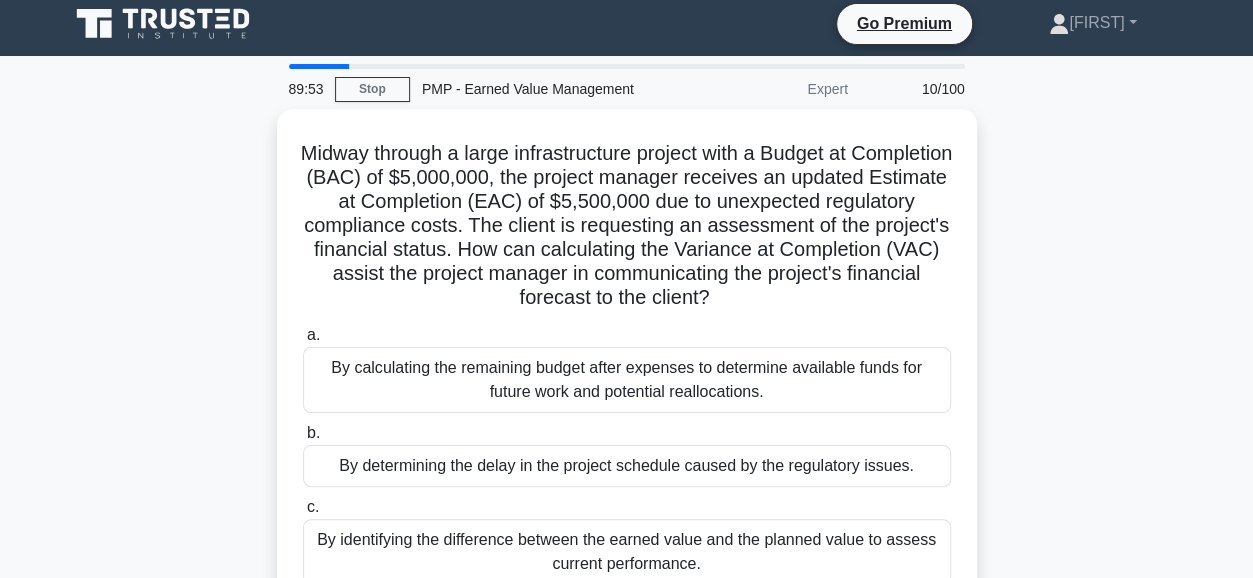 scroll, scrollTop: 0, scrollLeft: 0, axis: both 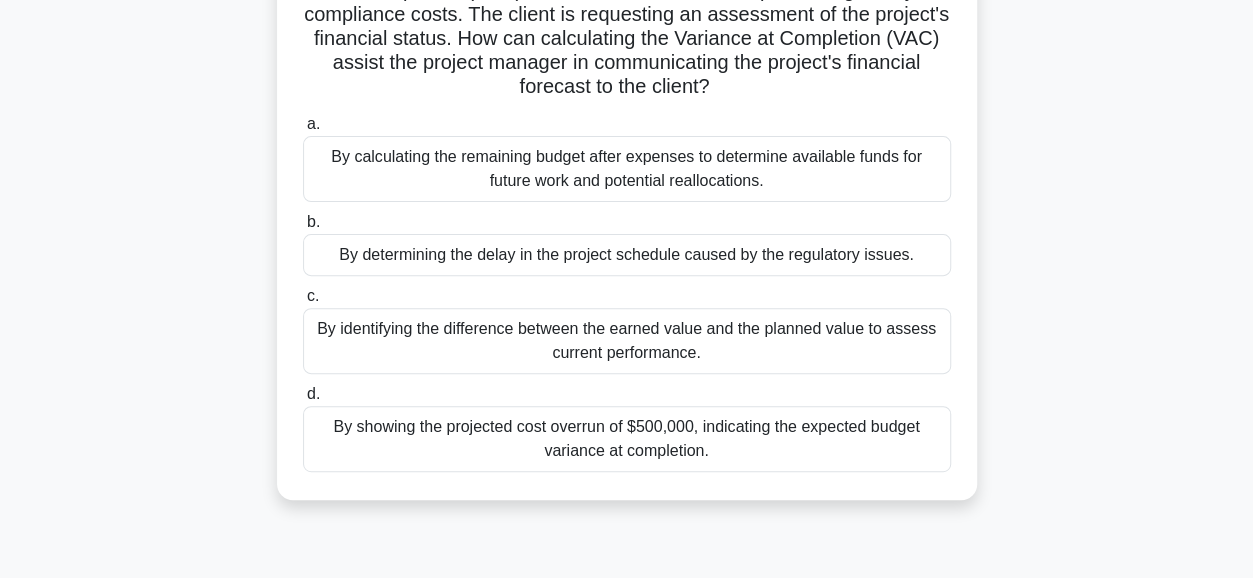 click on "By determining the delay in the project schedule caused by the regulatory issues." at bounding box center (627, 255) 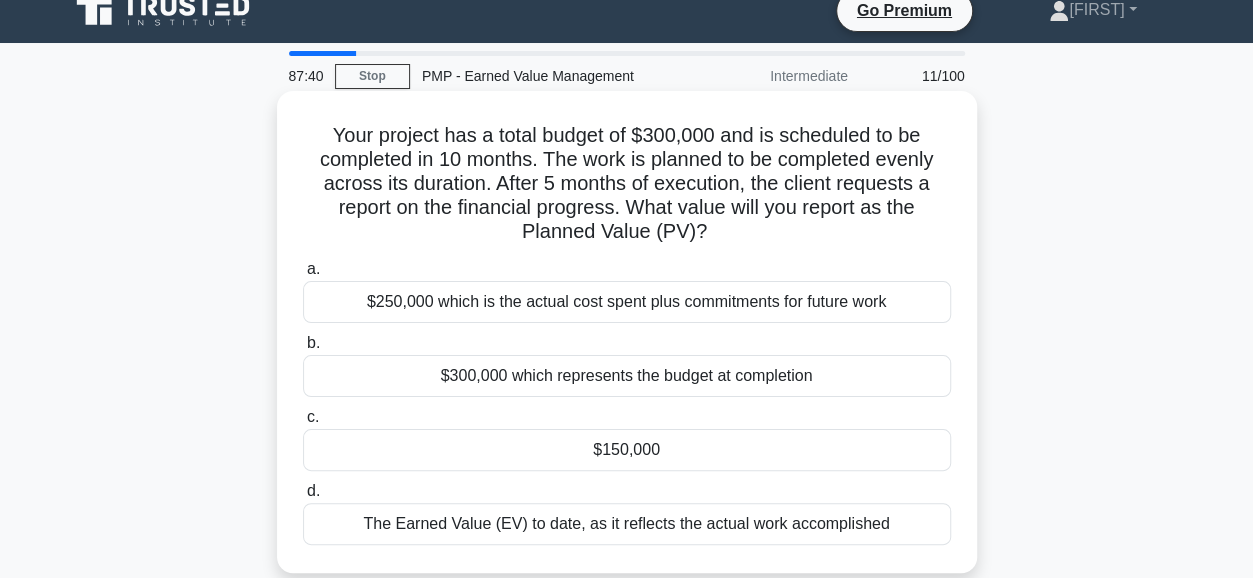 scroll, scrollTop: 0, scrollLeft: 0, axis: both 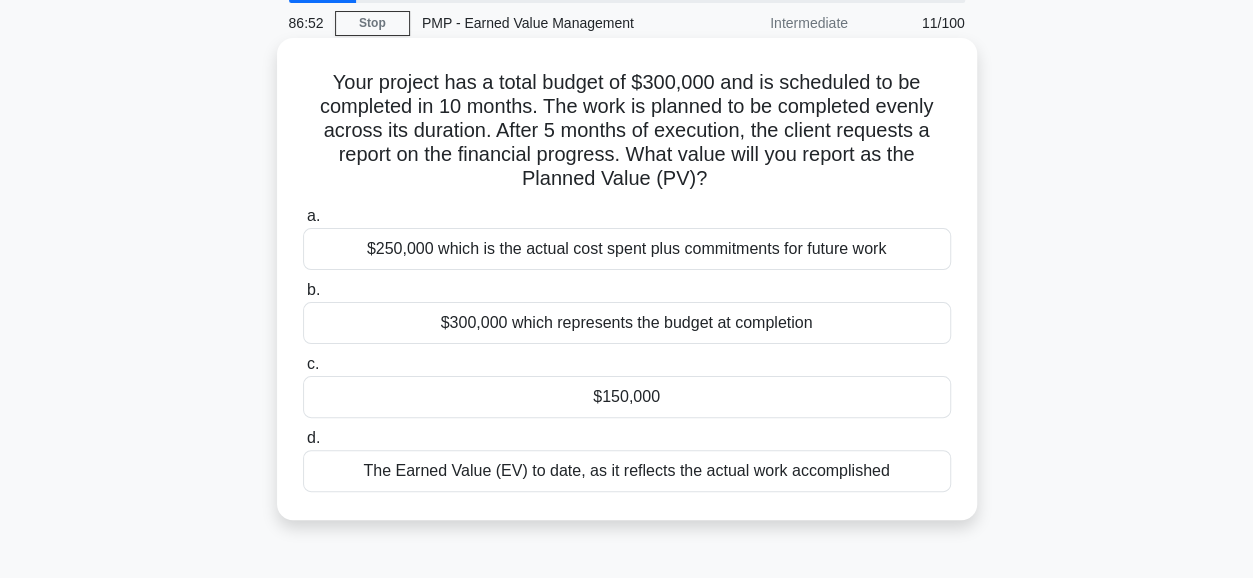 click on "$150,000" at bounding box center [627, 397] 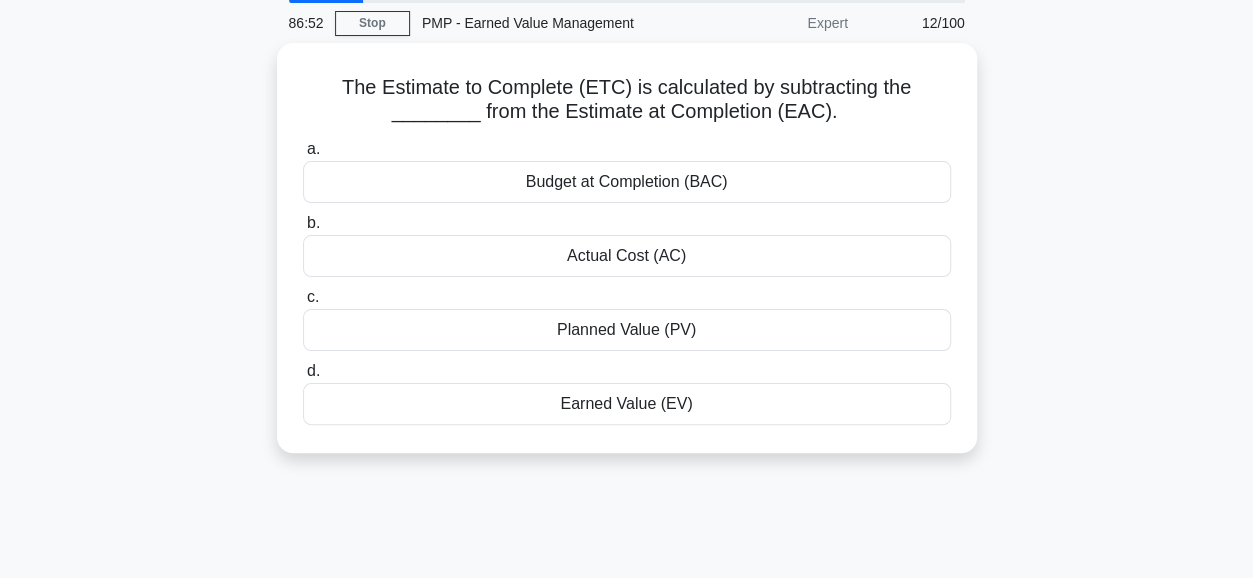scroll, scrollTop: 0, scrollLeft: 0, axis: both 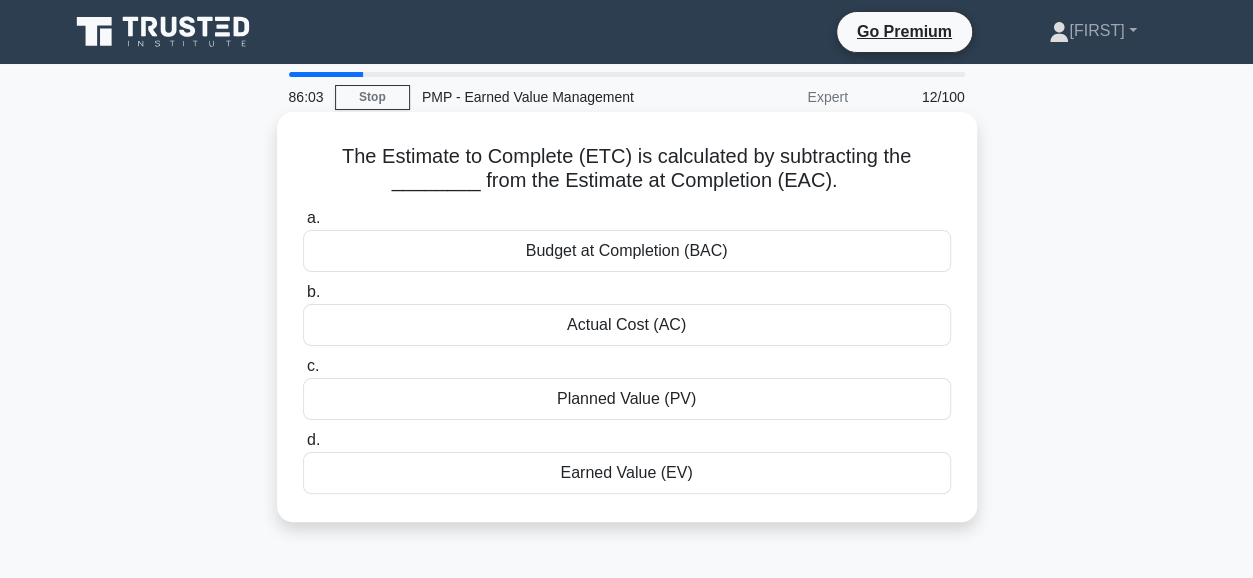 click on "Earned Value (EV)" at bounding box center [627, 473] 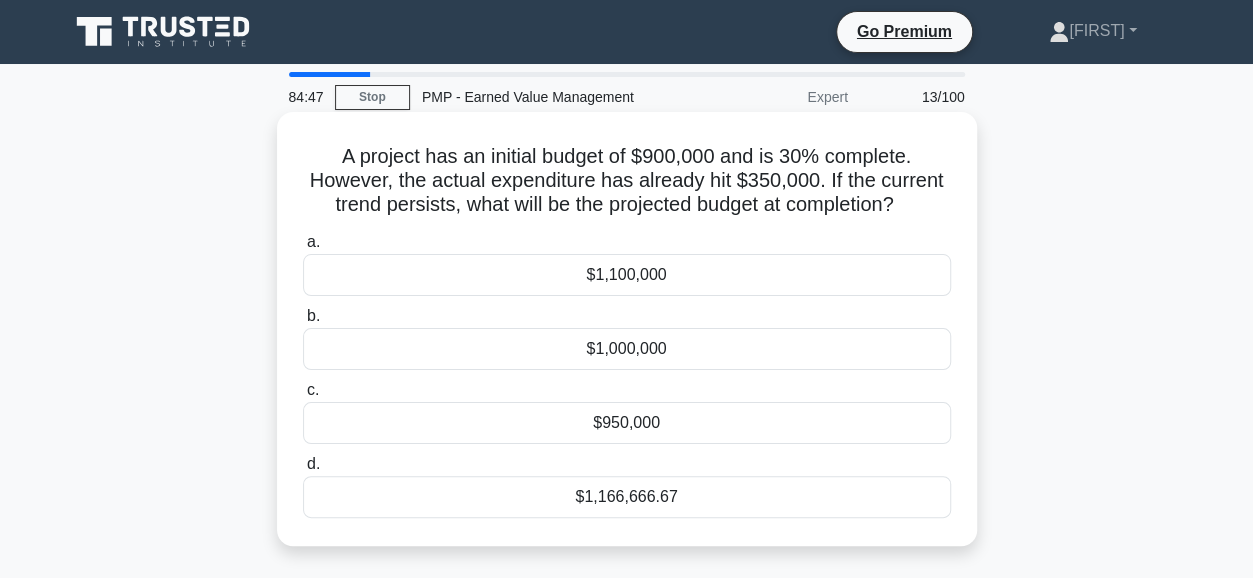 click on "$1,166,666.67" at bounding box center [627, 497] 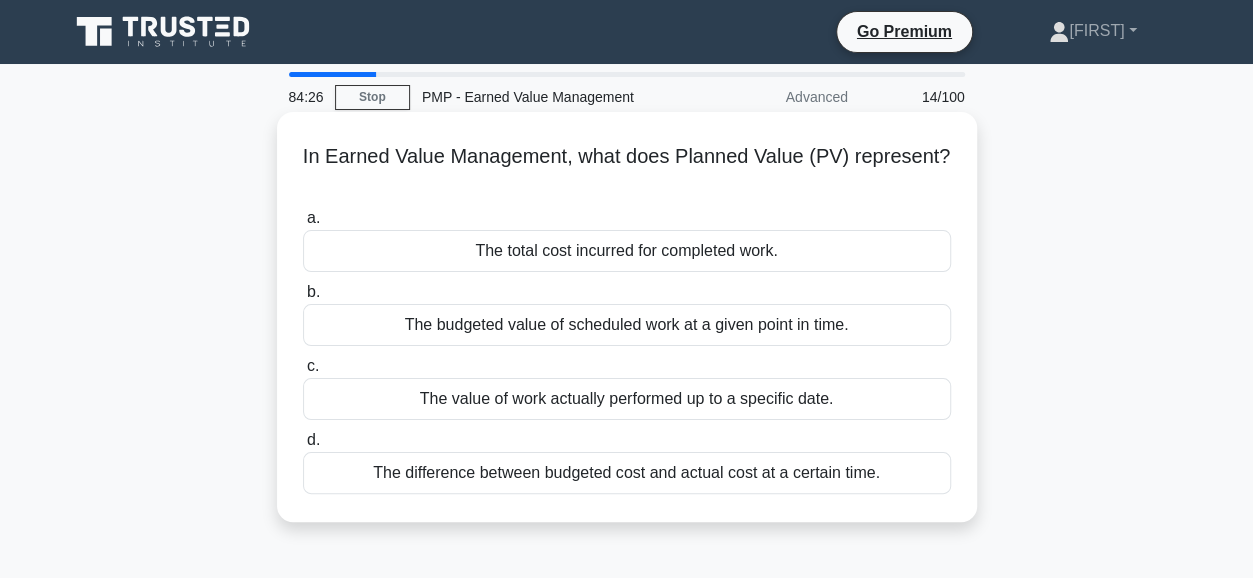 click on "The budgeted value of scheduled work at a given point in time." at bounding box center (627, 325) 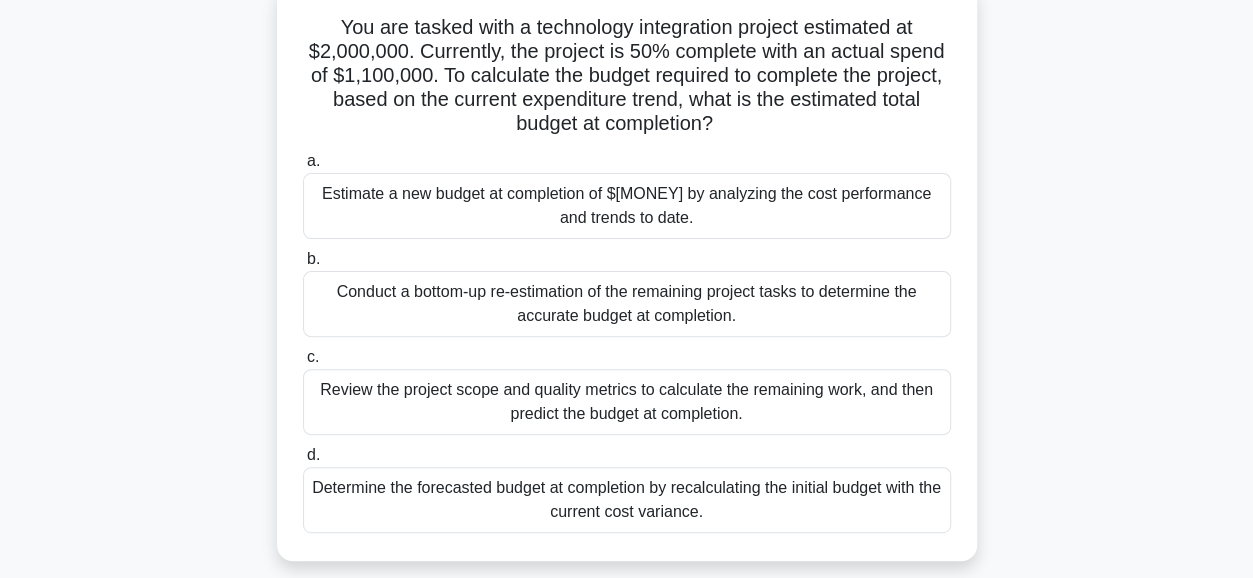 scroll, scrollTop: 136, scrollLeft: 0, axis: vertical 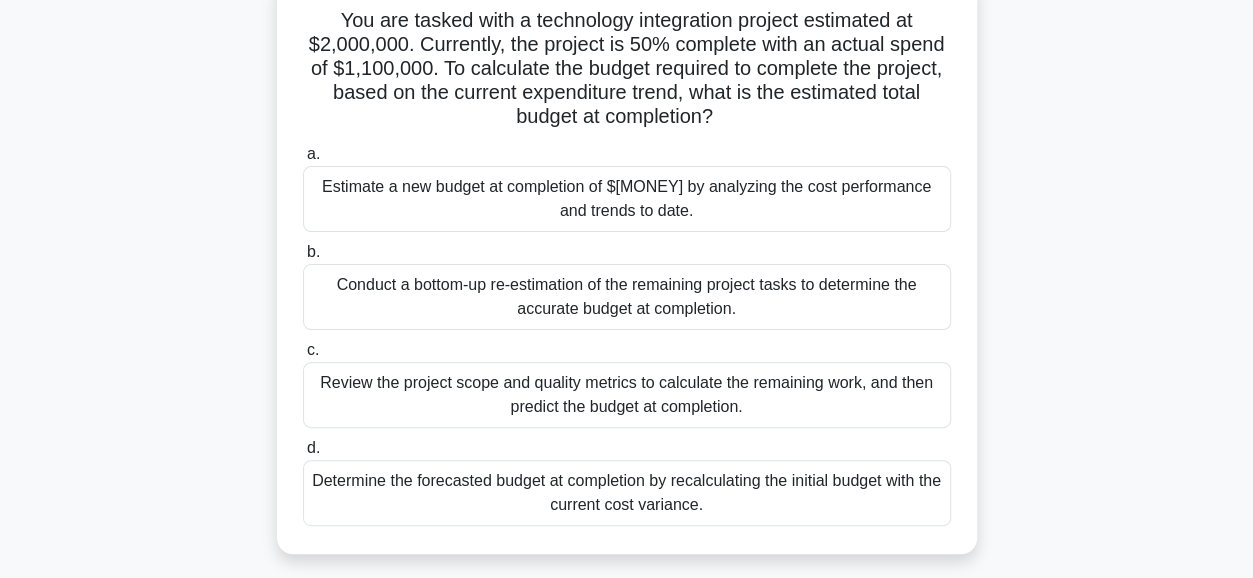click on "Estimate a new budget at completion of $2,200,000 by analyzing the cost performance and trends to date." at bounding box center (627, 199) 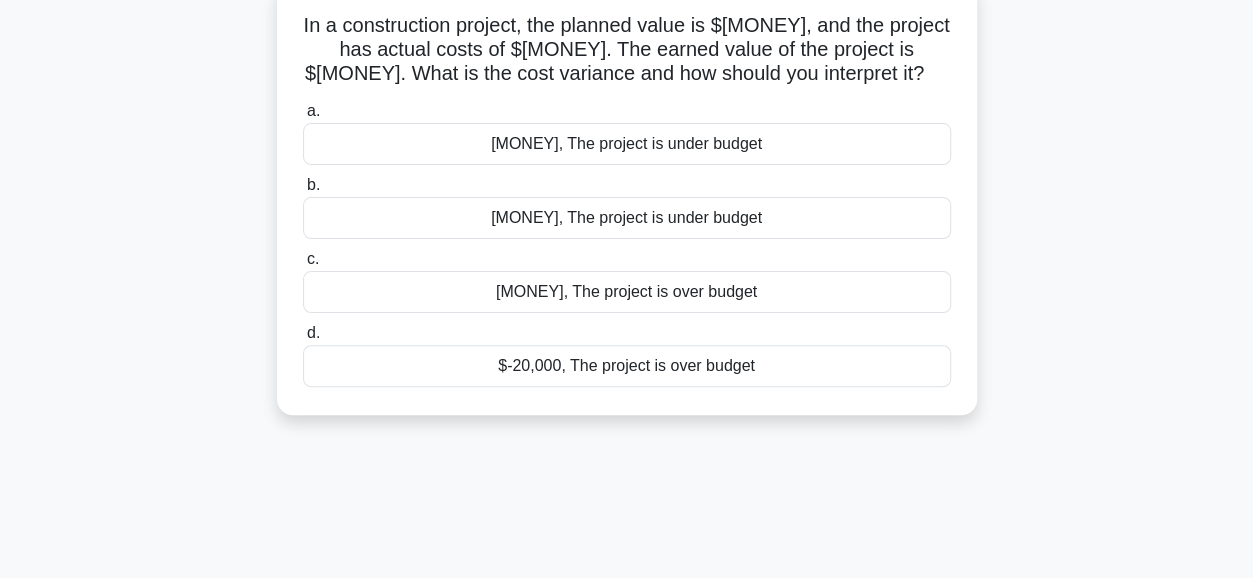 scroll, scrollTop: 0, scrollLeft: 0, axis: both 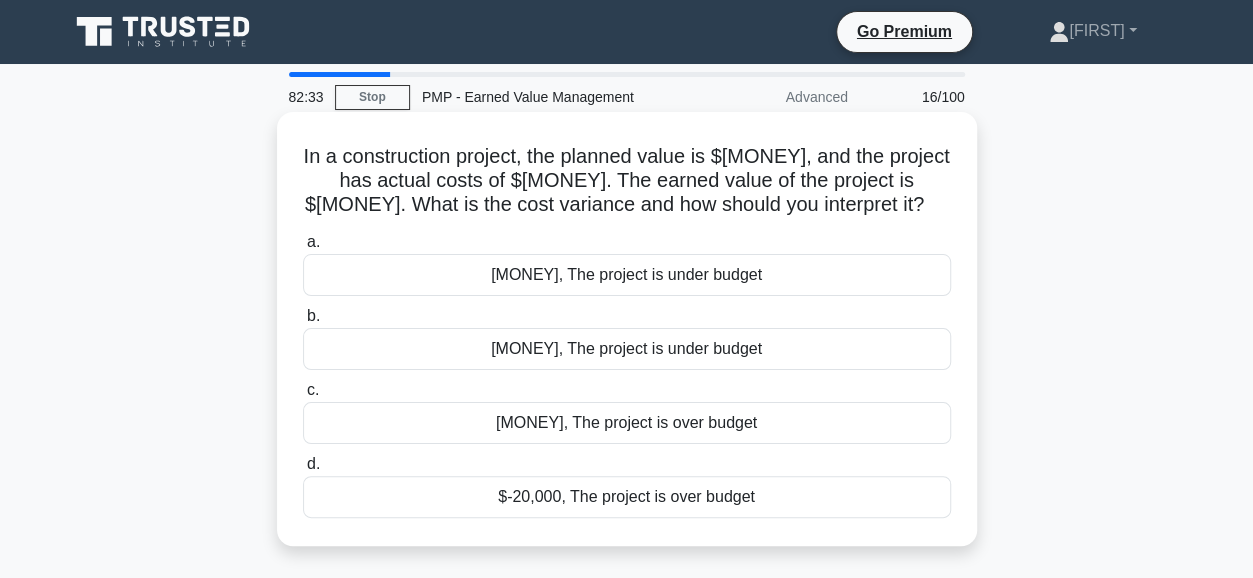 click on "$40,000, The project is under budget" at bounding box center (627, 275) 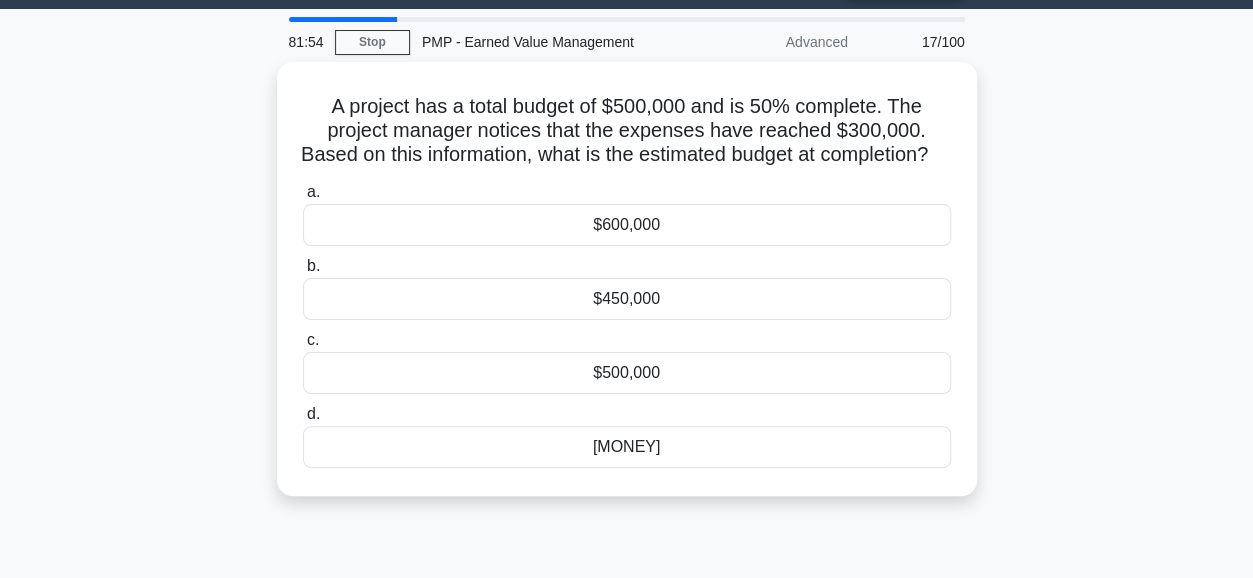 scroll, scrollTop: 56, scrollLeft: 0, axis: vertical 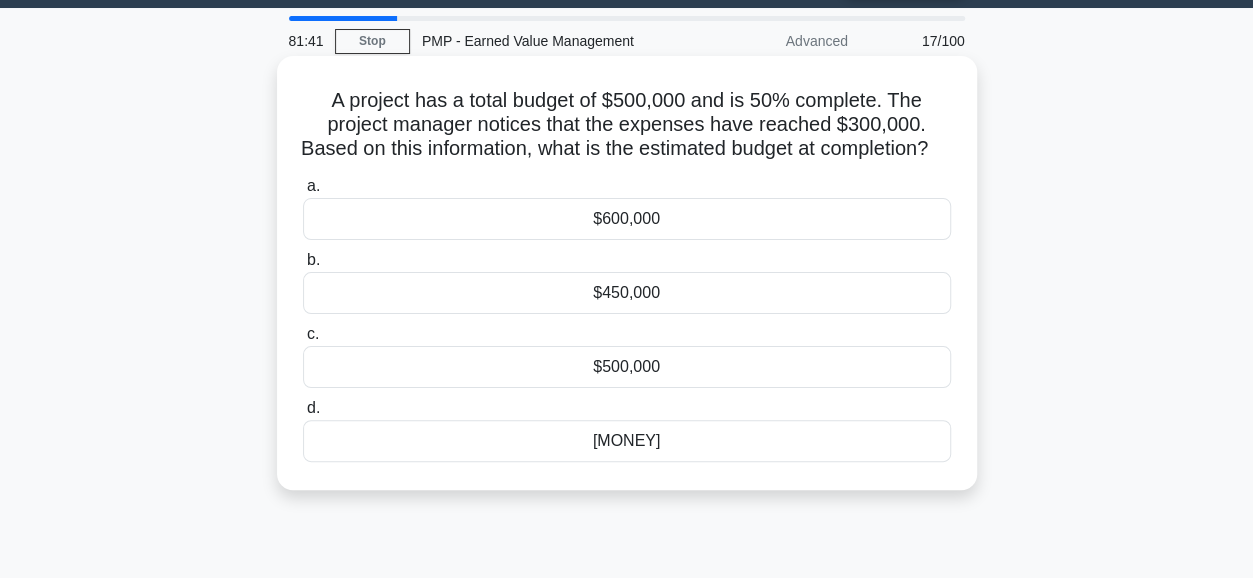 click on "$600,000" at bounding box center [627, 219] 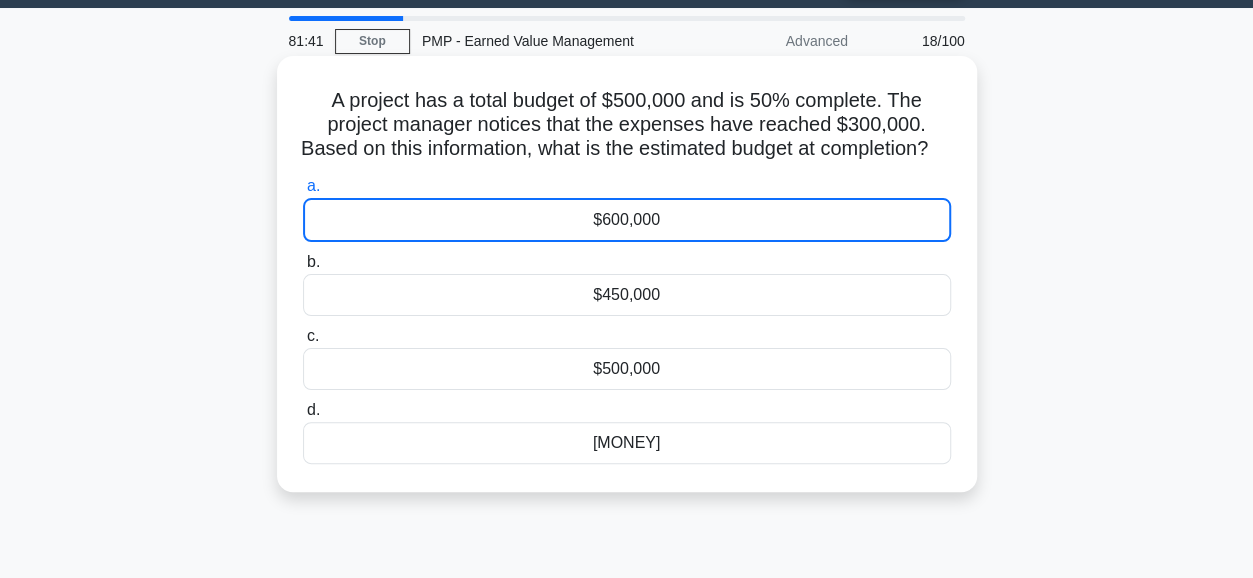 scroll, scrollTop: 0, scrollLeft: 0, axis: both 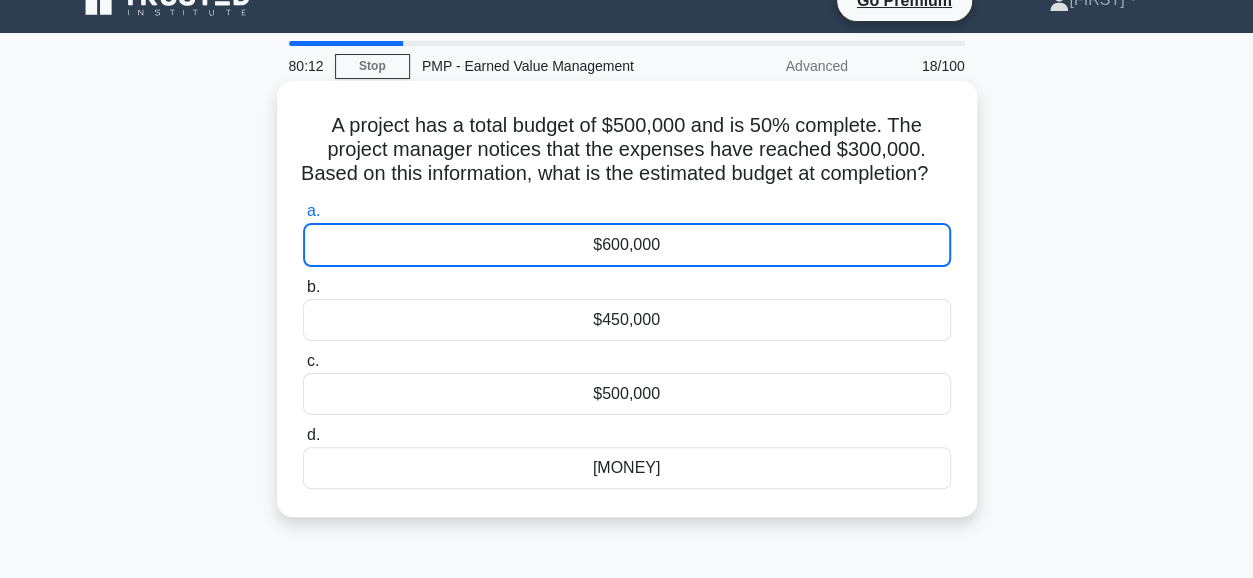 click on "$600,000" at bounding box center (627, 245) 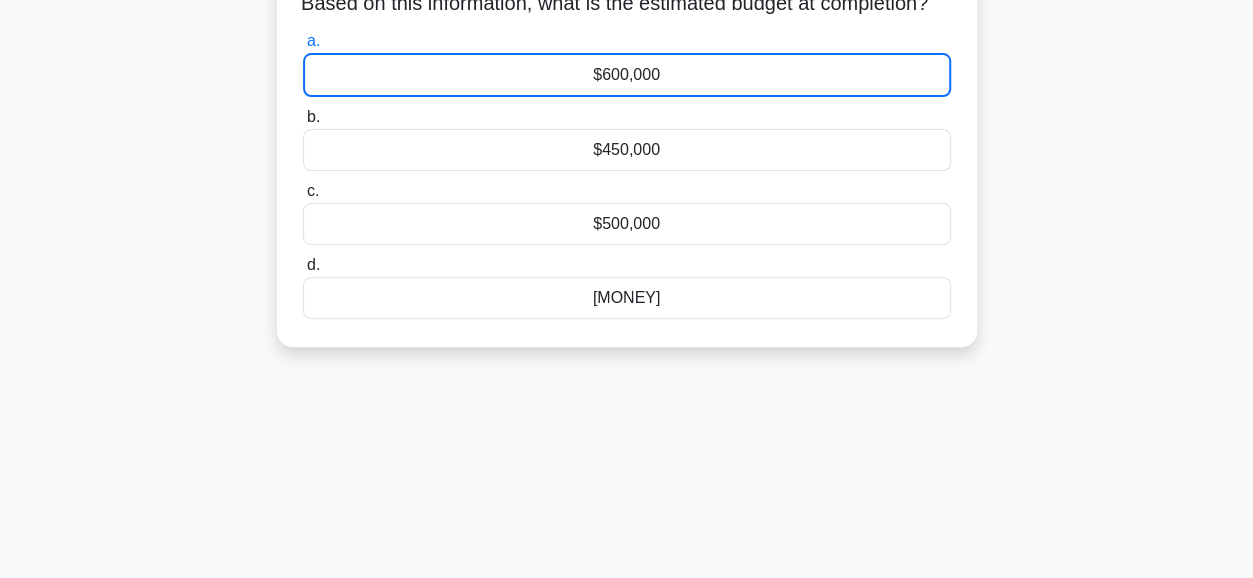 scroll, scrollTop: 0, scrollLeft: 0, axis: both 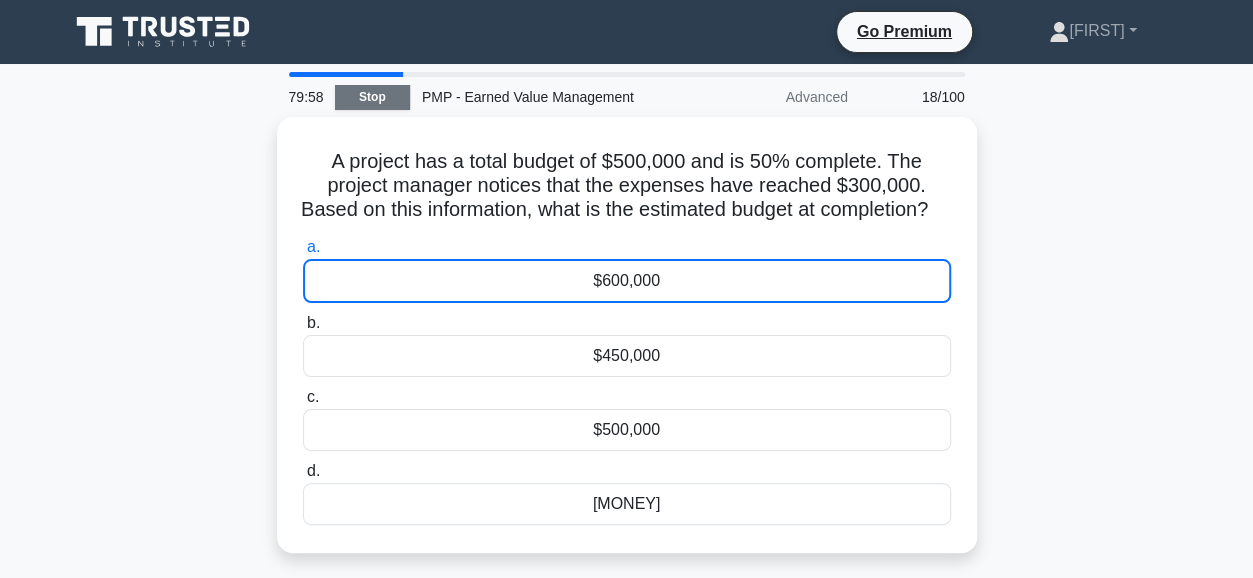 click on "Stop" at bounding box center (372, 97) 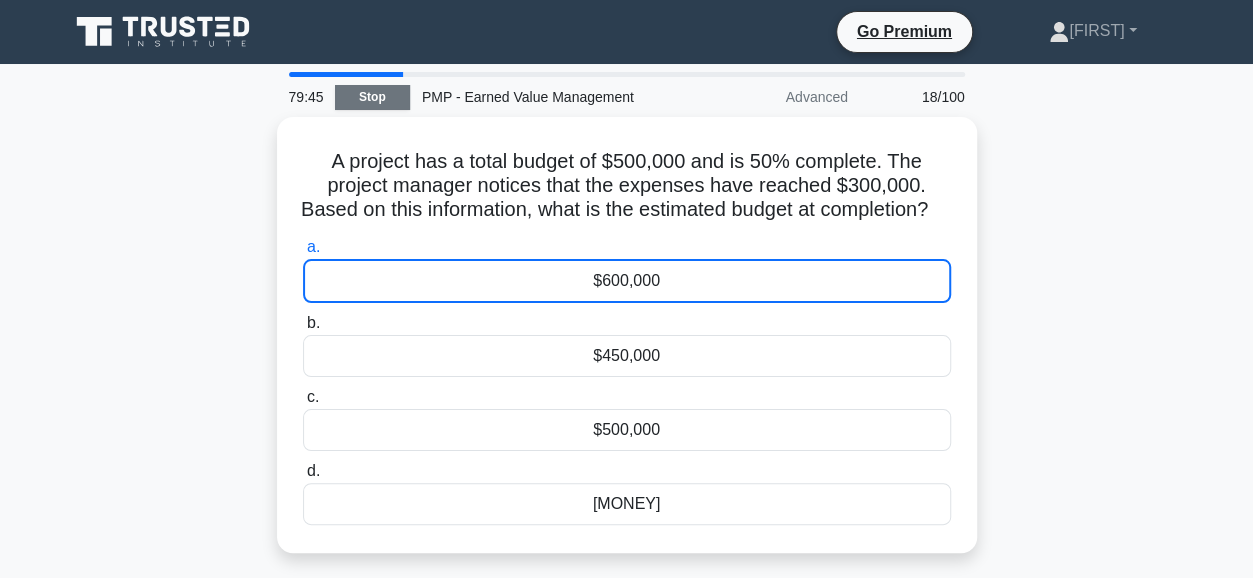 click on "Stop" at bounding box center (372, 97) 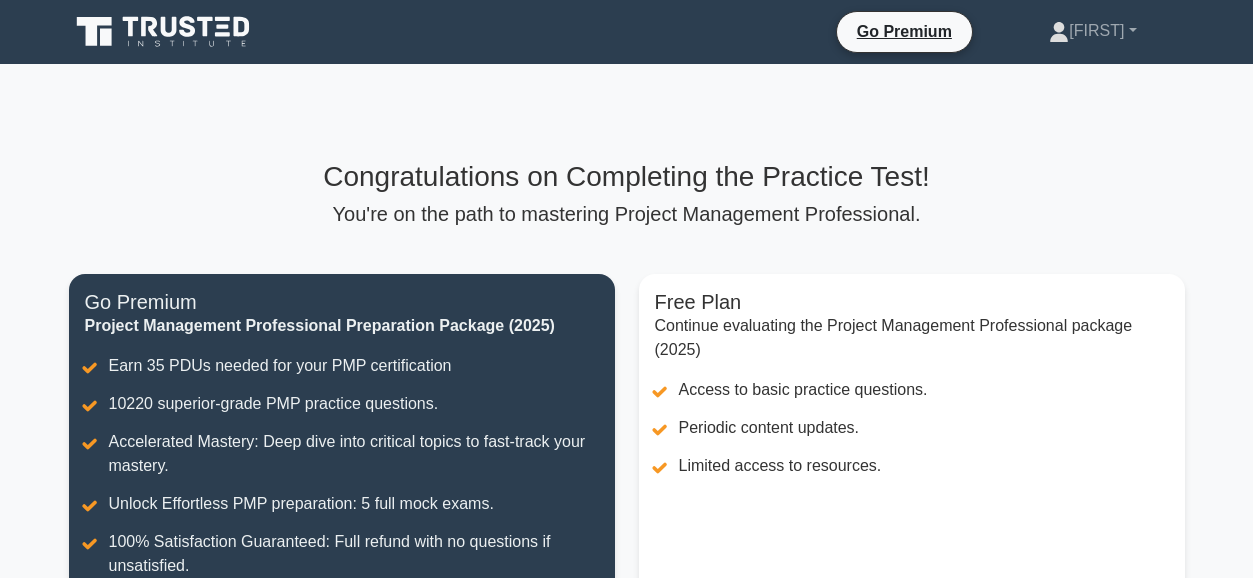 scroll, scrollTop: 0, scrollLeft: 0, axis: both 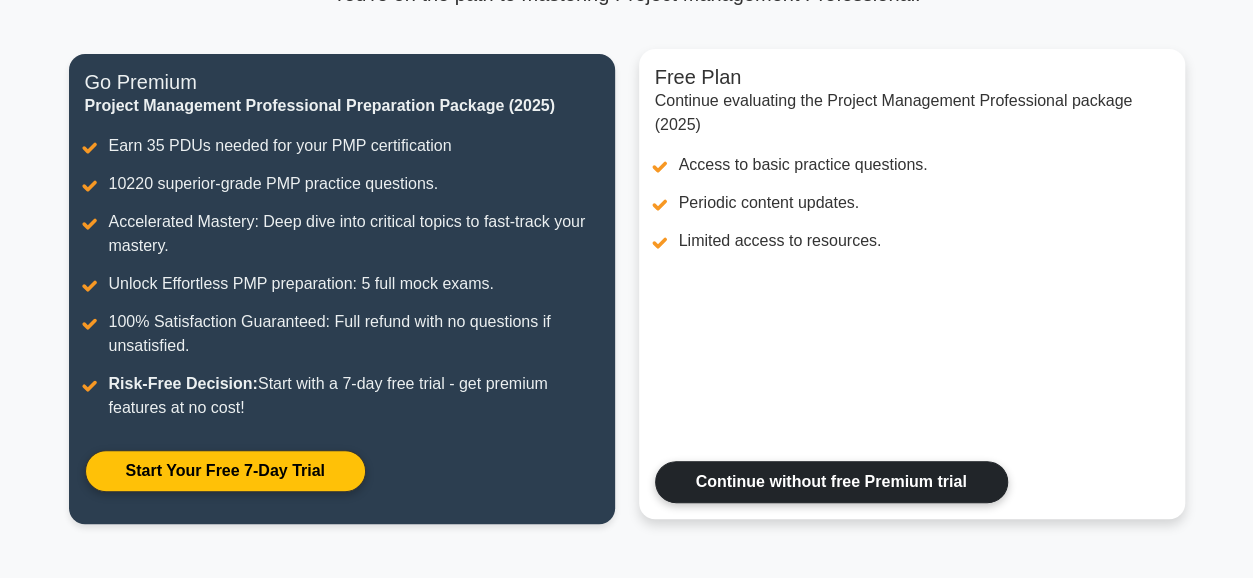 click on "Continue without free Premium trial" at bounding box center (831, 482) 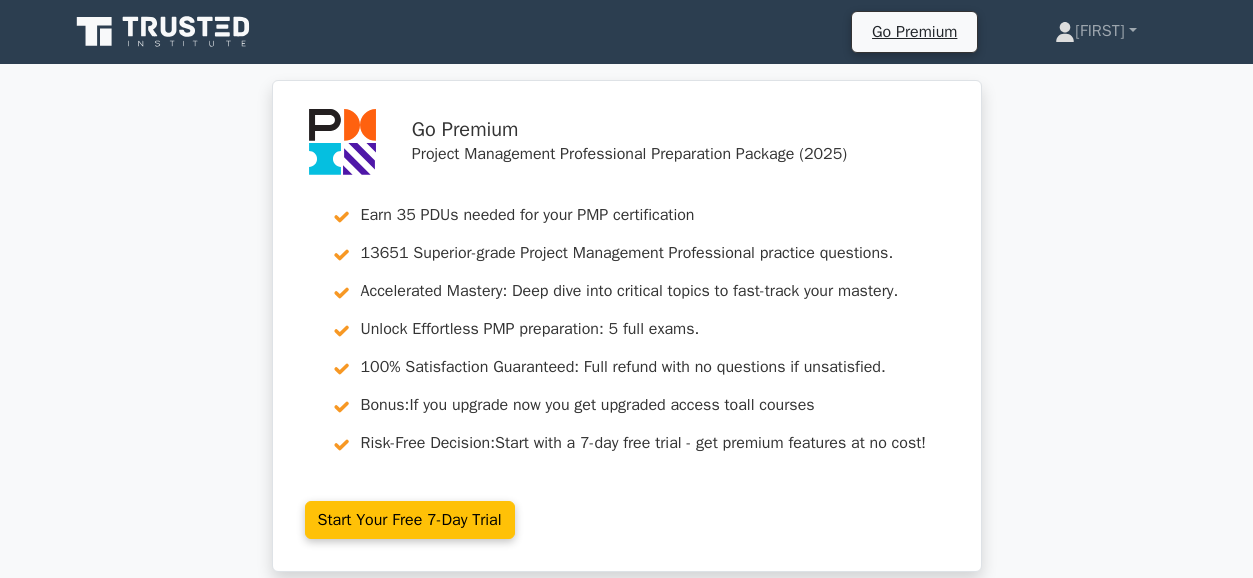 scroll, scrollTop: 0, scrollLeft: 0, axis: both 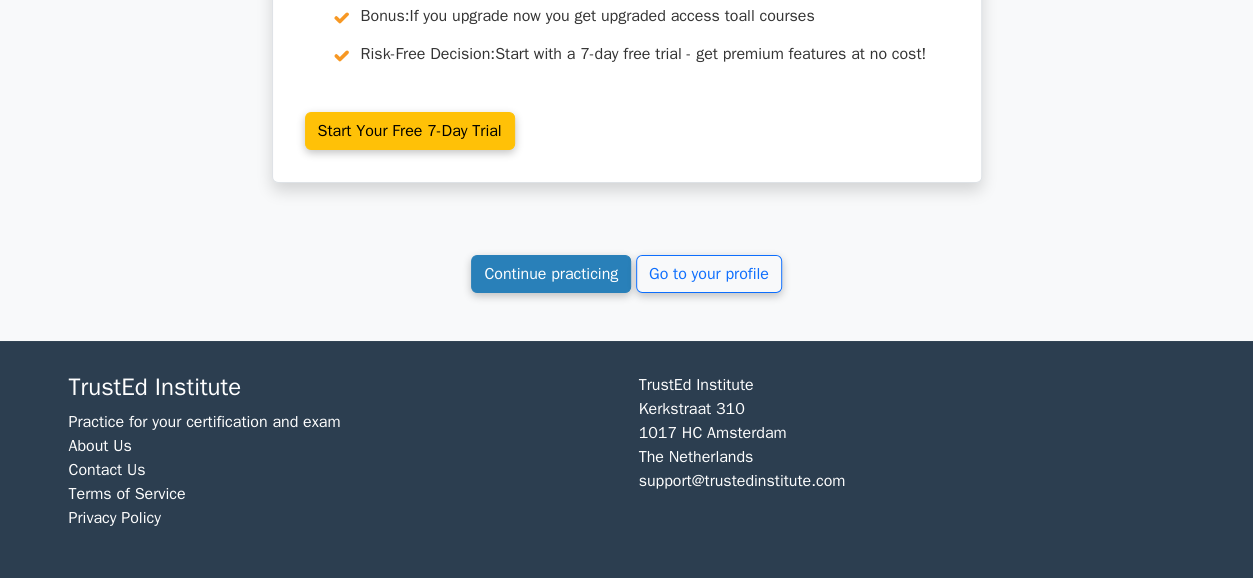 click on "Continue practicing" at bounding box center (551, 274) 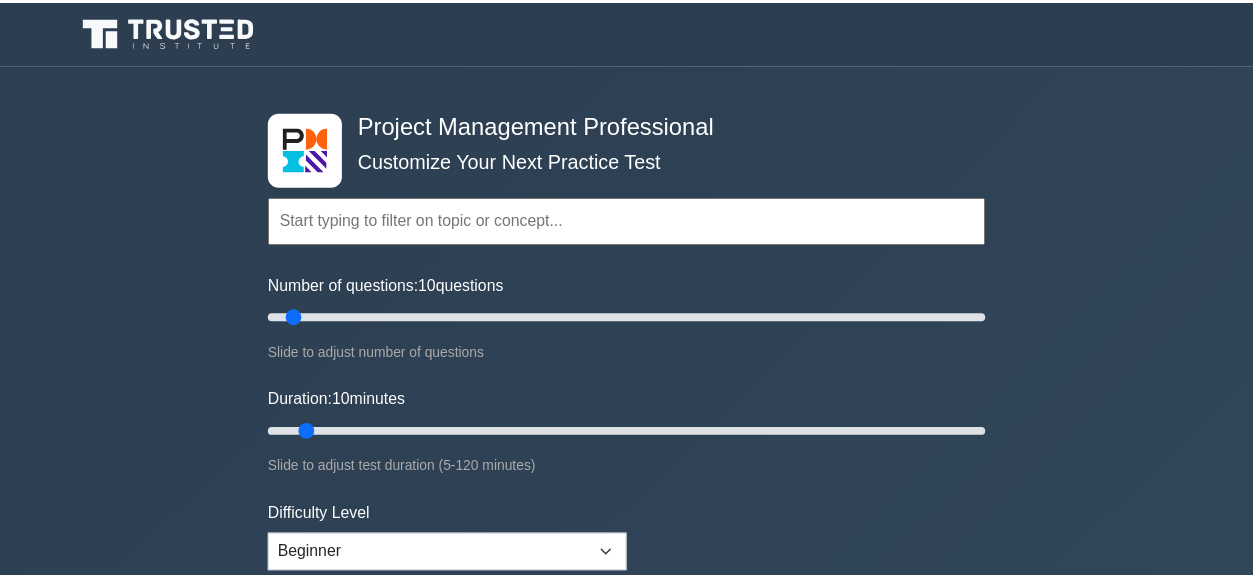 scroll, scrollTop: 0, scrollLeft: 0, axis: both 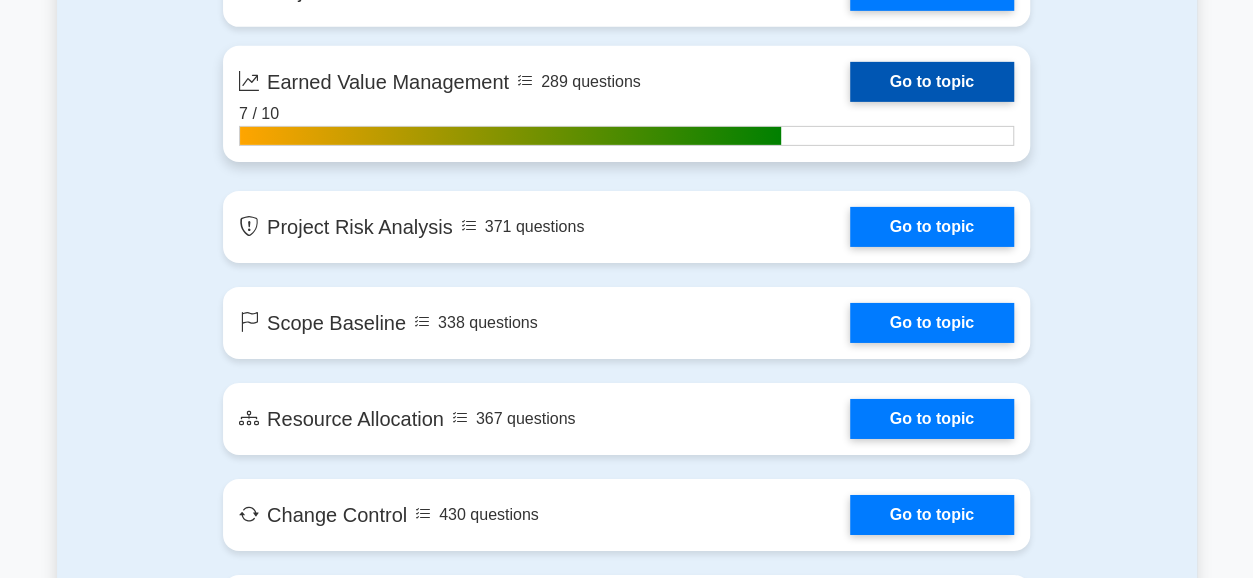 click on "Go to topic" at bounding box center (932, 82) 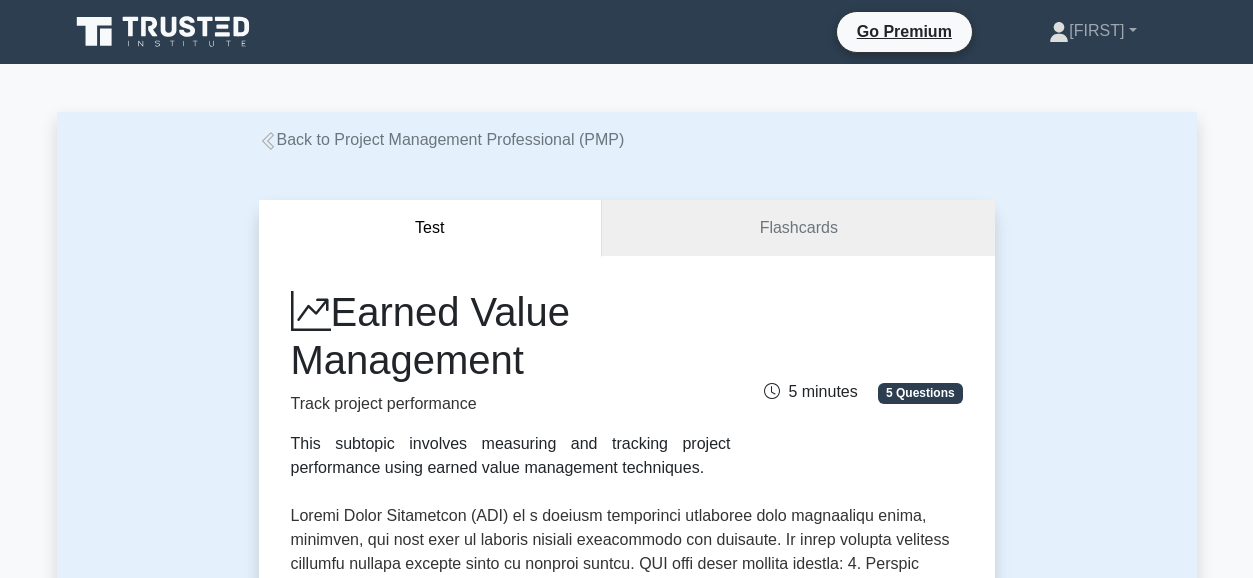 scroll, scrollTop: 0, scrollLeft: 0, axis: both 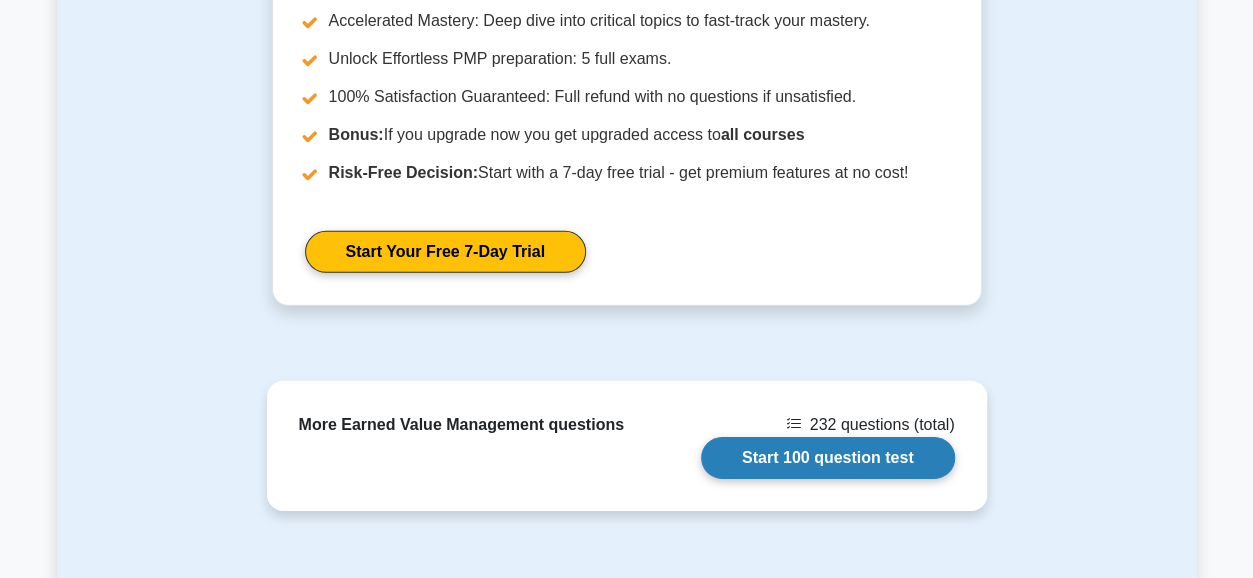 click on "Start 100 question test" at bounding box center (828, 458) 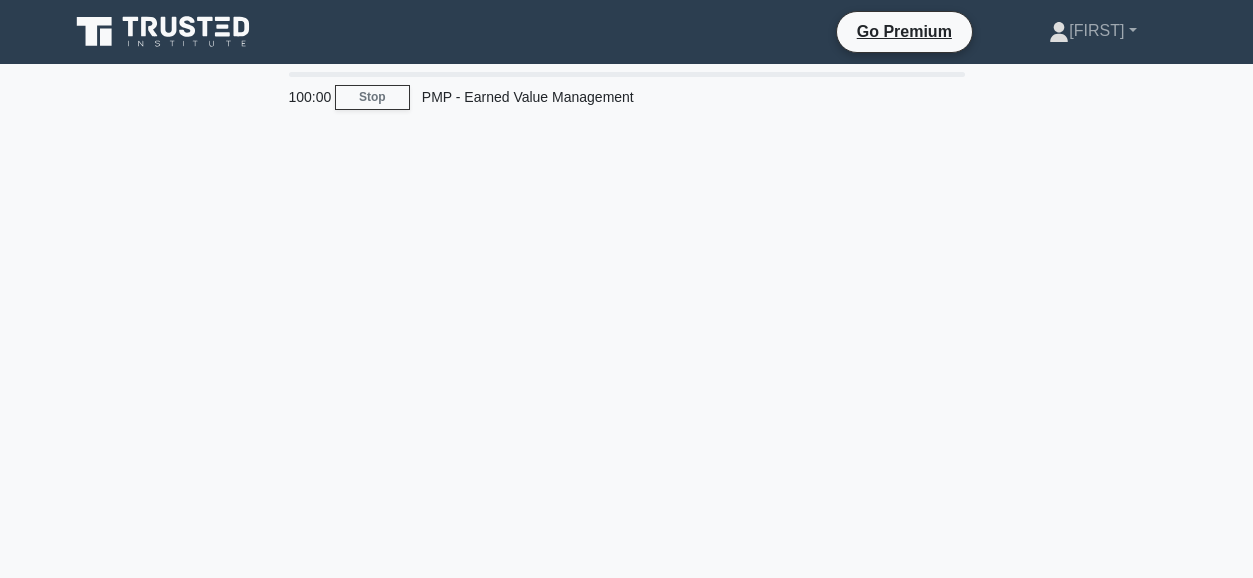 scroll, scrollTop: 0, scrollLeft: 0, axis: both 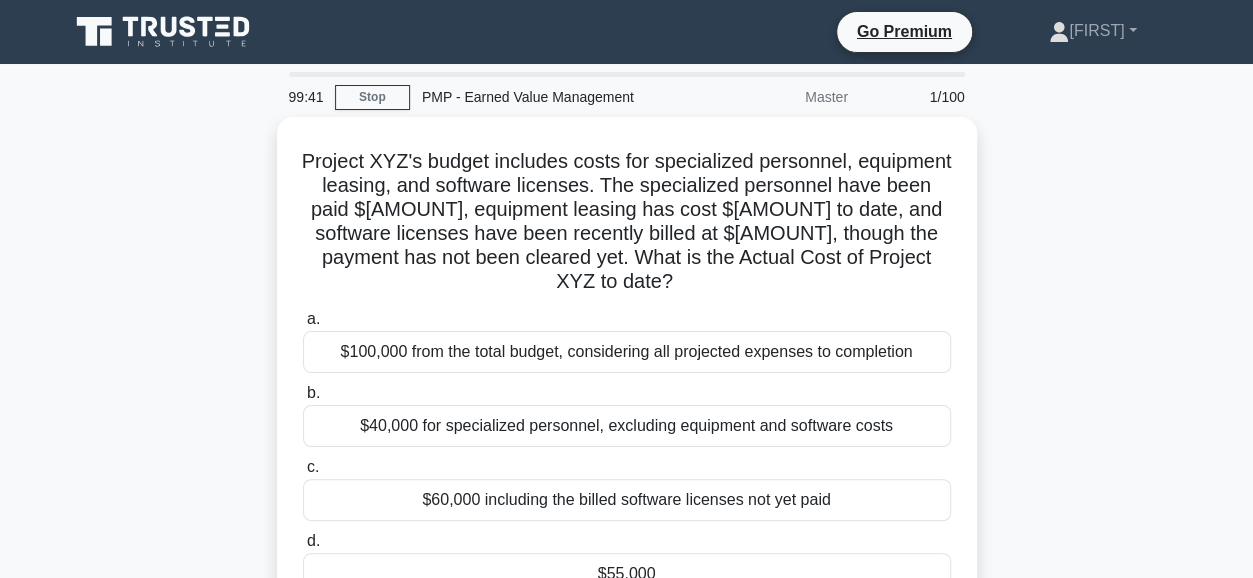 click on "Project XYZ's budget includes costs for specialized personnel, equipment leasing, and software licenses. The specialized personnel have been paid $[AMOUNT], equipment leasing has cost $[AMOUNT] to date, and software licenses have been recently billed at $[AMOUNT], though the payment has not been cleared yet. What is the Actual Cost of Project XYZ to date?
.spinner_0XTQ{transform-origin:center;animation:spinner_y6GP .75s linear infinite}@keyframes spinner_y6GP{100%{transform:rotate(360deg)}}
a.
b." at bounding box center [627, 382] 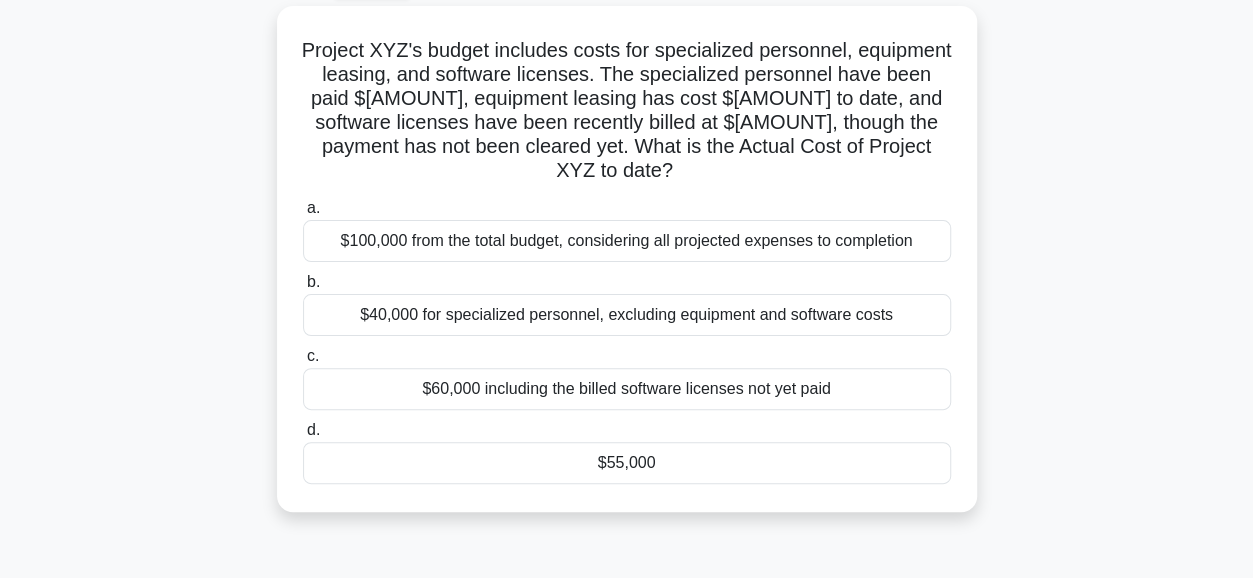 scroll, scrollTop: 114, scrollLeft: 0, axis: vertical 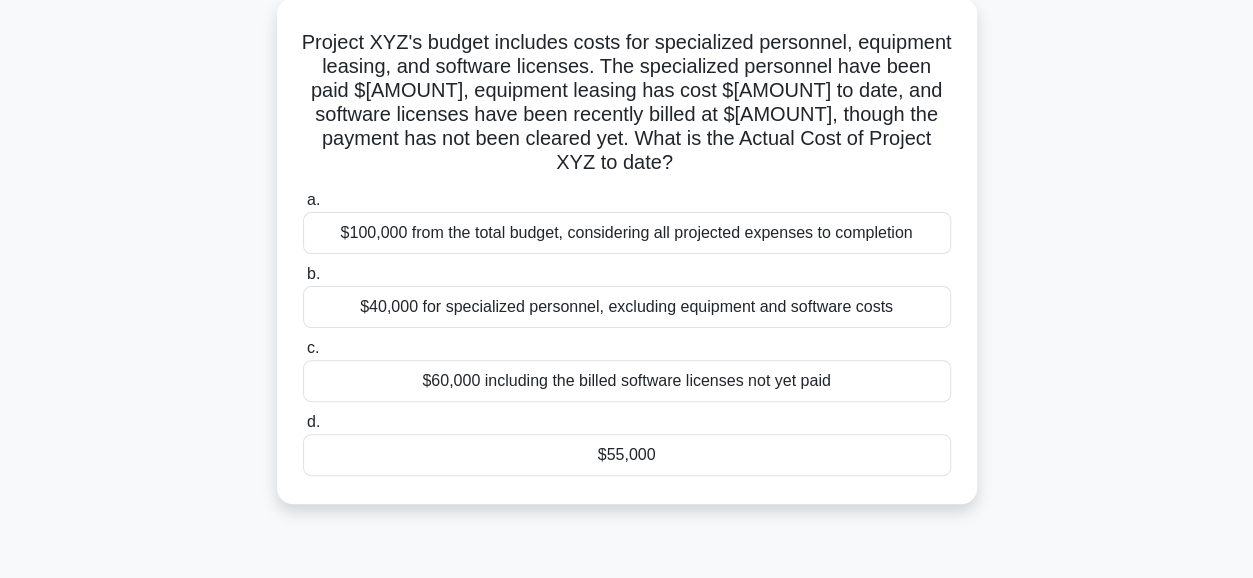 click on "$55,000" at bounding box center [627, 455] 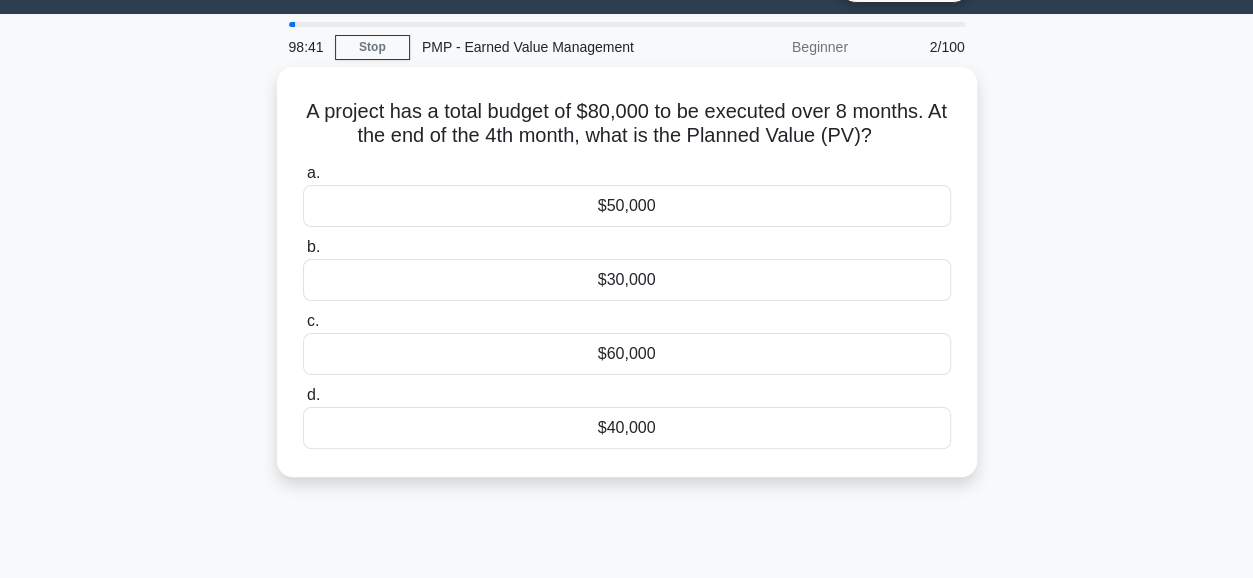 scroll, scrollTop: 0, scrollLeft: 0, axis: both 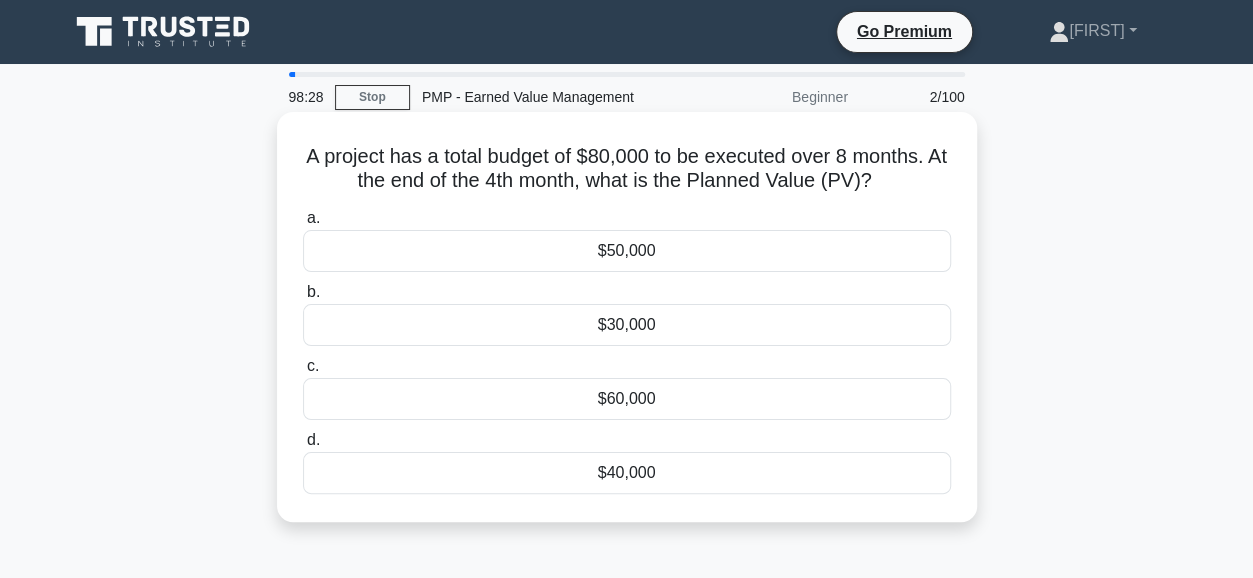 click on "$40,000" at bounding box center (627, 473) 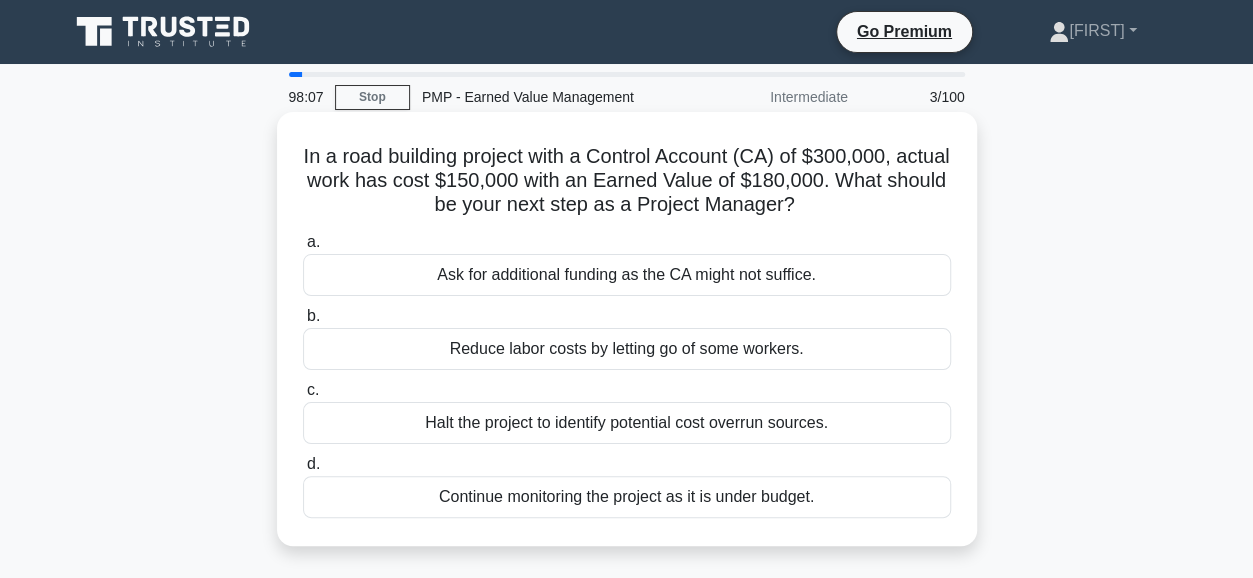 click on "Continue monitoring the project as it is under budget." at bounding box center (627, 497) 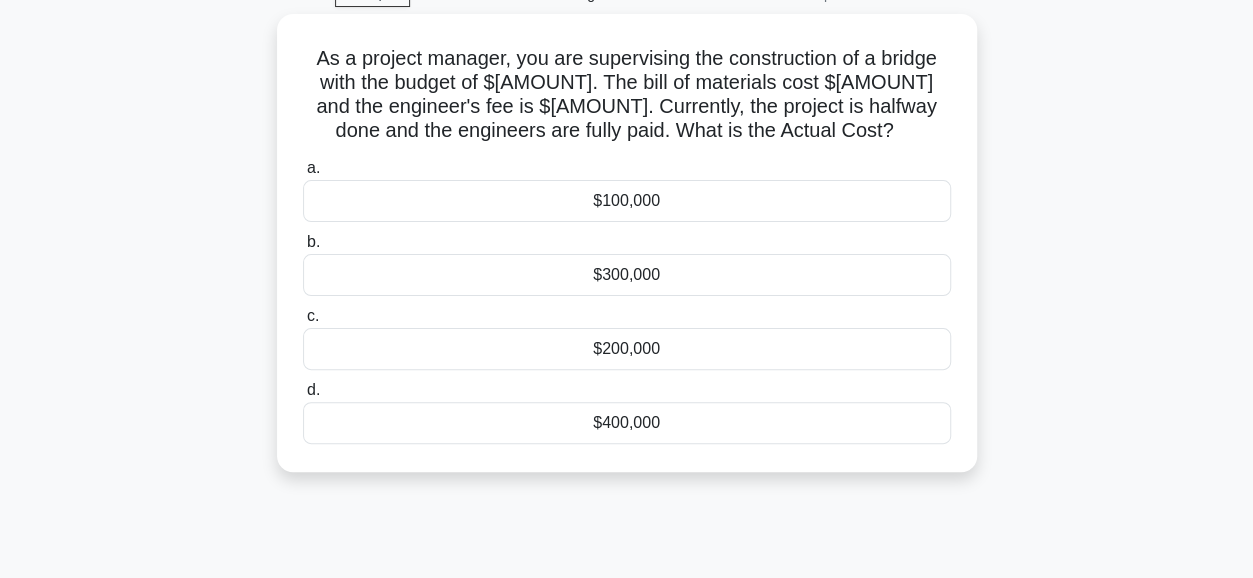 scroll, scrollTop: 104, scrollLeft: 0, axis: vertical 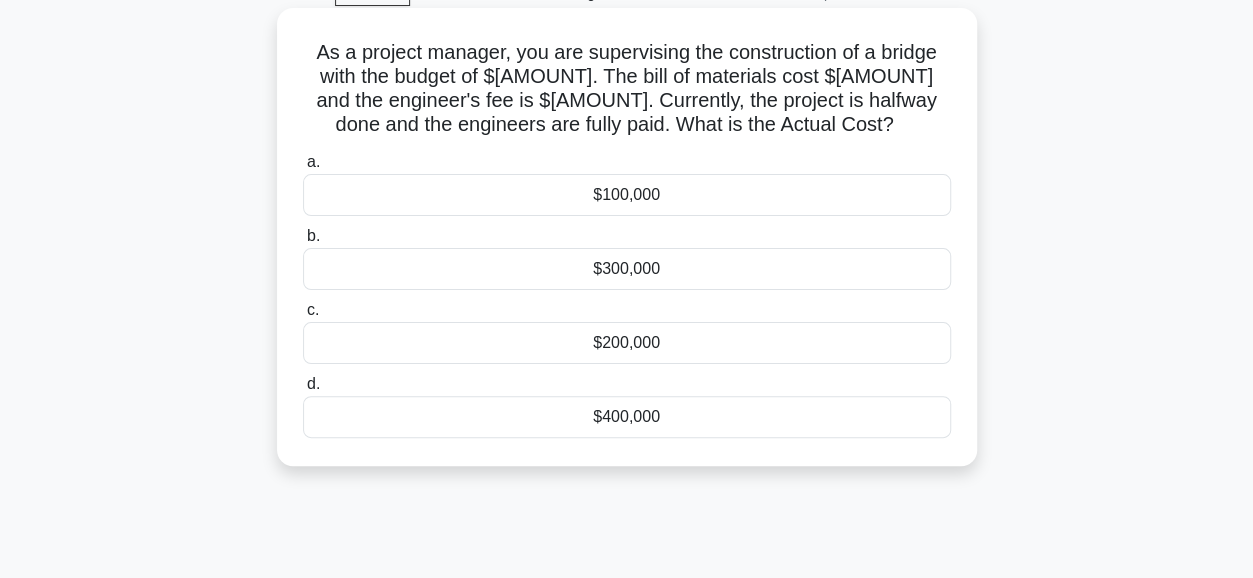 click on "$300,000" at bounding box center [627, 269] 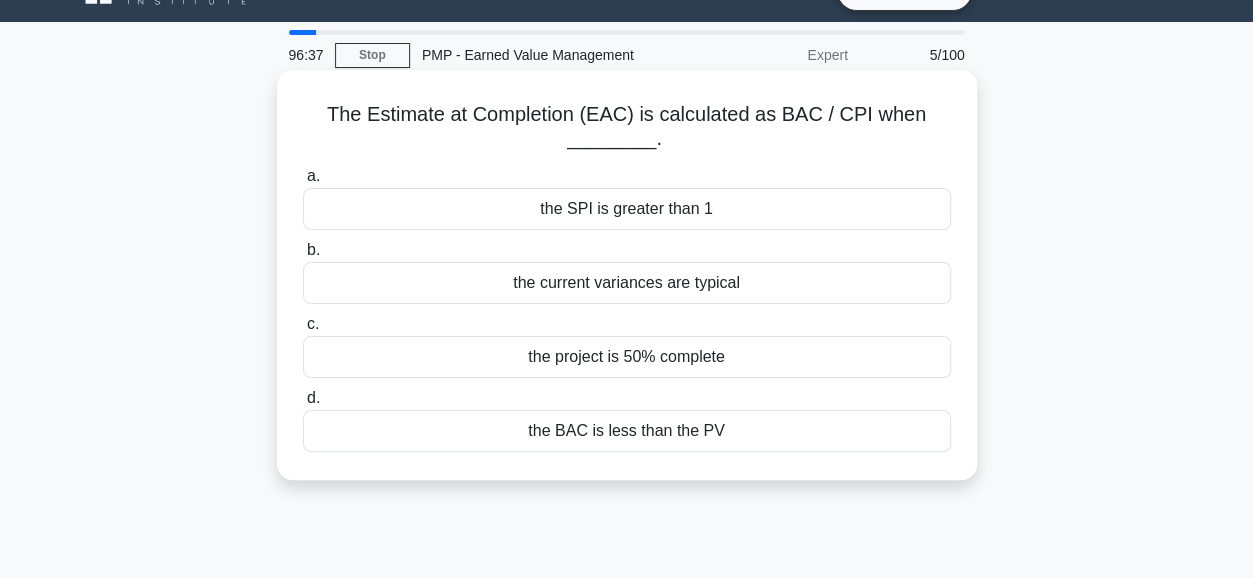 scroll, scrollTop: 0, scrollLeft: 0, axis: both 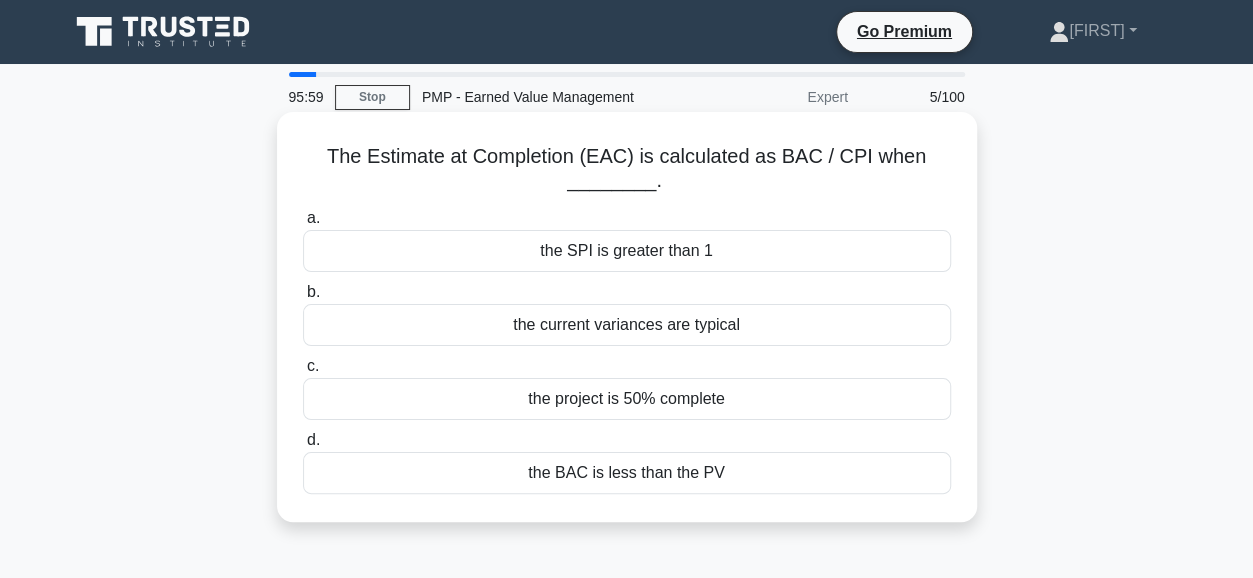 click on "the BAC is less than the PV" at bounding box center [627, 473] 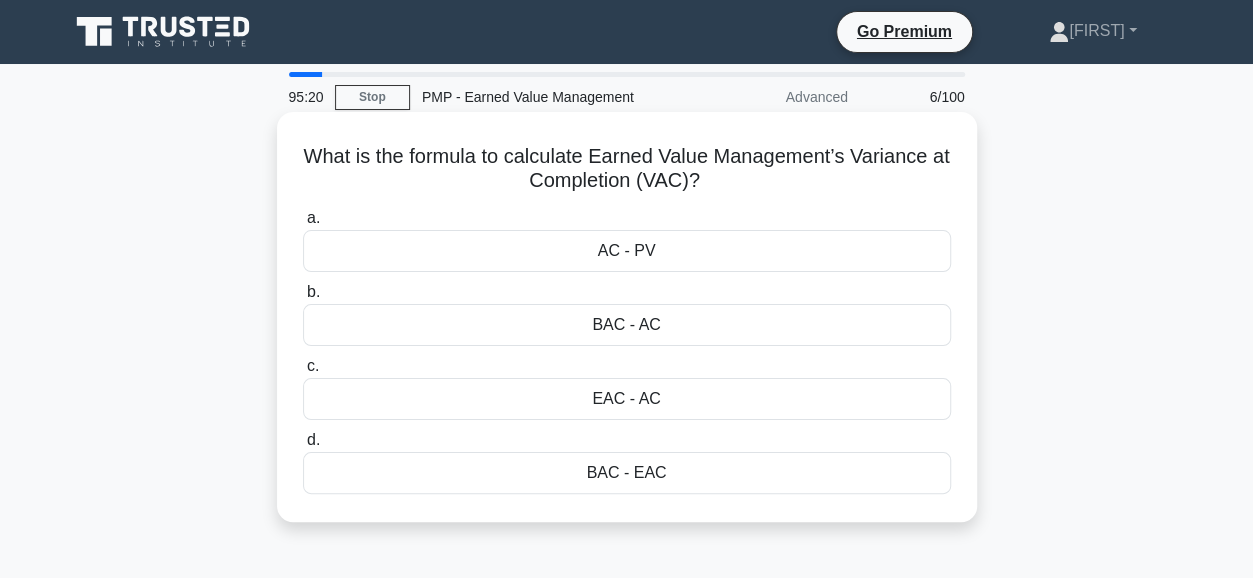 click on "BAC - EAC" at bounding box center (627, 473) 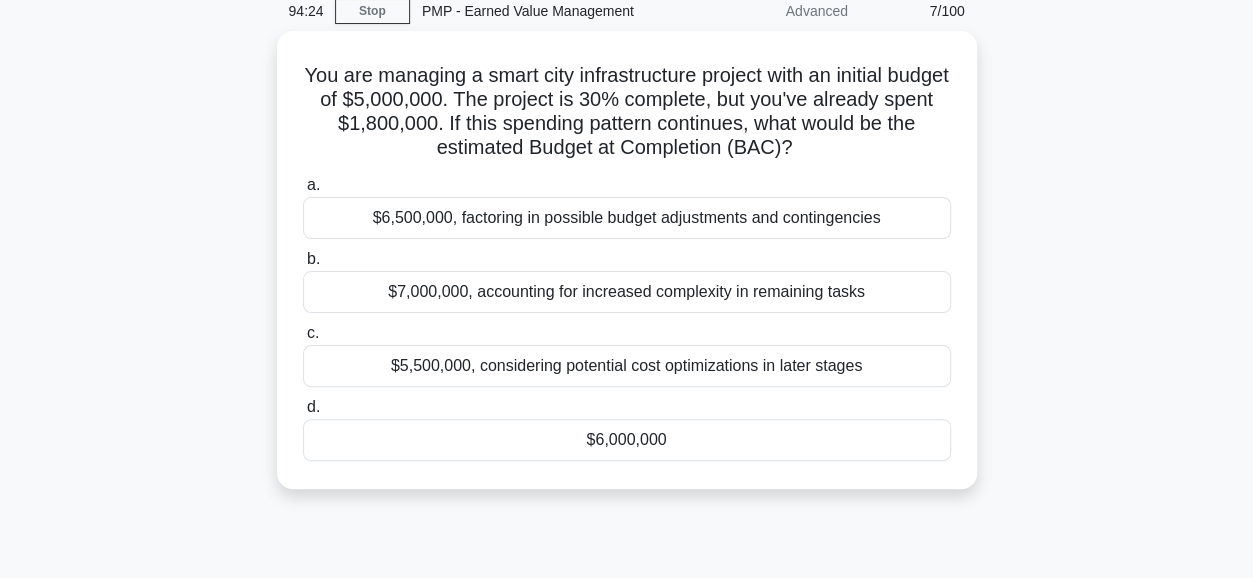 scroll, scrollTop: 98, scrollLeft: 0, axis: vertical 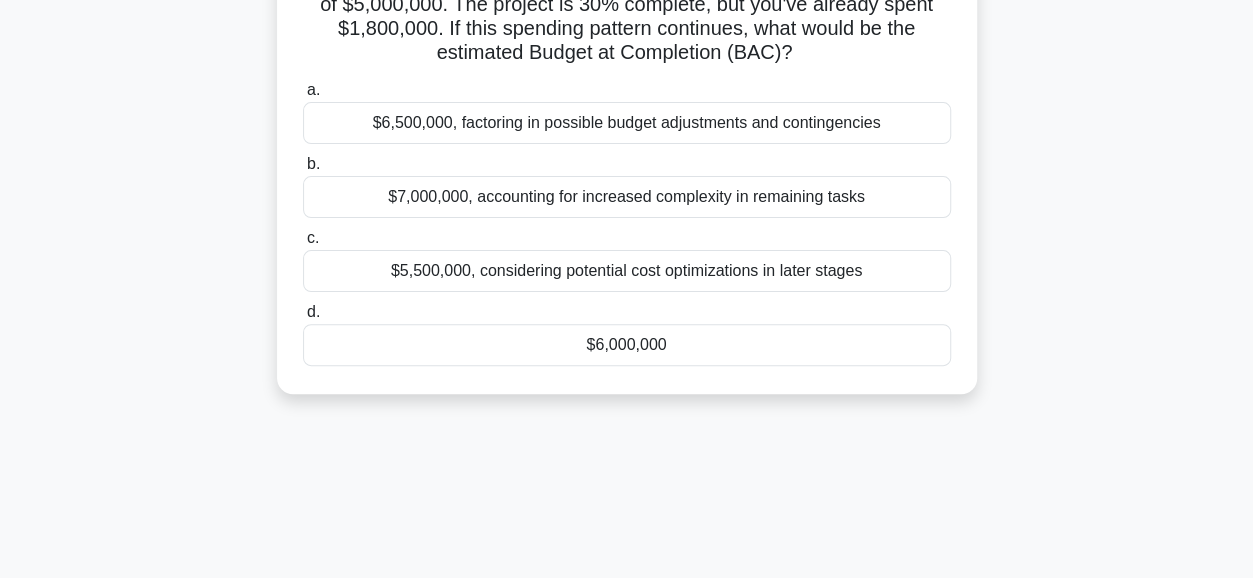click on "$6,000,000" at bounding box center (627, 345) 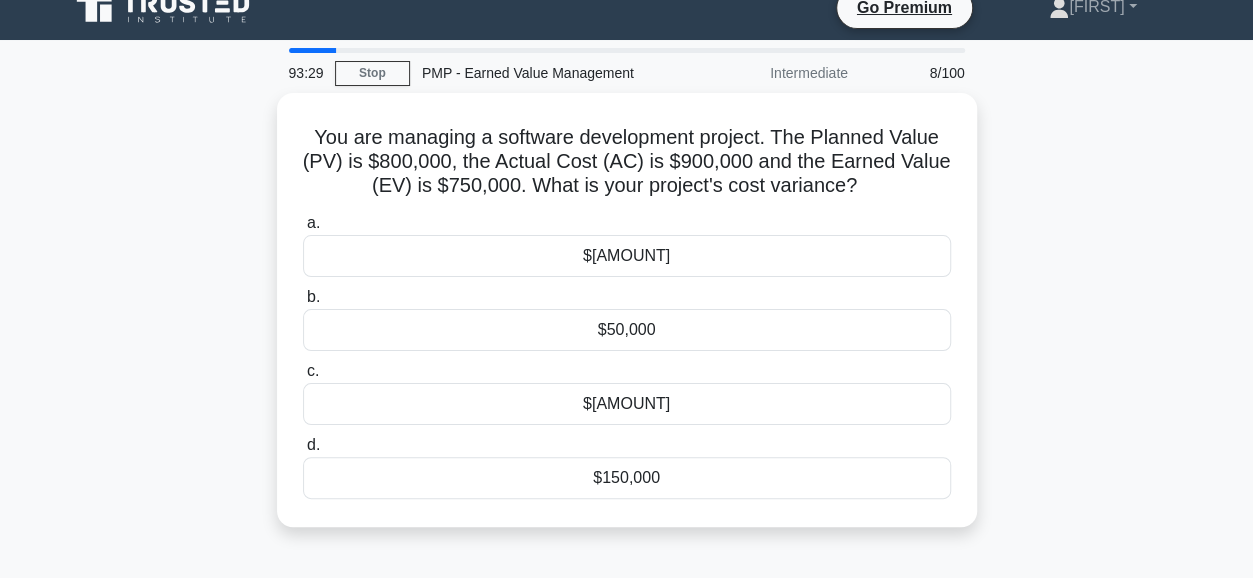 scroll, scrollTop: 0, scrollLeft: 0, axis: both 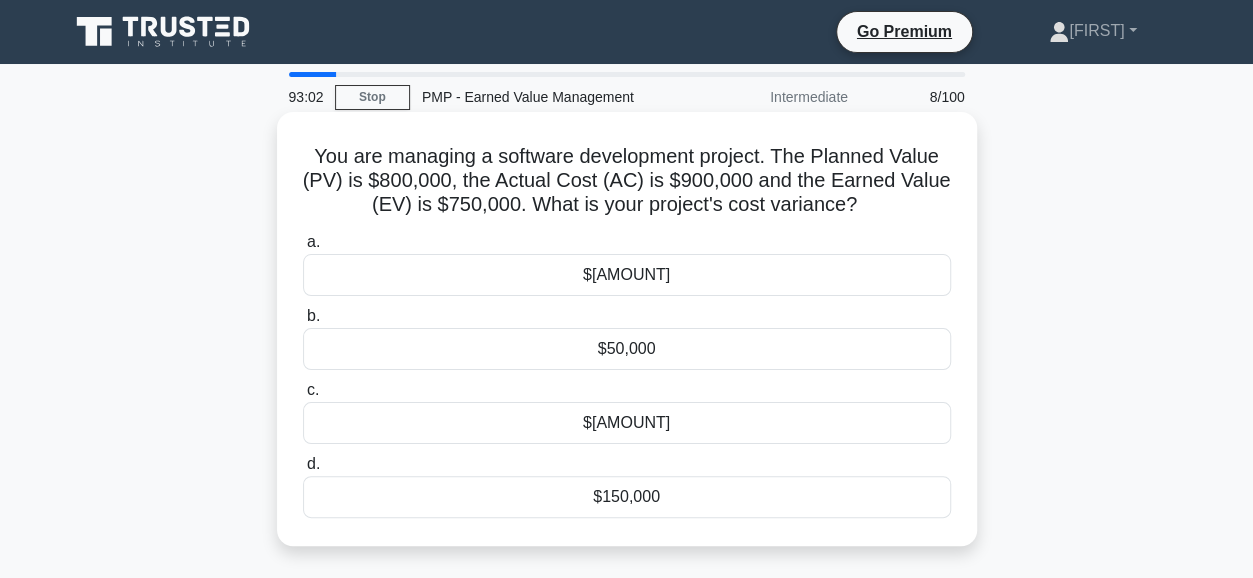 click on "$-150,000" at bounding box center [627, 275] 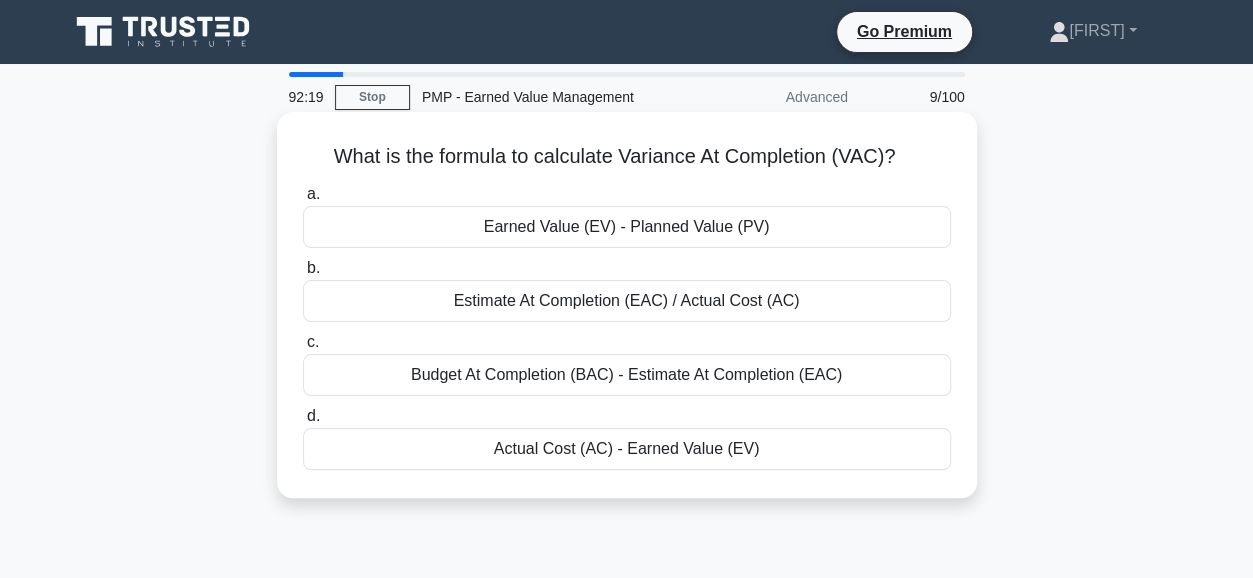 click on "Budget At Completion (BAC) - Estimate At Completion (EAC)" at bounding box center [627, 375] 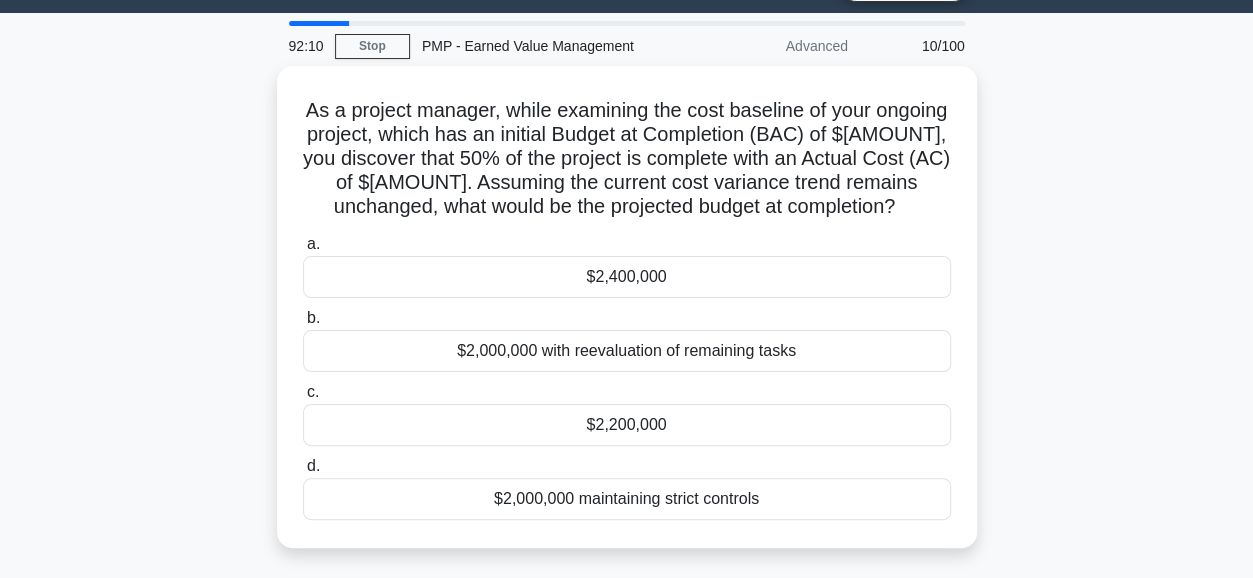 scroll, scrollTop: 54, scrollLeft: 0, axis: vertical 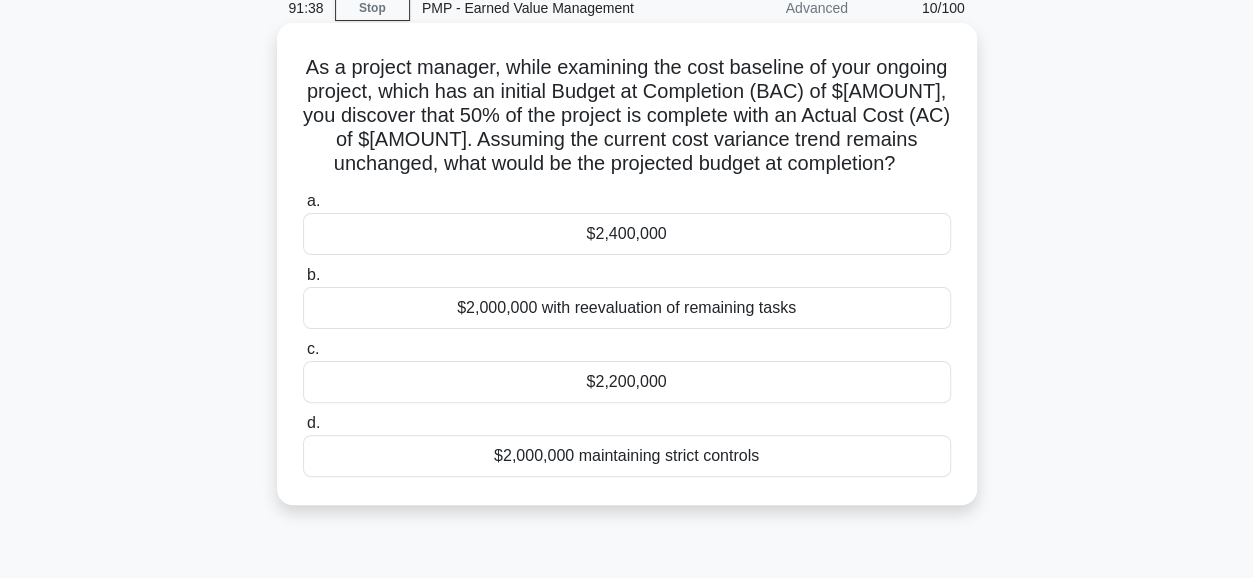 click on "$2,400,000" at bounding box center [627, 234] 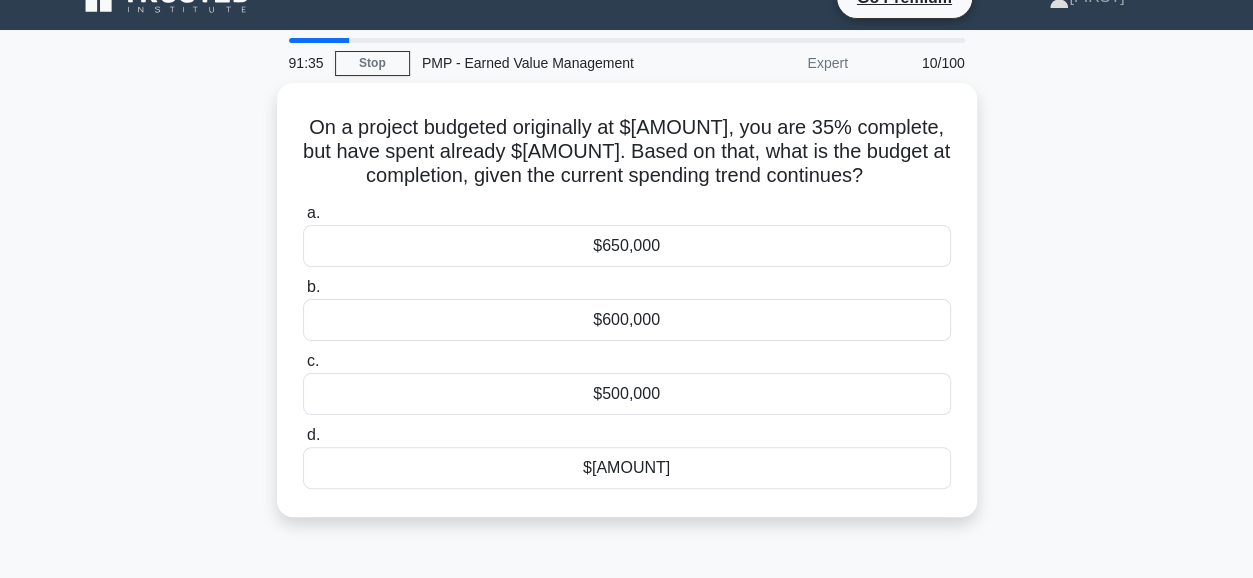scroll, scrollTop: 0, scrollLeft: 0, axis: both 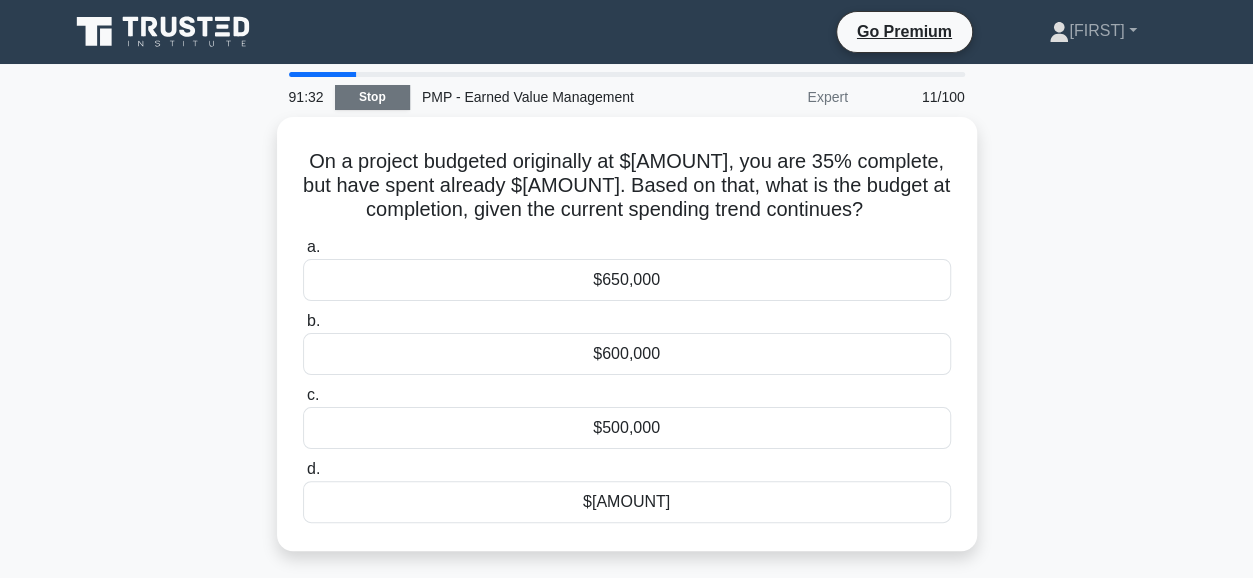 click on "Stop" at bounding box center [372, 97] 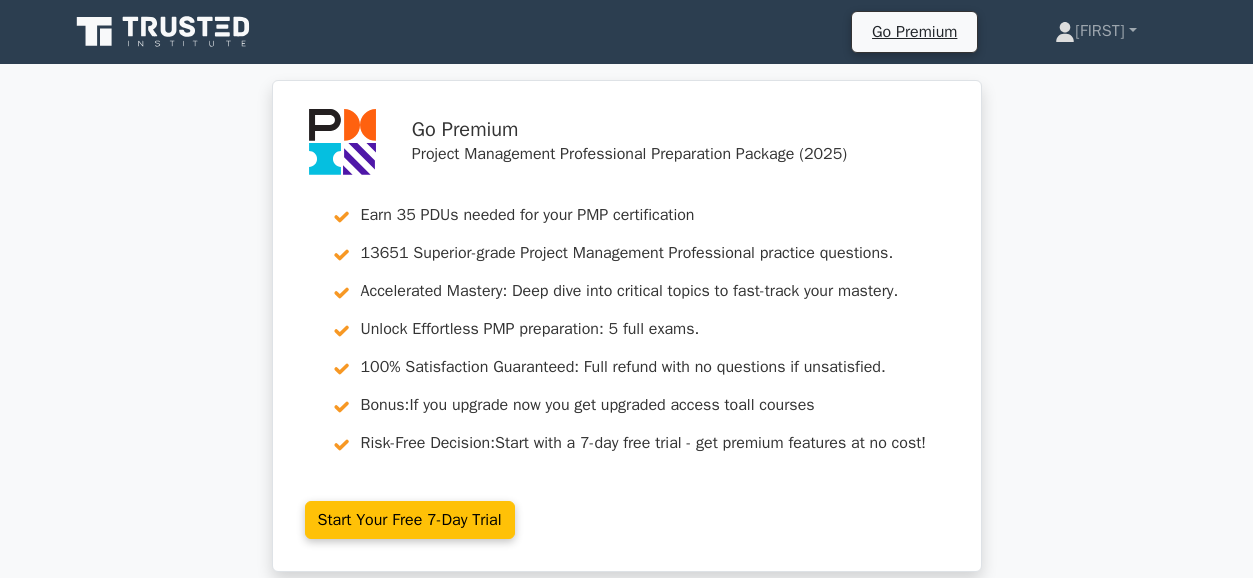 scroll, scrollTop: 0, scrollLeft: 0, axis: both 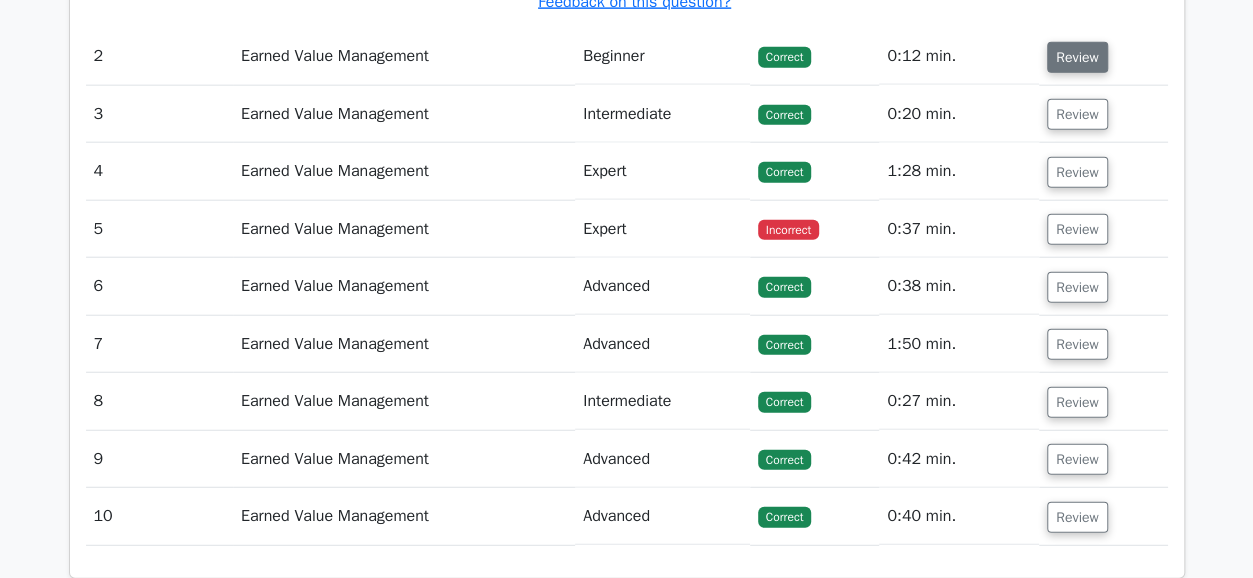 click on "Review" at bounding box center (1077, 57) 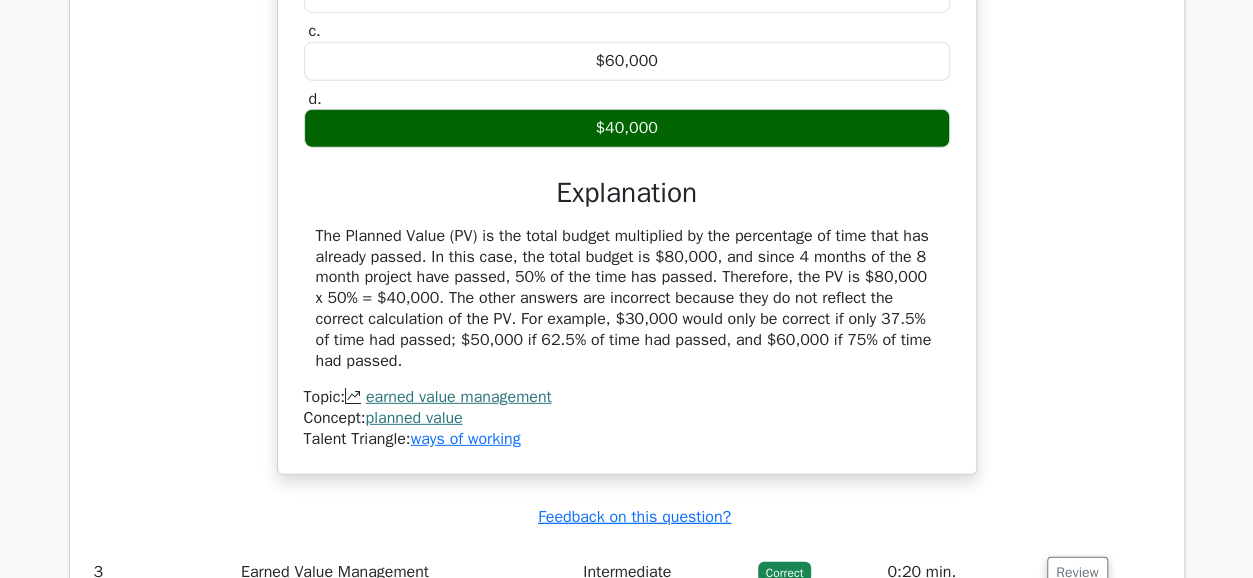 scroll, scrollTop: 2740, scrollLeft: 0, axis: vertical 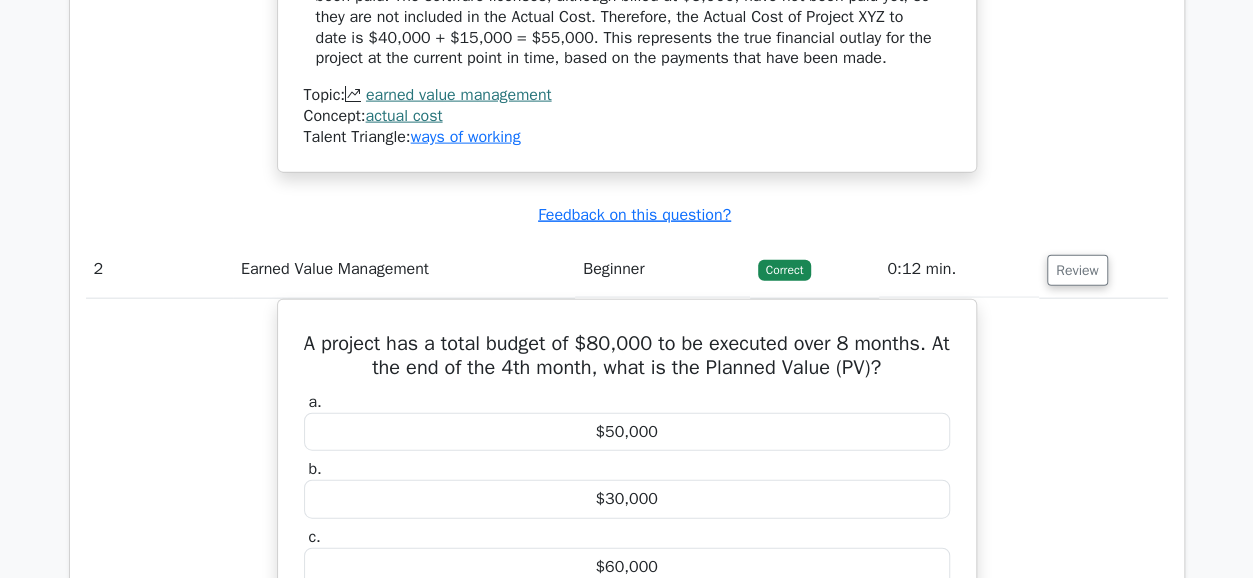 drag, startPoint x: 1251, startPoint y: 288, endPoint x: 1250, endPoint y: 315, distance: 27.018513 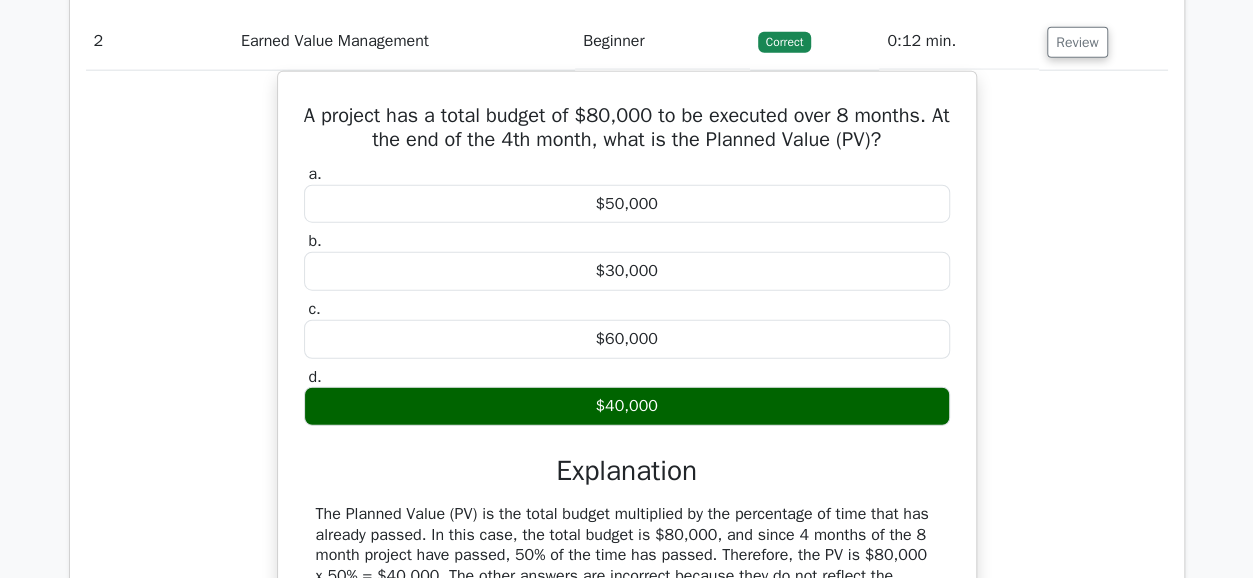 scroll, scrollTop: 2445, scrollLeft: 0, axis: vertical 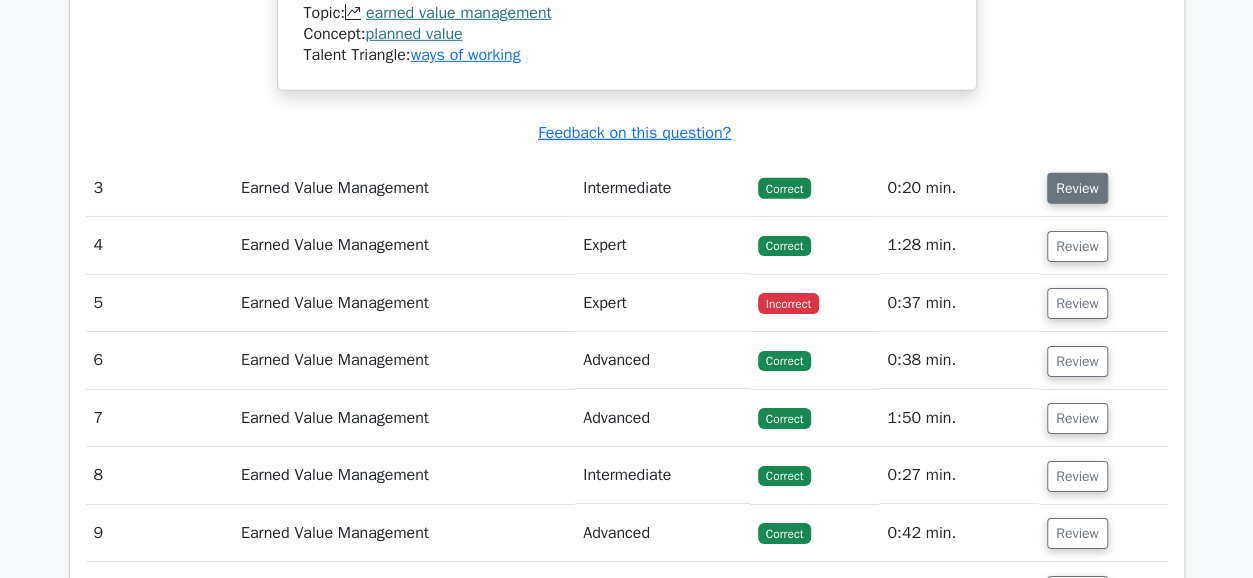 click on "Review" at bounding box center (1077, 188) 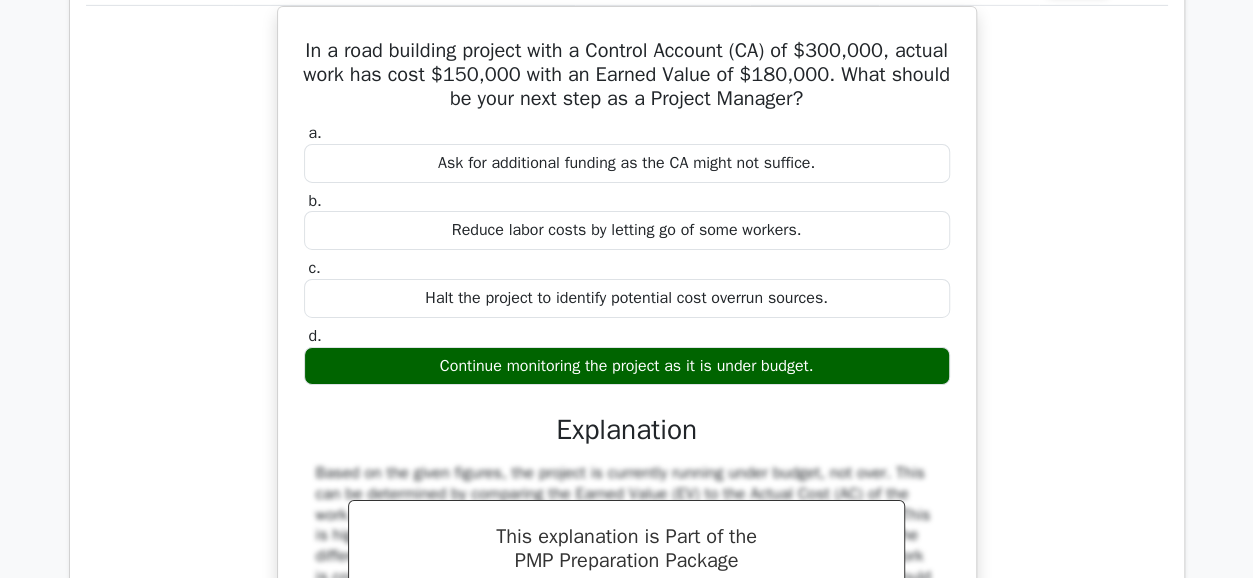 scroll, scrollTop: 3269, scrollLeft: 0, axis: vertical 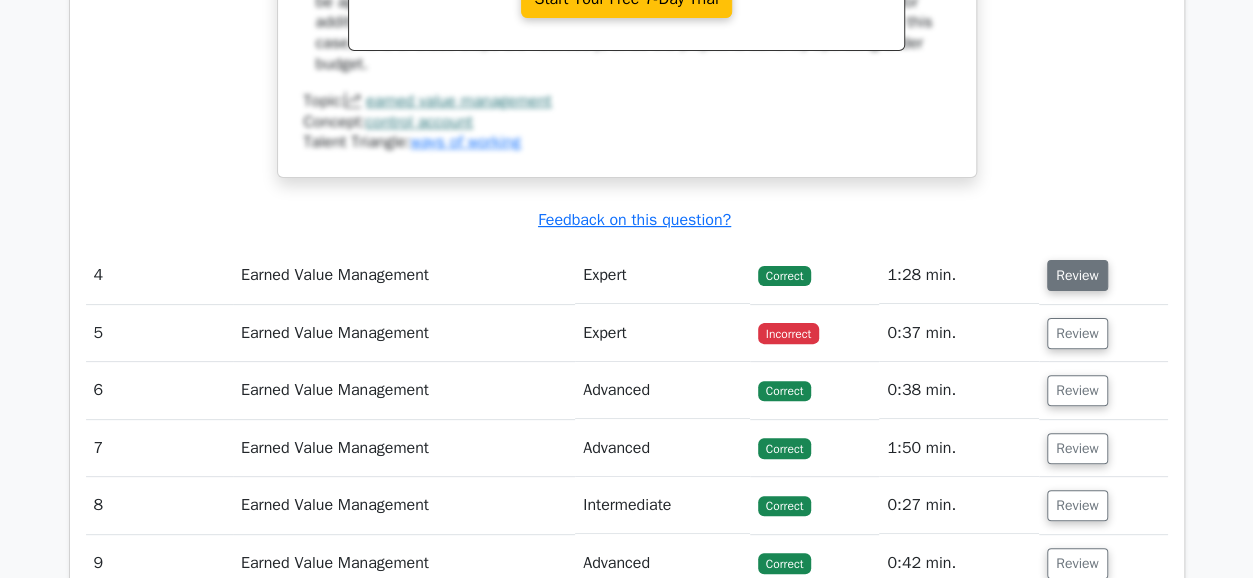 click on "Review" at bounding box center (1077, 275) 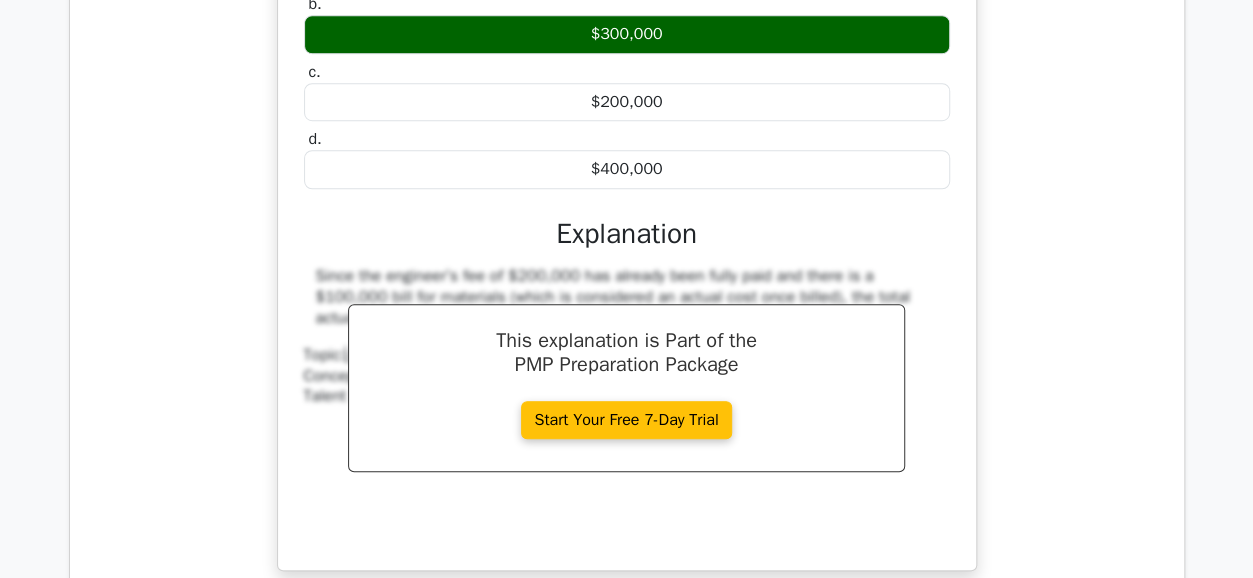 scroll, scrollTop: 4458, scrollLeft: 0, axis: vertical 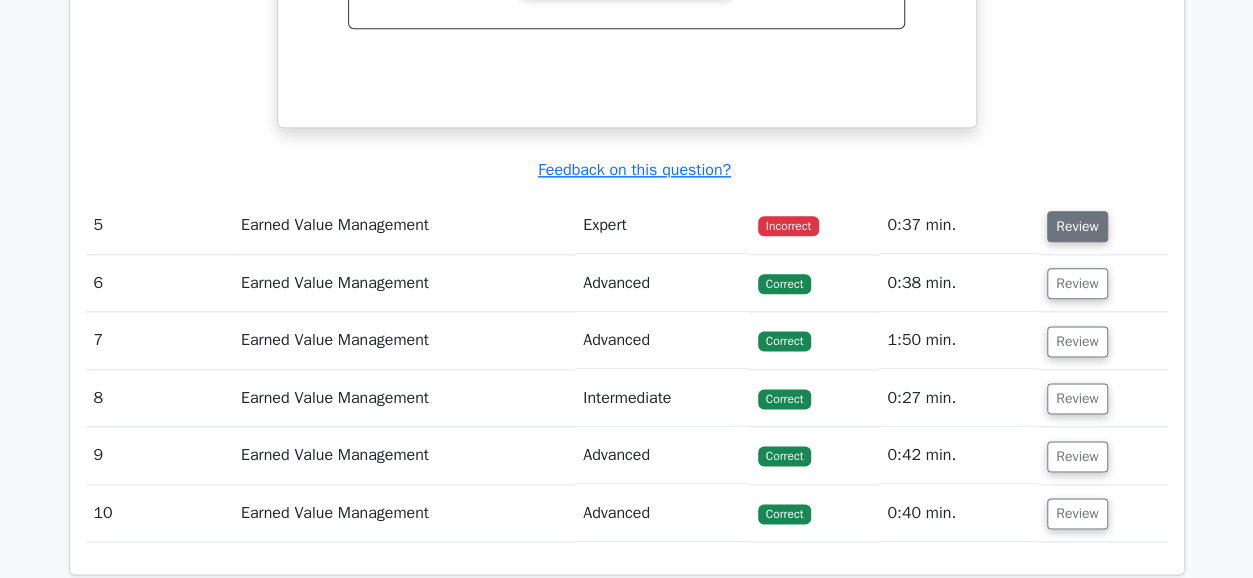 click on "Review" at bounding box center [1077, 226] 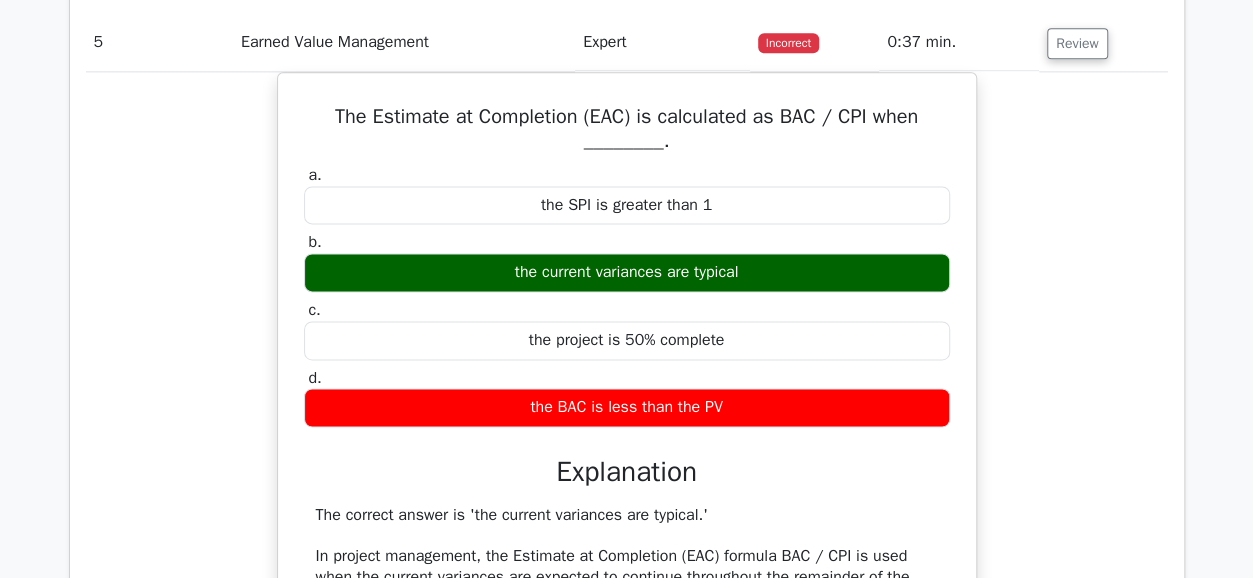 scroll, scrollTop: 5072, scrollLeft: 0, axis: vertical 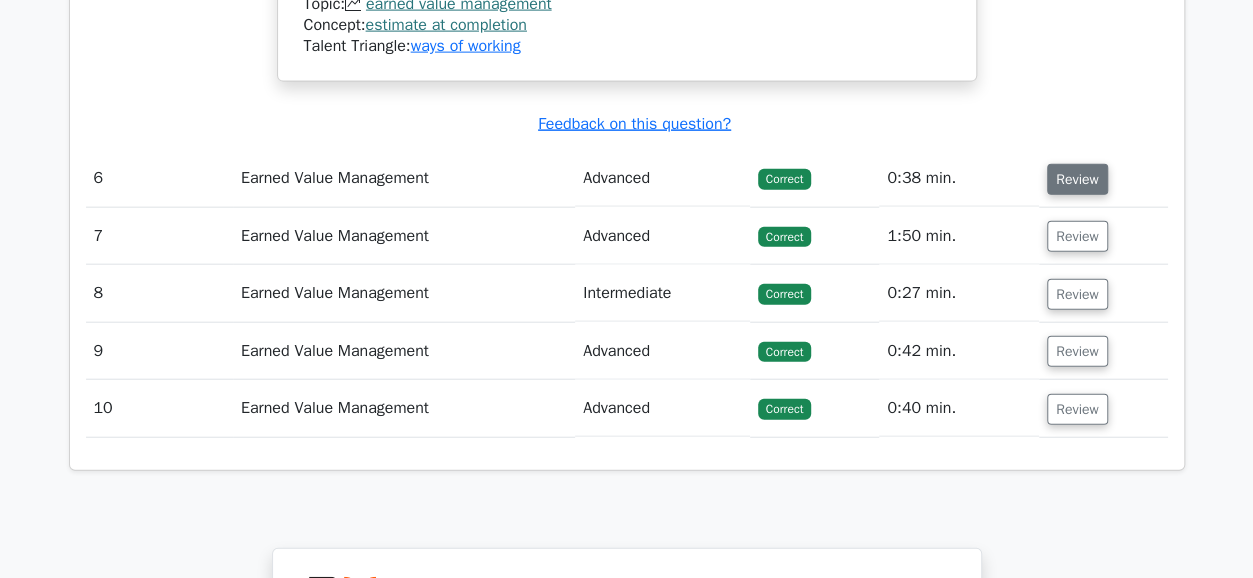 click on "Review" at bounding box center [1077, 179] 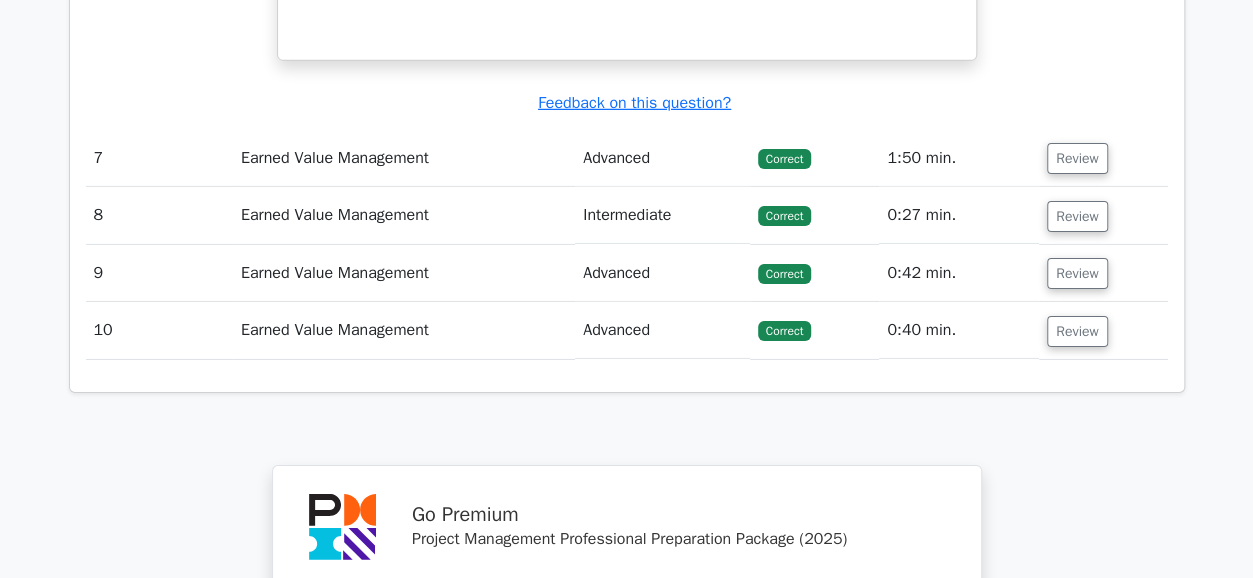 scroll, scrollTop: 6884, scrollLeft: 0, axis: vertical 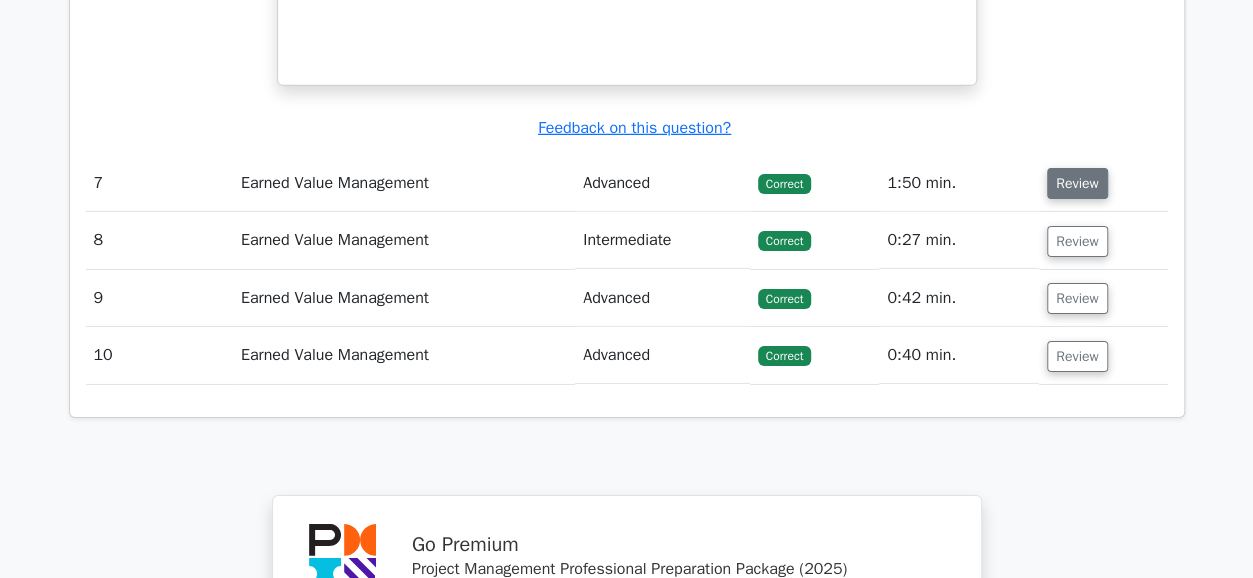click on "Review" at bounding box center [1077, 183] 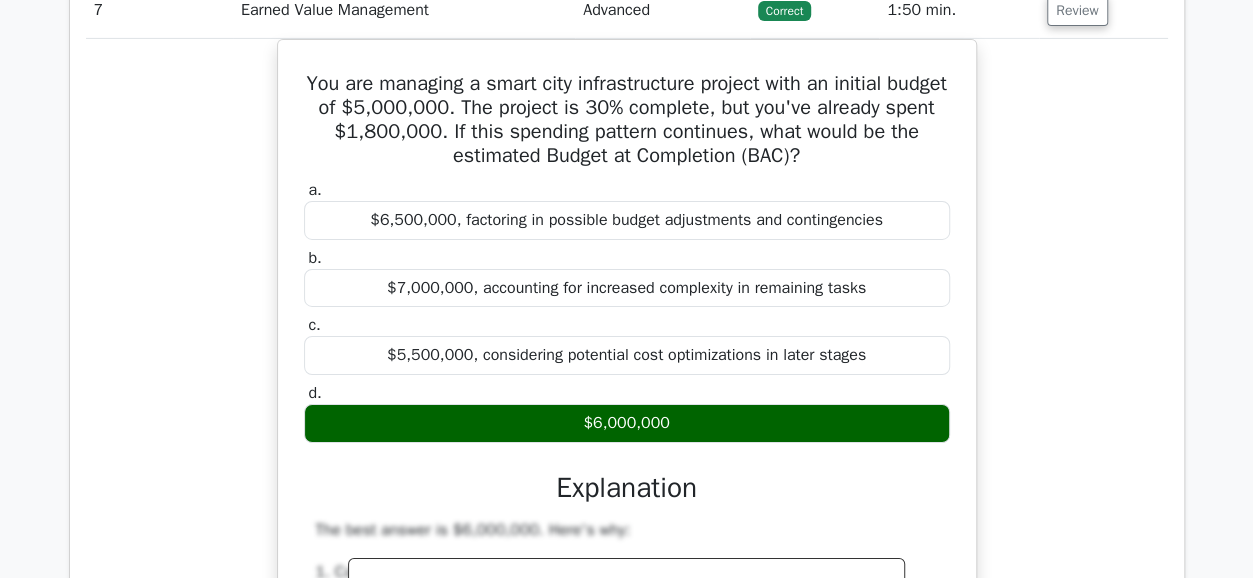 scroll, scrollTop: 7108, scrollLeft: 0, axis: vertical 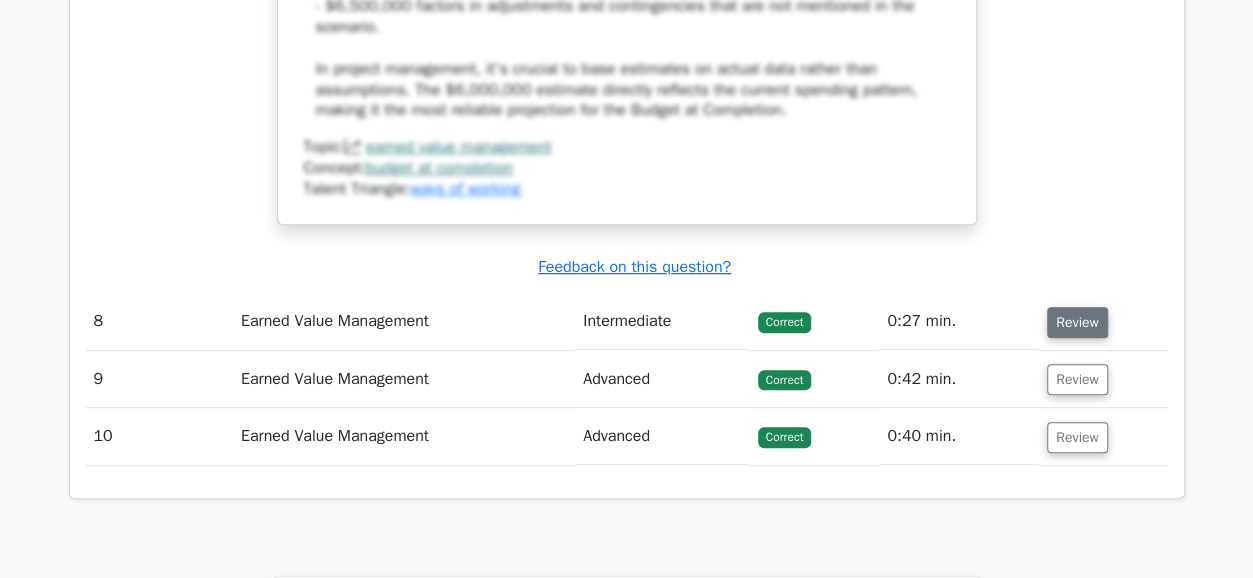 click on "Review" at bounding box center [1077, 322] 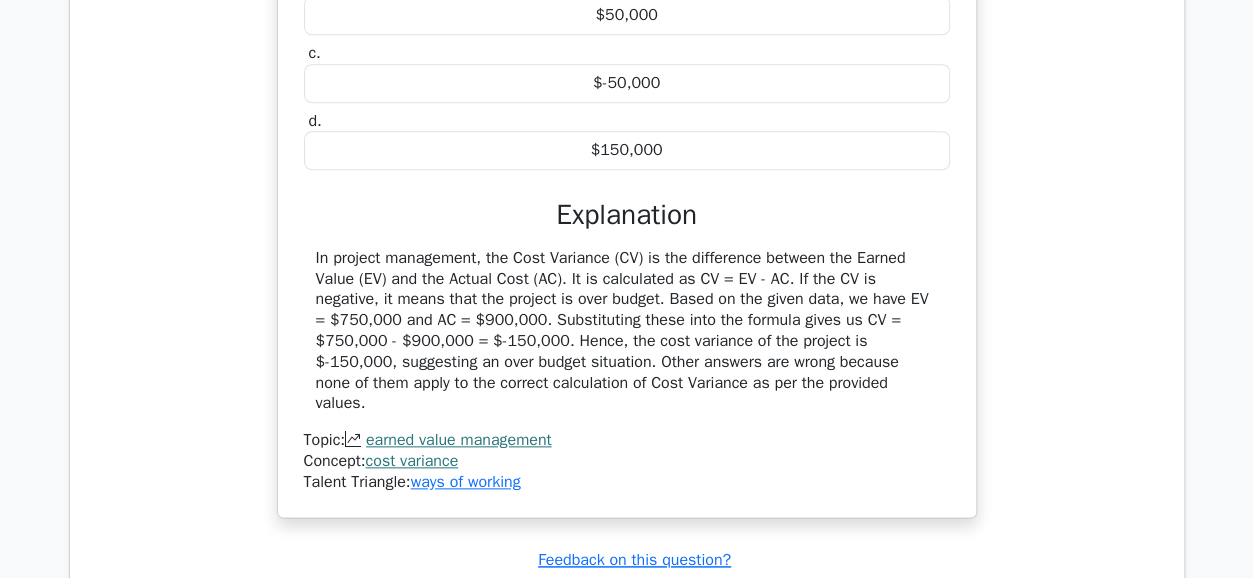 scroll, scrollTop: 8462, scrollLeft: 0, axis: vertical 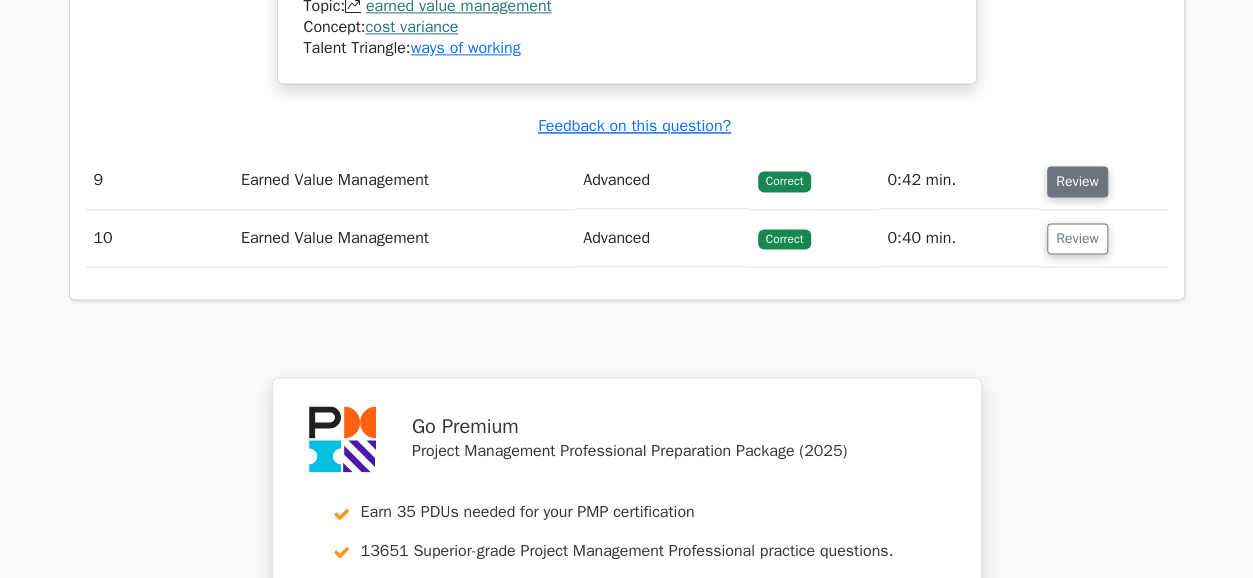 click on "Review" at bounding box center [1077, 181] 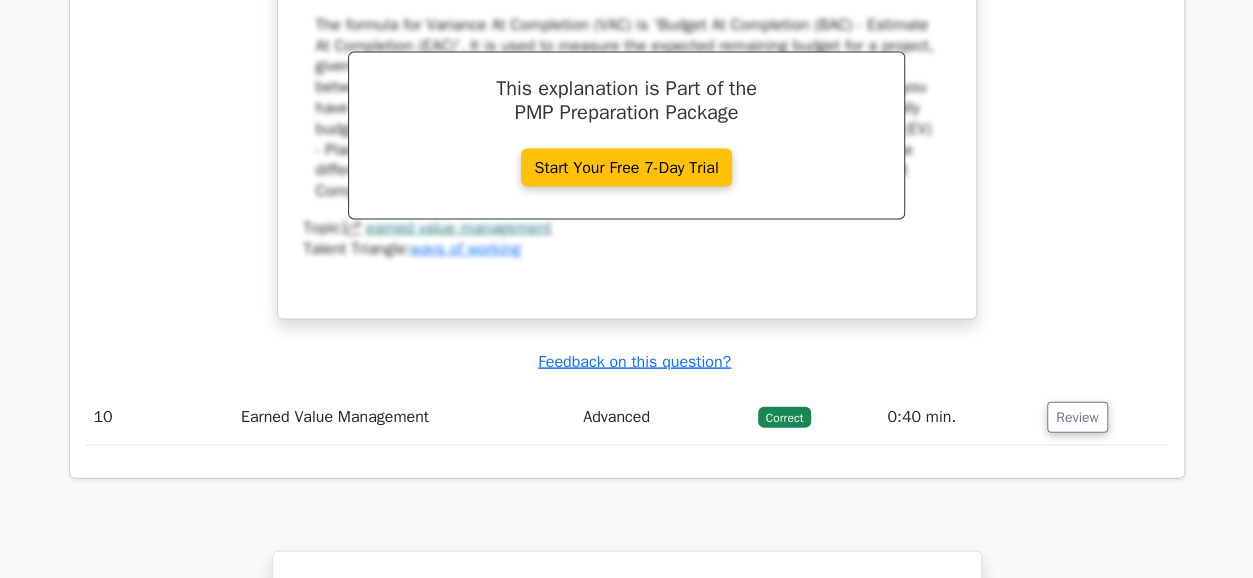 scroll, scrollTop: 9488, scrollLeft: 0, axis: vertical 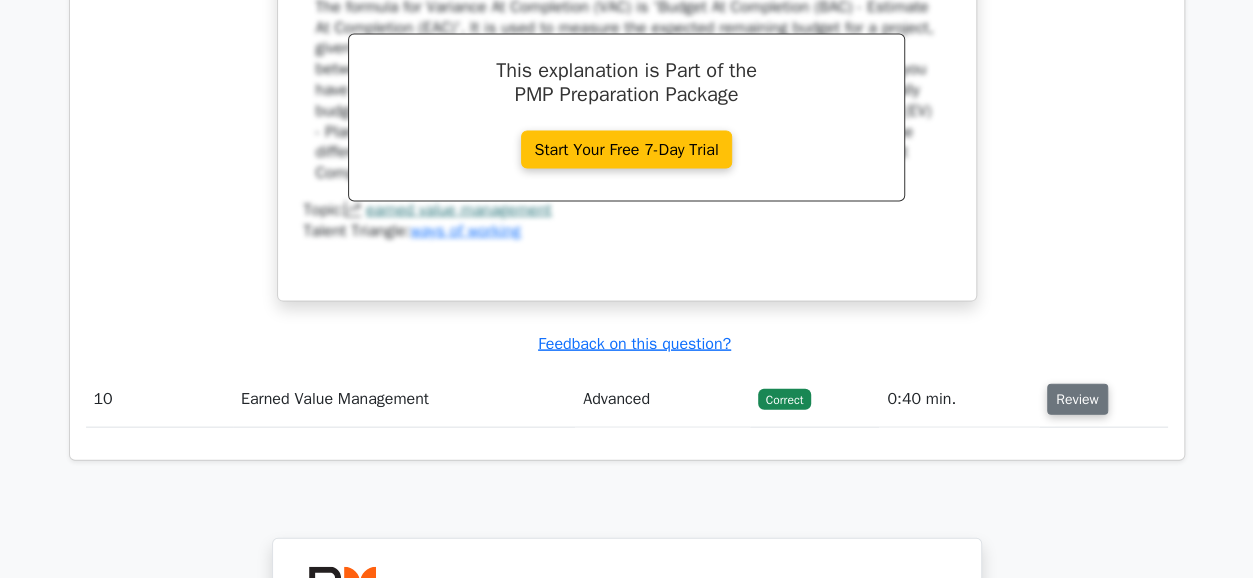 click on "Review" at bounding box center [1077, 399] 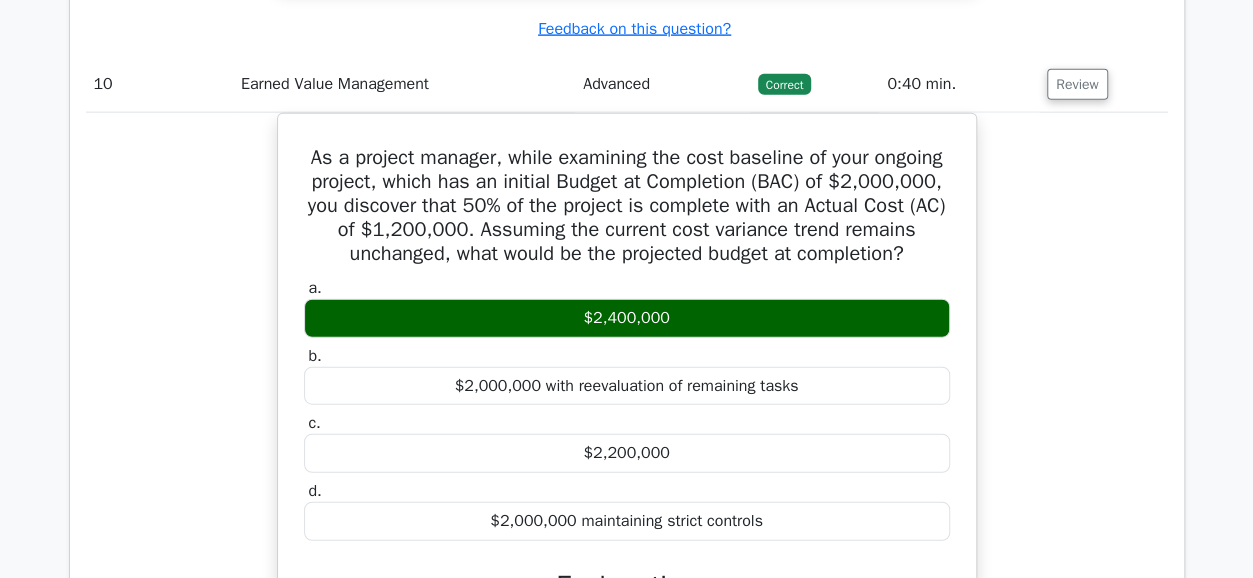 scroll, scrollTop: 9848, scrollLeft: 0, axis: vertical 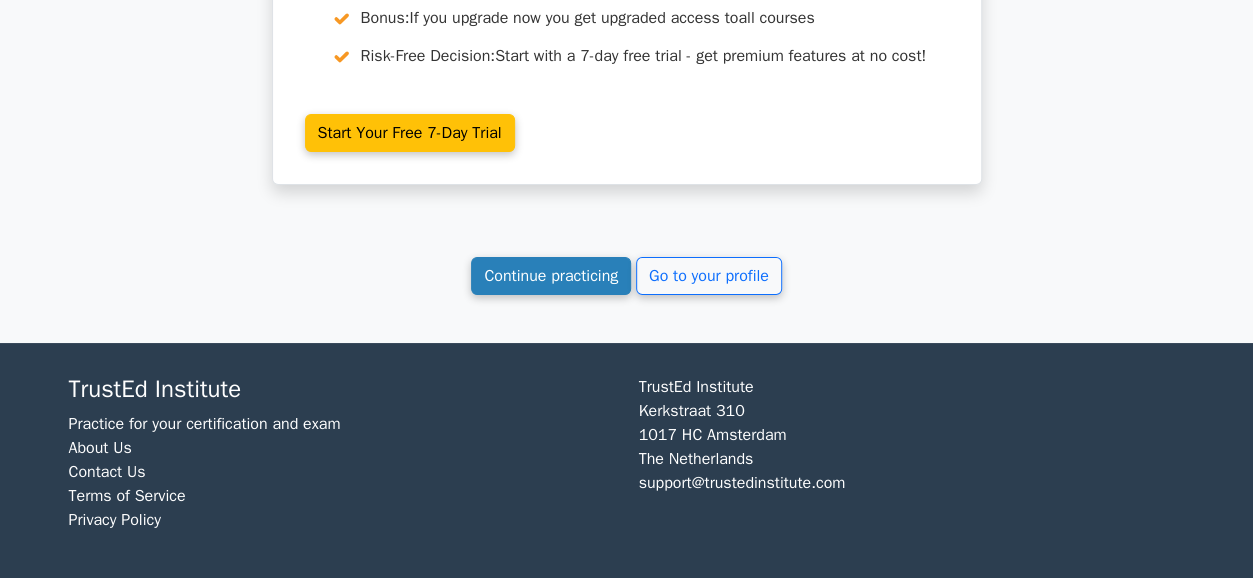 click on "Continue practicing" at bounding box center [551, 276] 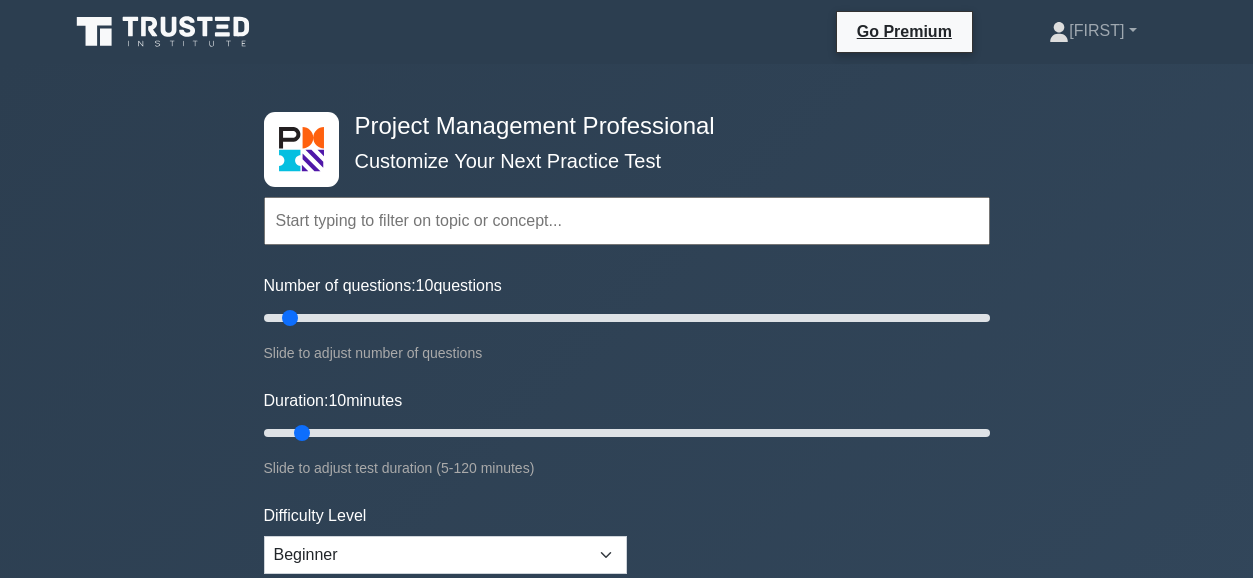 scroll, scrollTop: 0, scrollLeft: 0, axis: both 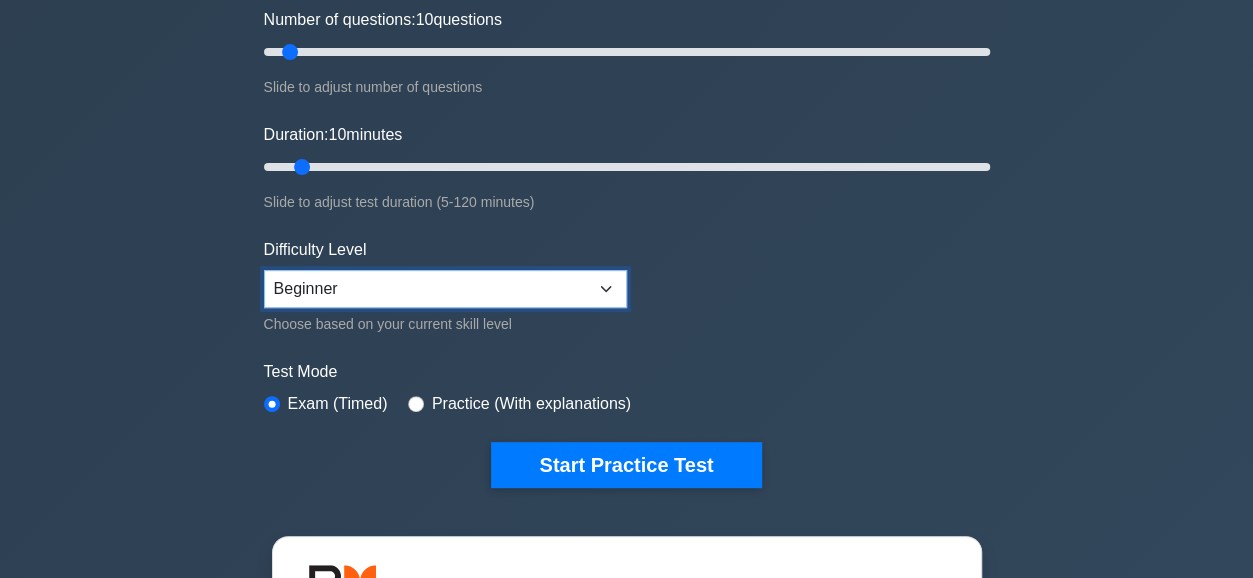 click on "Beginner
Intermediate
Expert" at bounding box center (445, 289) 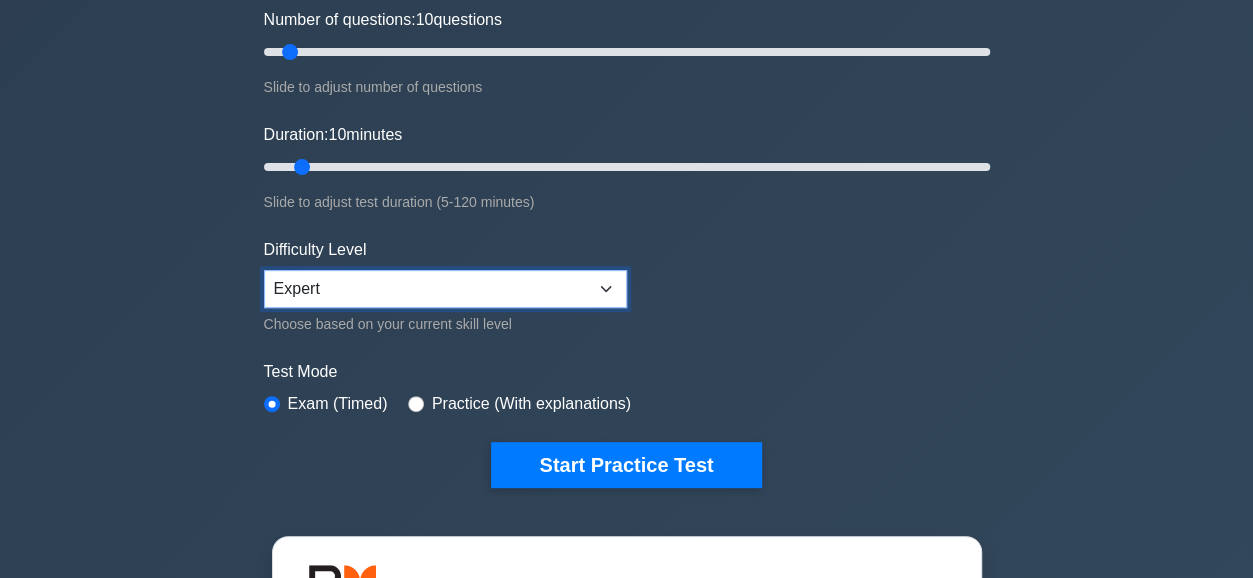 click on "Beginner
Intermediate
Expert" at bounding box center (445, 289) 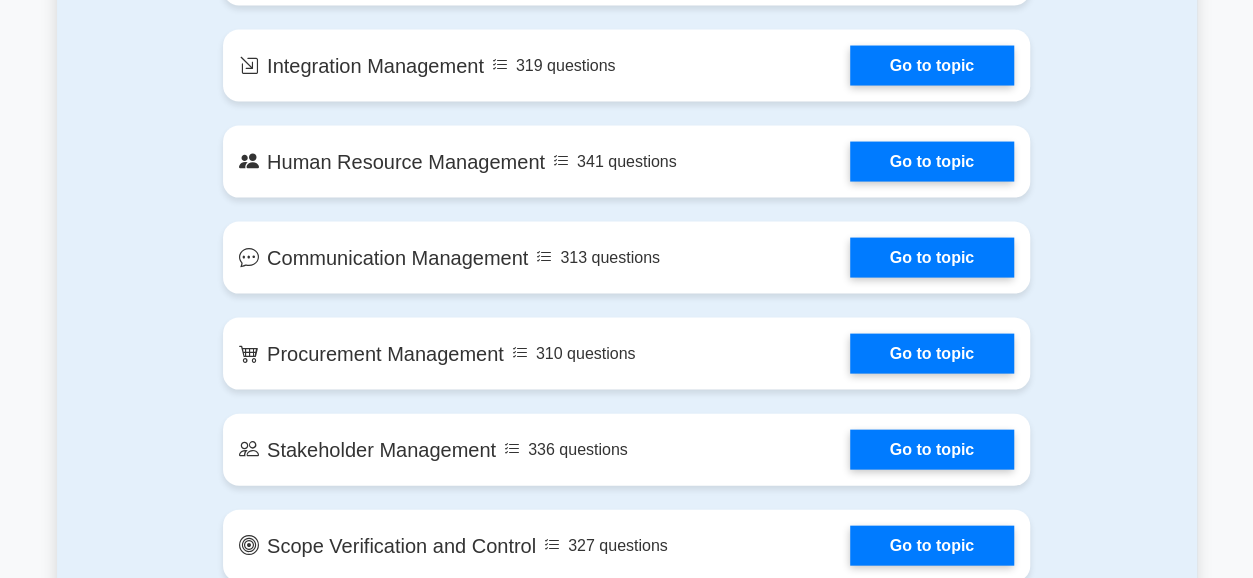 scroll, scrollTop: 2012, scrollLeft: 0, axis: vertical 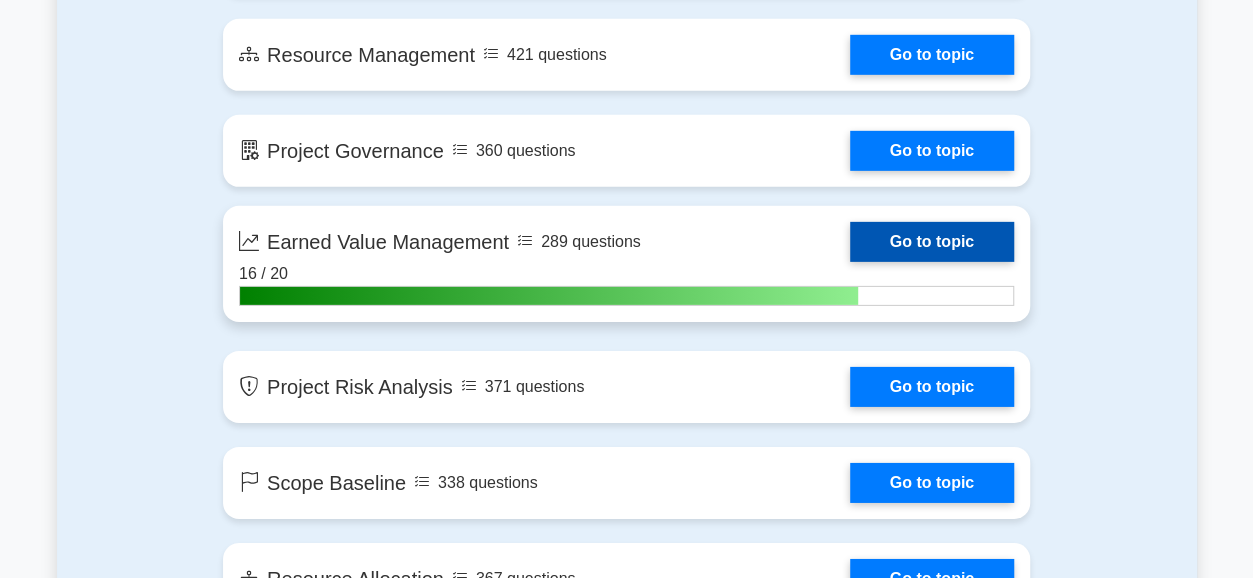 click on "Go to topic" at bounding box center [932, 242] 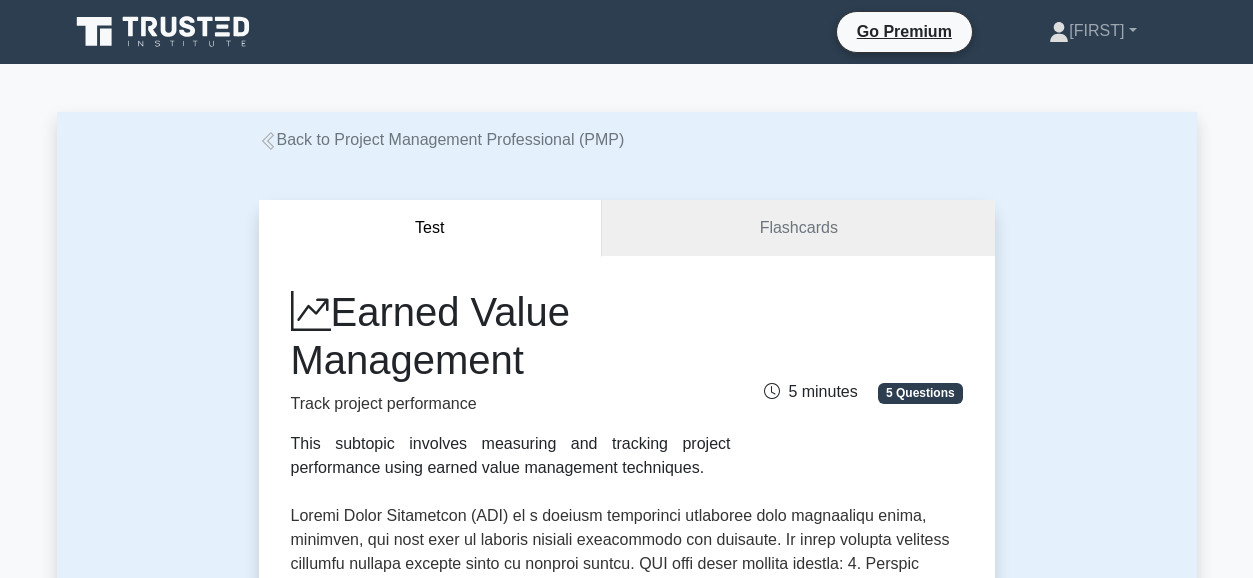 scroll, scrollTop: 0, scrollLeft: 0, axis: both 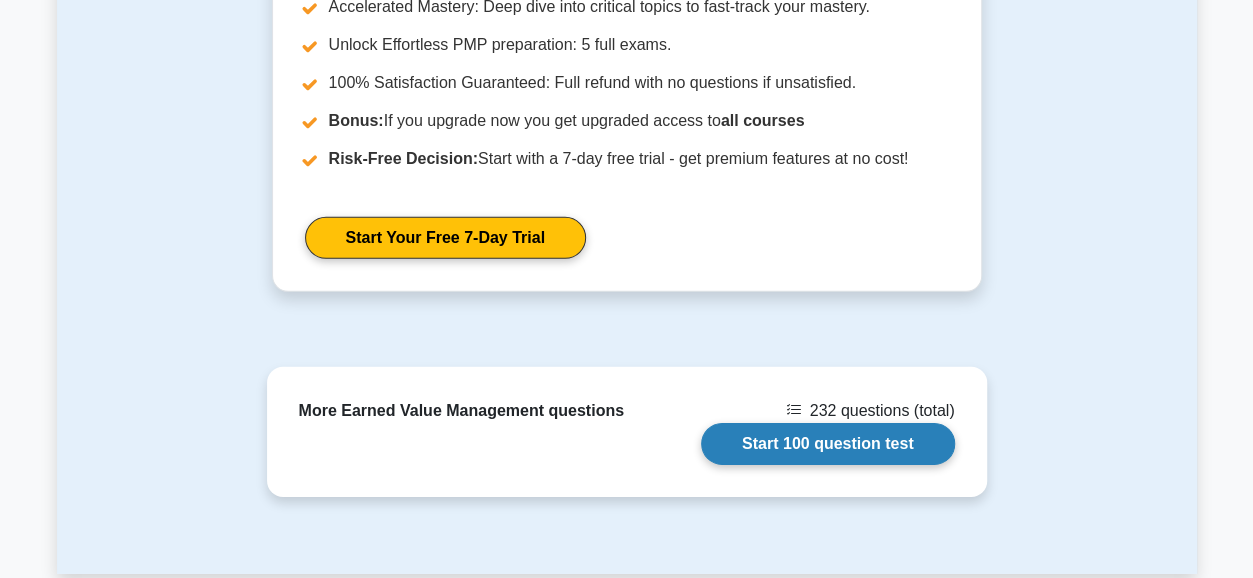click on "Start 100 question test" at bounding box center [828, 444] 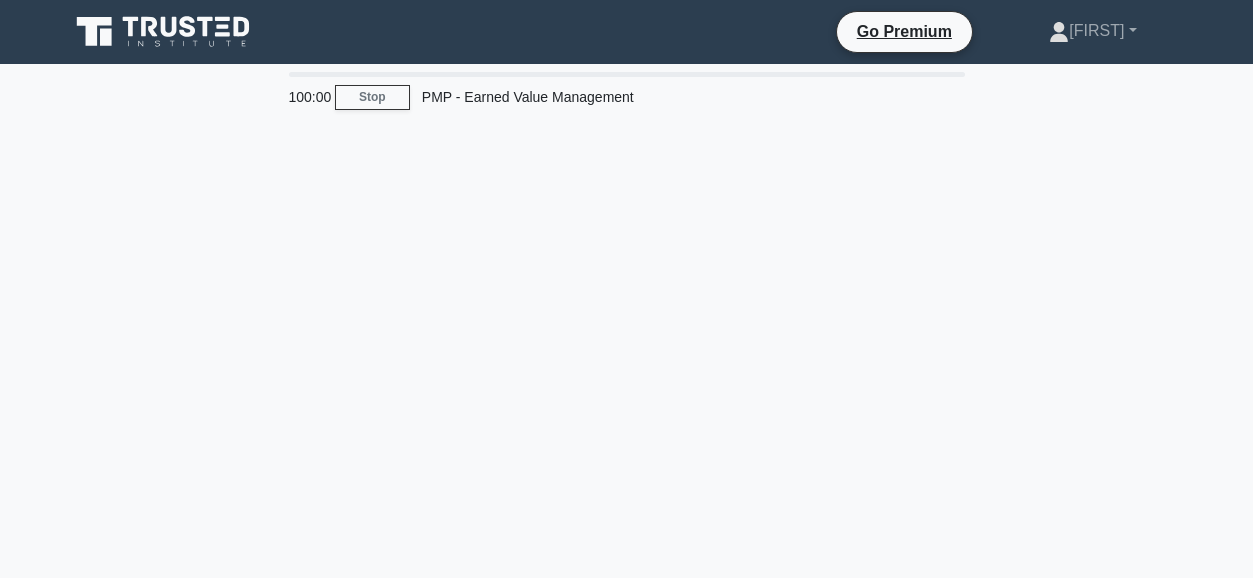 scroll, scrollTop: 0, scrollLeft: 0, axis: both 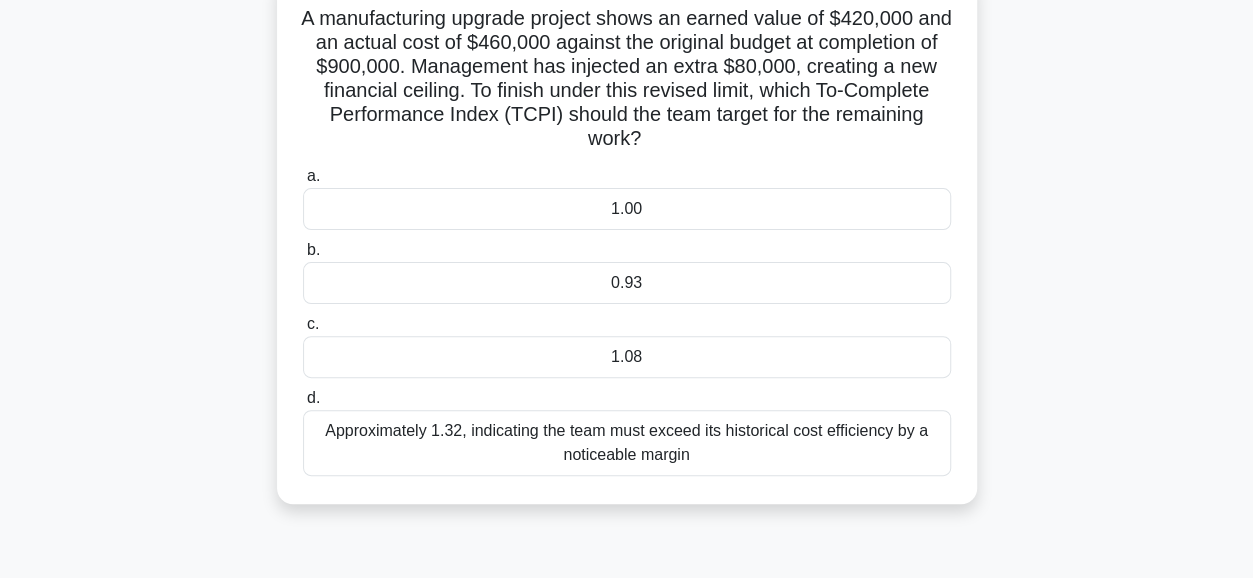 click on "1.08" at bounding box center [627, 357] 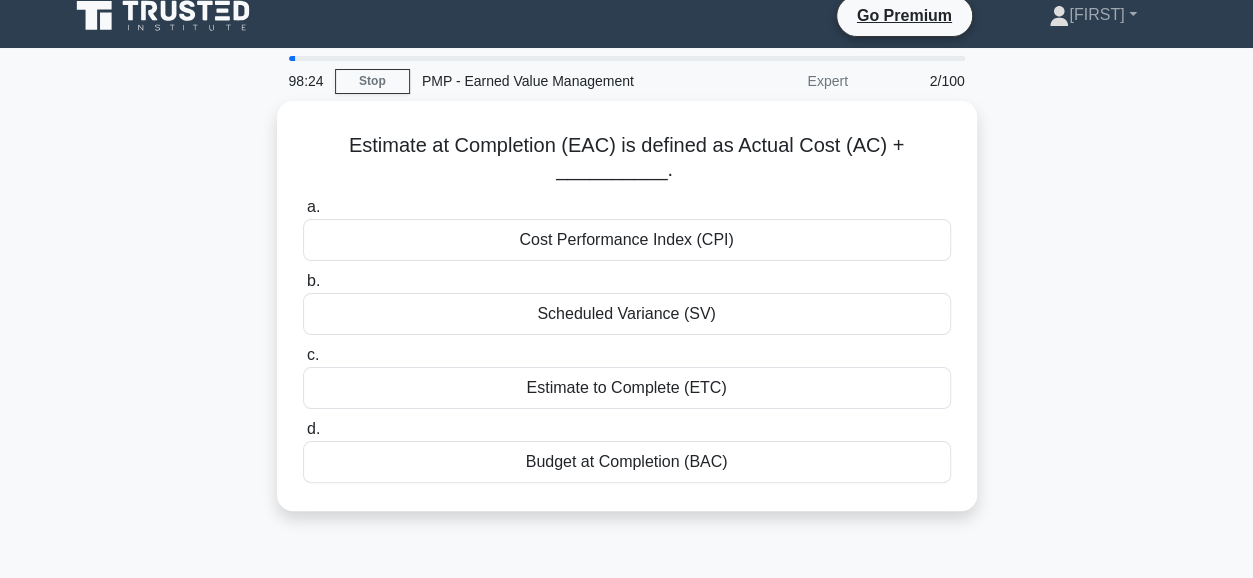 scroll, scrollTop: 0, scrollLeft: 0, axis: both 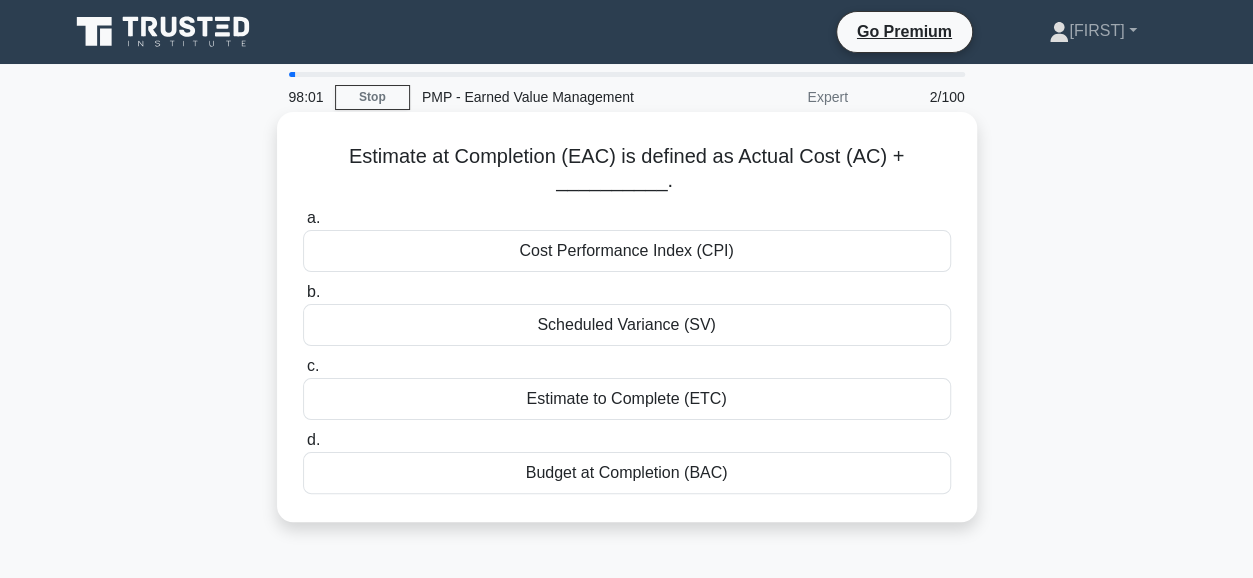 click on "Estimate to Complete (ETC)" at bounding box center [627, 399] 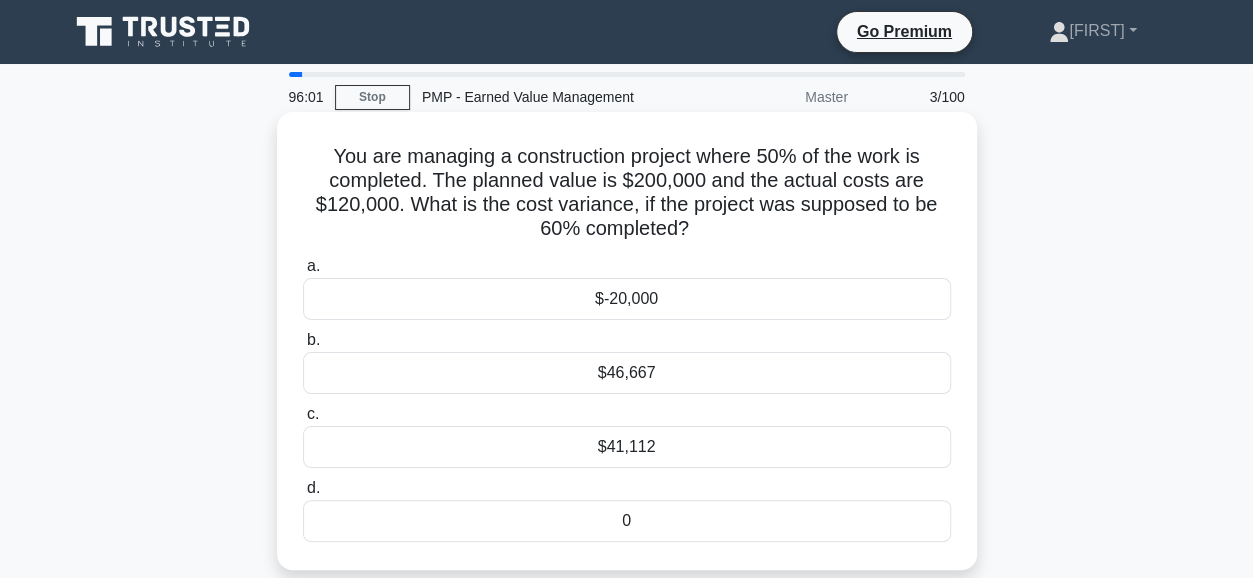 click on "$41,112" at bounding box center (627, 447) 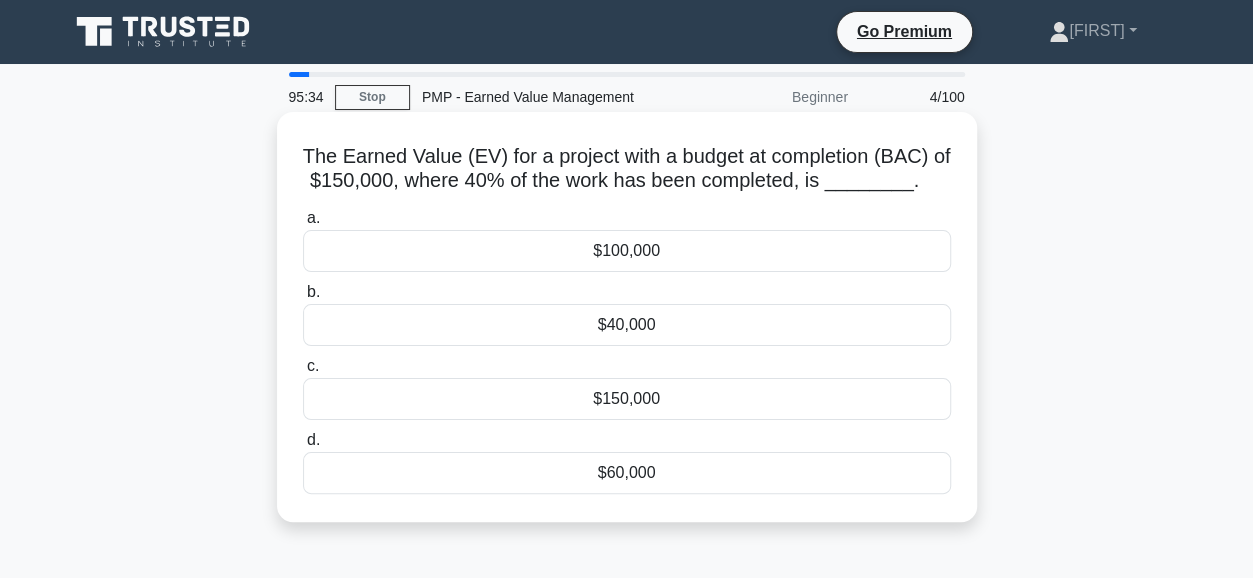 click on "$60,000" at bounding box center [627, 473] 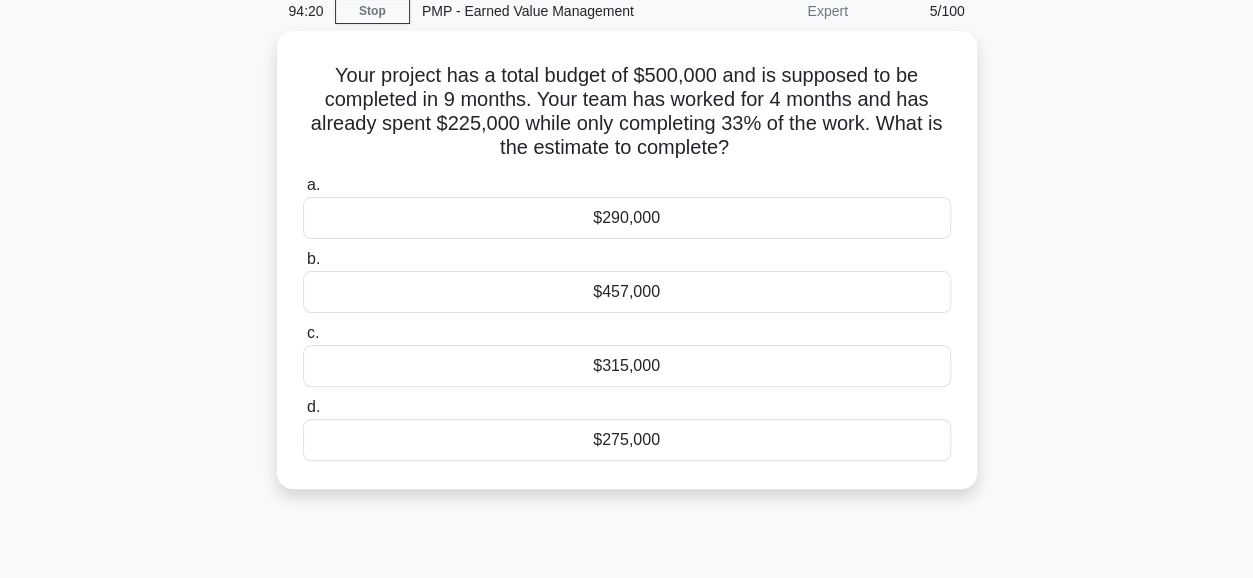 scroll, scrollTop: 87, scrollLeft: 0, axis: vertical 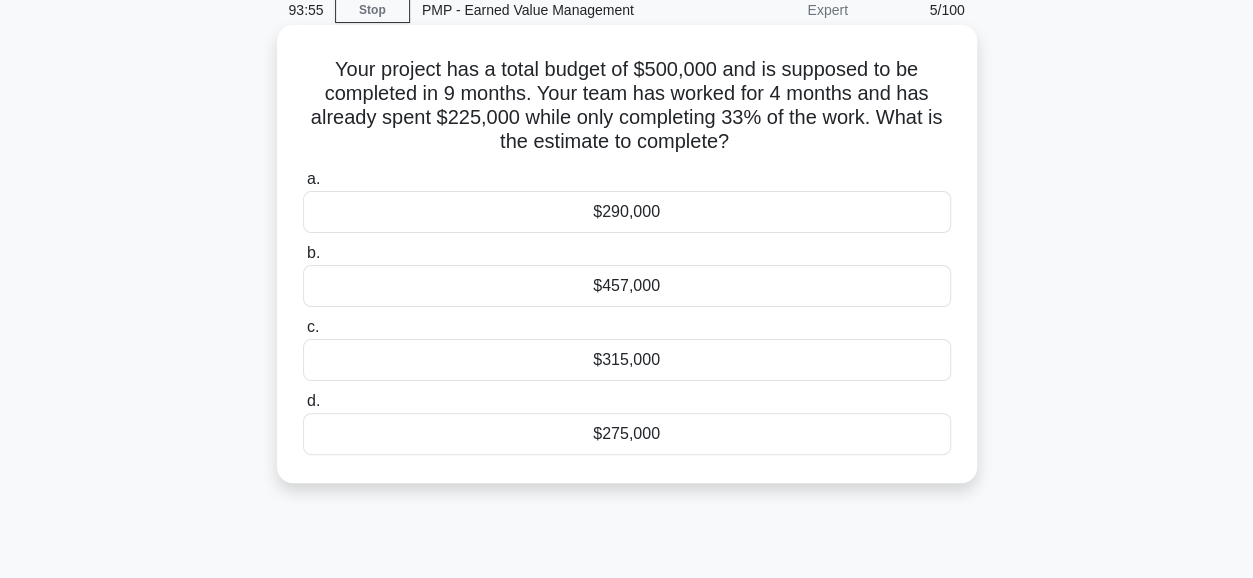 click on "$457,000" at bounding box center [627, 286] 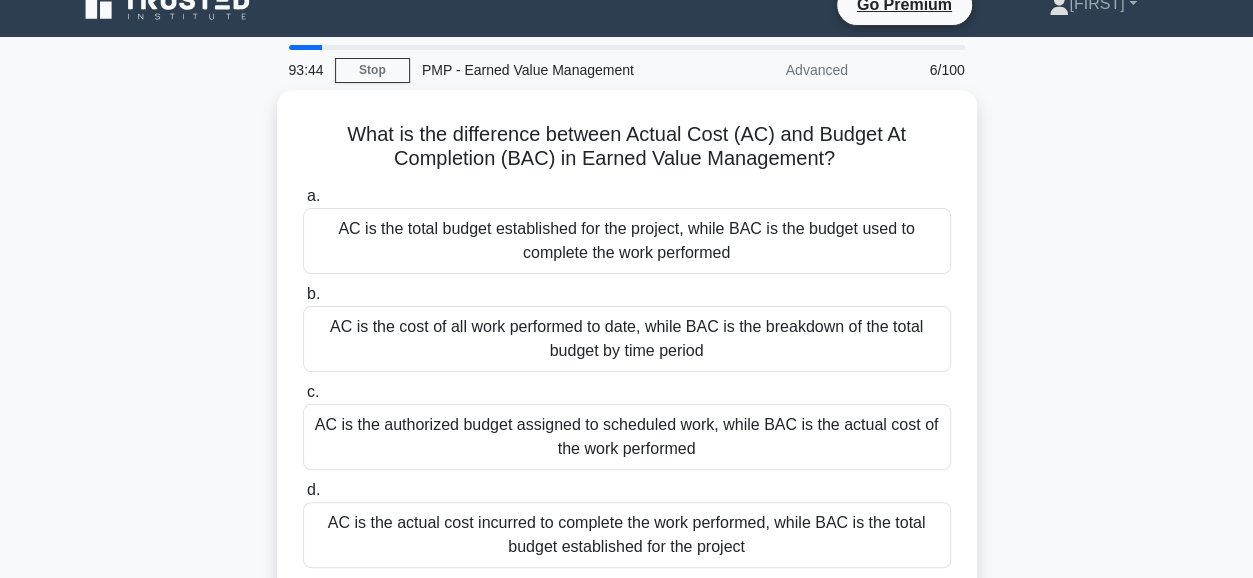 scroll, scrollTop: 0, scrollLeft: 0, axis: both 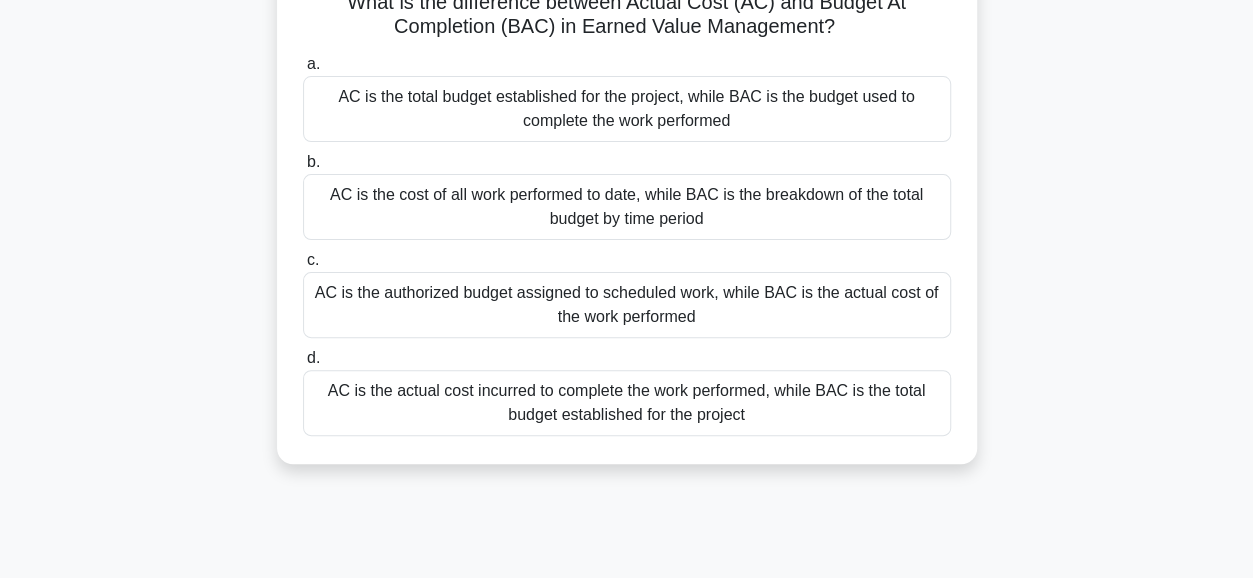 click on "AC is the actual cost incurred to complete the work performed, while BAC is the total budget established for the project" at bounding box center [627, 403] 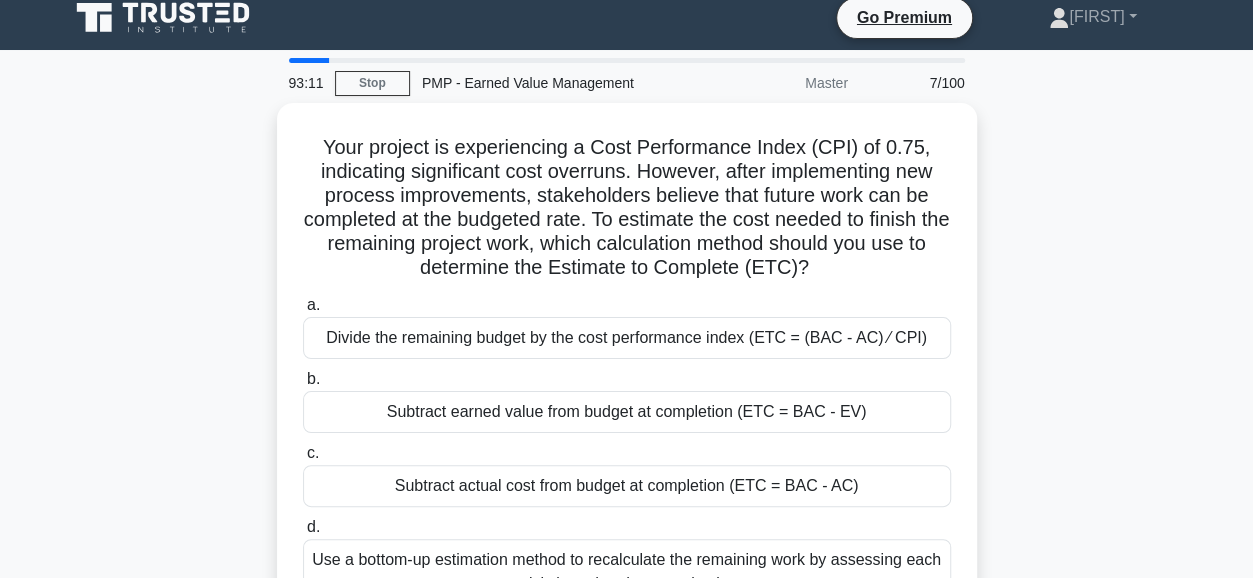 scroll, scrollTop: 0, scrollLeft: 0, axis: both 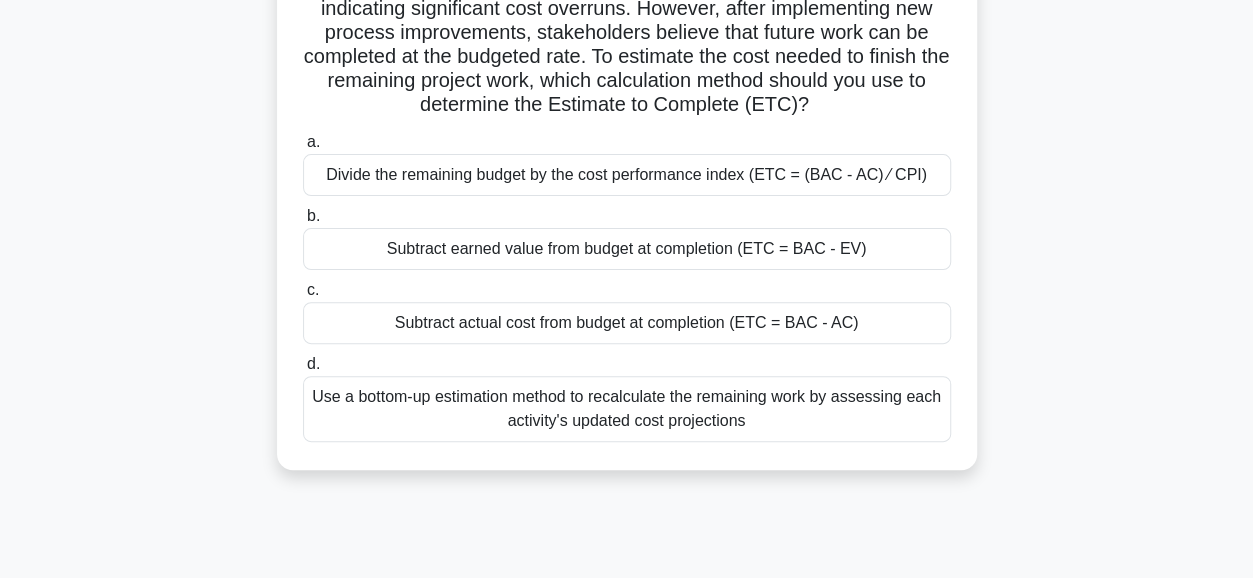 click on "Divide the remaining budget by the cost performance index (ETC = (BAC - AC) ⁄ CPI)" at bounding box center (627, 175) 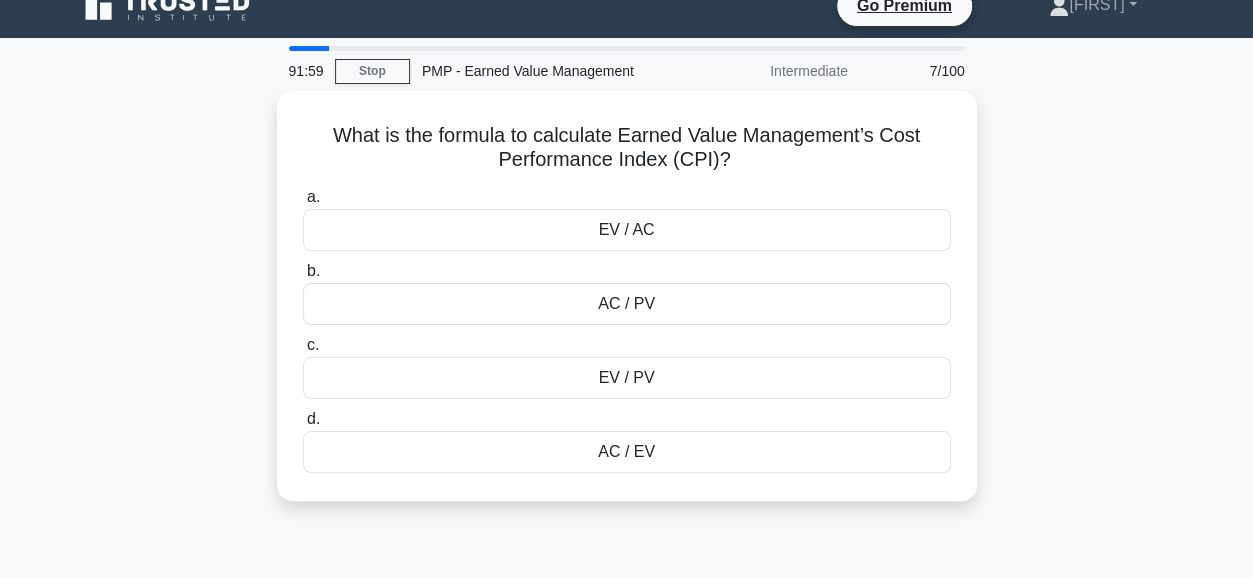 scroll, scrollTop: 30, scrollLeft: 0, axis: vertical 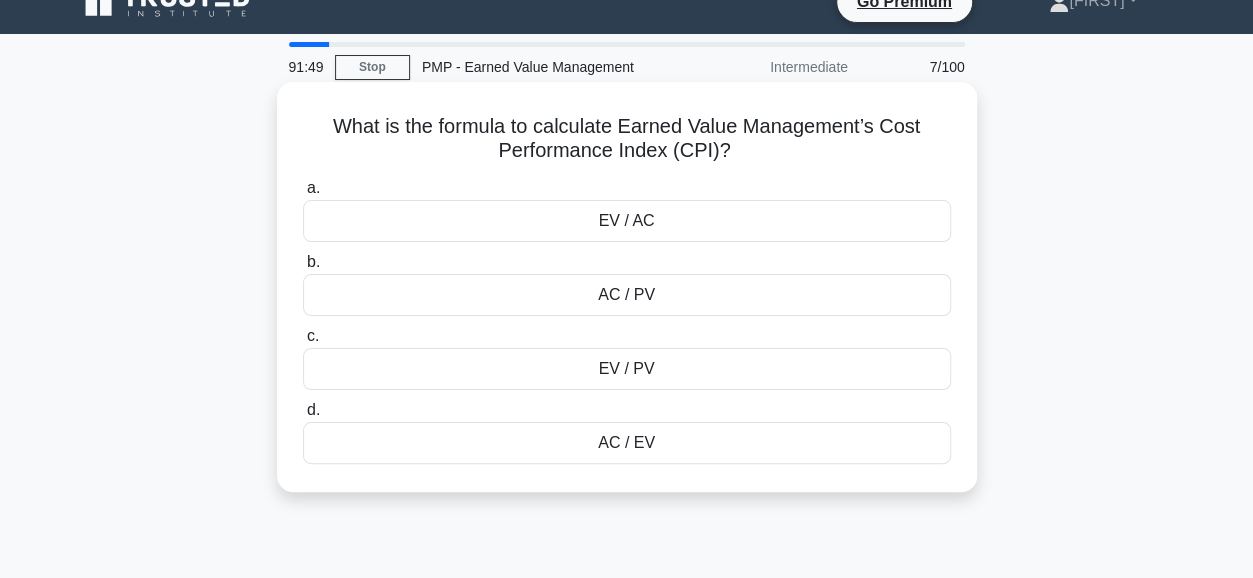 click on "EV / AC" at bounding box center [627, 221] 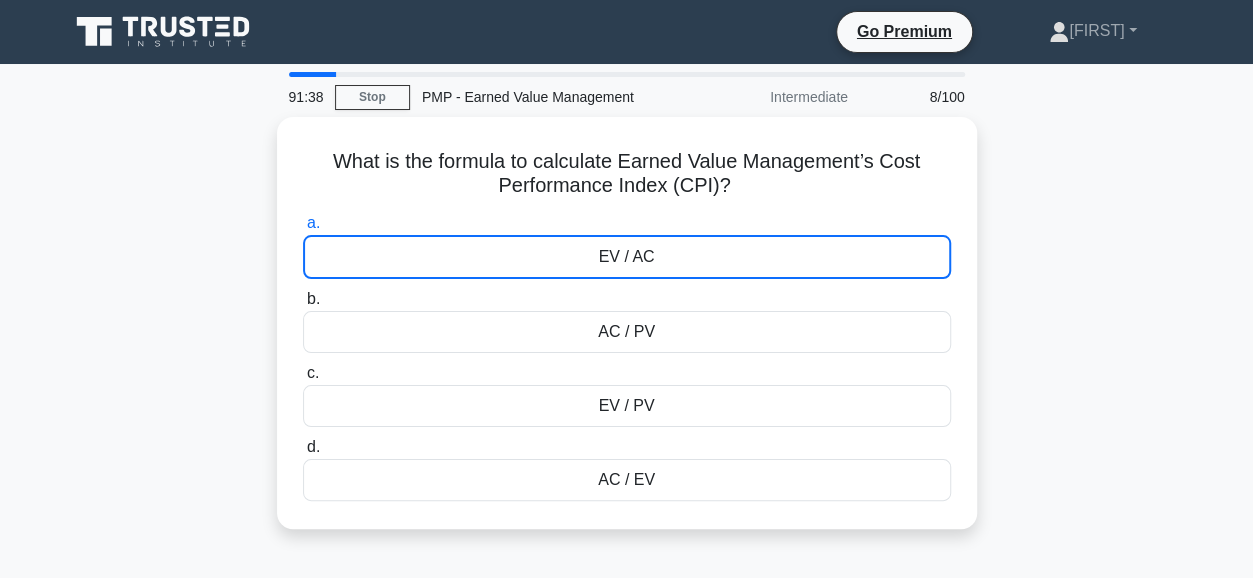 scroll, scrollTop: 0, scrollLeft: 0, axis: both 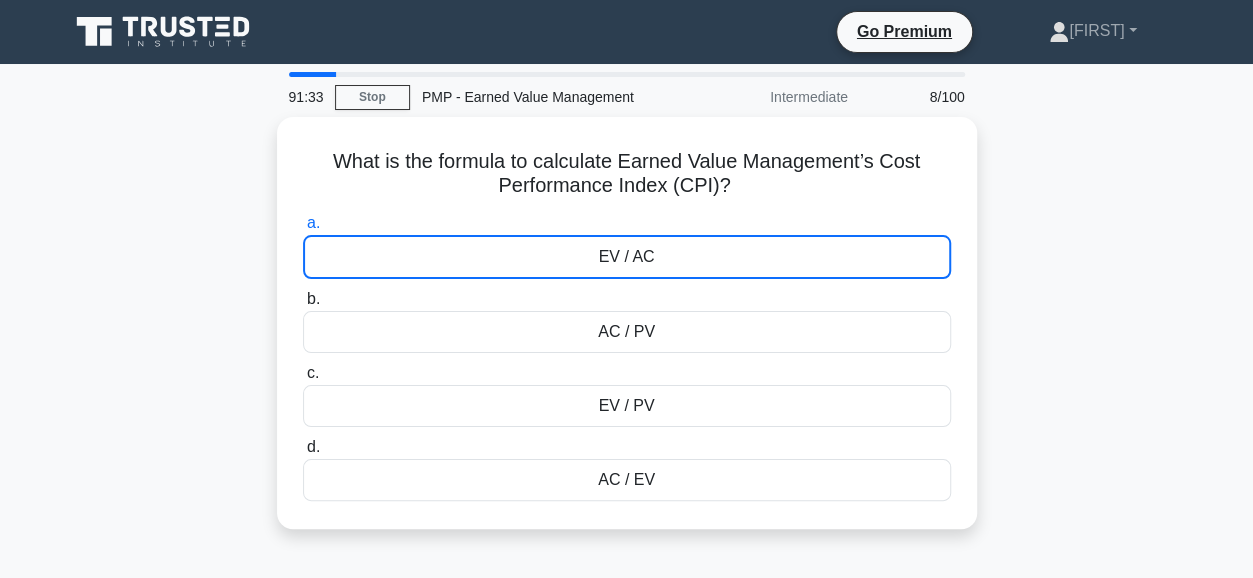 click on "What is the formula to calculate Earned Value Management’s Cost Performance Index (CPI)?
.spinner_0XTQ{transform-origin:center;animation:spinner_y6GP .75s linear infinite}@keyframes spinner_y6GP{100%{transform:rotate(360deg)}}
a.
EV / AC
b. c. d." at bounding box center [627, 335] 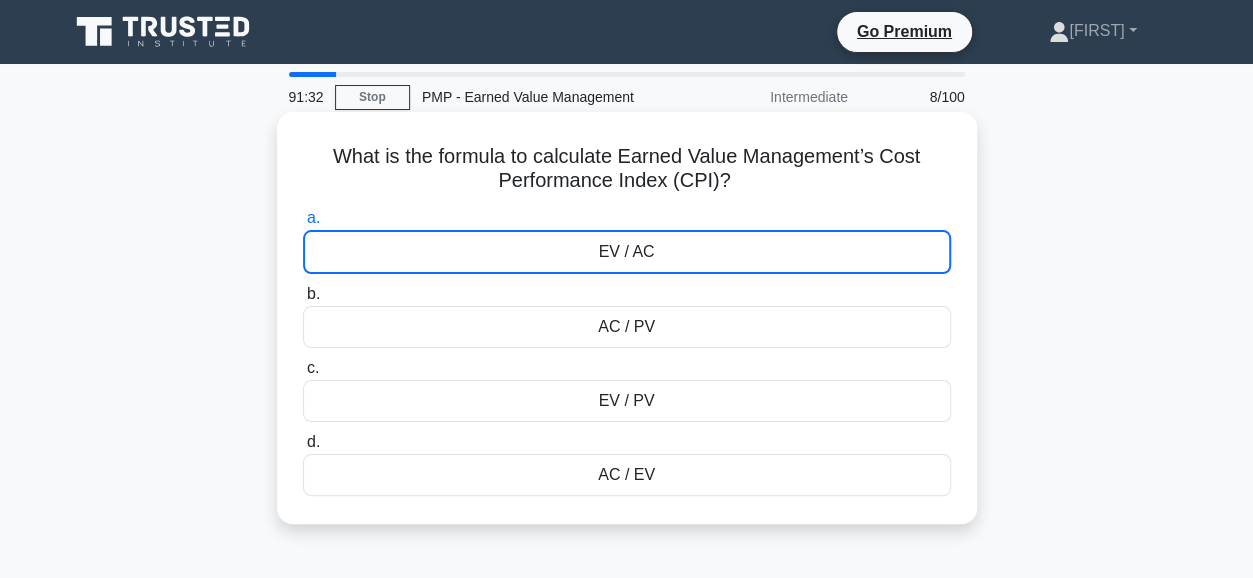 click on "EV / AC" at bounding box center [627, 252] 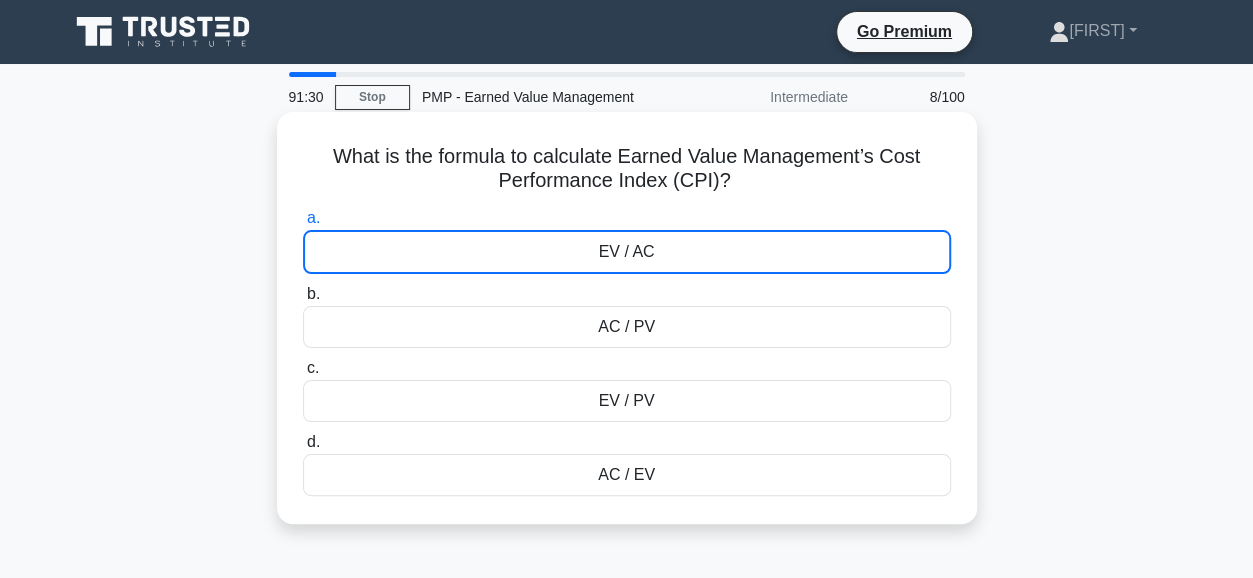 click on "EV / AC" at bounding box center [627, 252] 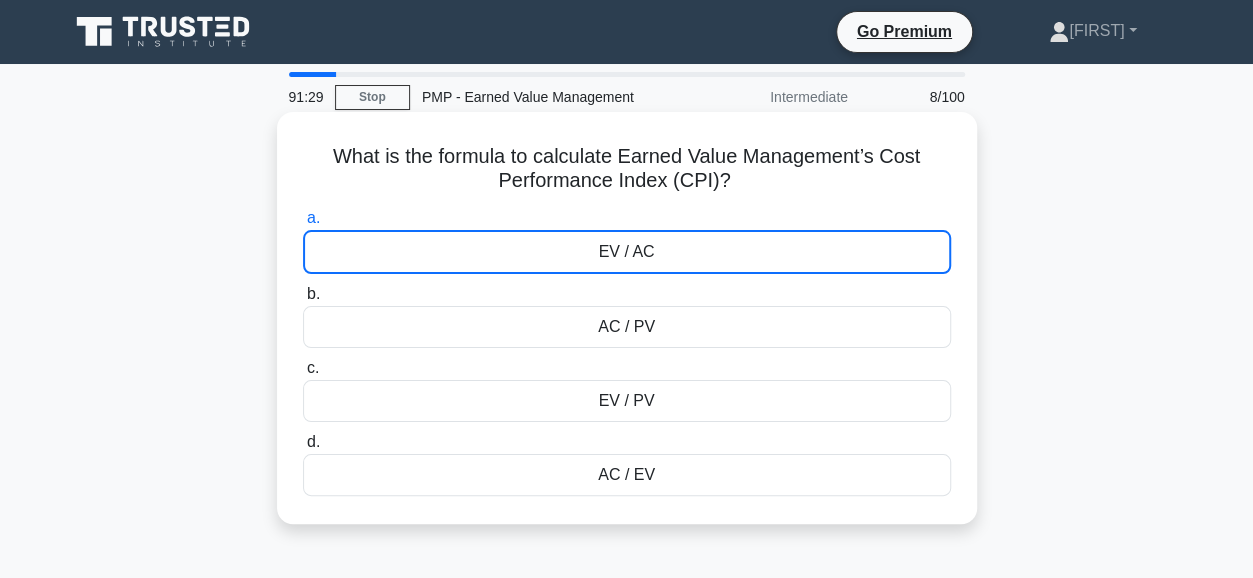 click on "EV / AC" at bounding box center [627, 252] 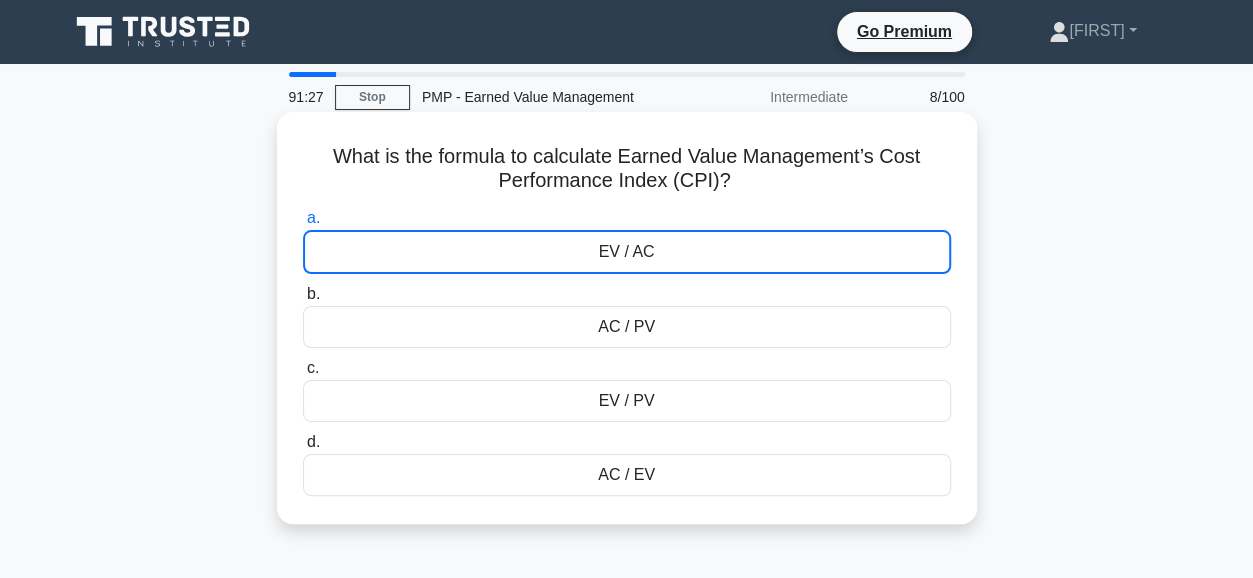 click on "EV / AC" at bounding box center (627, 252) 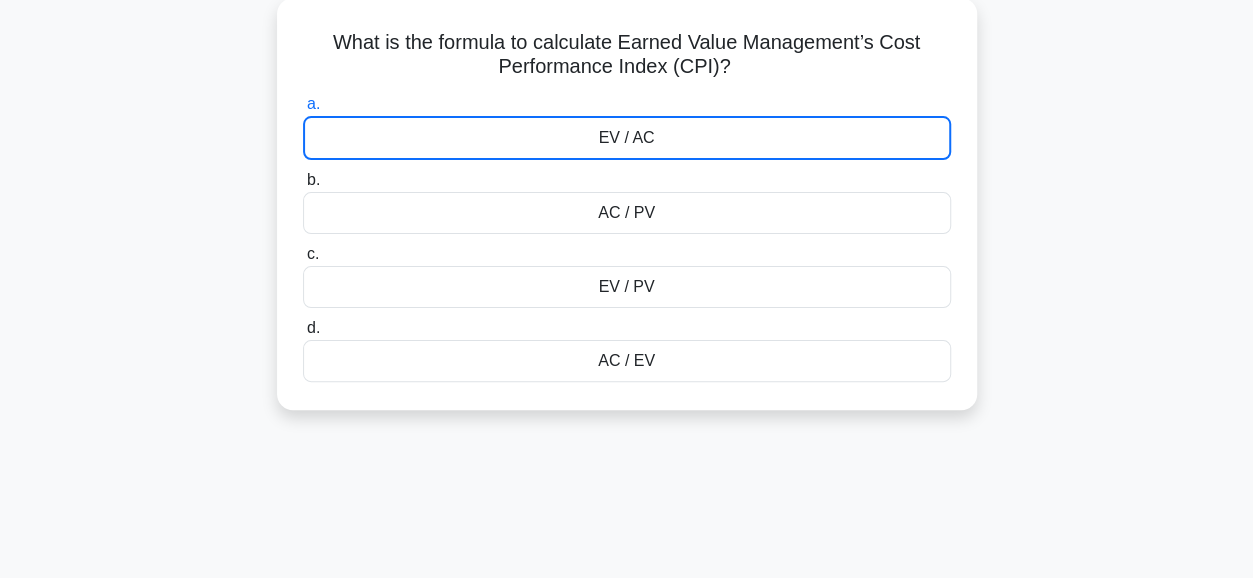 scroll, scrollTop: 0, scrollLeft: 0, axis: both 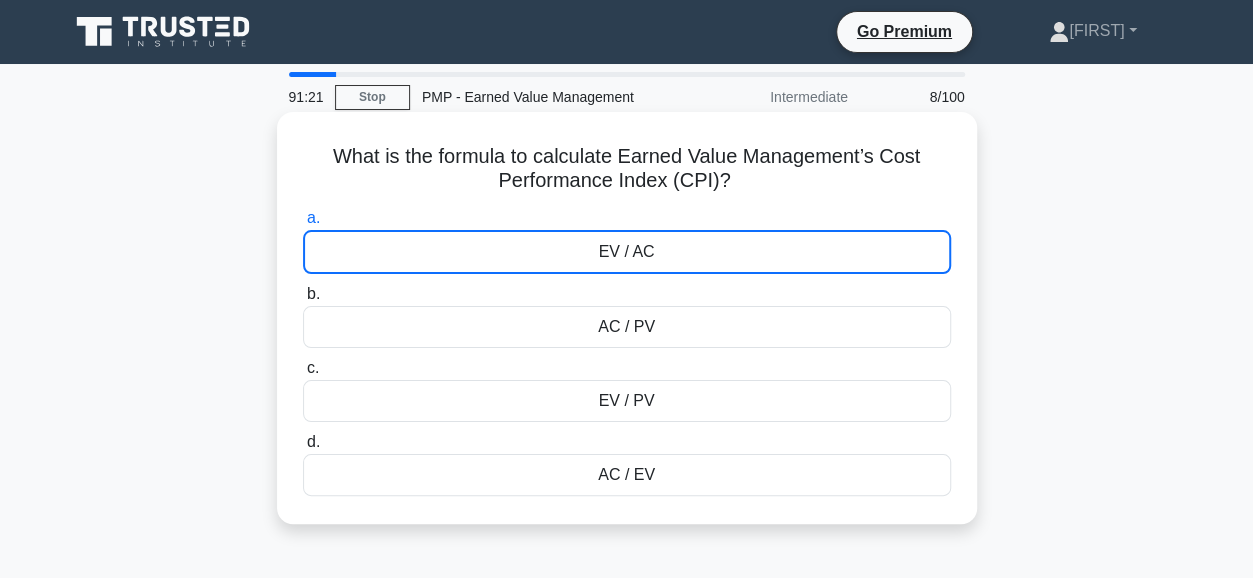 click on "EV / AC" at bounding box center (627, 252) 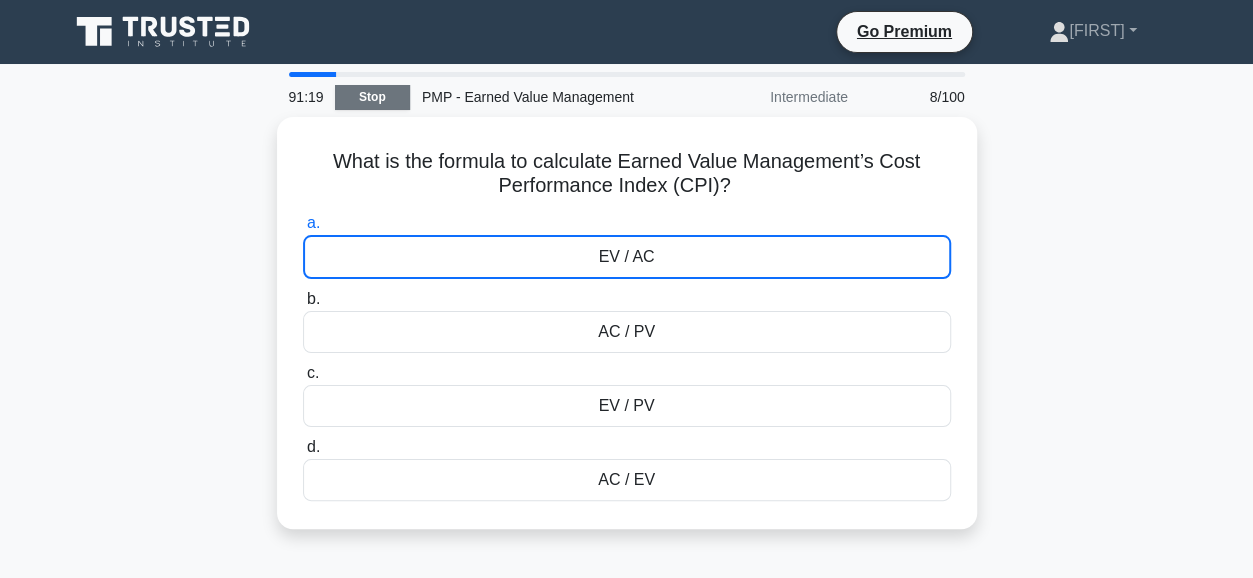 click on "Stop" at bounding box center (372, 97) 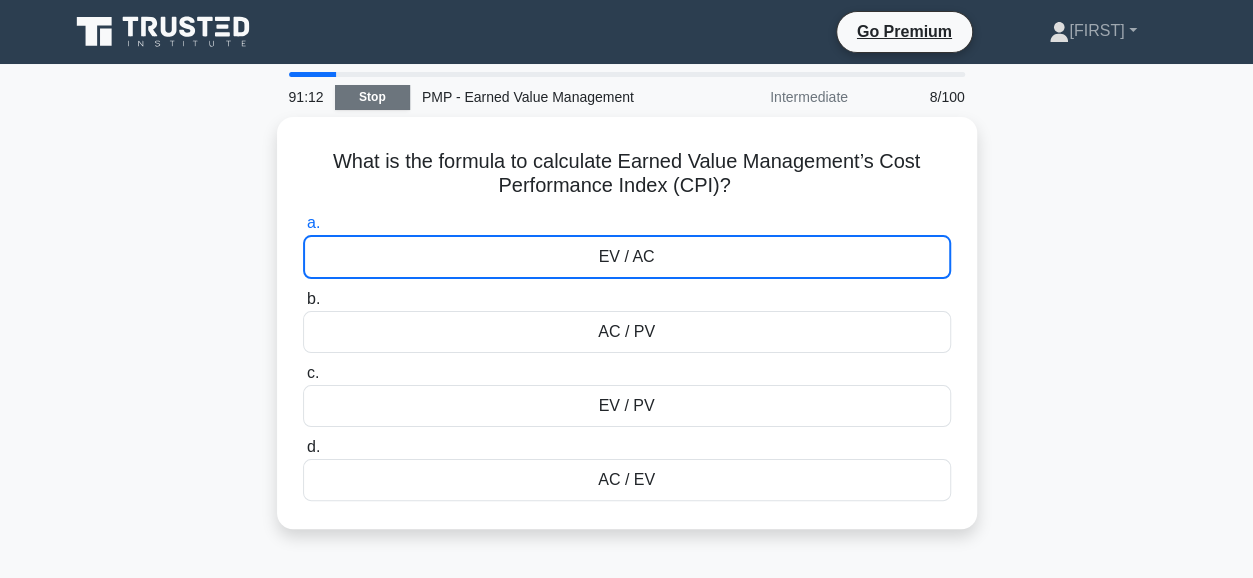 click on "Stop" at bounding box center [372, 97] 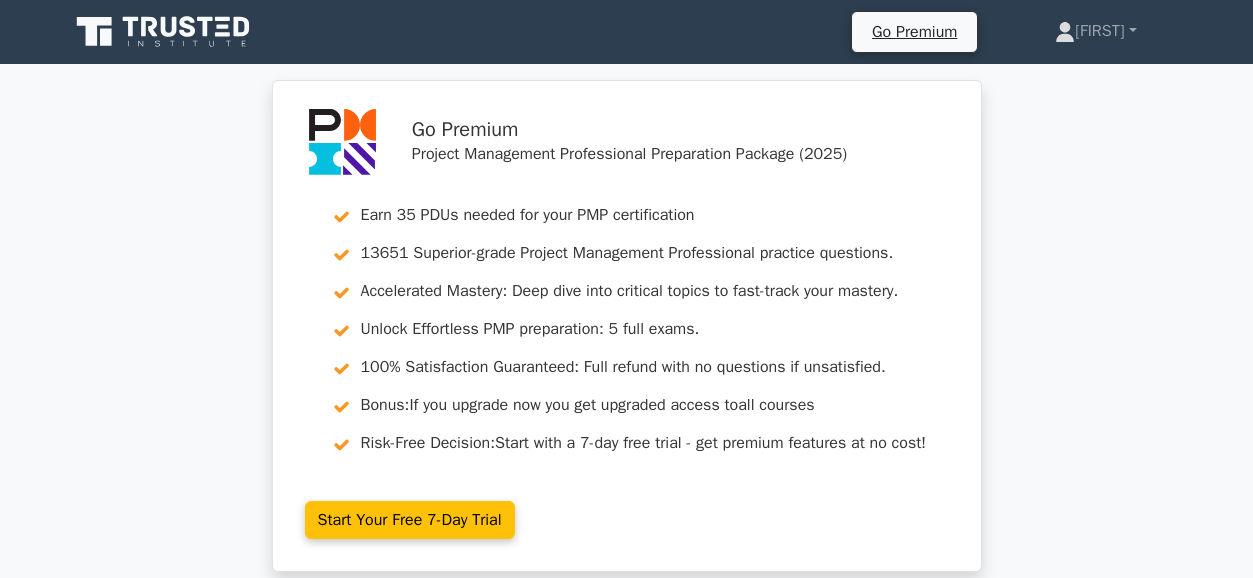 scroll, scrollTop: 0, scrollLeft: 0, axis: both 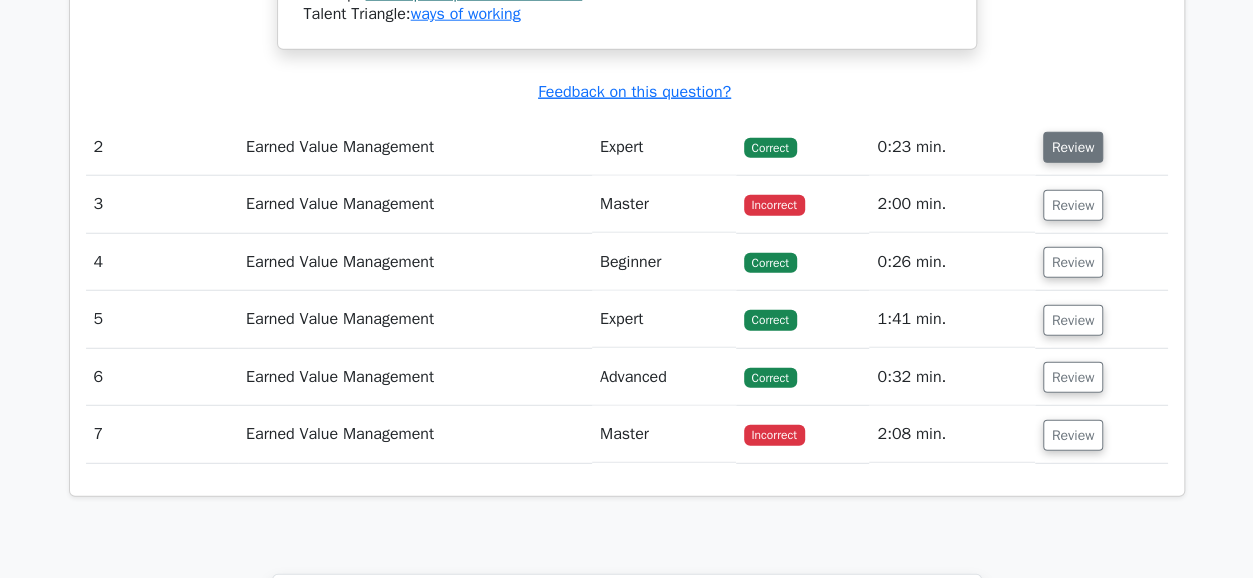 click on "Review" at bounding box center [1073, 147] 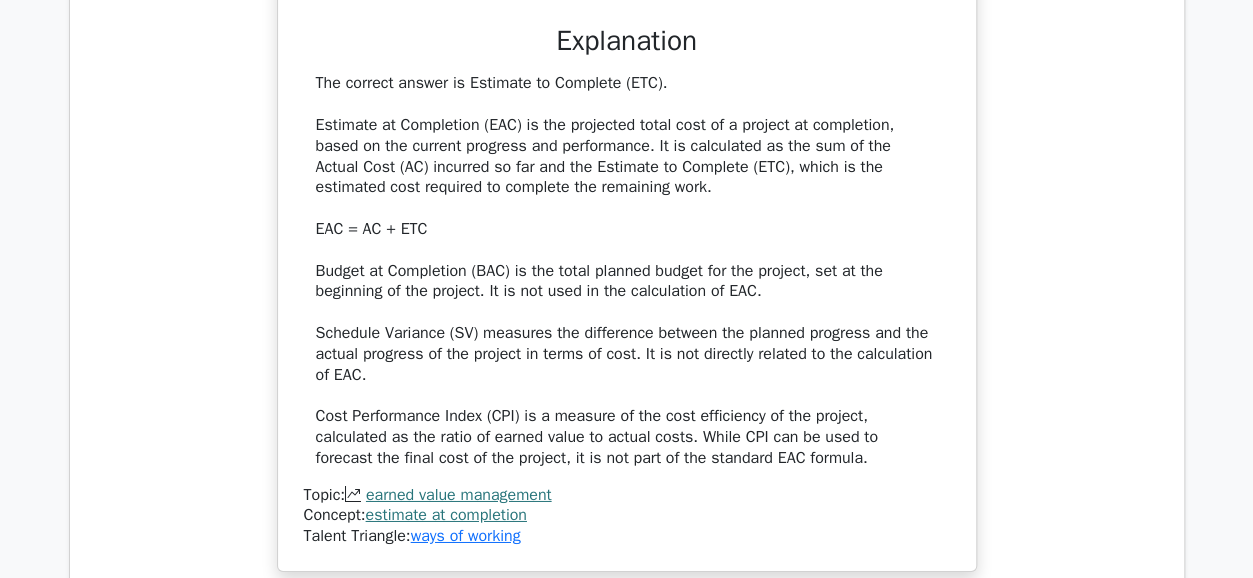 scroll, scrollTop: 3116, scrollLeft: 0, axis: vertical 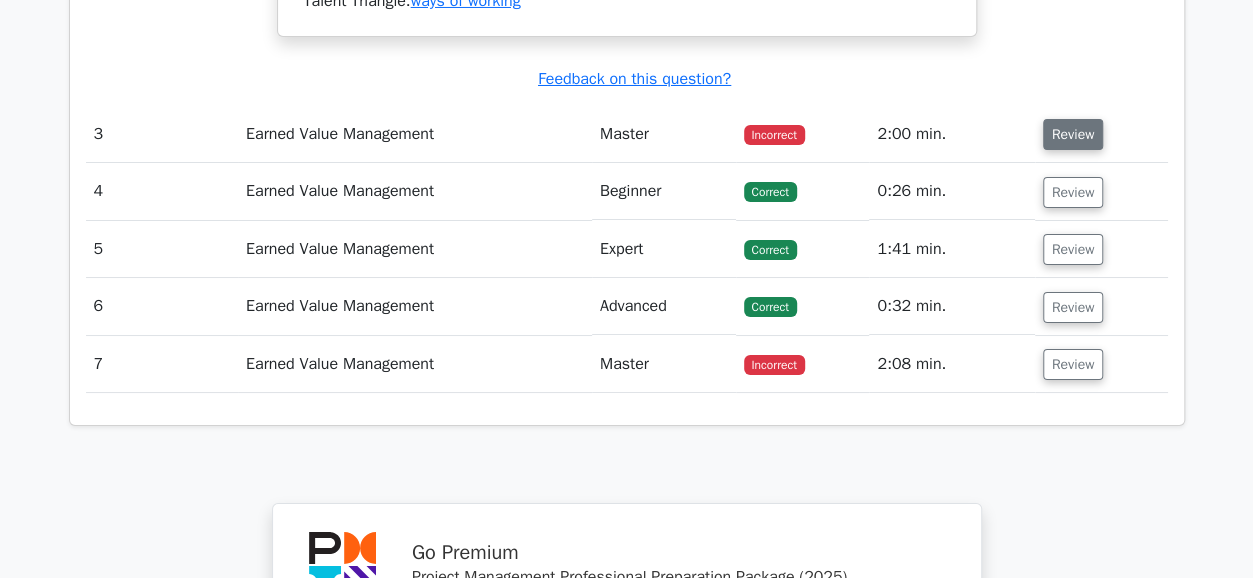 click on "Review" at bounding box center [1073, 134] 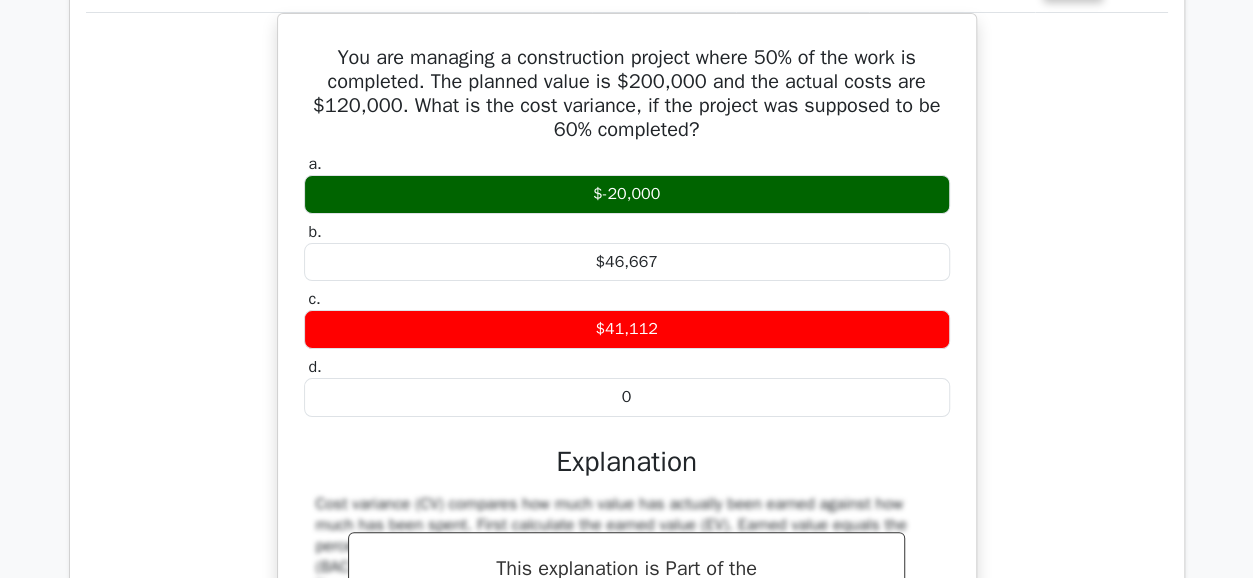 scroll, scrollTop: 3768, scrollLeft: 0, axis: vertical 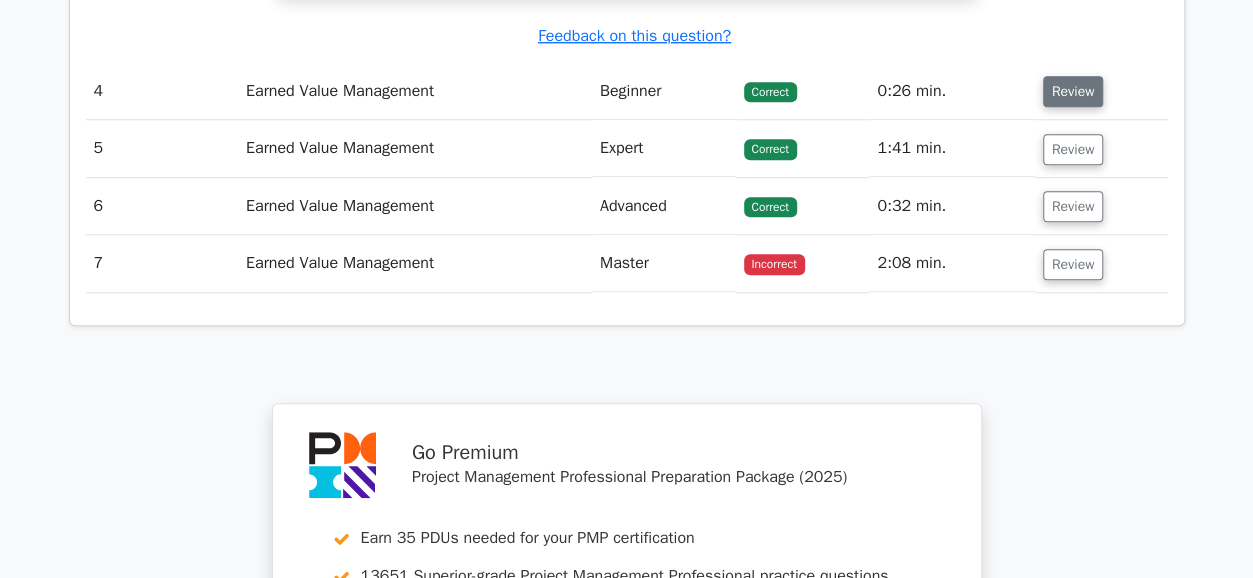 click on "Review" at bounding box center [1073, 91] 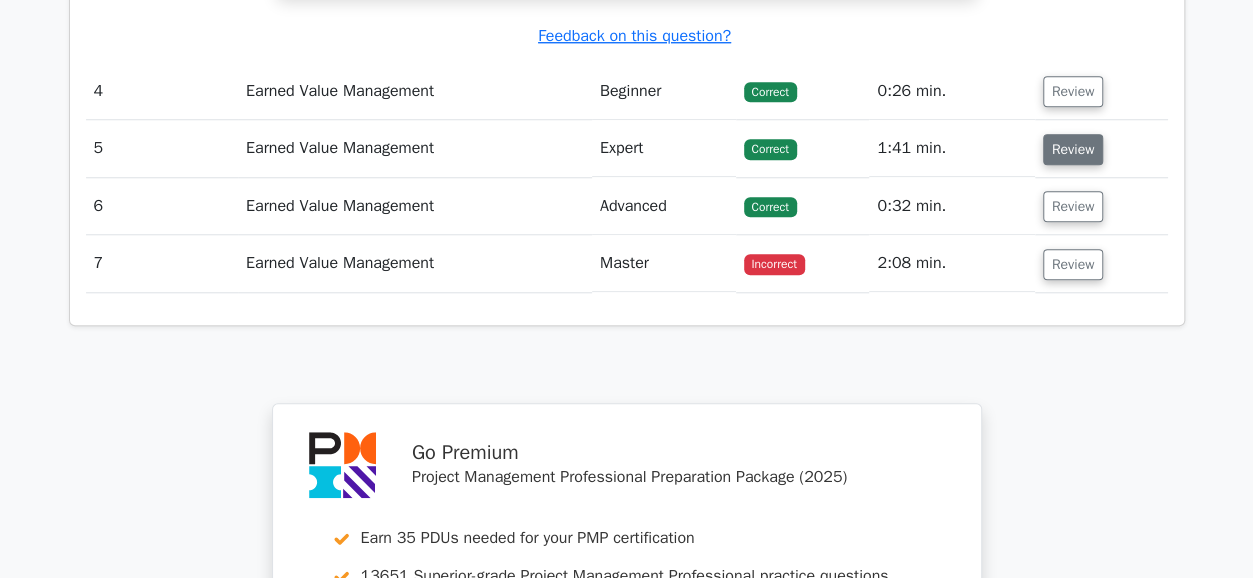 click on "Review" at bounding box center [1073, 149] 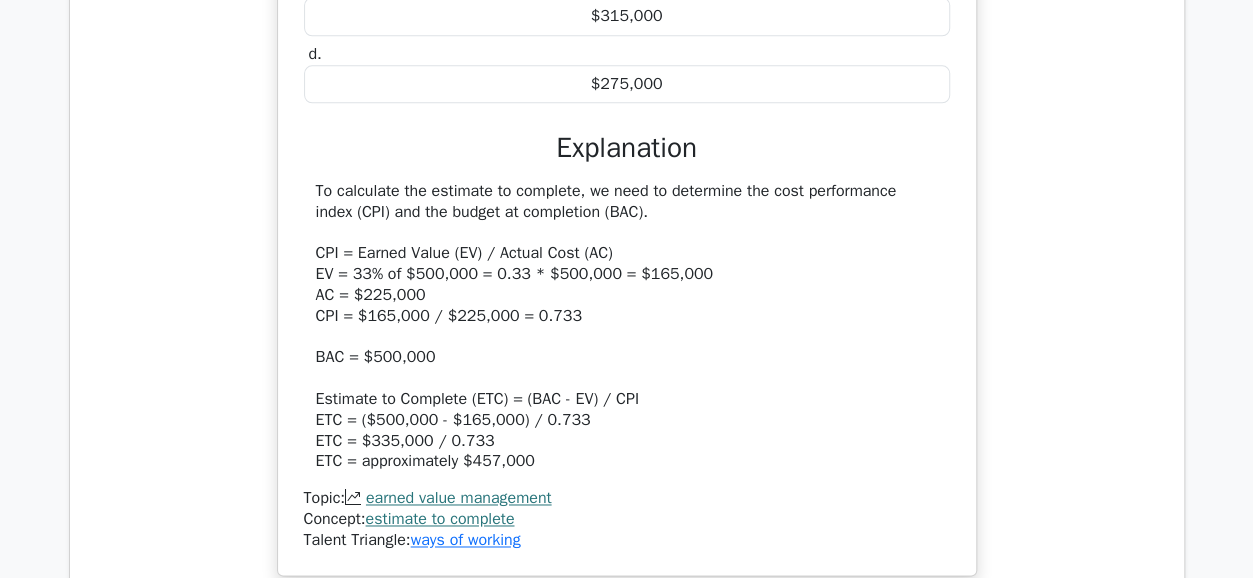 scroll, scrollTop: 5125, scrollLeft: 0, axis: vertical 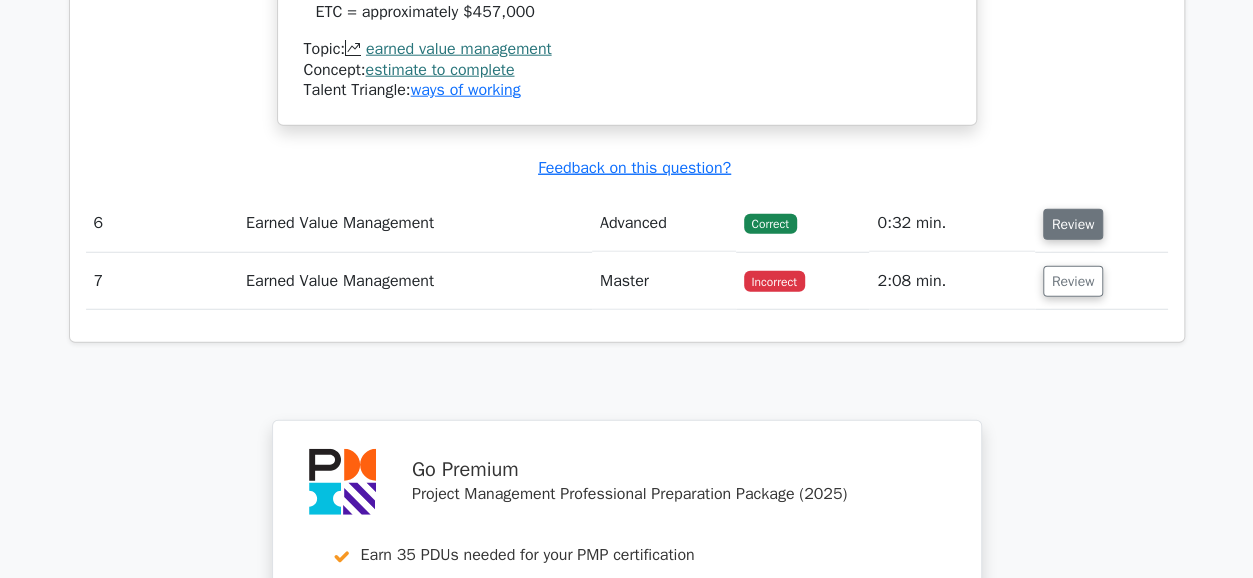 click on "Review" at bounding box center [1073, 224] 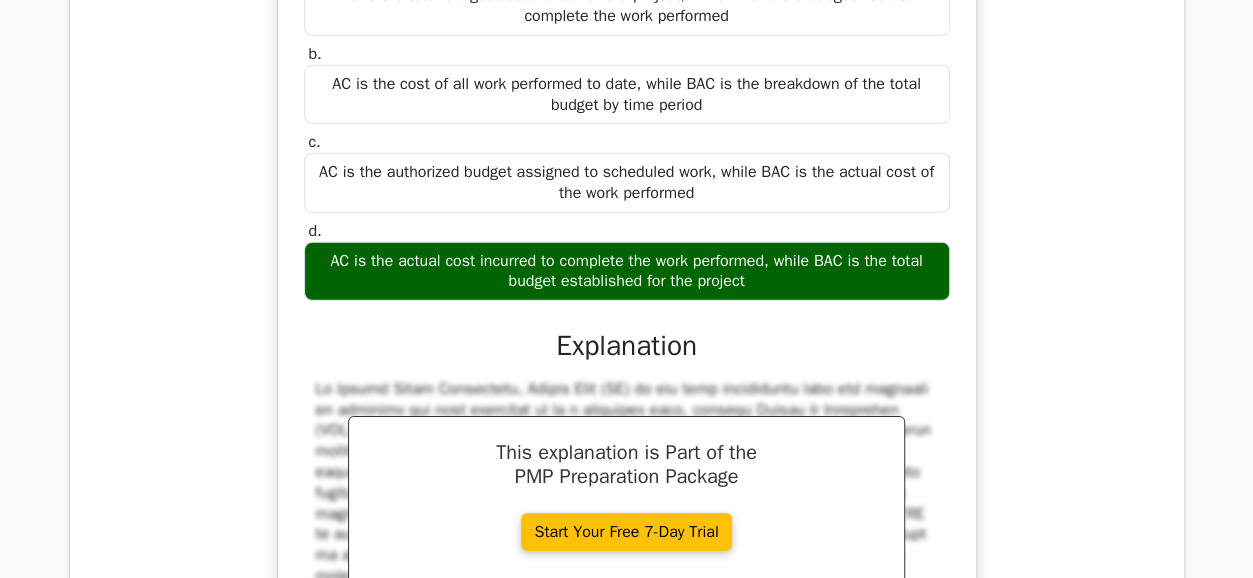 scroll, scrollTop: 6778, scrollLeft: 0, axis: vertical 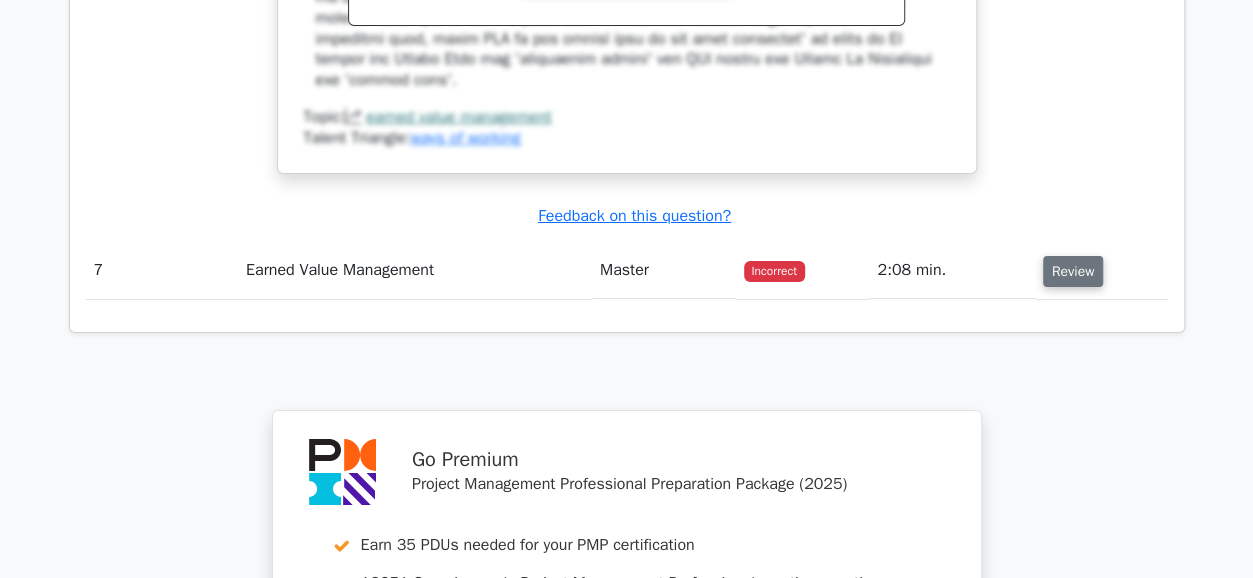 click on "Review" at bounding box center [1073, 271] 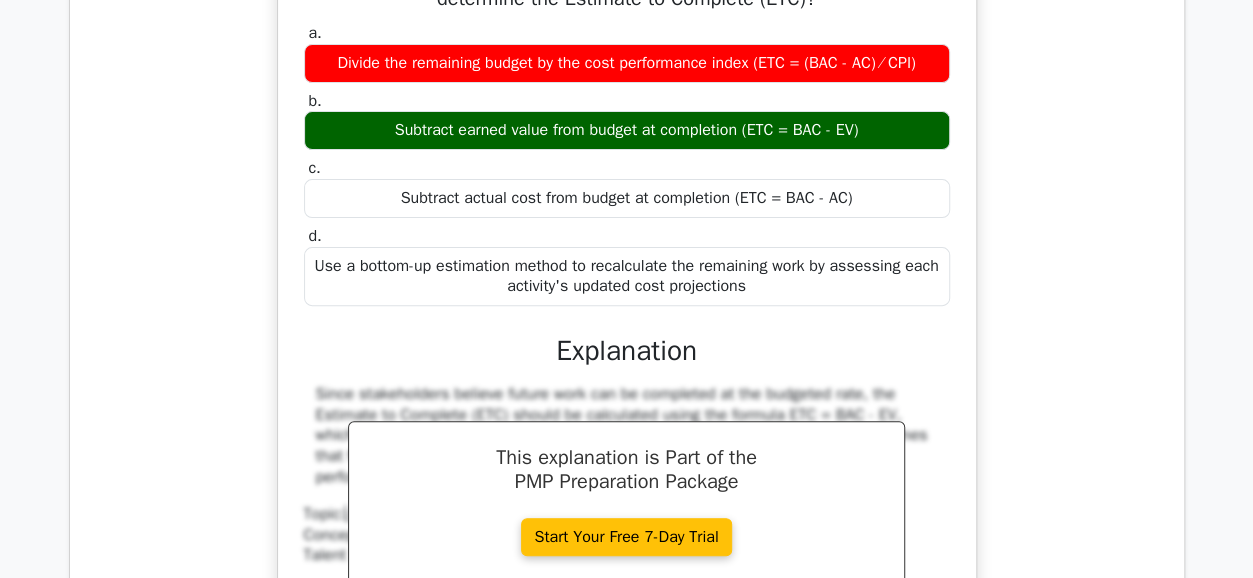 scroll, scrollTop: 7736, scrollLeft: 0, axis: vertical 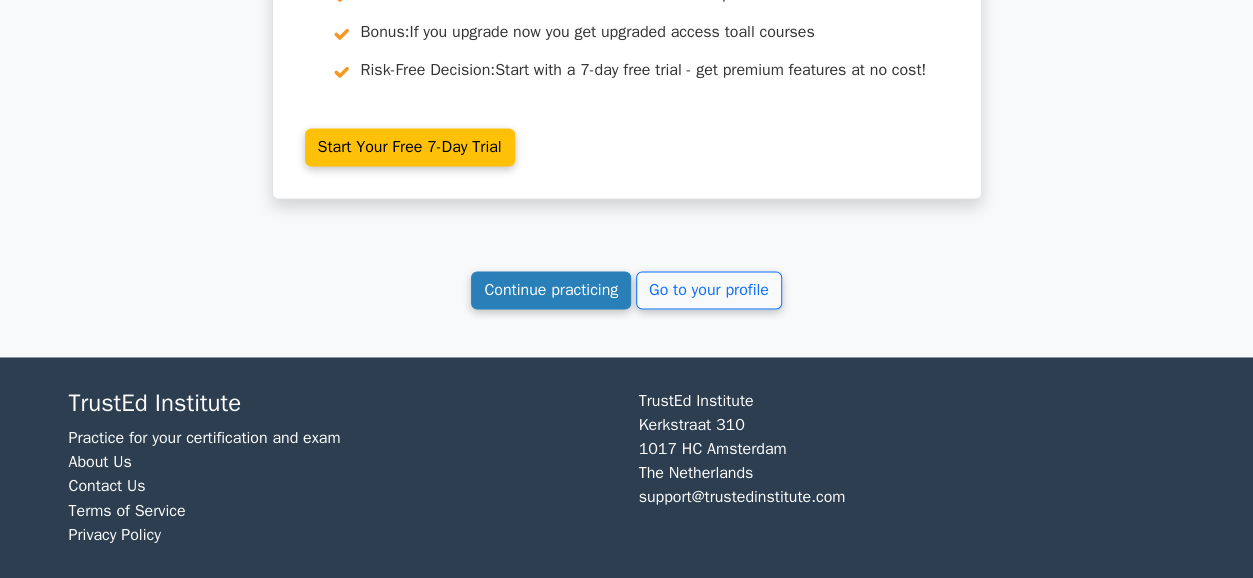 click on "Continue practicing" at bounding box center [551, 290] 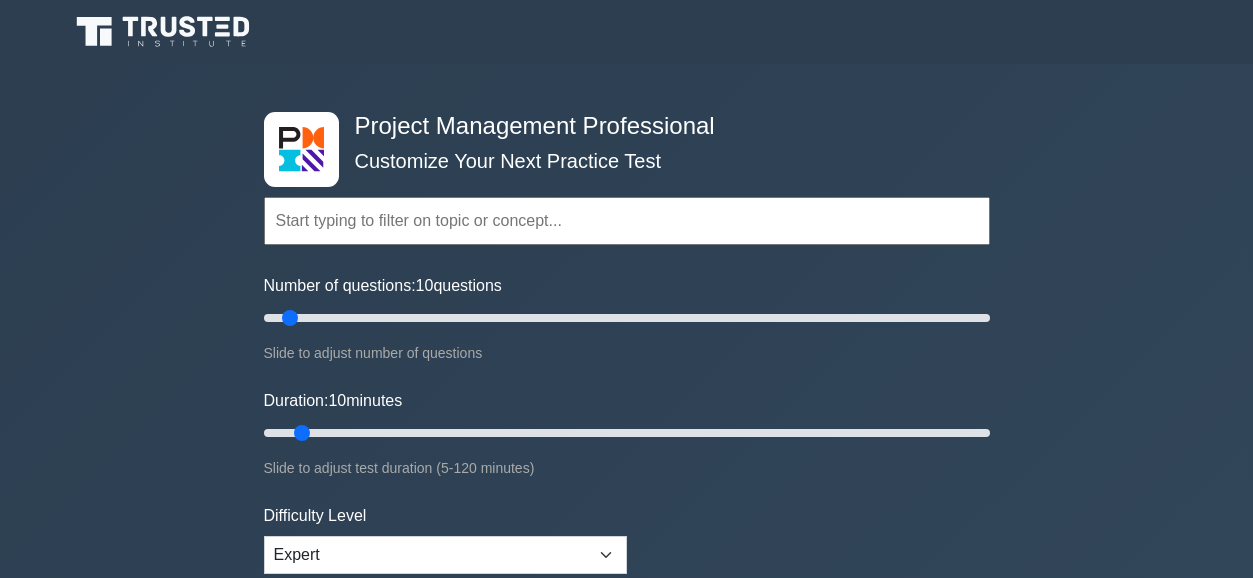 scroll, scrollTop: 0, scrollLeft: 0, axis: both 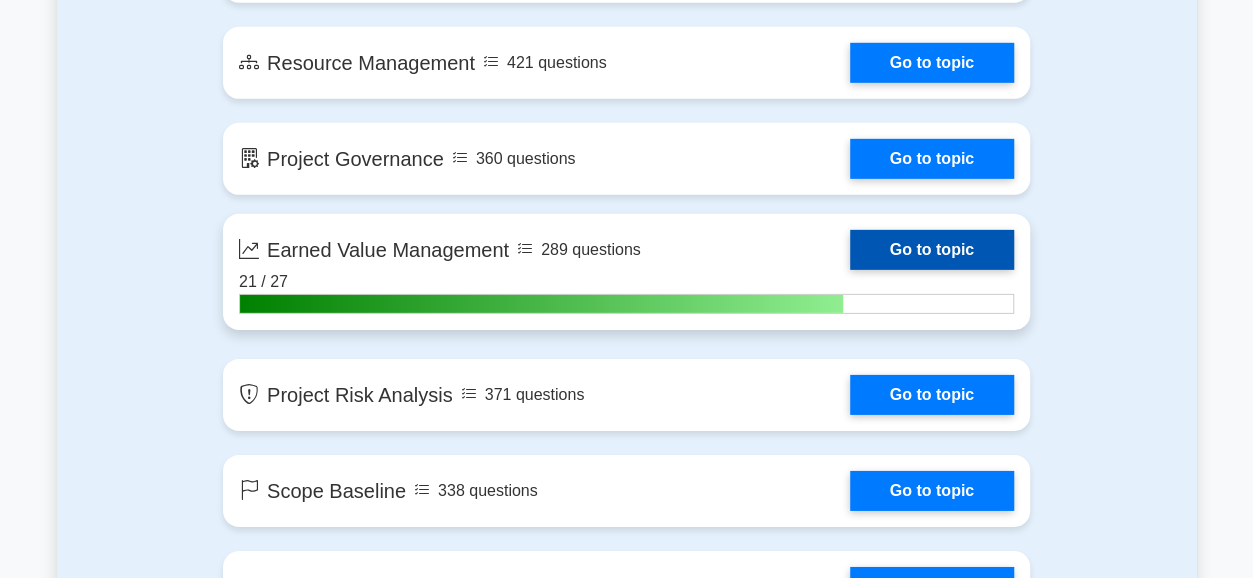click on "Go to topic" at bounding box center [932, 250] 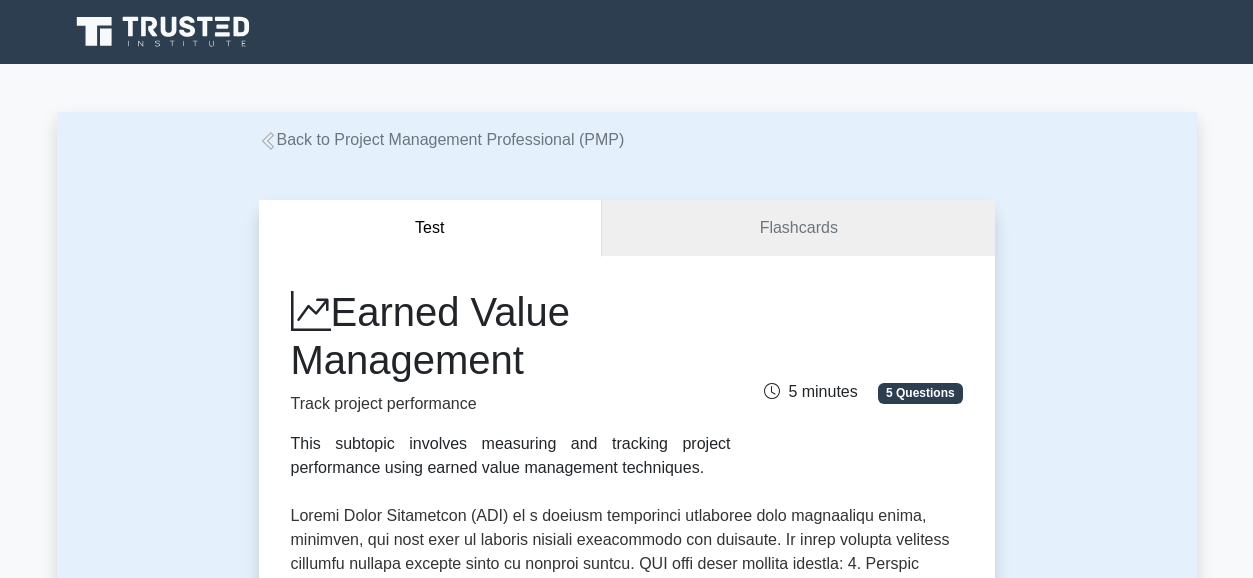 scroll, scrollTop: 0, scrollLeft: 0, axis: both 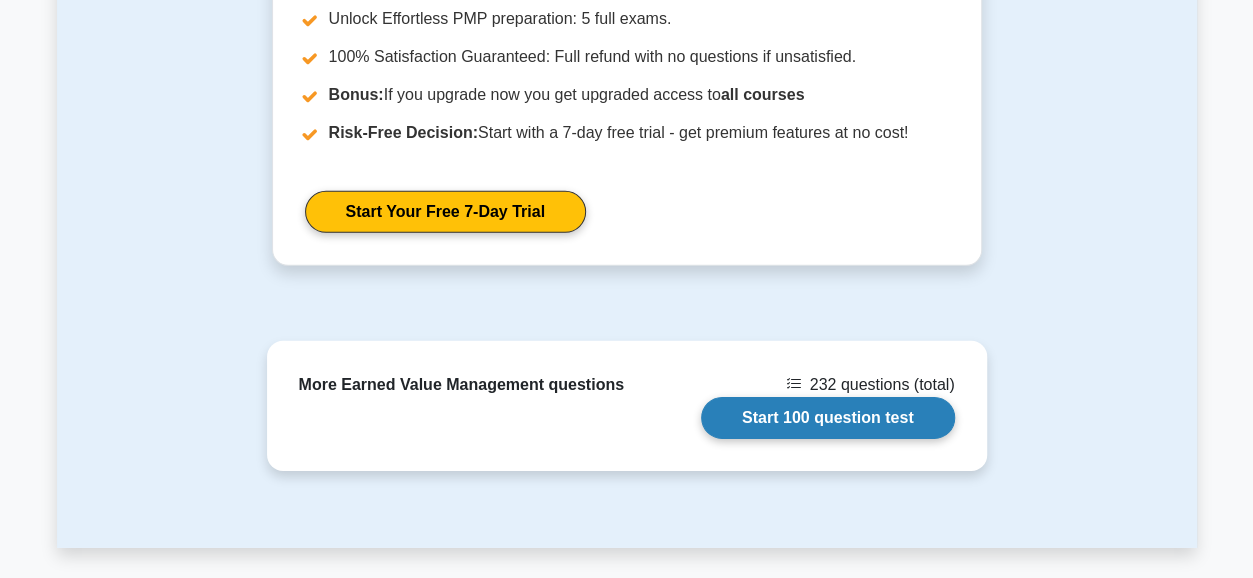 click on "Start 100 question test" at bounding box center (828, 418) 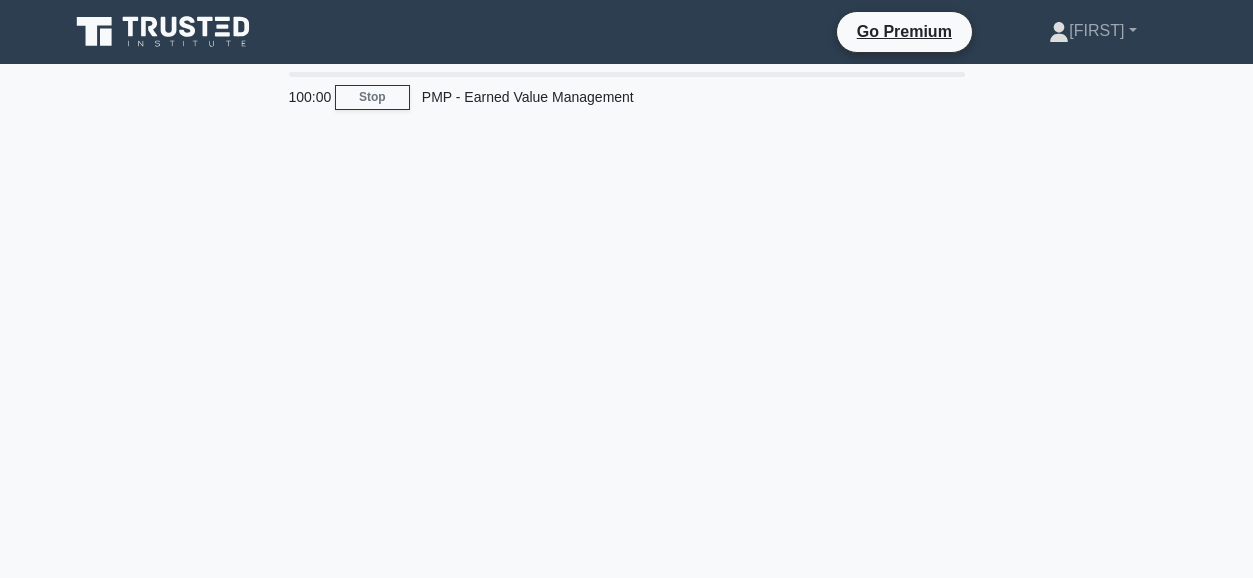 scroll, scrollTop: 0, scrollLeft: 0, axis: both 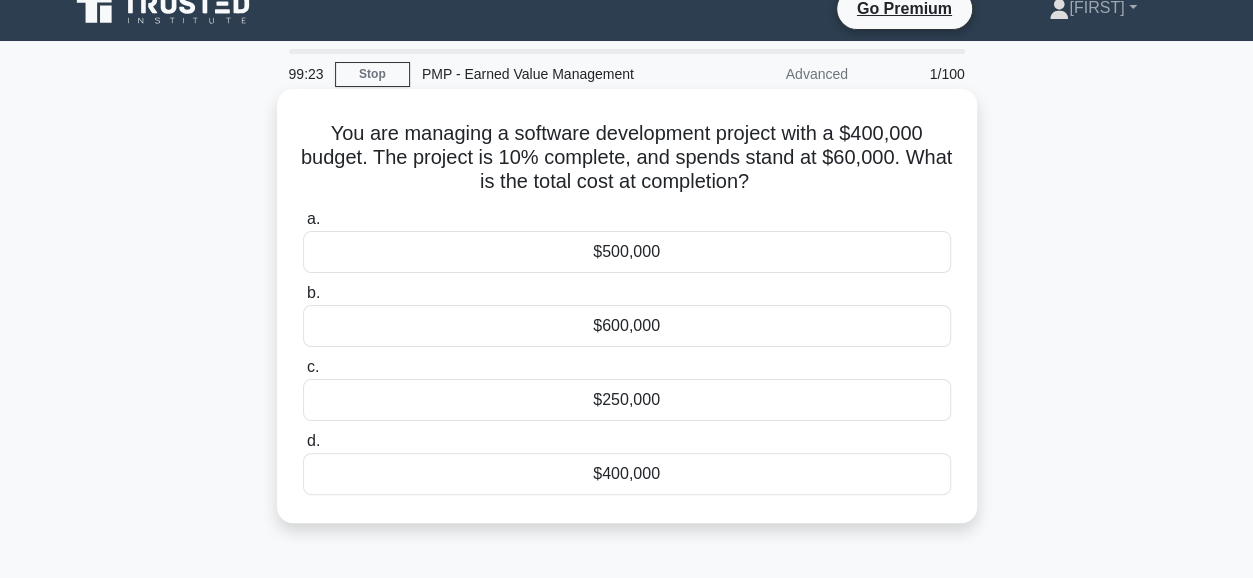 click on "$600,000" at bounding box center (627, 326) 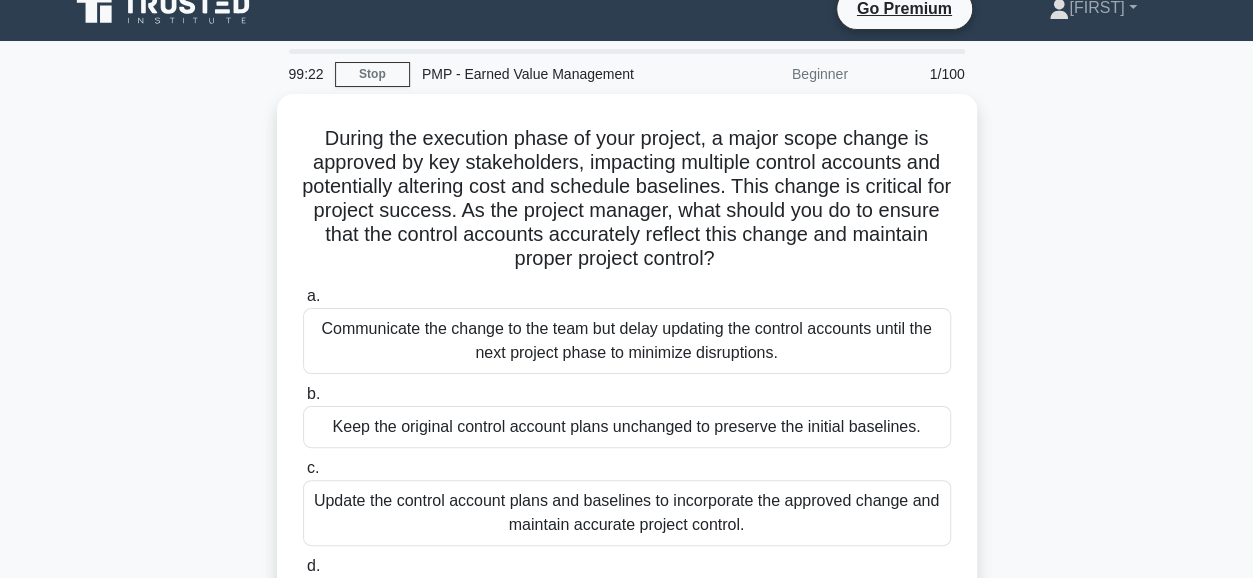 scroll, scrollTop: 0, scrollLeft: 0, axis: both 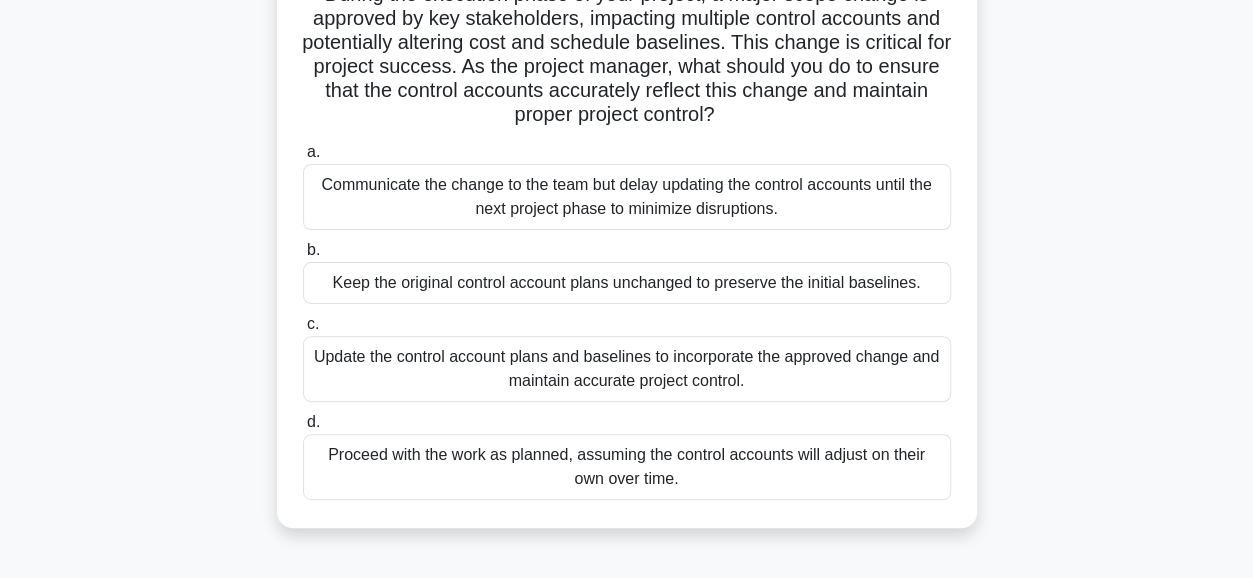 click on "Update the control account plans and baselines to incorporate the approved change and maintain accurate project control." at bounding box center (627, 369) 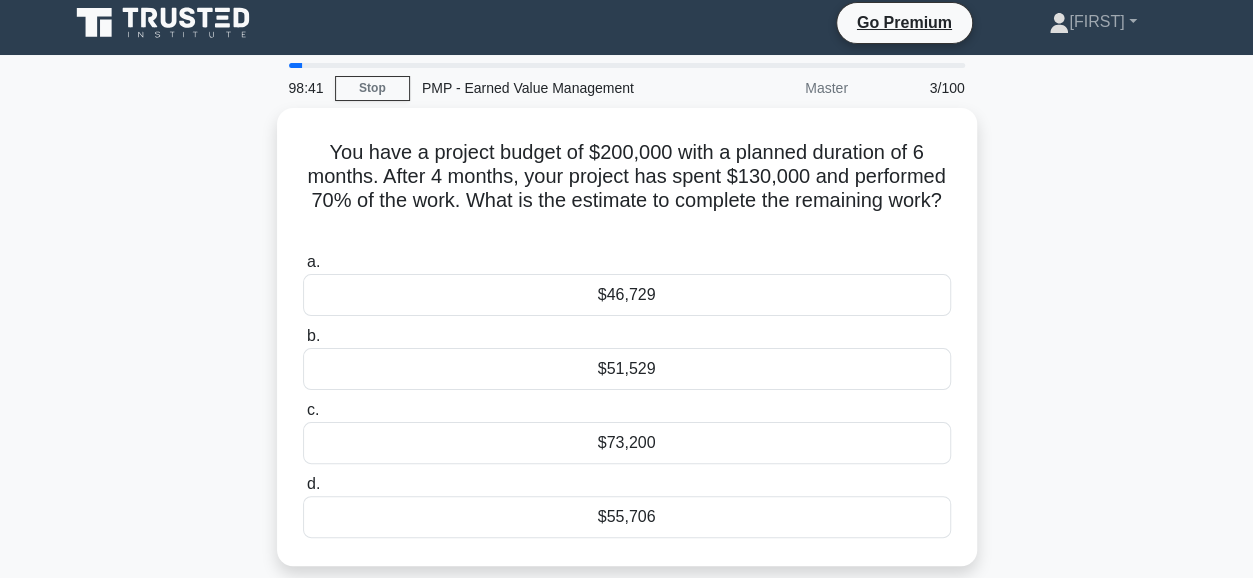 scroll, scrollTop: 0, scrollLeft: 0, axis: both 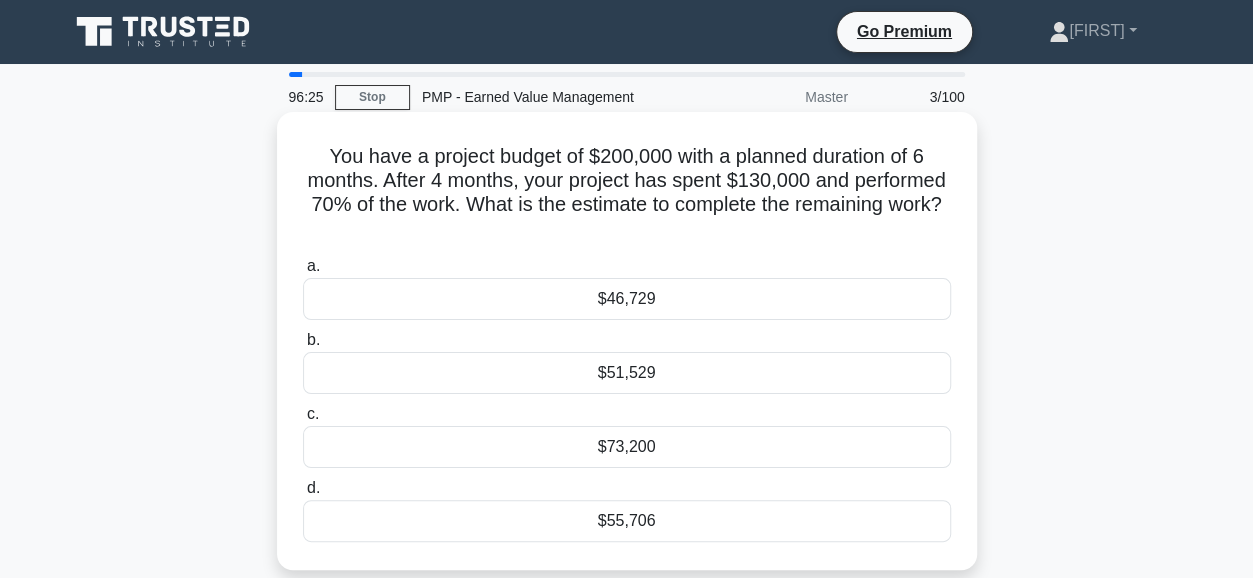 click on "$55,706" at bounding box center (627, 521) 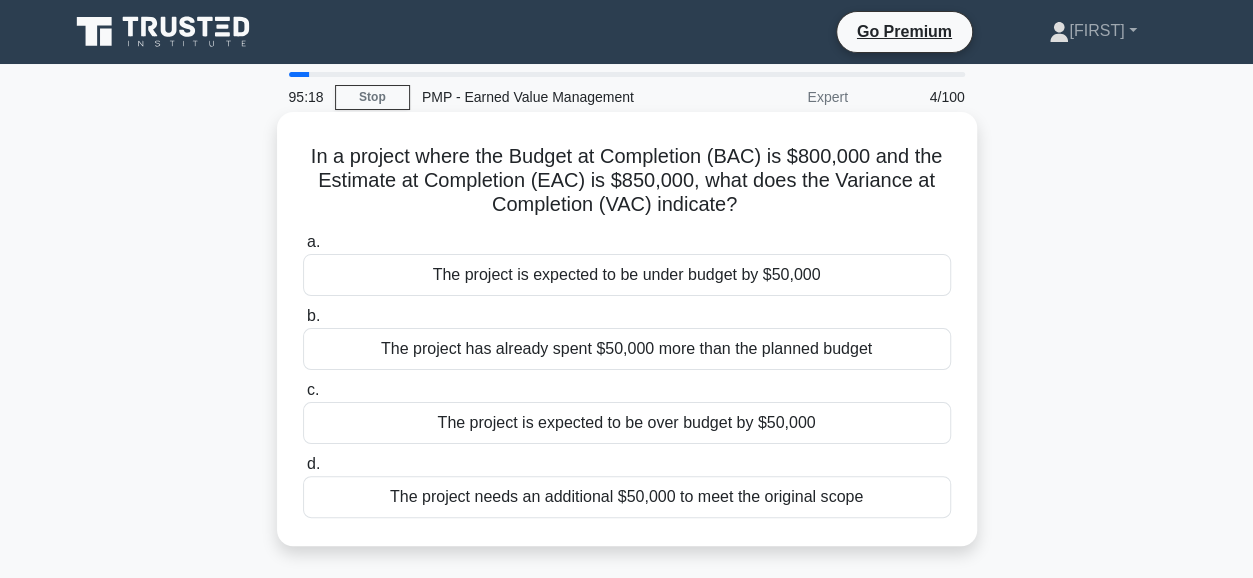 click on "The project is expected to be over budget by $50,000" at bounding box center (627, 423) 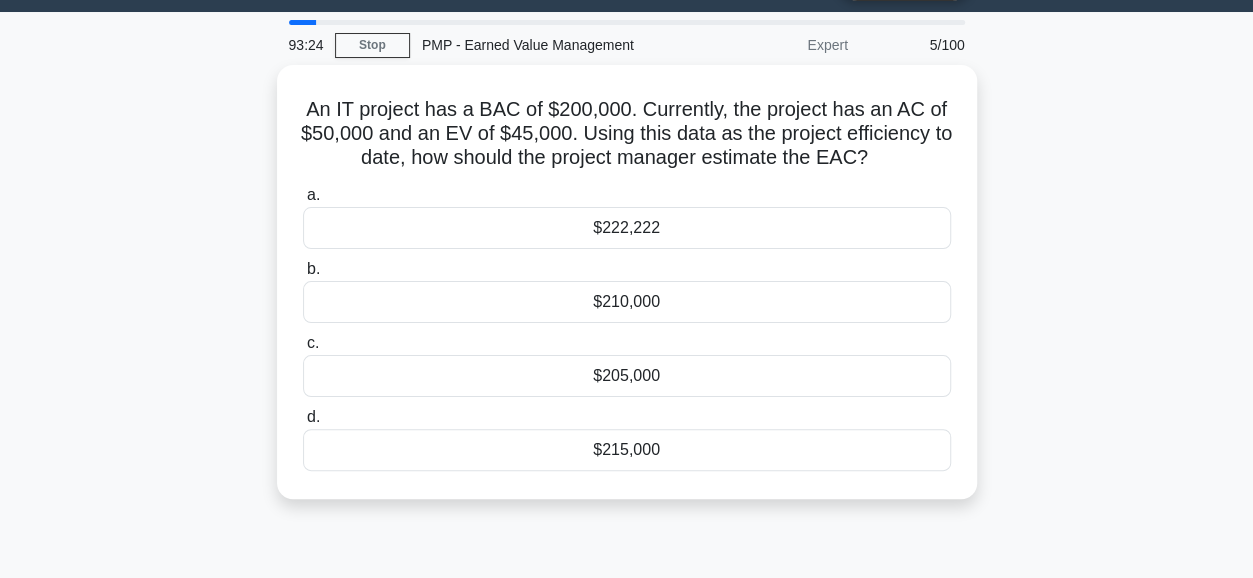 scroll, scrollTop: 58, scrollLeft: 0, axis: vertical 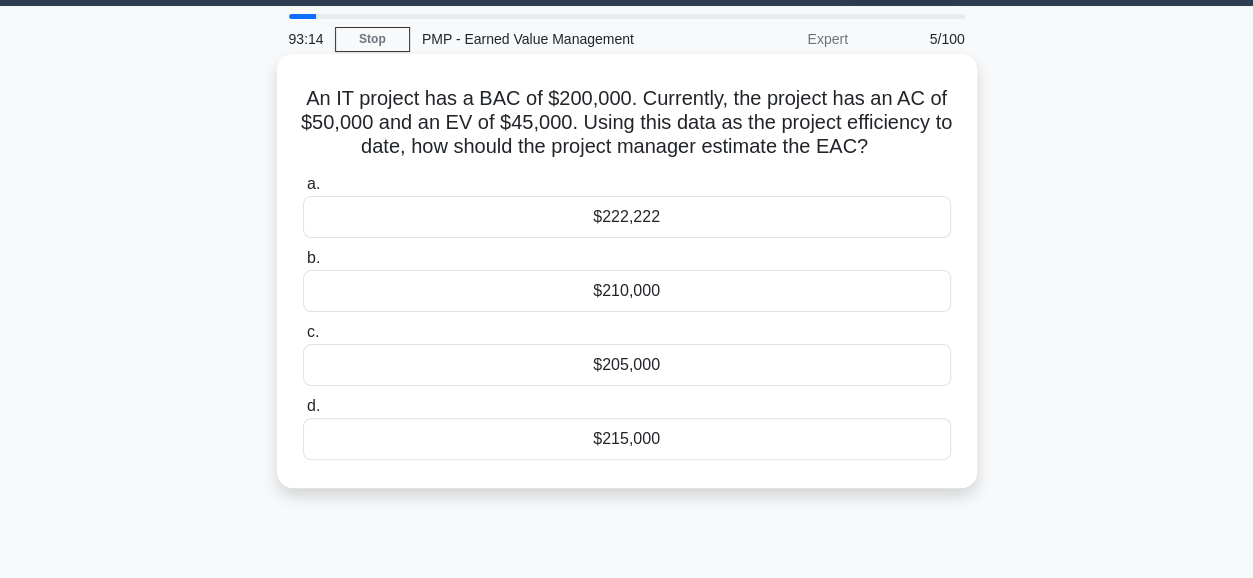 click on "$205,000" at bounding box center (627, 365) 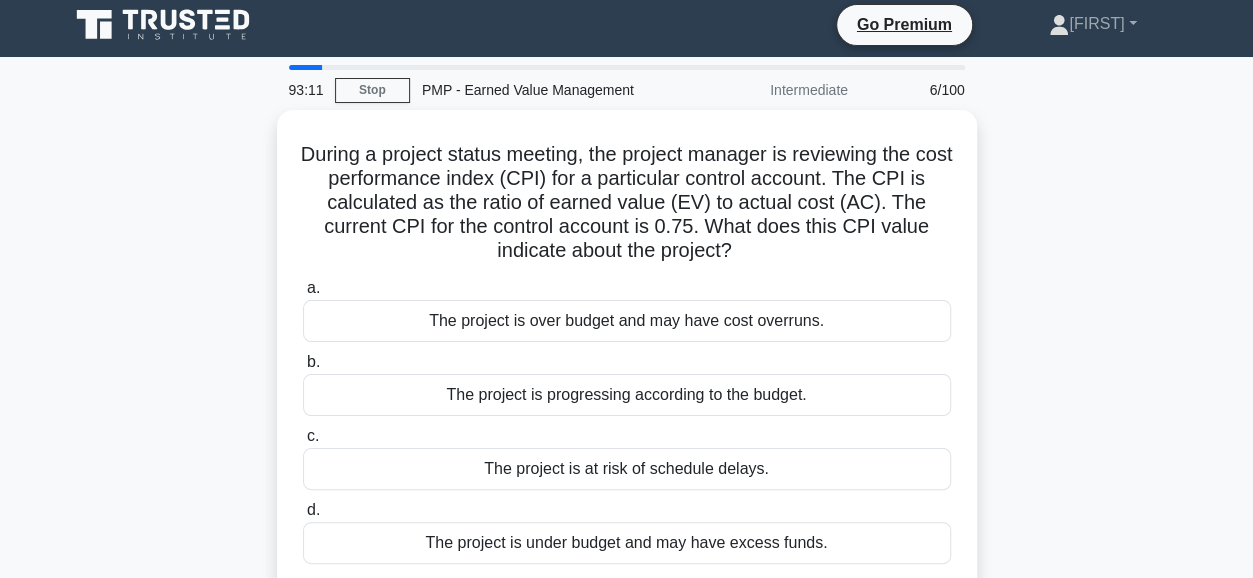 scroll, scrollTop: 0, scrollLeft: 0, axis: both 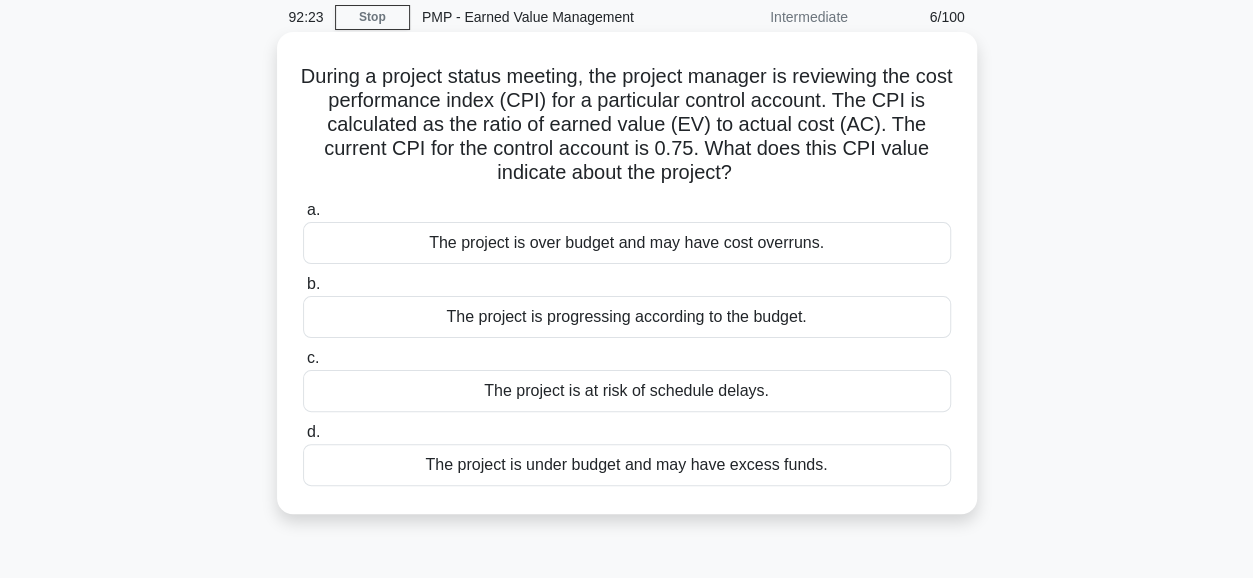 click on "The project is over budget and may have cost overruns." at bounding box center (627, 243) 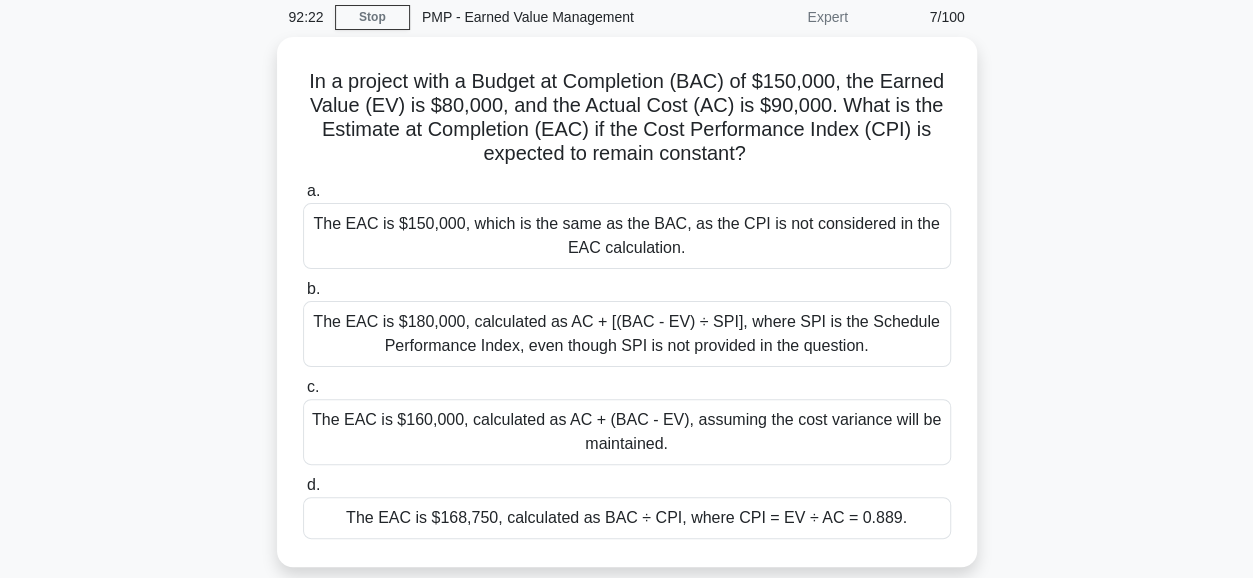scroll, scrollTop: 0, scrollLeft: 0, axis: both 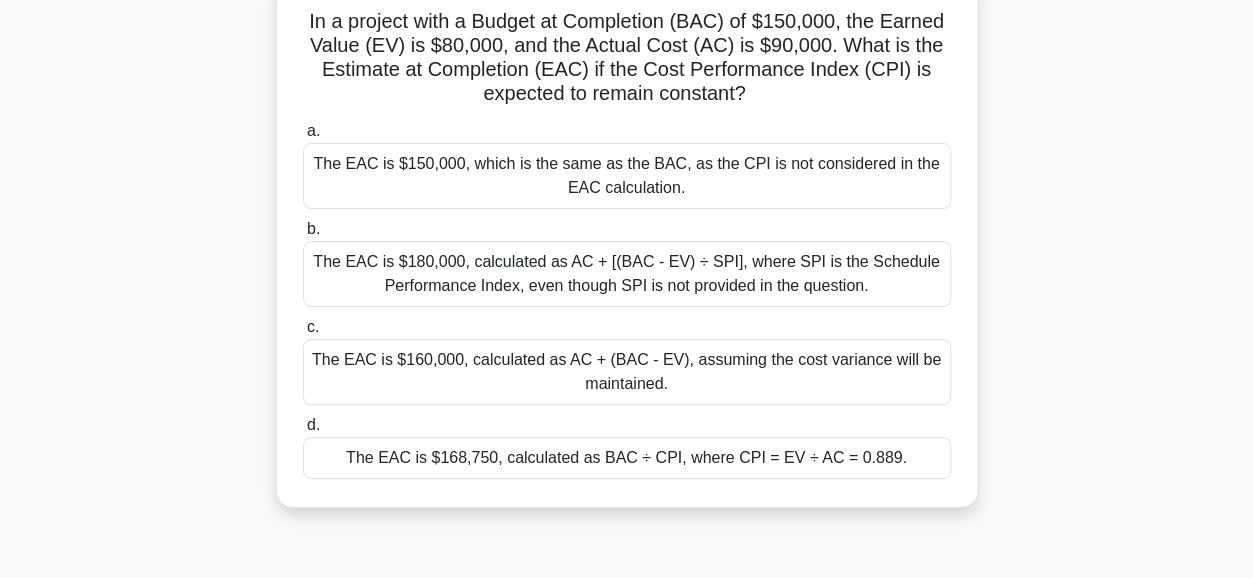click on "The EAC is $160,000, calculated as AC + (BAC - EV), assuming the cost variance will be maintained." at bounding box center [627, 372] 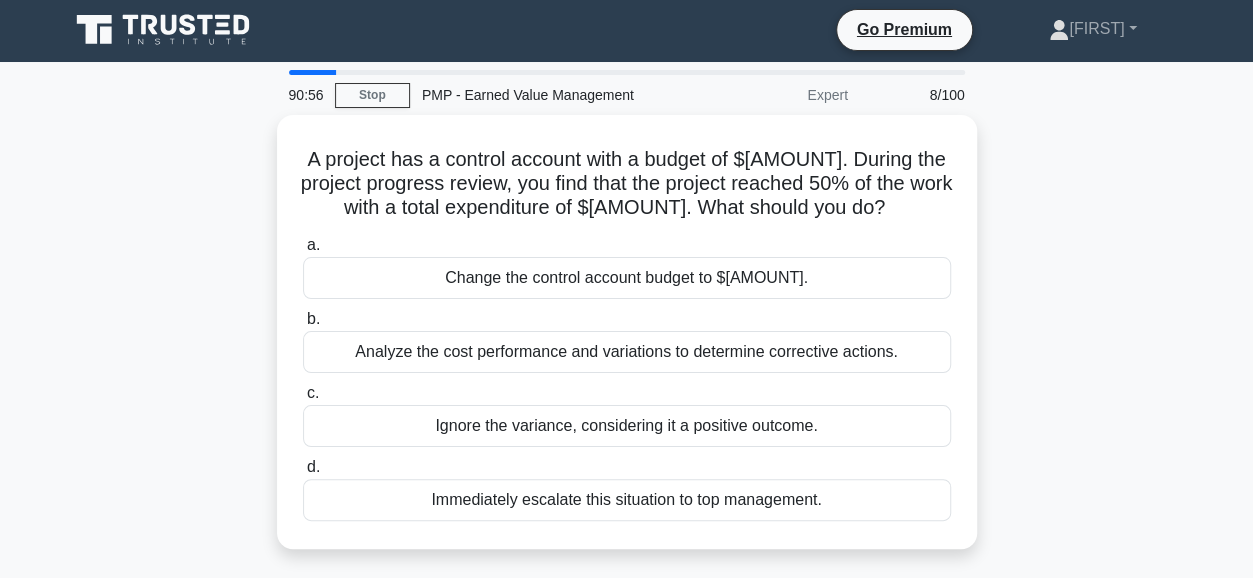 scroll, scrollTop: 0, scrollLeft: 0, axis: both 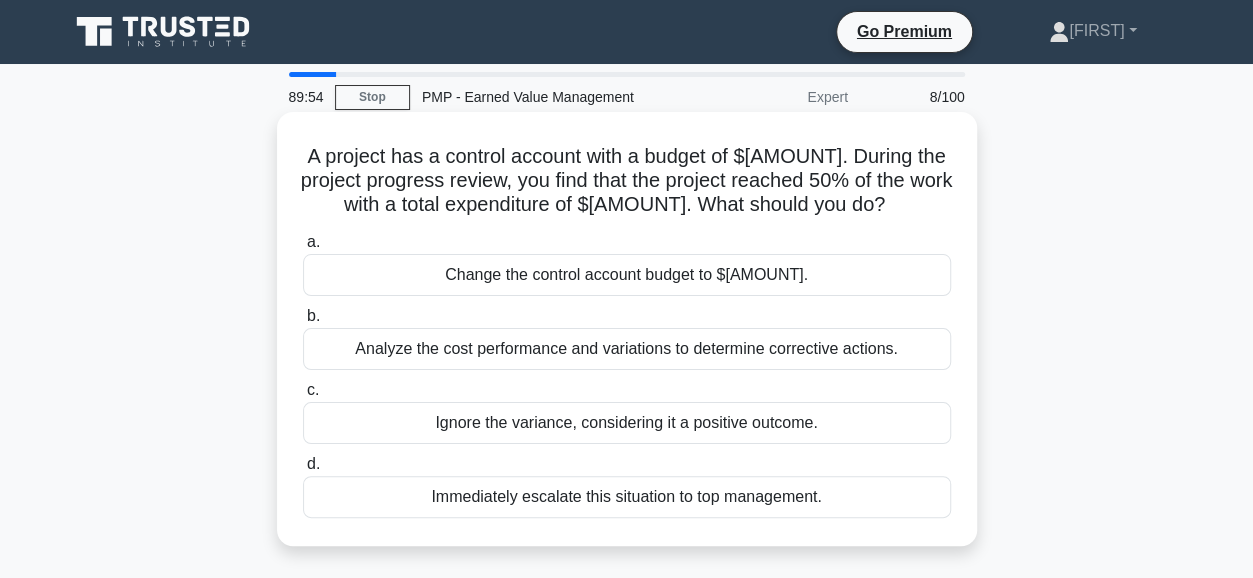 click on "Analyze the cost performance and variations to determine corrective actions." at bounding box center [627, 349] 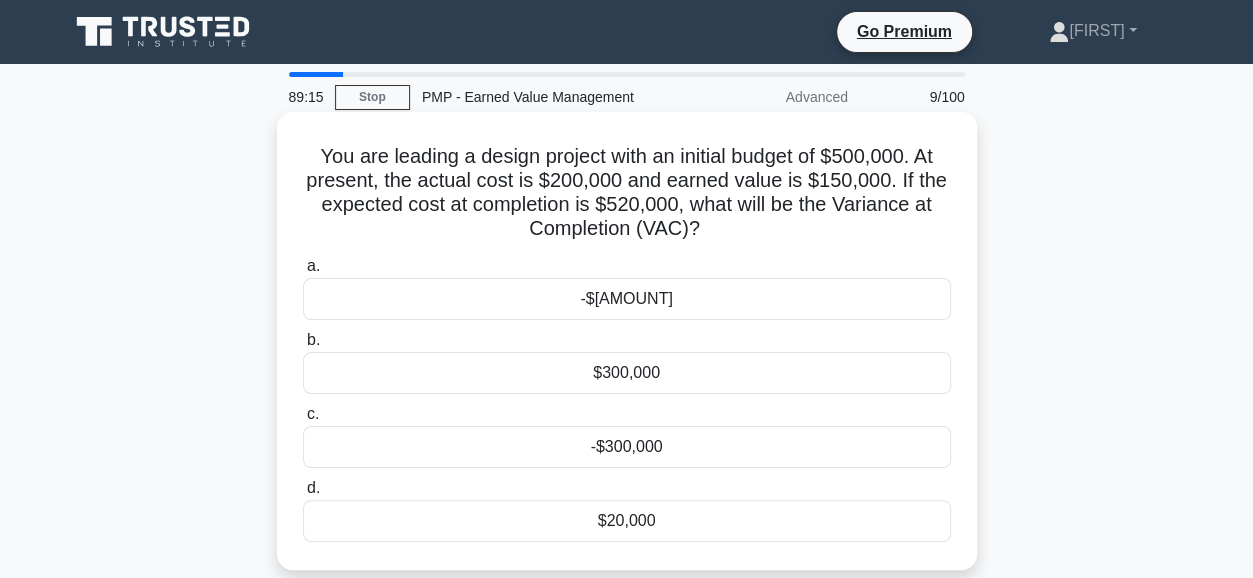 click on "-$[AMOUNT]" at bounding box center [627, 299] 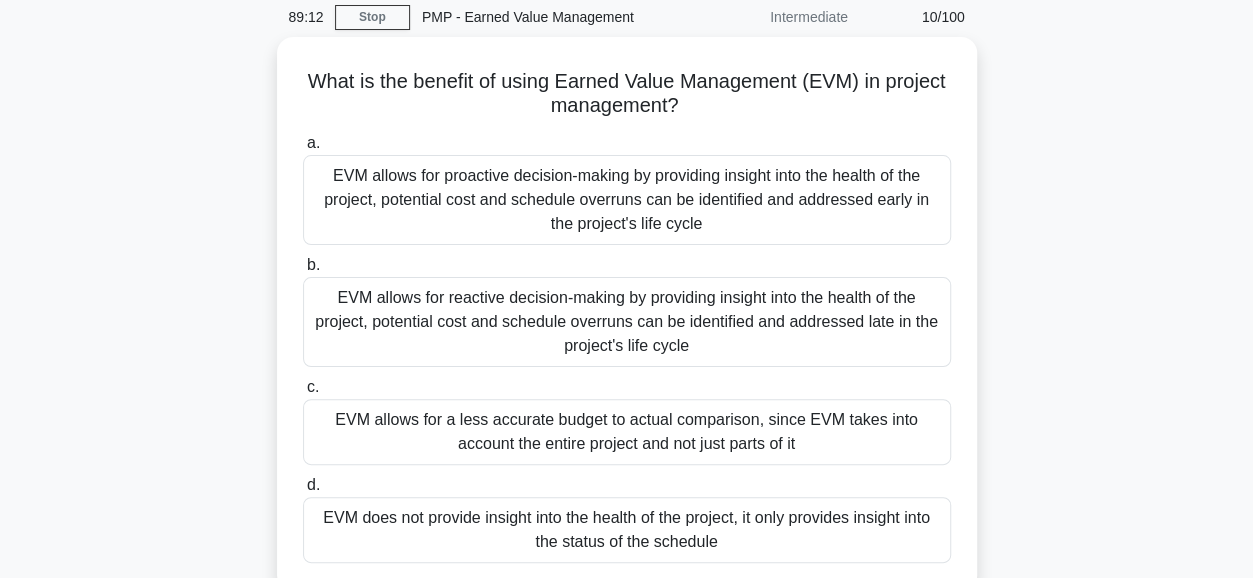 scroll, scrollTop: 86, scrollLeft: 0, axis: vertical 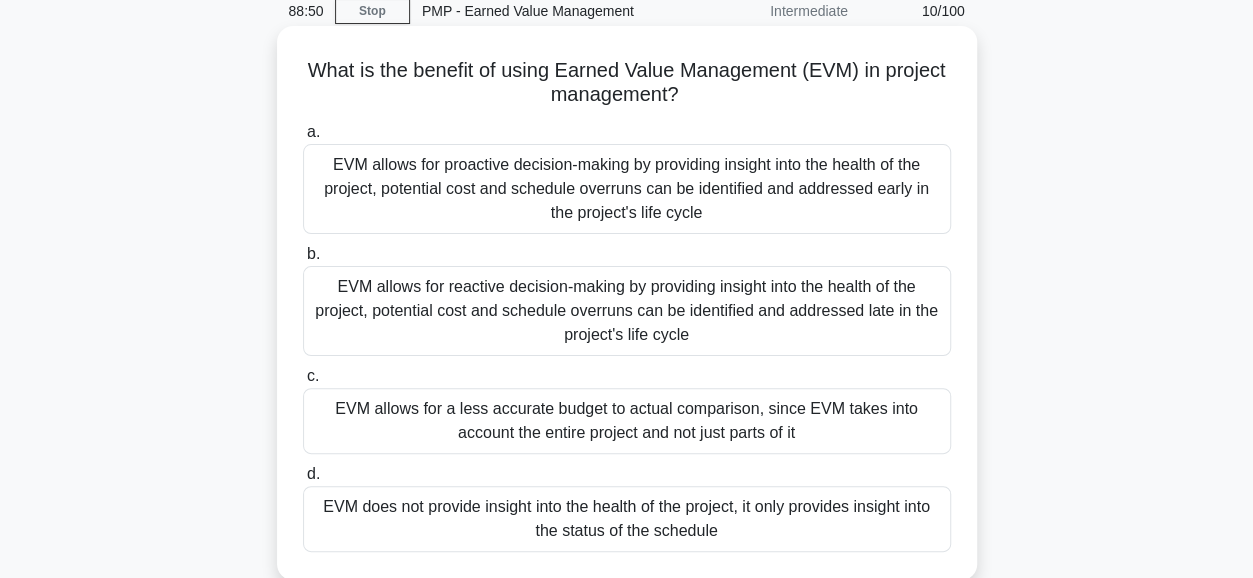 click on "EVM allows for proactive decision-making by providing insight into the health of the project, potential cost and schedule overruns can be identified and addressed early in the project's life cycle" at bounding box center [627, 189] 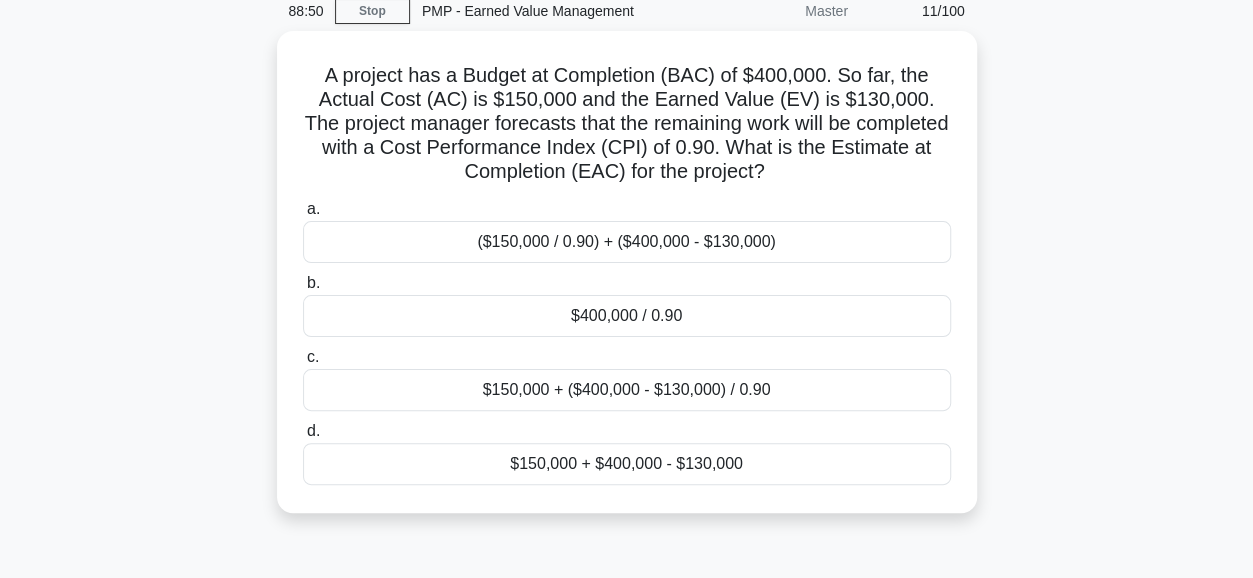 scroll, scrollTop: 0, scrollLeft: 0, axis: both 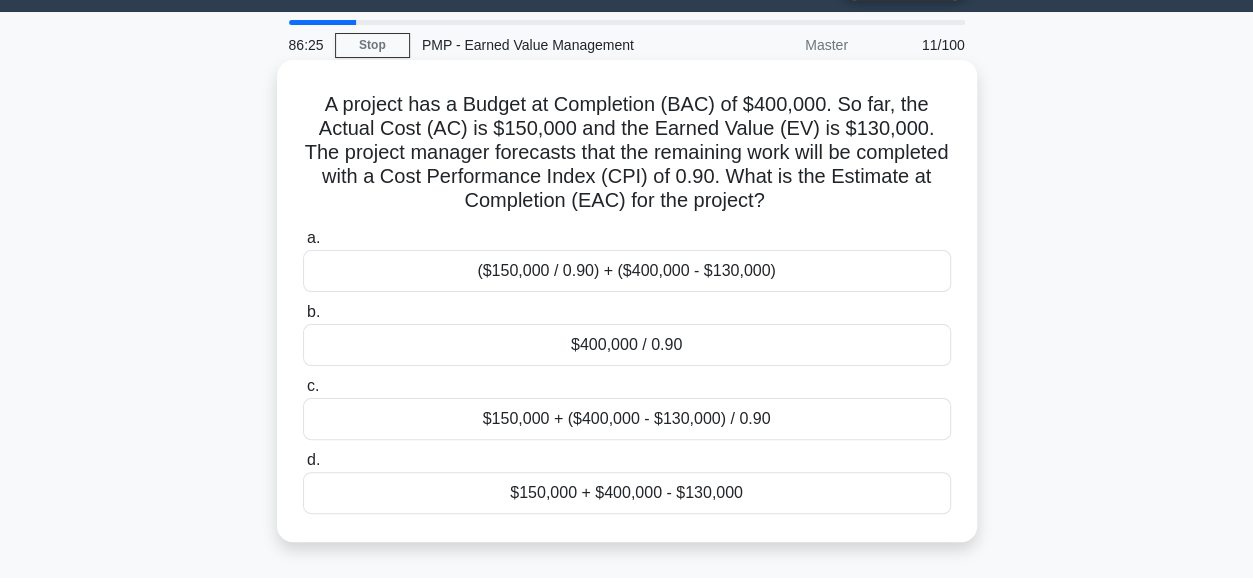 click on "$150,000 + ($400,000 - $130,000) / 0.90" at bounding box center [627, 419] 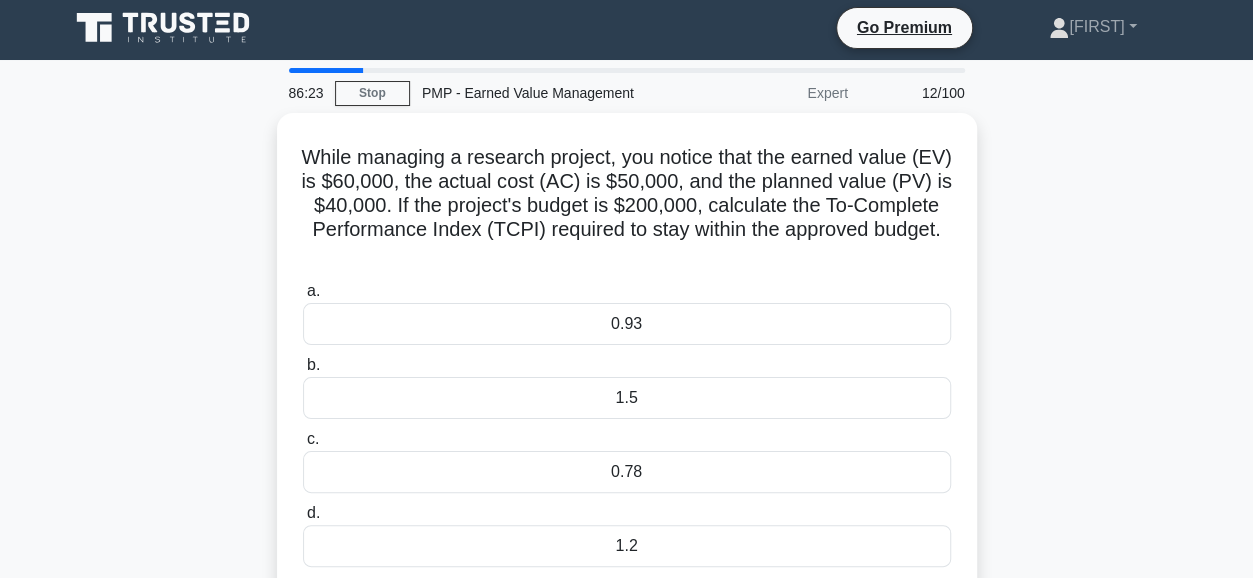 scroll, scrollTop: 0, scrollLeft: 0, axis: both 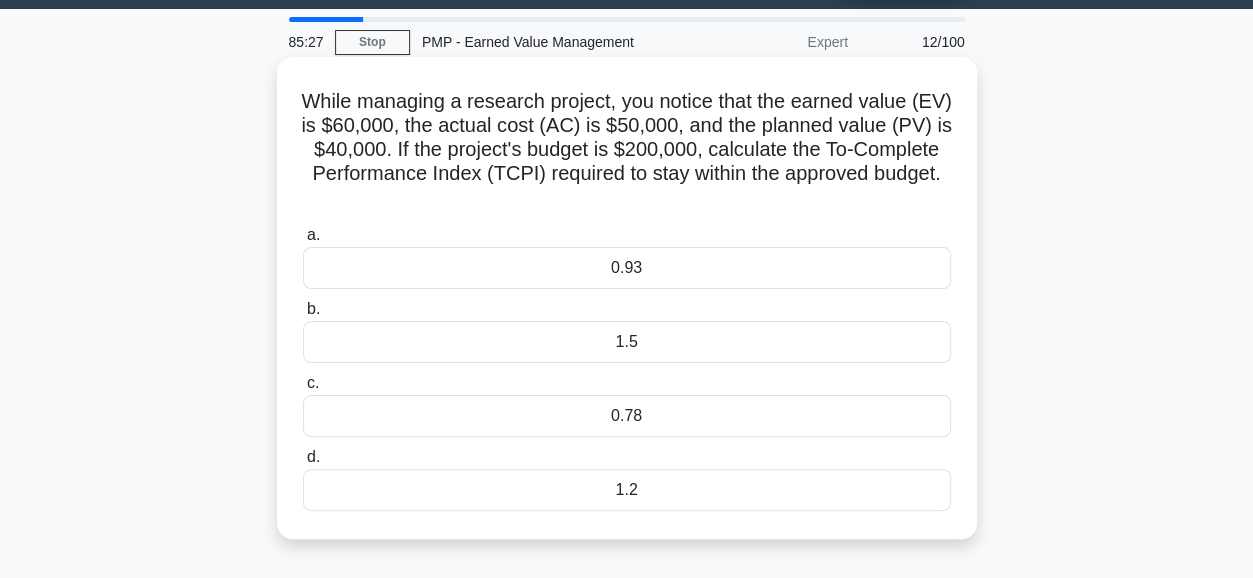 click on "0.93" at bounding box center (627, 268) 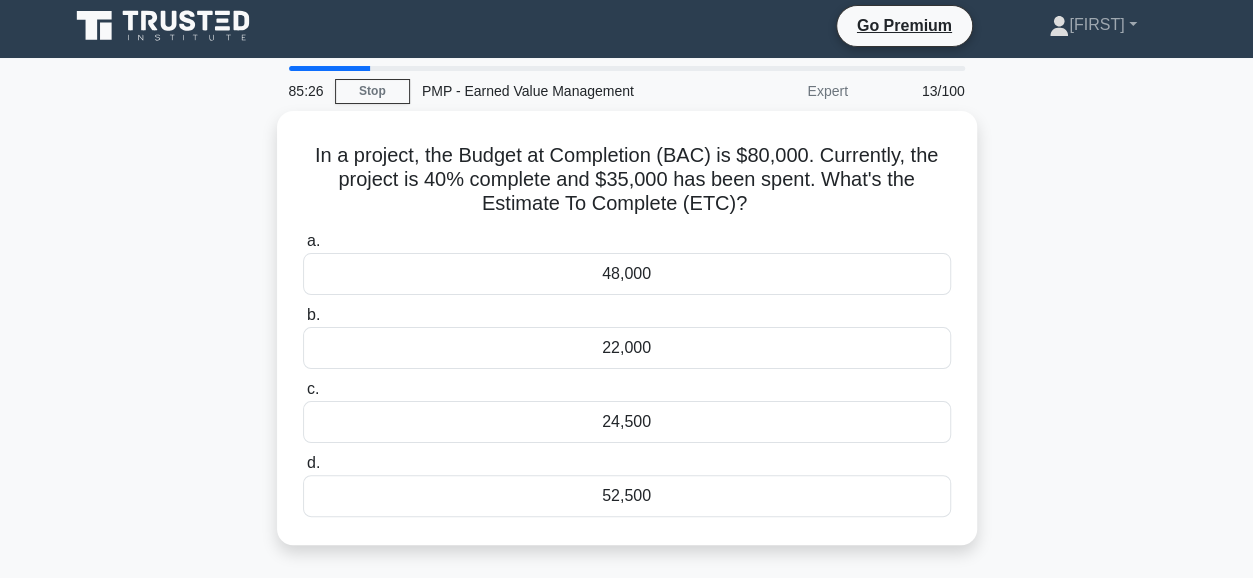 scroll, scrollTop: 0, scrollLeft: 0, axis: both 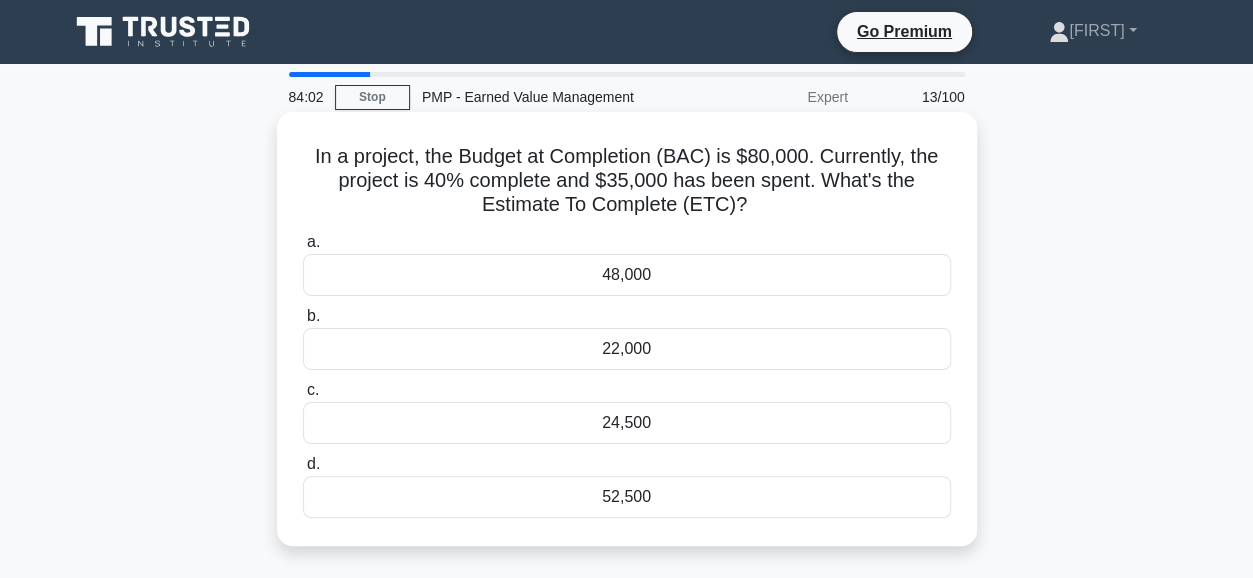 click on "52,500" at bounding box center (627, 497) 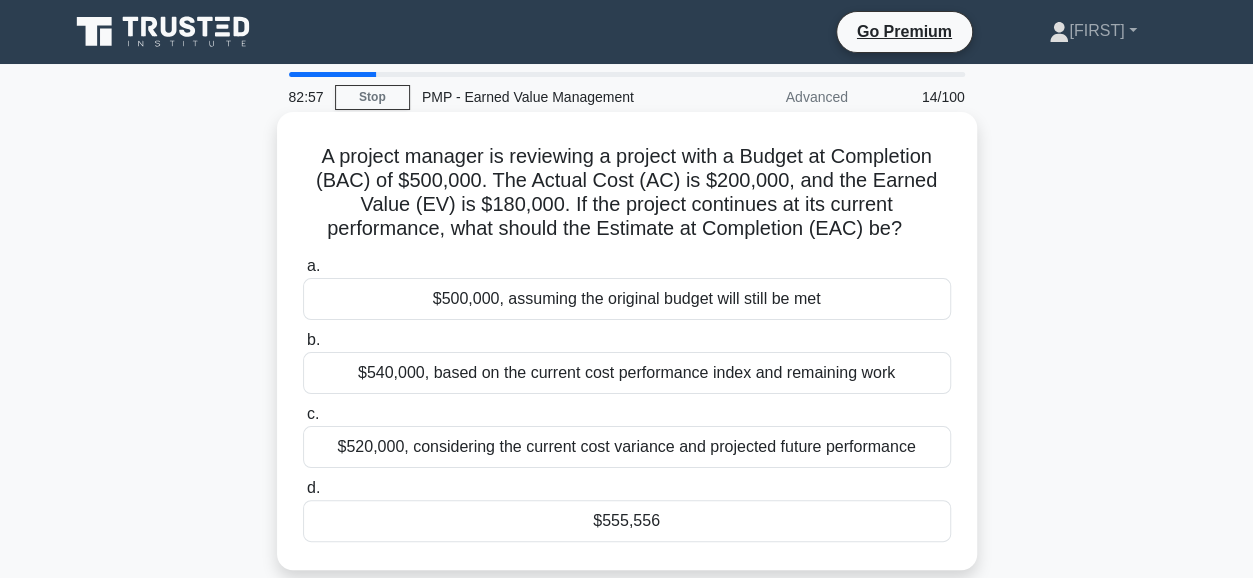 click on "$540,000, based on the current cost performance index and remaining work" at bounding box center (627, 373) 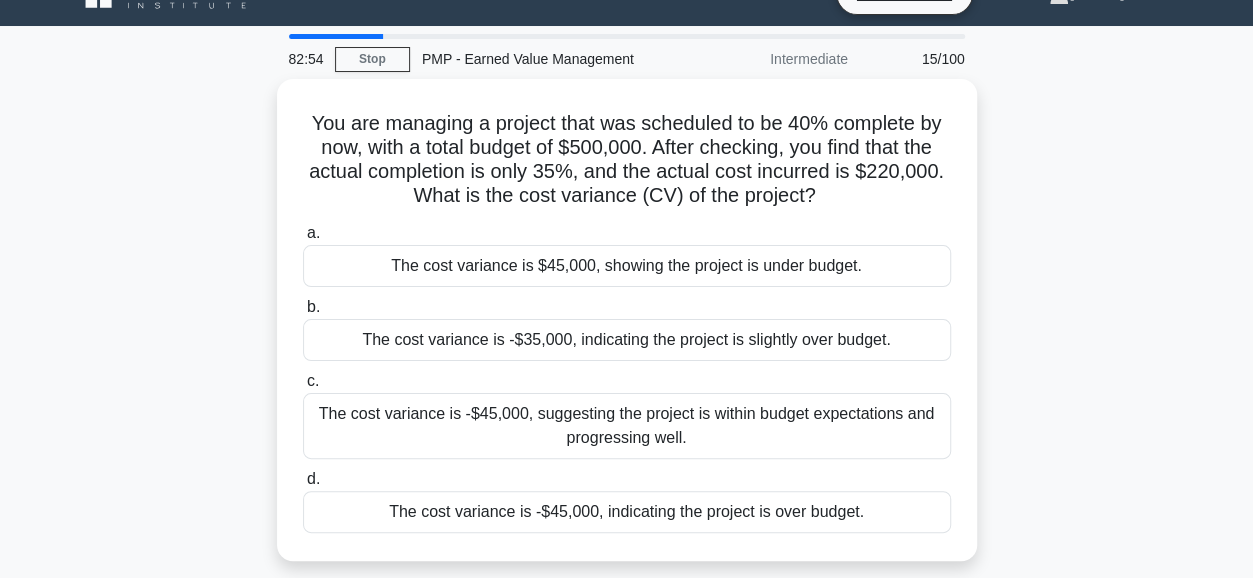 scroll, scrollTop: 39, scrollLeft: 0, axis: vertical 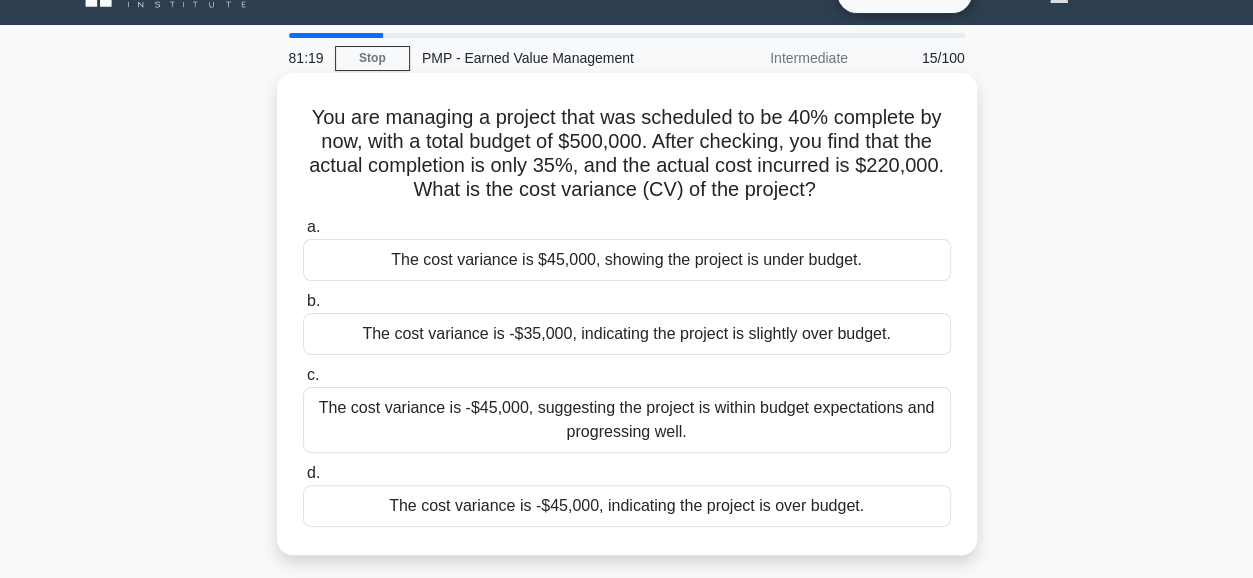 click on "The cost variance is -$35,000, indicating the project is slightly over budget." at bounding box center [627, 334] 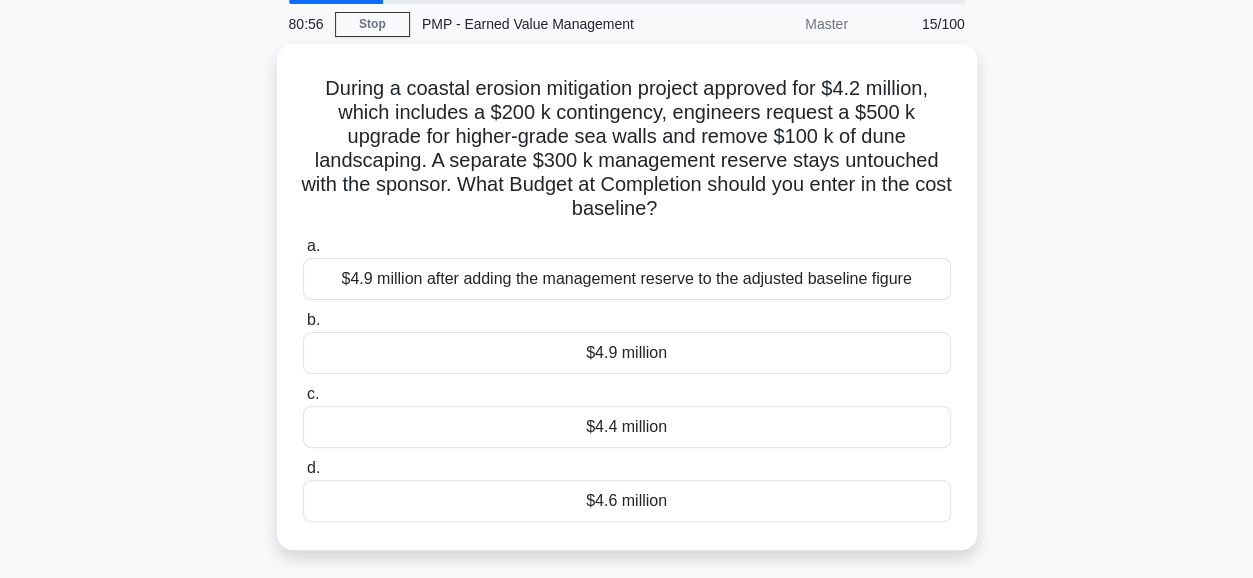 scroll, scrollTop: 77, scrollLeft: 0, axis: vertical 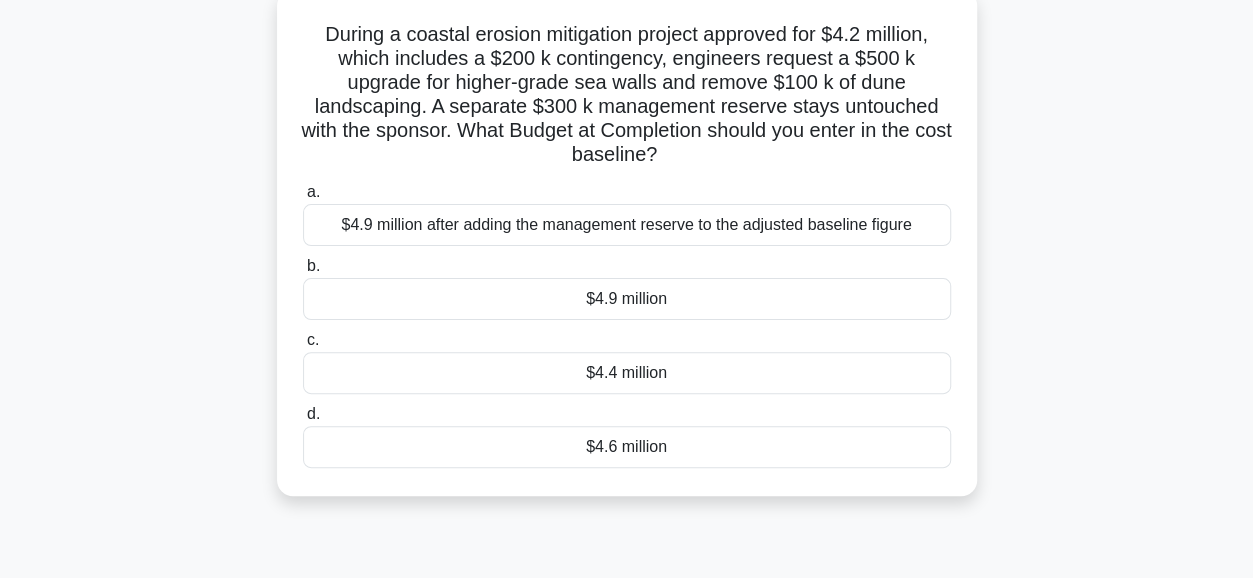 click on "$4.4 million" at bounding box center (627, 373) 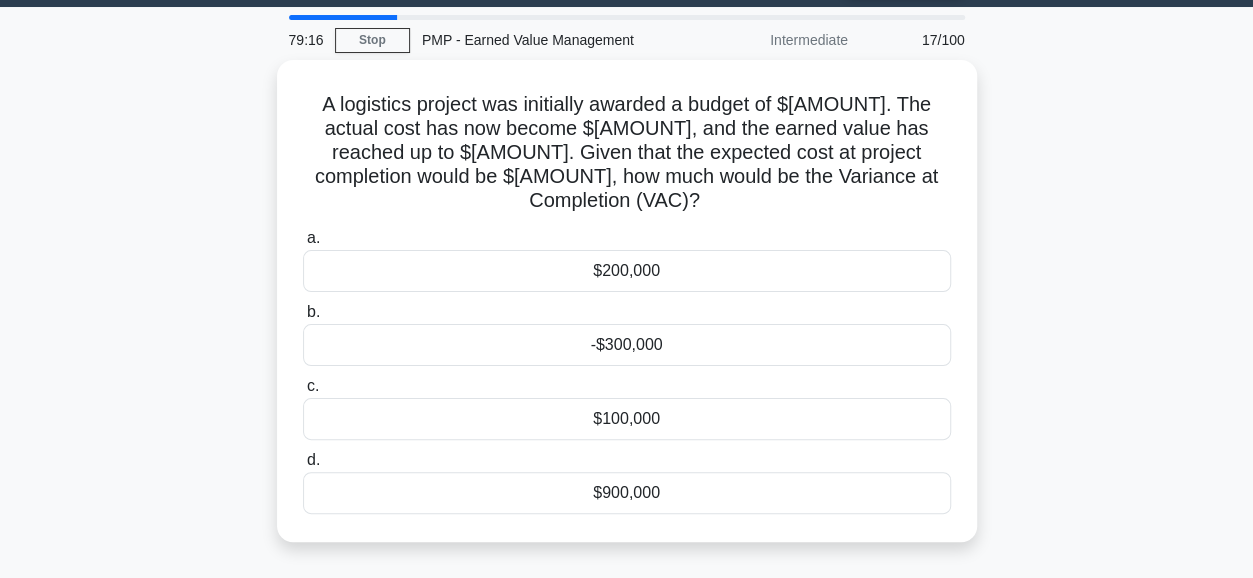 scroll, scrollTop: 0, scrollLeft: 0, axis: both 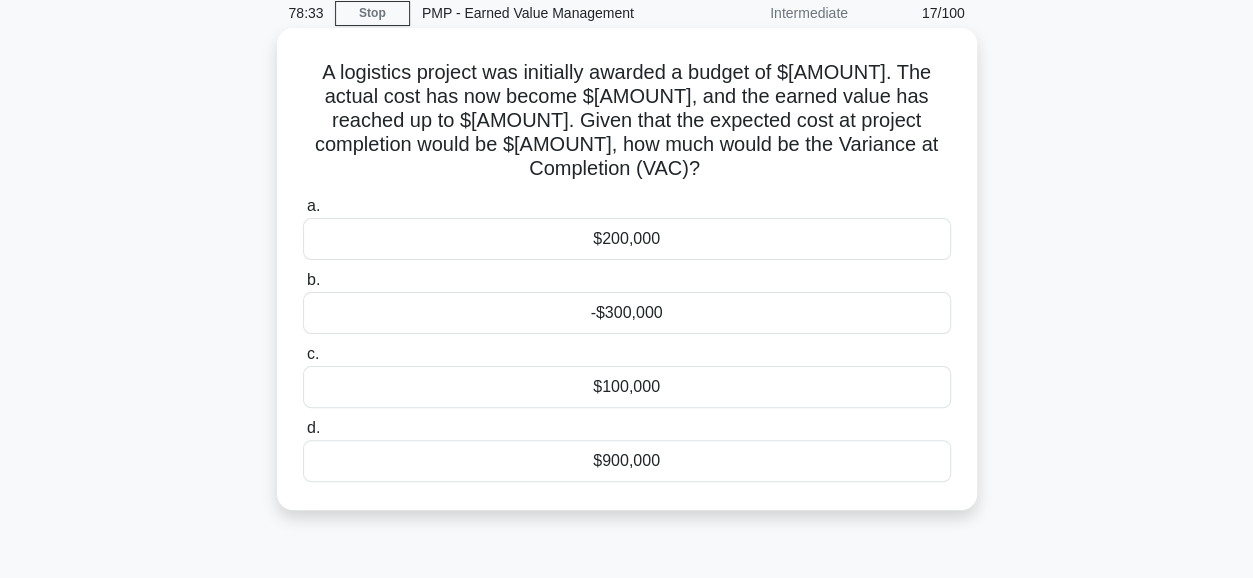 click on "-$300,000" at bounding box center [627, 313] 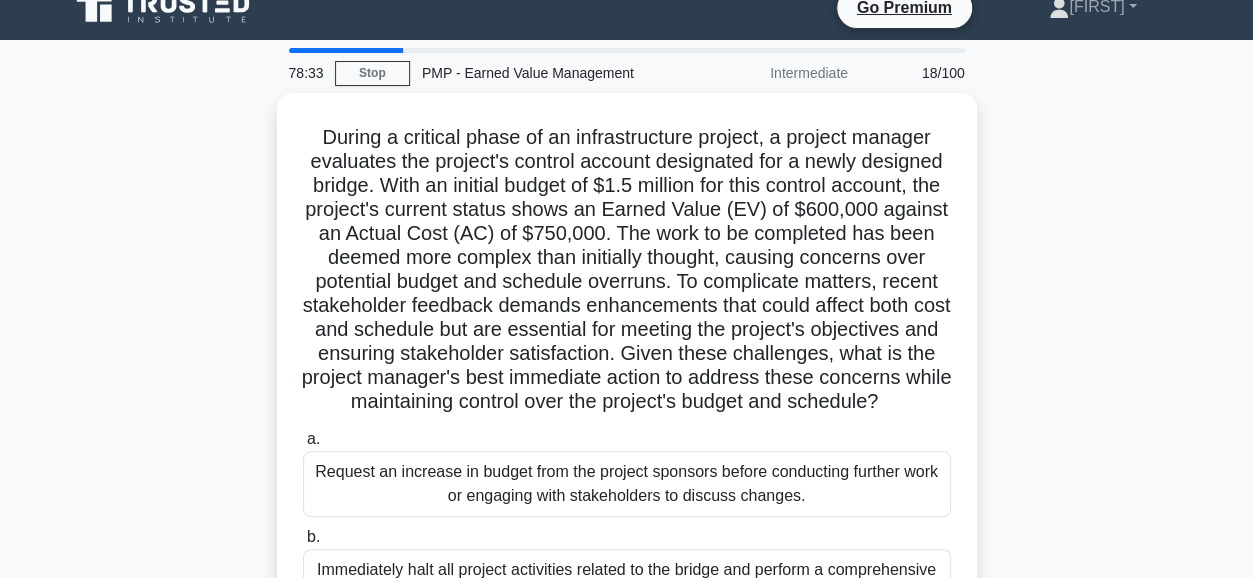 scroll, scrollTop: 0, scrollLeft: 0, axis: both 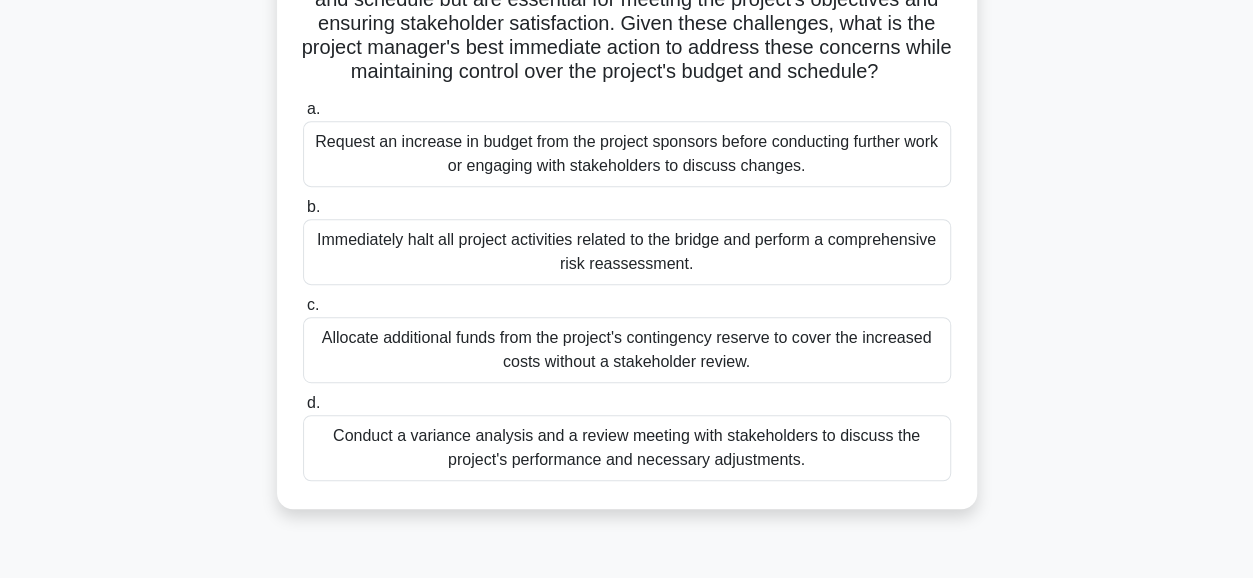 click on "Conduct a variance analysis and a review meeting with stakeholders to discuss the project's performance and necessary adjustments." at bounding box center [627, 448] 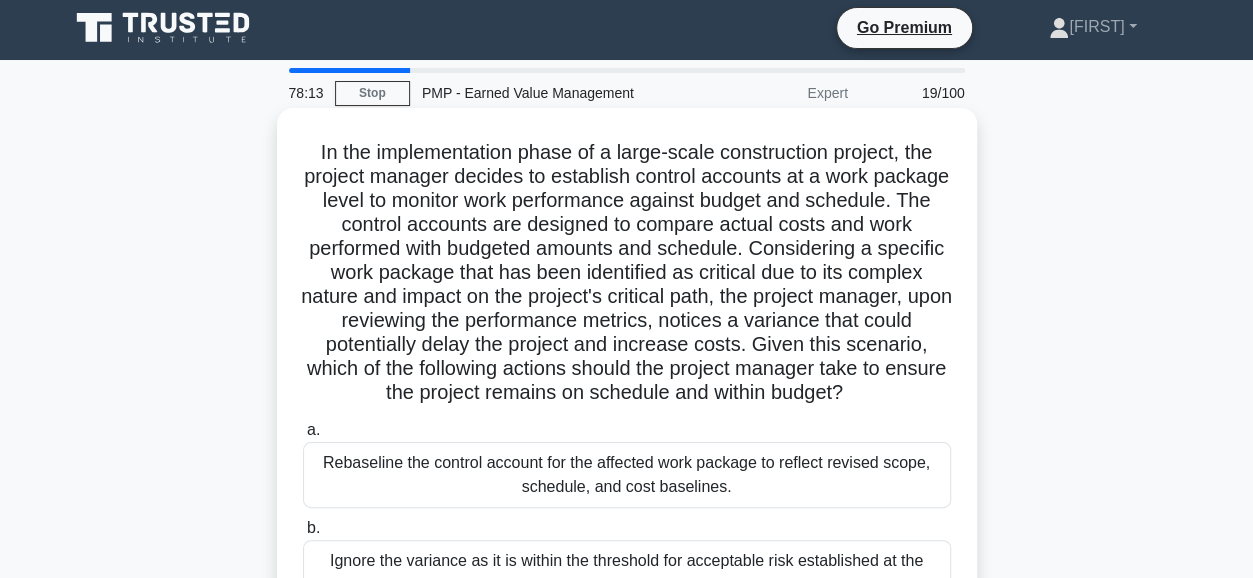 scroll, scrollTop: 0, scrollLeft: 0, axis: both 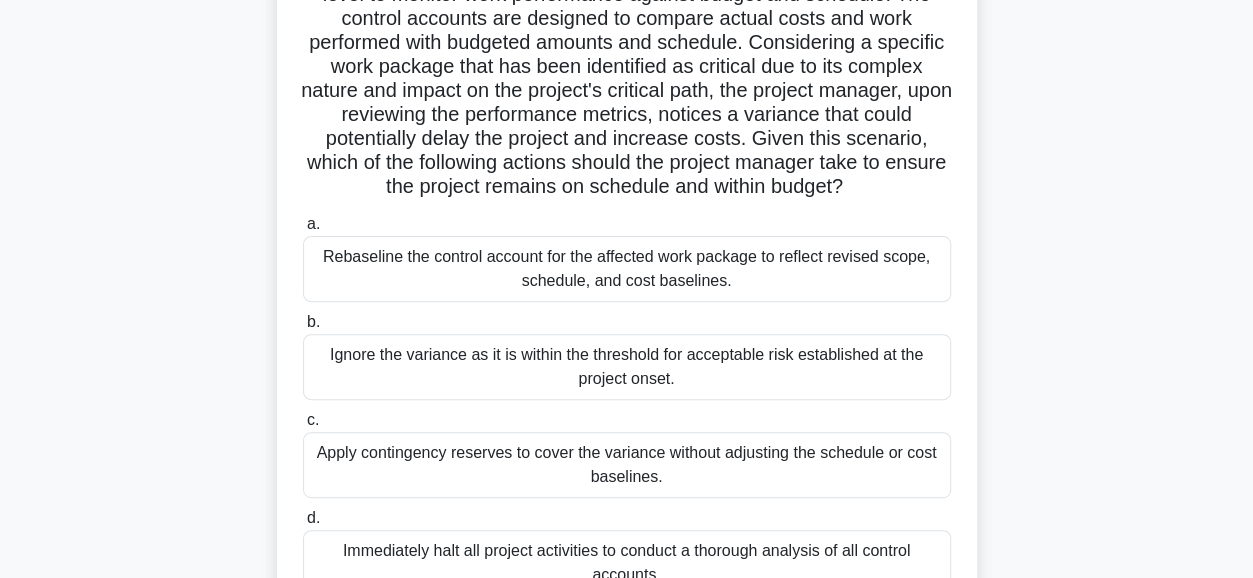 click on "Rebaseline the control account for the affected work package to reflect revised scope, schedule, and cost baselines." at bounding box center (627, 269) 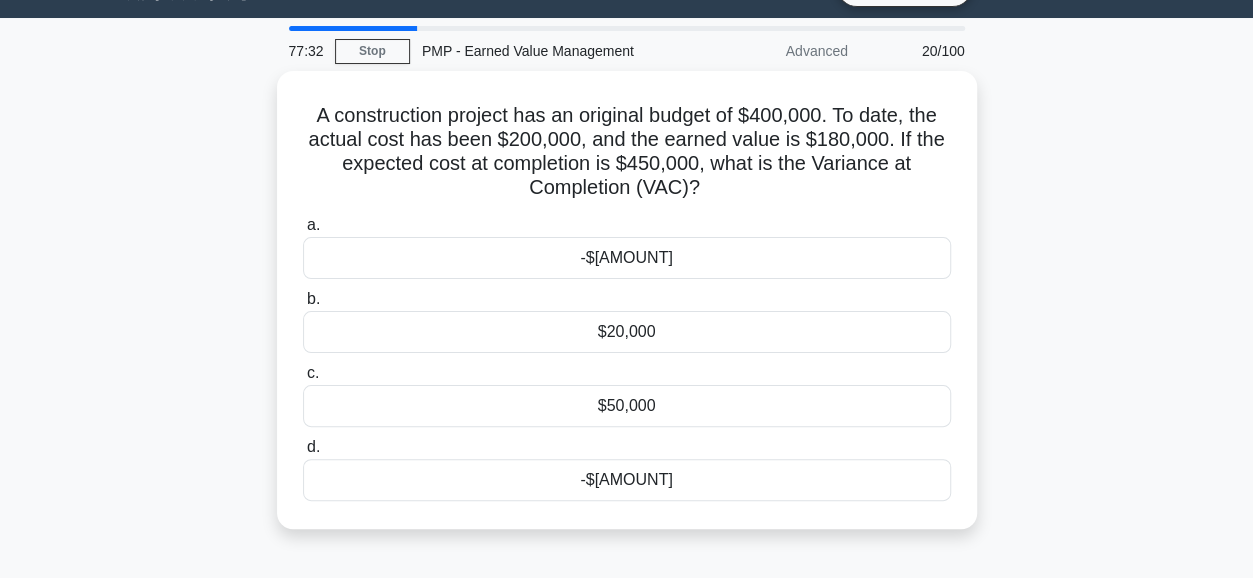 scroll, scrollTop: 0, scrollLeft: 0, axis: both 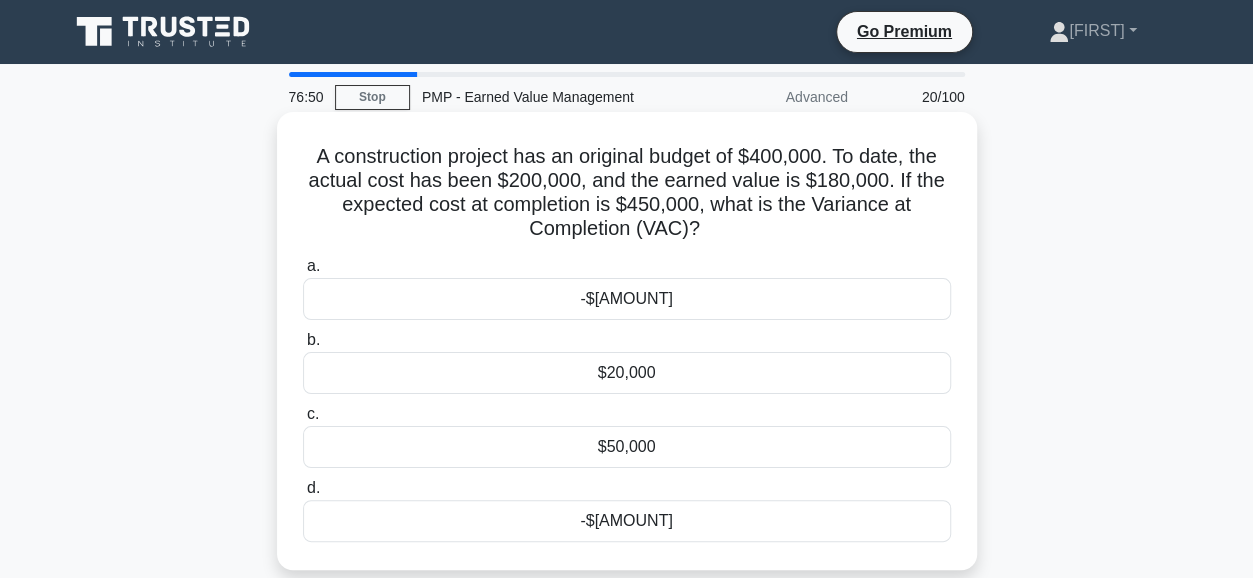 click on "-$[AMOUNT]" at bounding box center (627, 299) 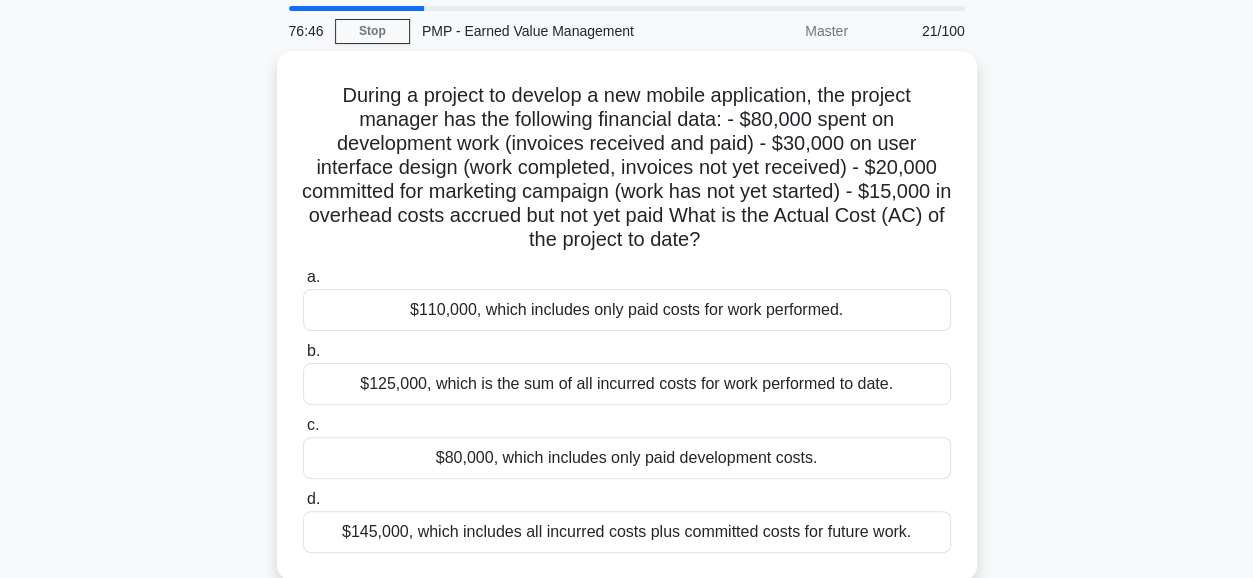 scroll, scrollTop: 70, scrollLeft: 0, axis: vertical 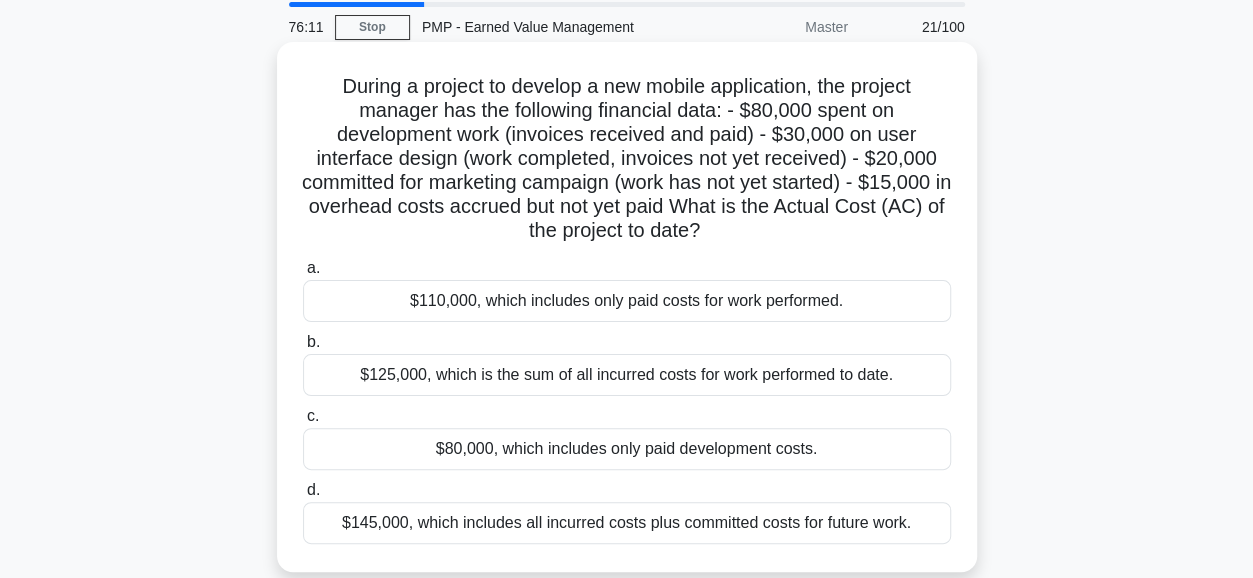 click on "$80,000, which includes only paid development costs." at bounding box center (627, 449) 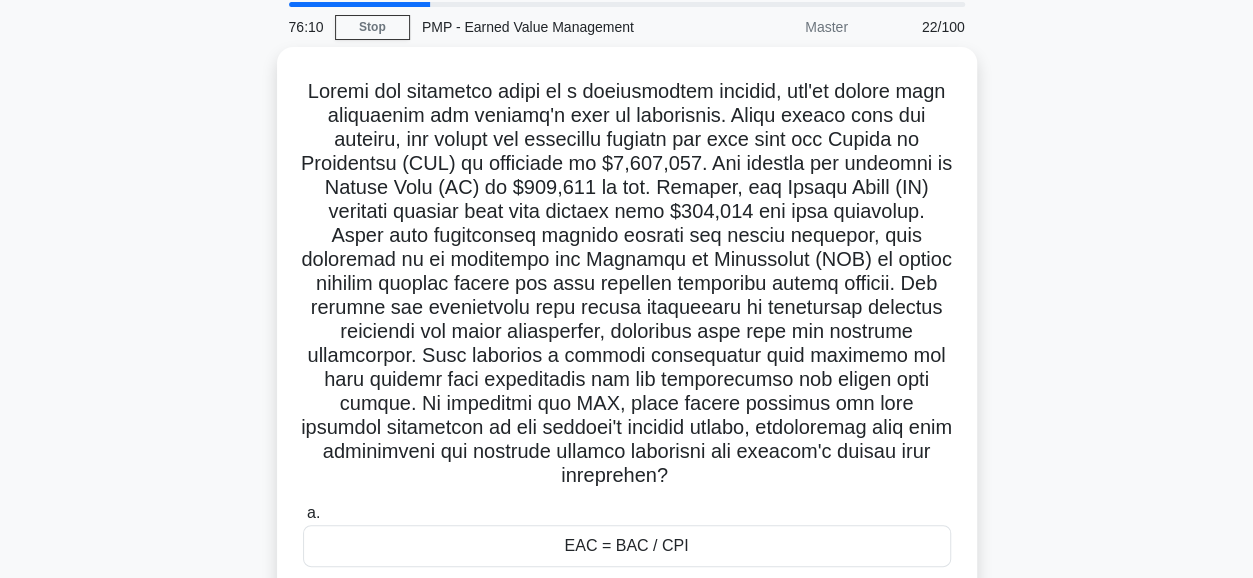 scroll, scrollTop: 0, scrollLeft: 0, axis: both 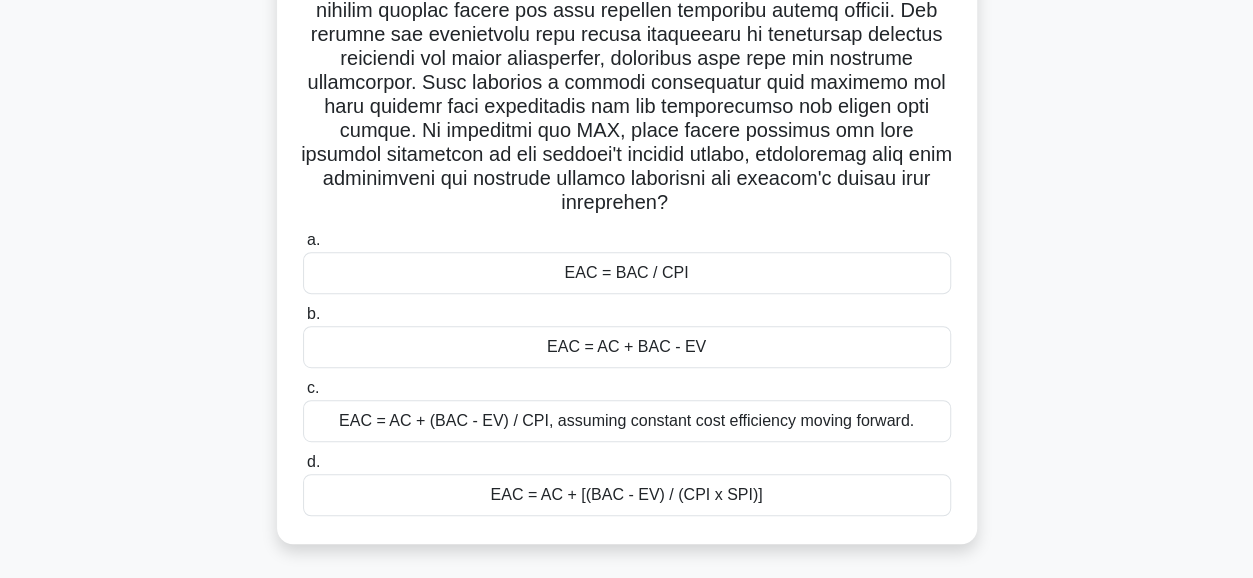 click on "EAC = AC + (BAC - EV) / CPI, assuming constant cost efficiency moving forward." at bounding box center [627, 421] 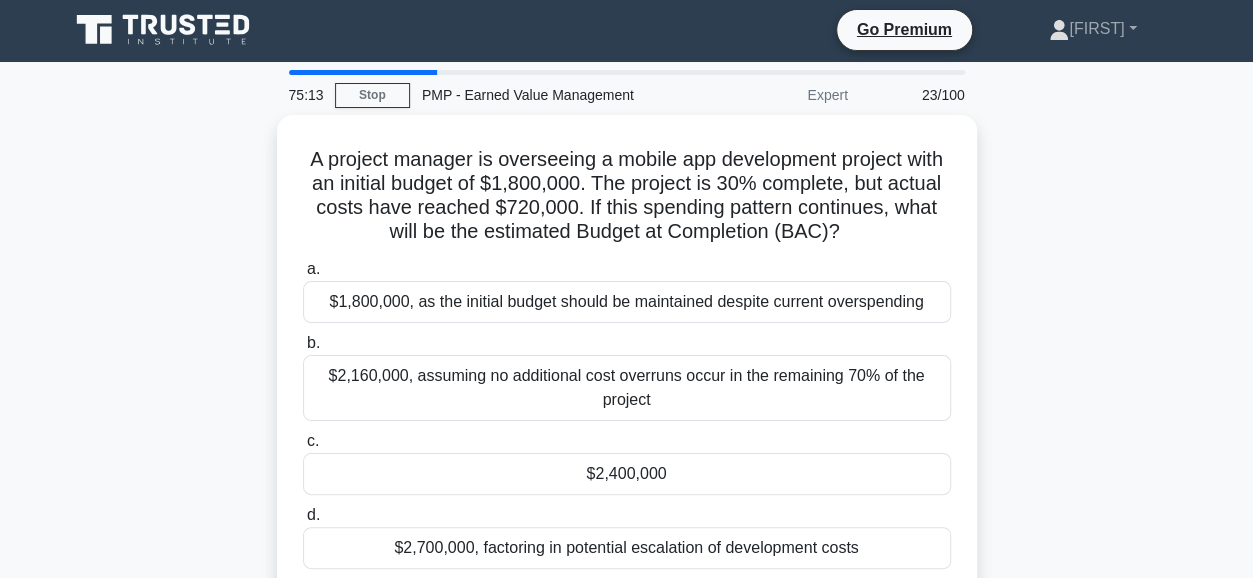 scroll, scrollTop: 0, scrollLeft: 0, axis: both 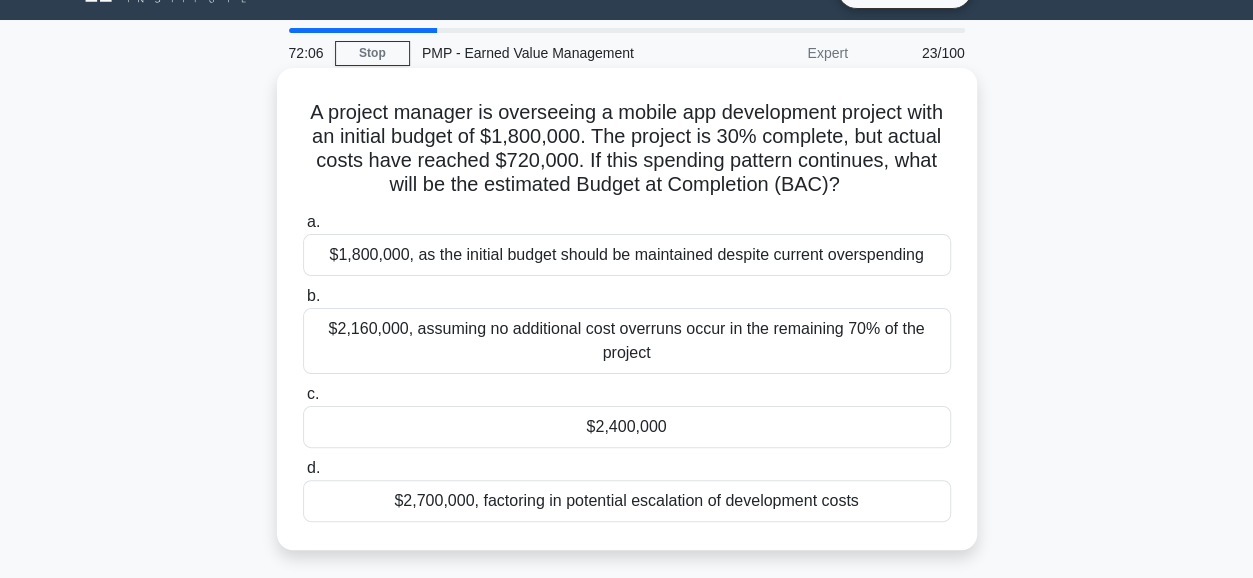 click on "$2,400,000" at bounding box center (627, 427) 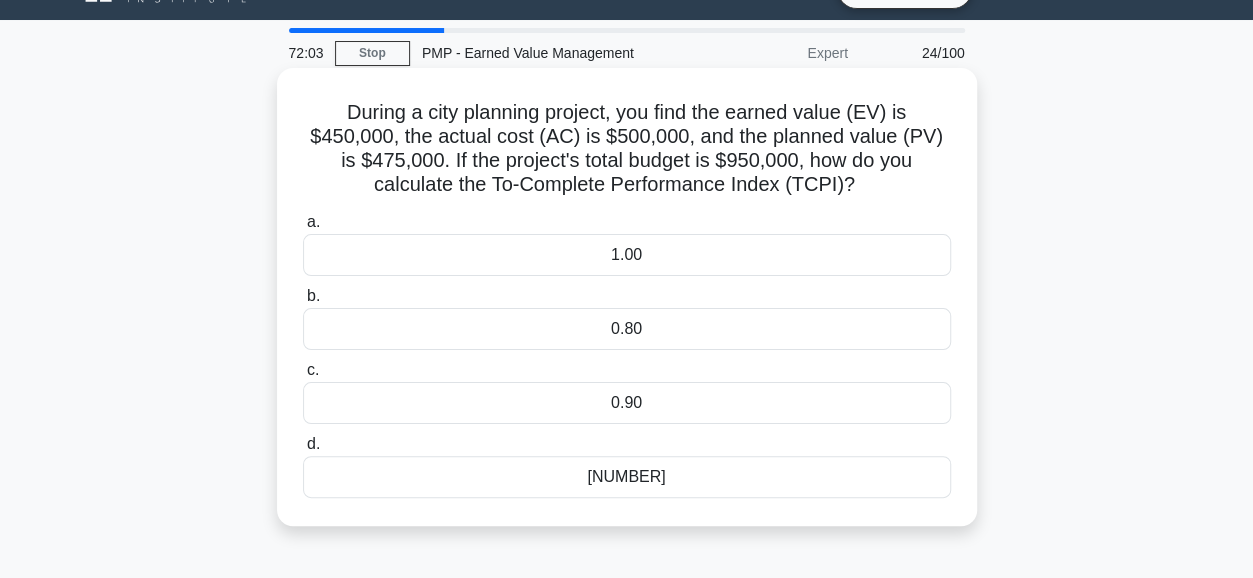scroll, scrollTop: 0, scrollLeft: 0, axis: both 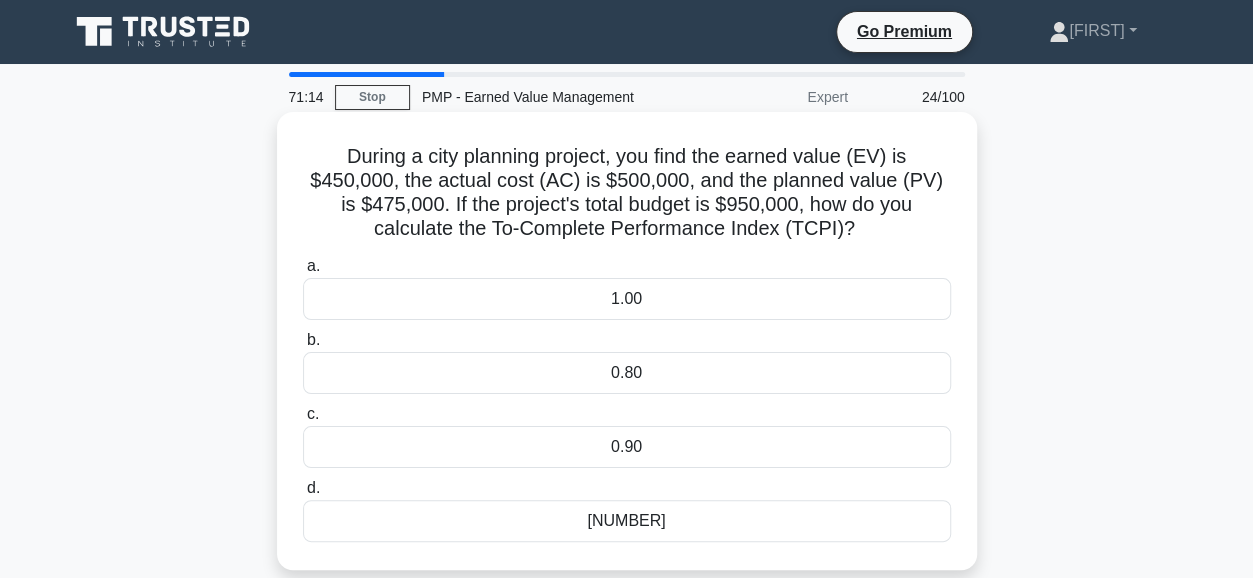 click on "[NUMBER]" at bounding box center (627, 521) 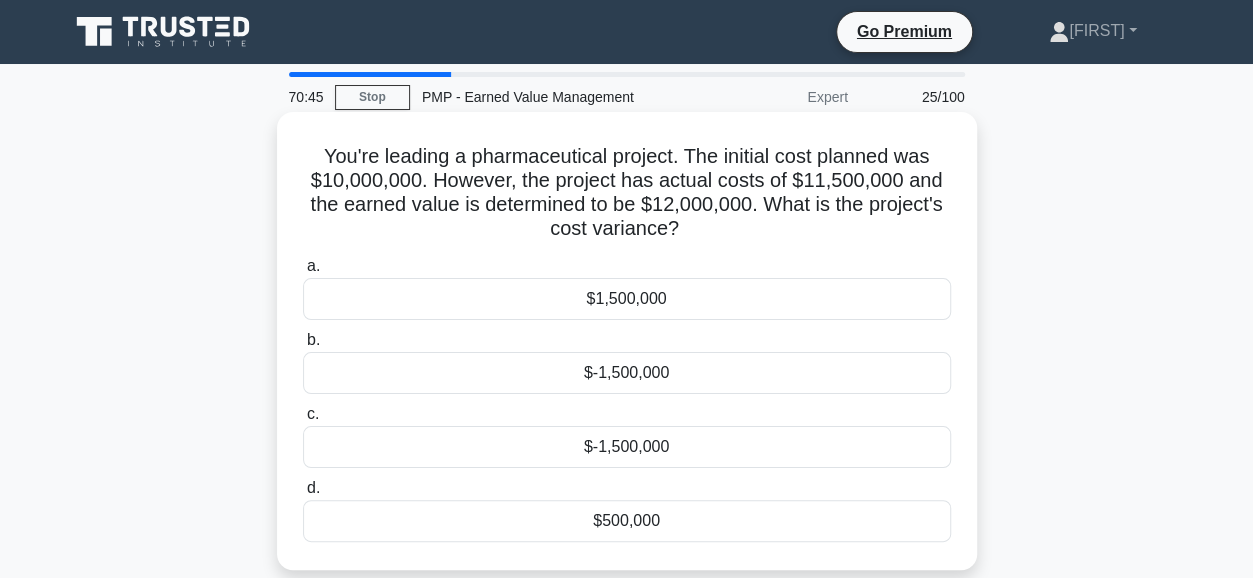 click on "$500,000" at bounding box center [627, 521] 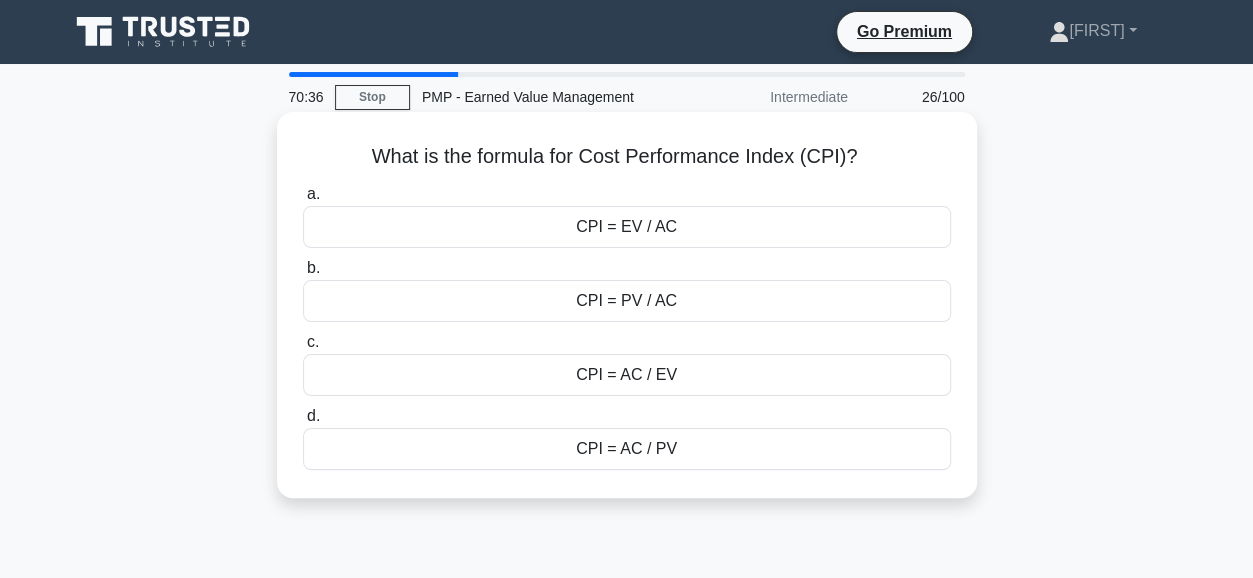 click on "CPI = EV / AC" at bounding box center [627, 227] 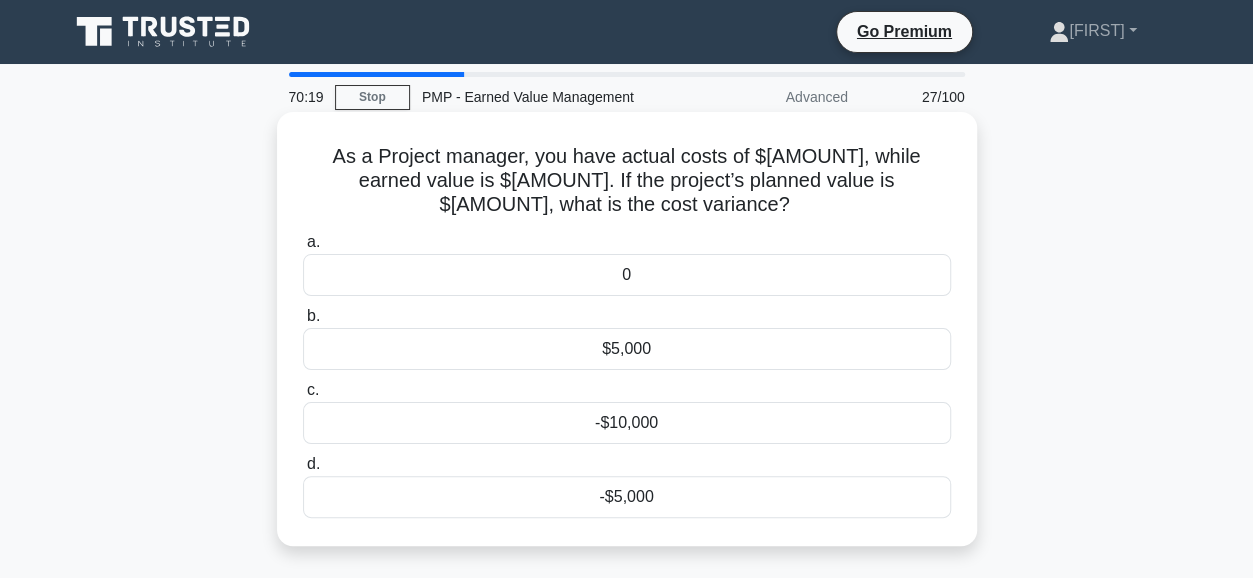 click on "-$5,000" at bounding box center [627, 497] 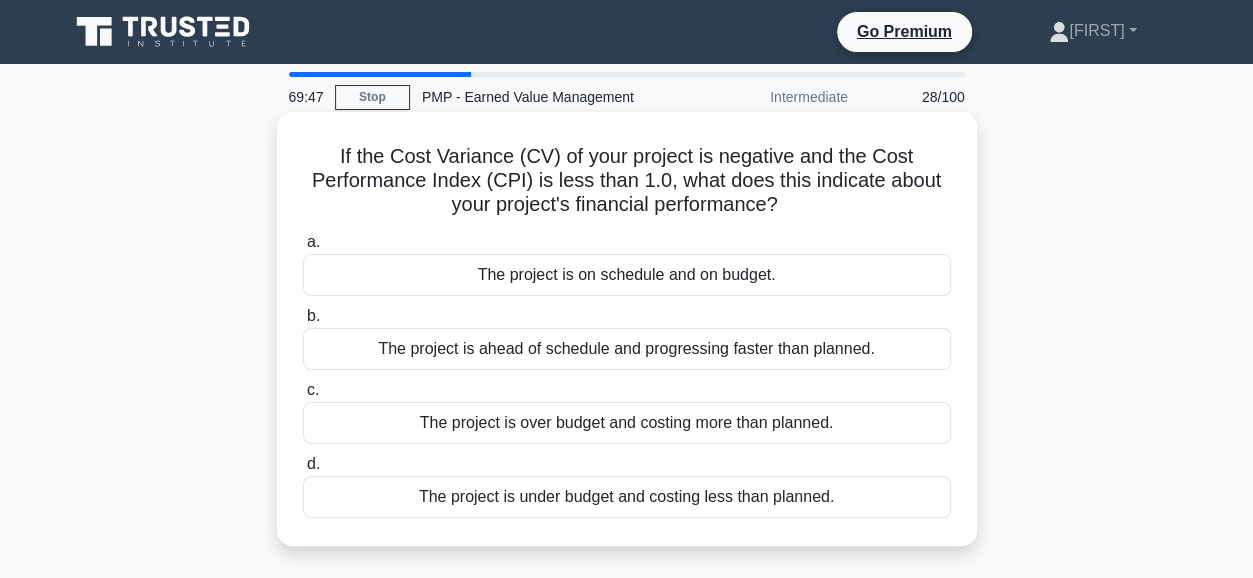 click on "The project is over budget and costing more than planned." at bounding box center [627, 423] 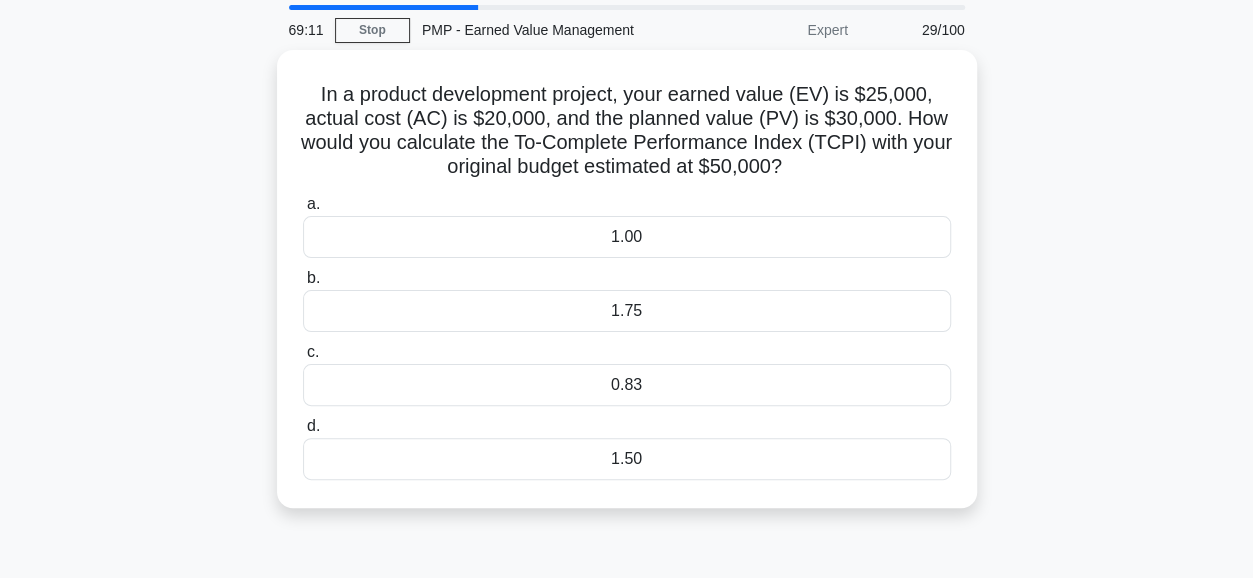 scroll, scrollTop: 99, scrollLeft: 0, axis: vertical 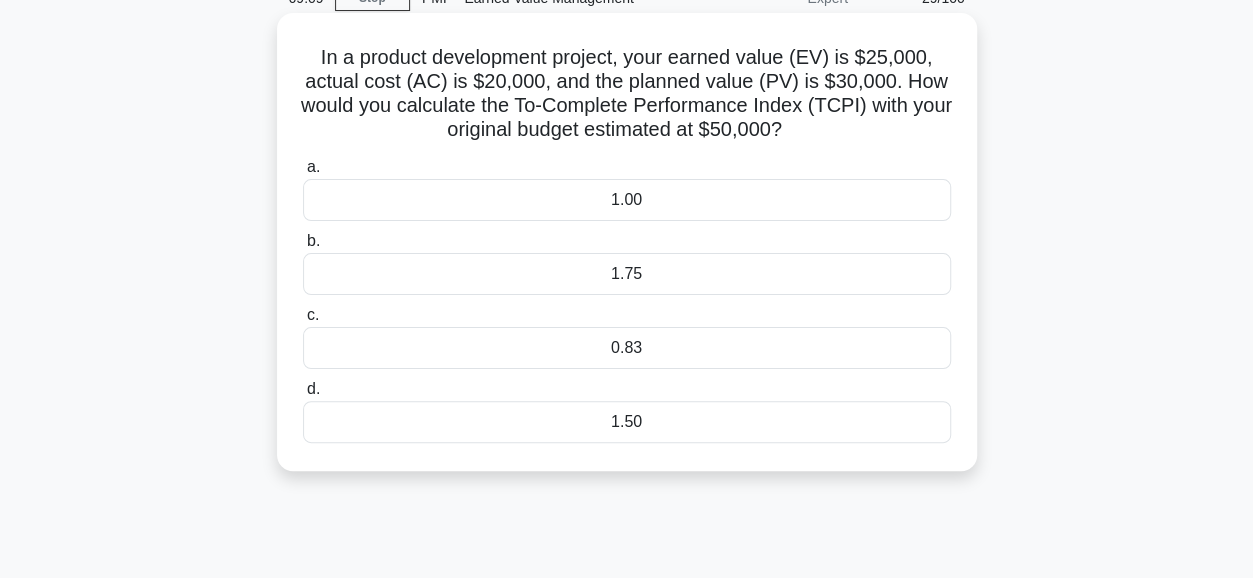 click on "0.83" at bounding box center (627, 348) 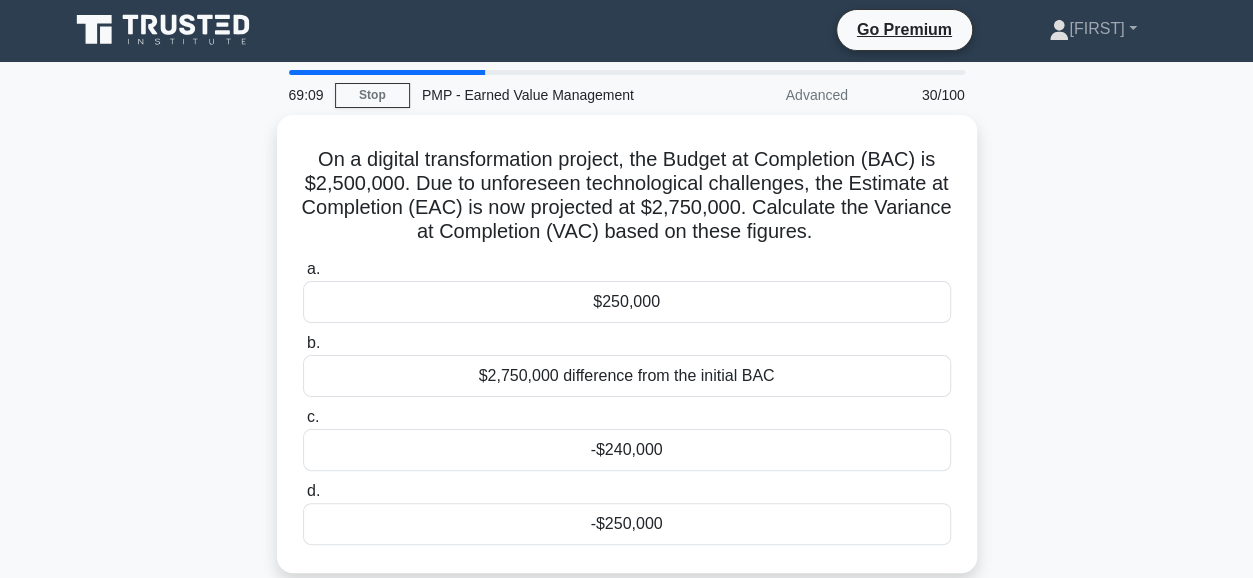 scroll, scrollTop: 0, scrollLeft: 0, axis: both 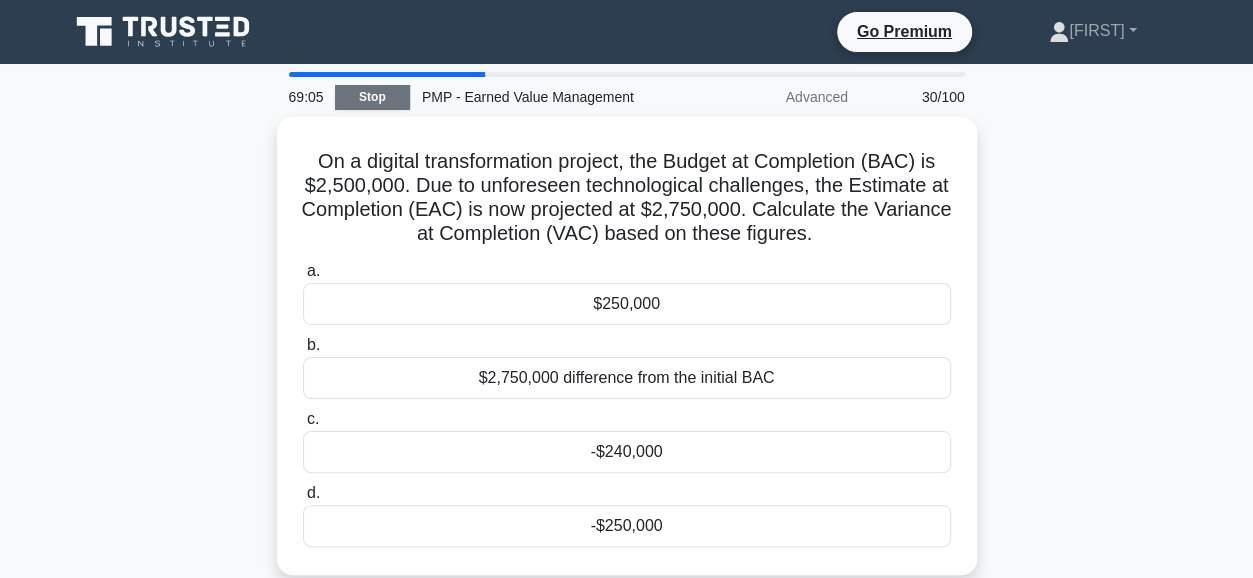 click on "Stop" at bounding box center [372, 97] 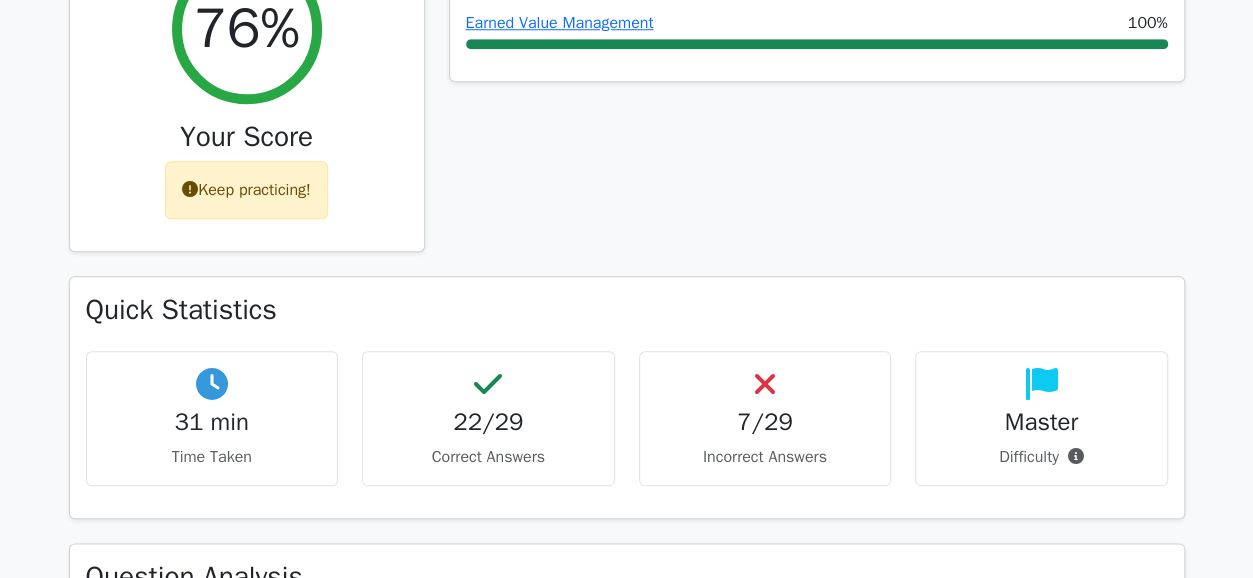 scroll, scrollTop: 832, scrollLeft: 0, axis: vertical 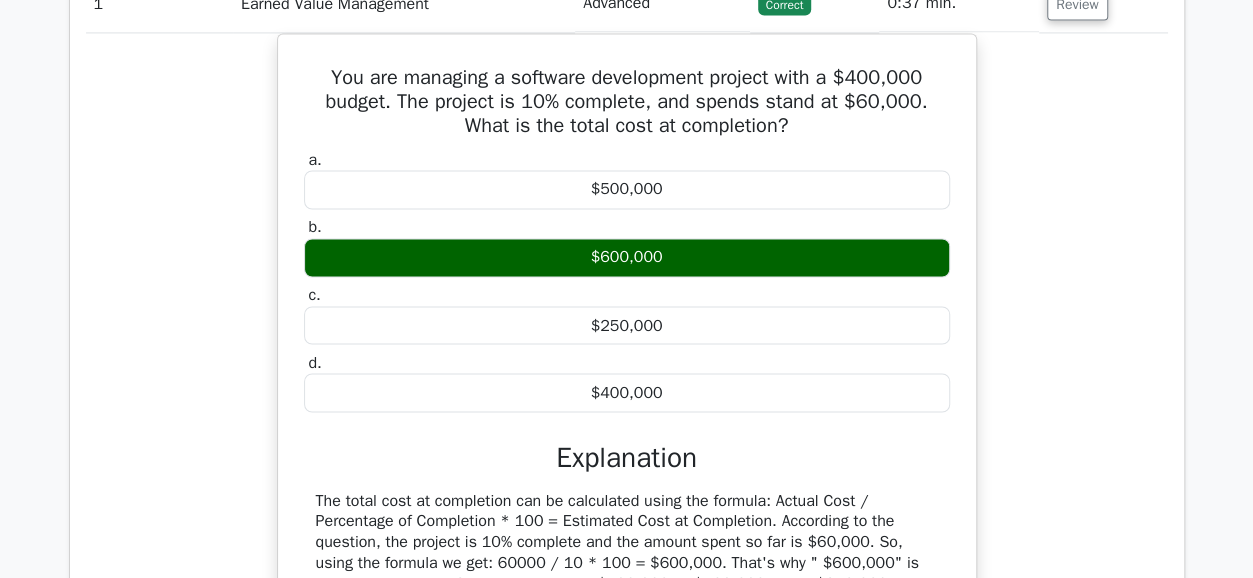 click on "Go Premium
[FIRST]" at bounding box center (626, 910) 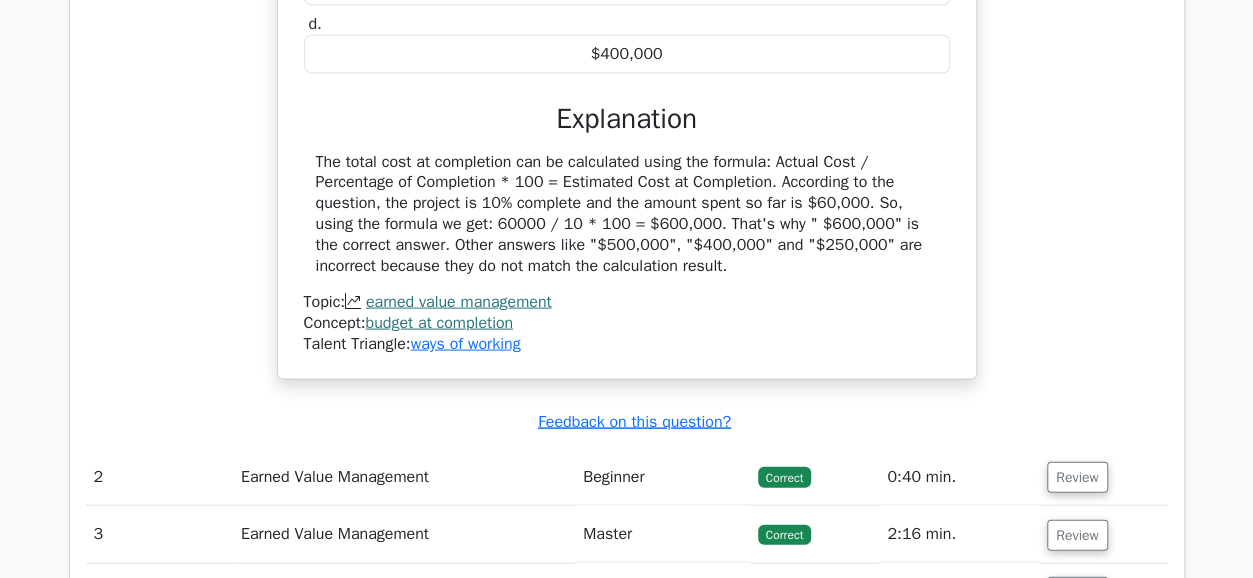 scroll, scrollTop: 1918, scrollLeft: 0, axis: vertical 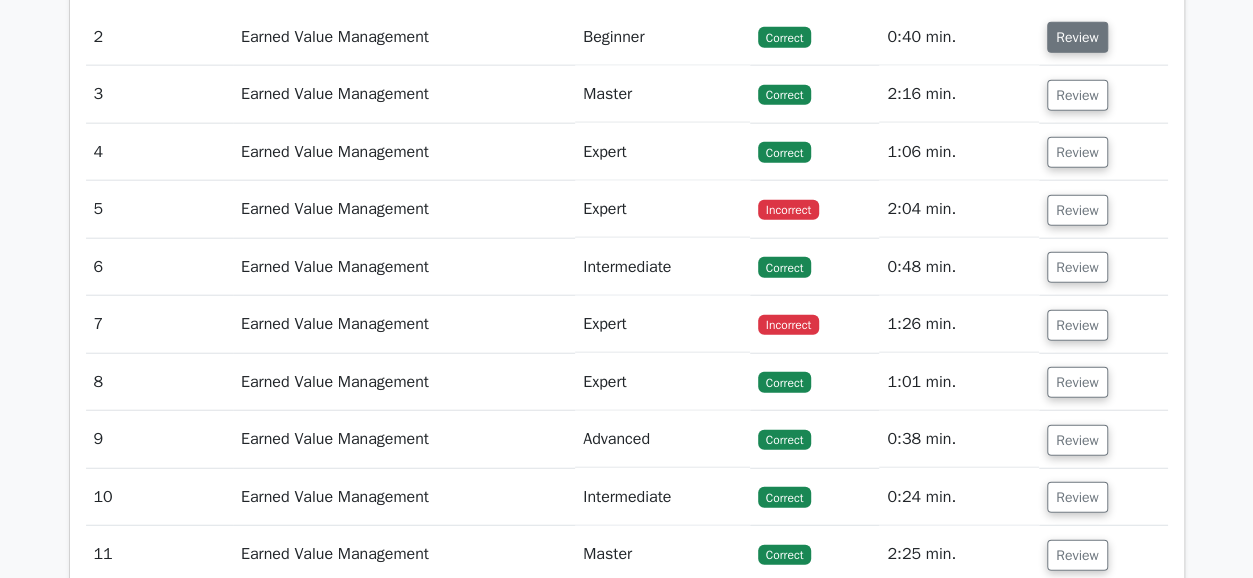 click on "Review" at bounding box center (1077, 37) 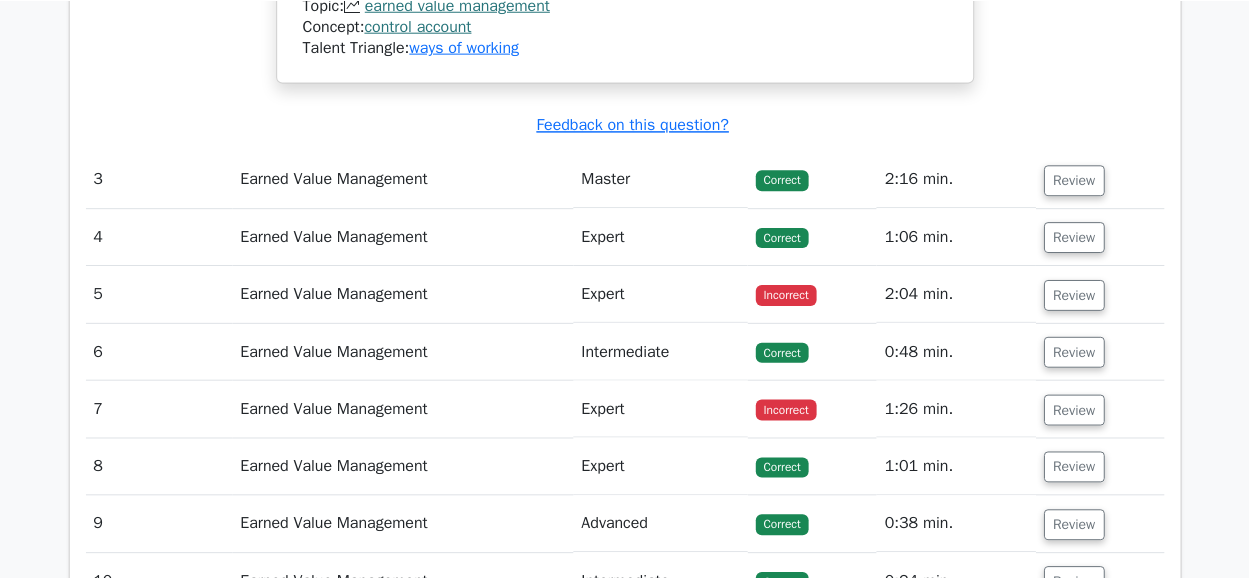 scroll, scrollTop: 3529, scrollLeft: 0, axis: vertical 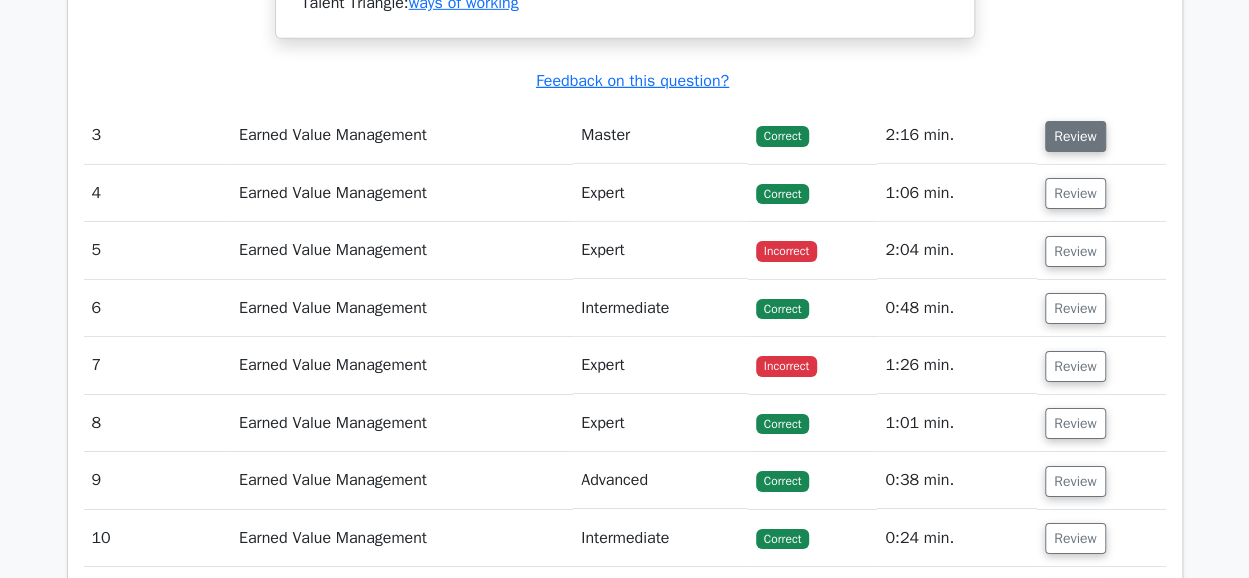 click on "Review" at bounding box center (1075, 136) 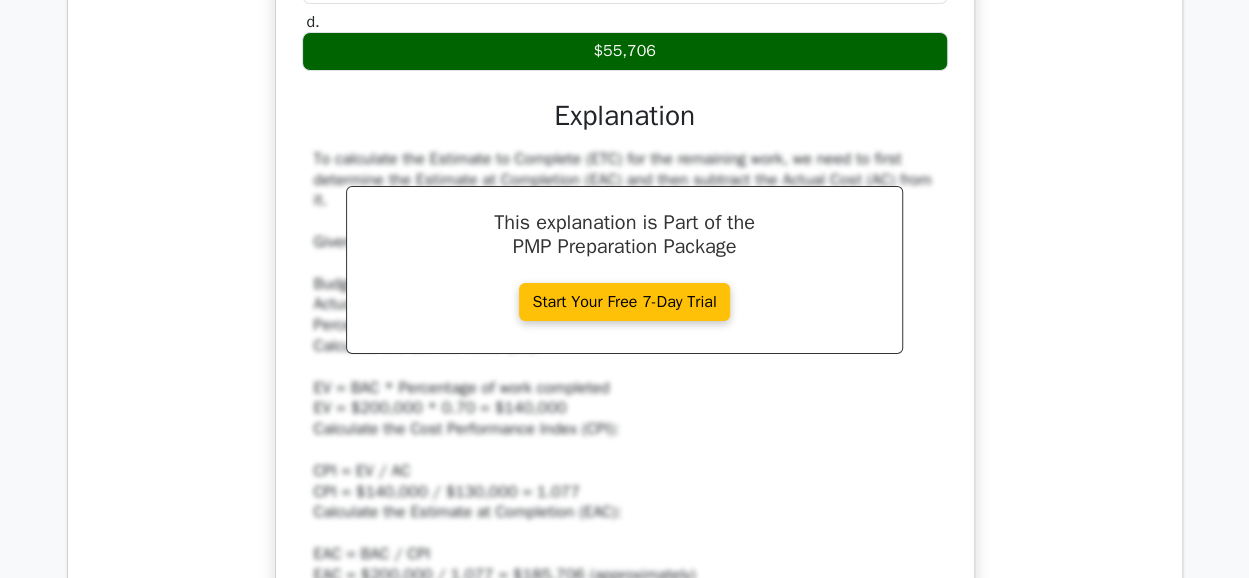 scroll, scrollTop: 3718, scrollLeft: 0, axis: vertical 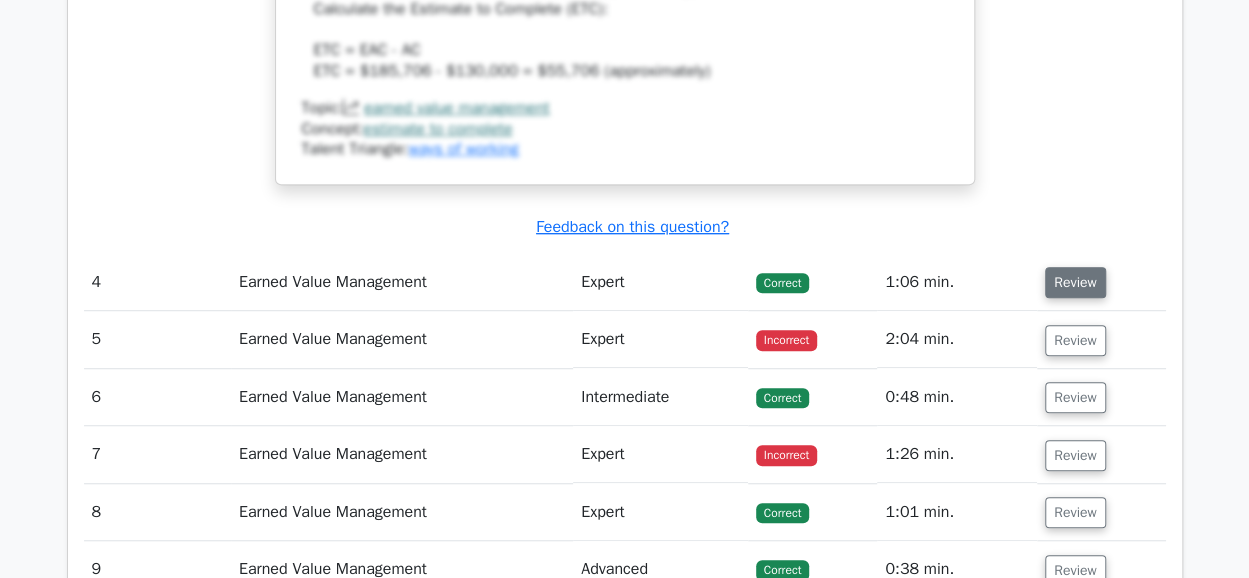 click on "Review" at bounding box center (1075, 282) 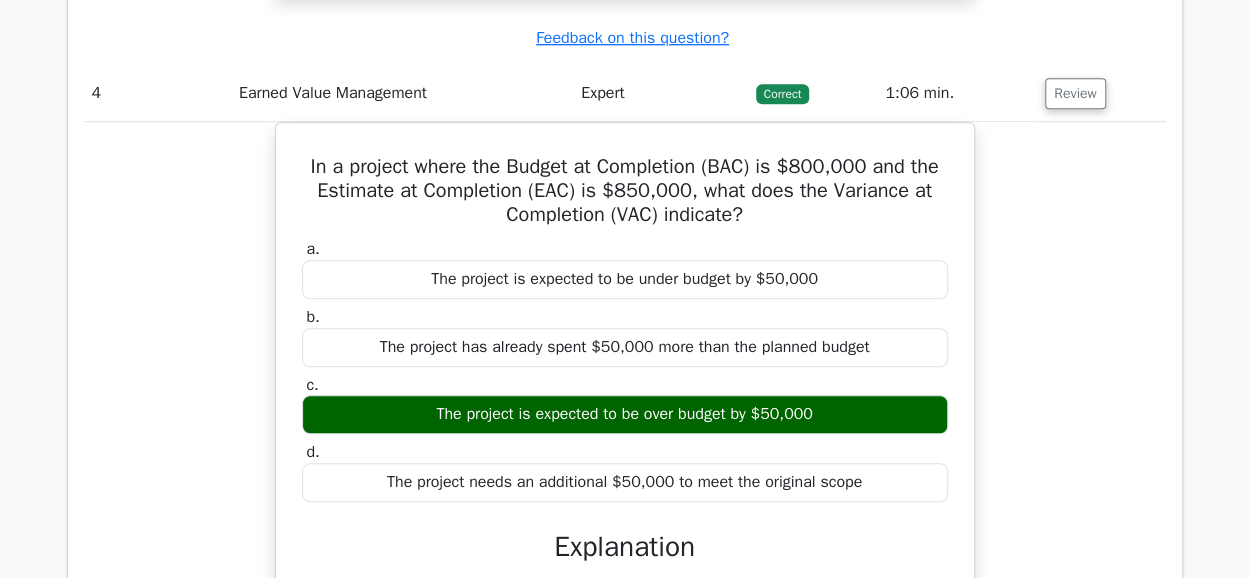 scroll, scrollTop: 4472, scrollLeft: 0, axis: vertical 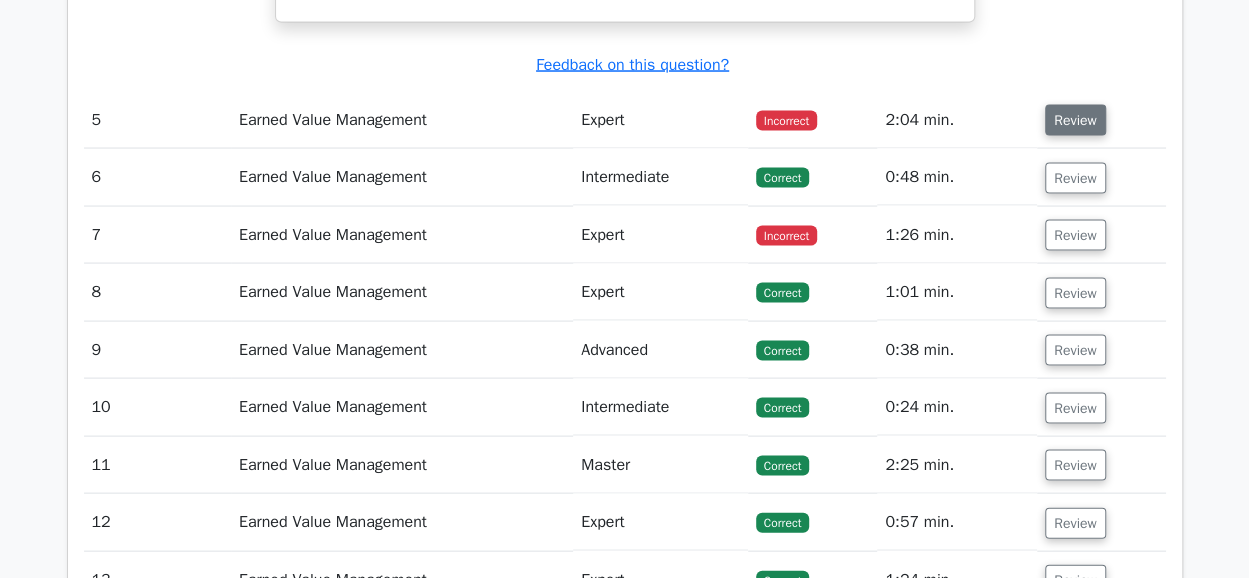 click on "Review" at bounding box center (1075, 119) 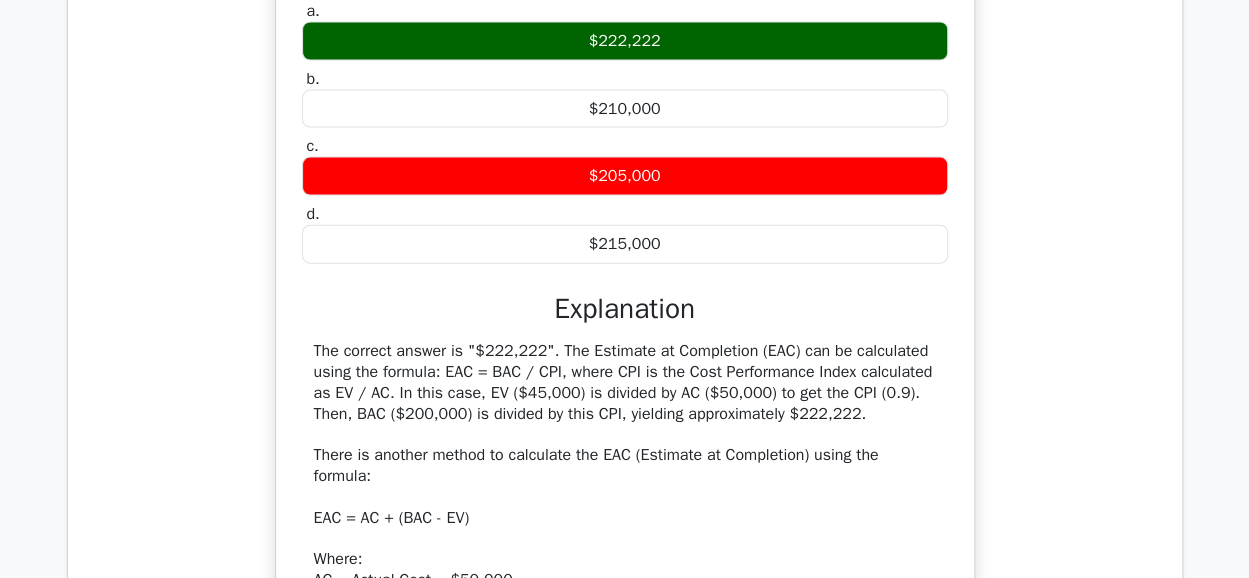 scroll, scrollTop: 5888, scrollLeft: 0, axis: vertical 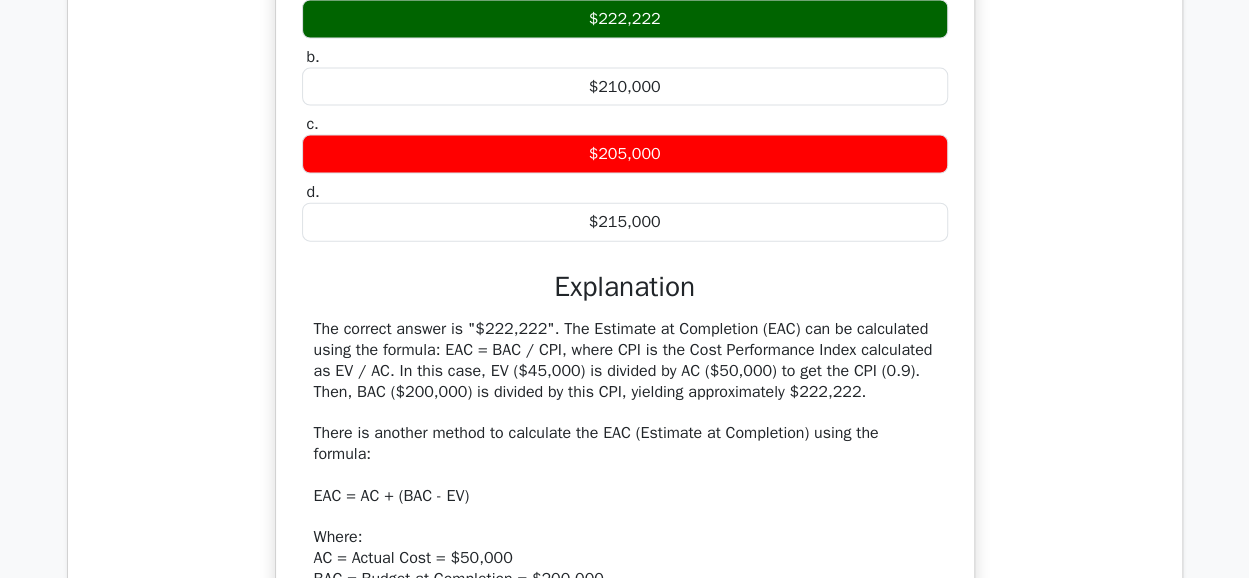 type 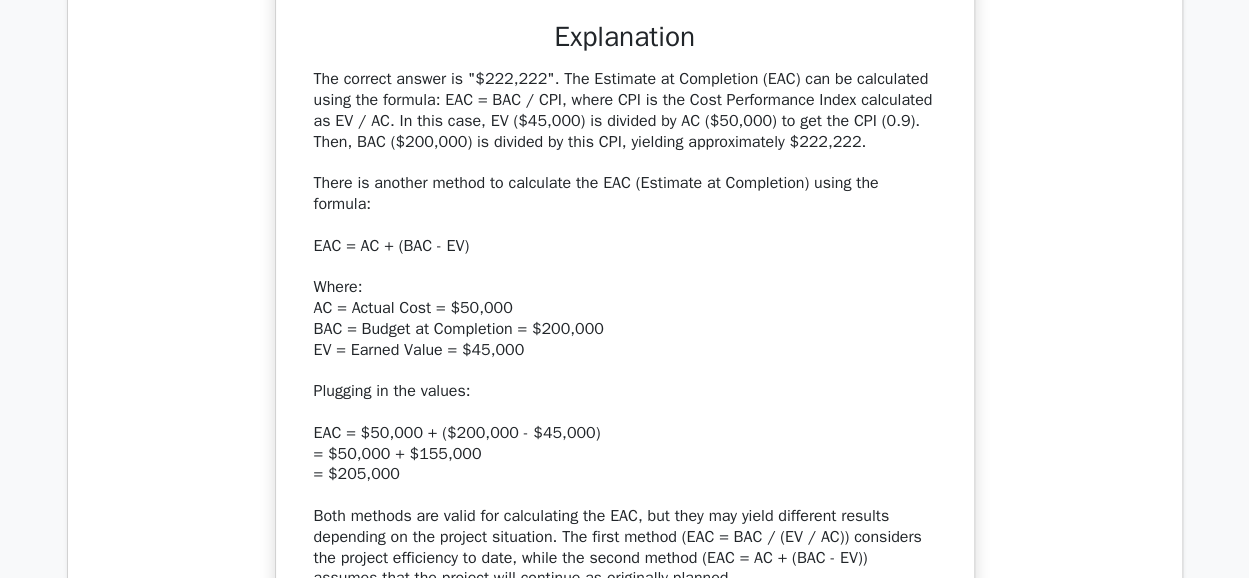 scroll, scrollTop: 6168, scrollLeft: 0, axis: vertical 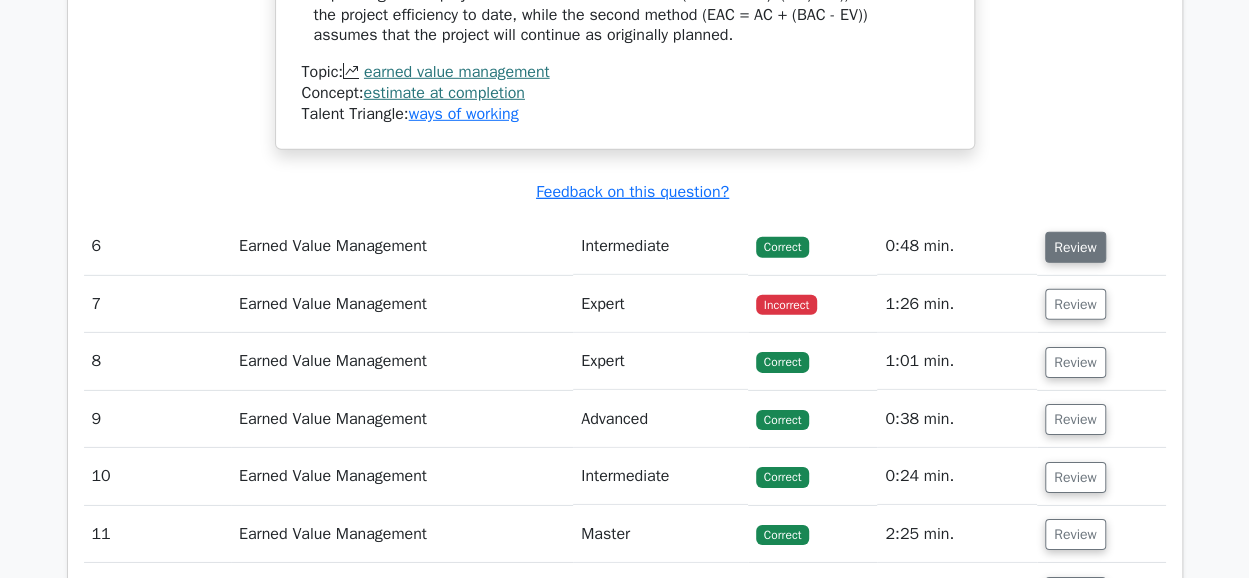 click on "Review" at bounding box center (1075, 247) 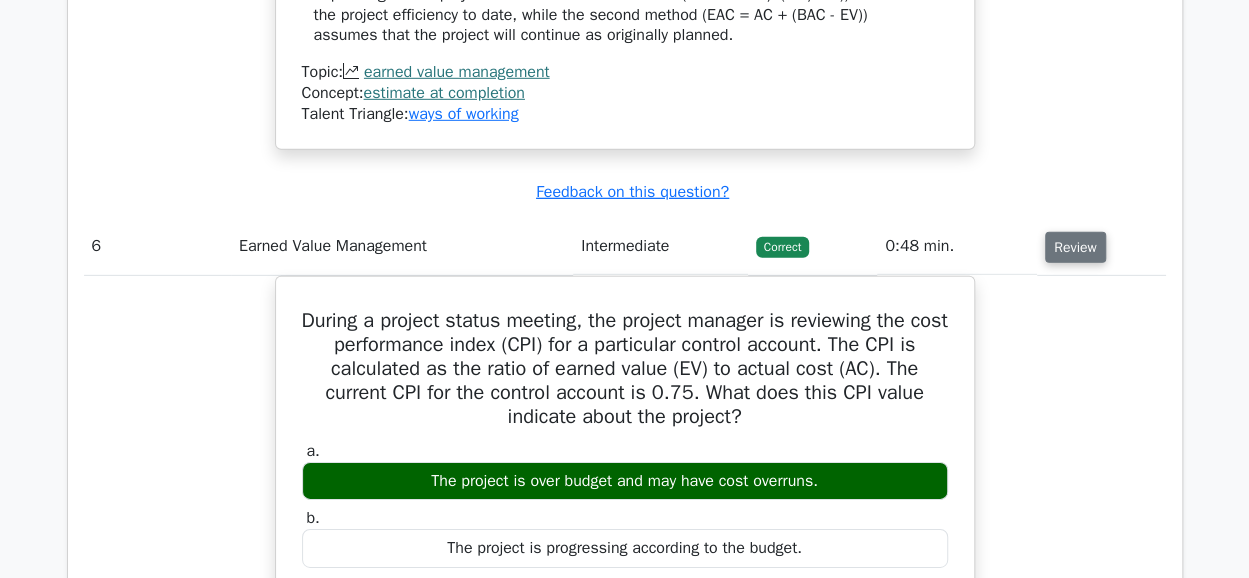 click on "Review" at bounding box center [1075, 247] 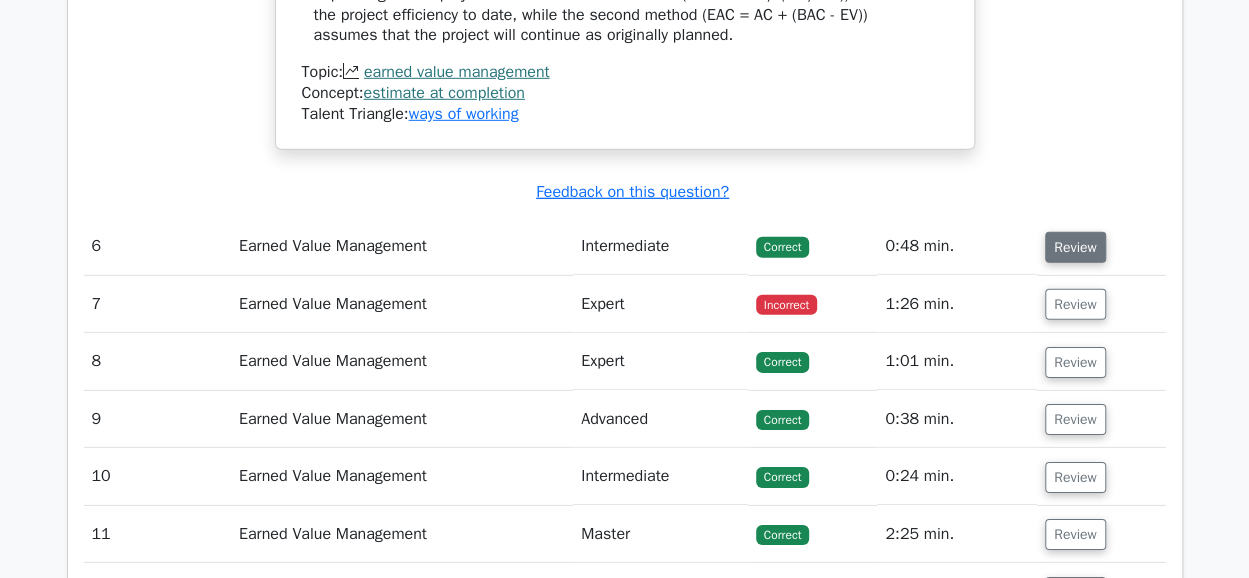 click on "Review" at bounding box center (1075, 247) 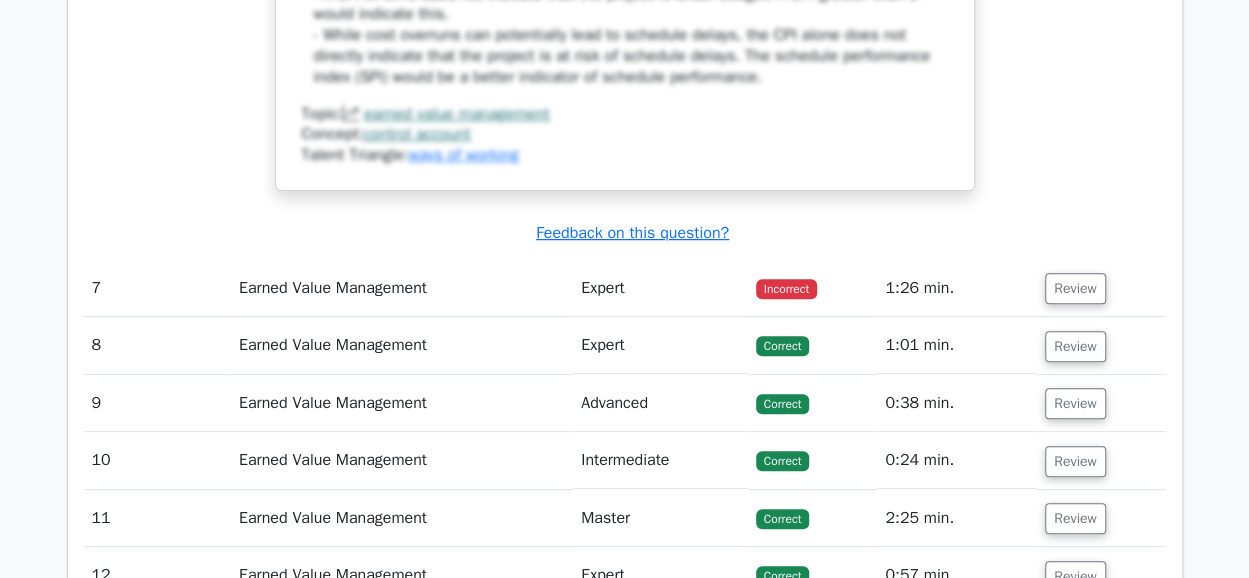 scroll, scrollTop: 7745, scrollLeft: 0, axis: vertical 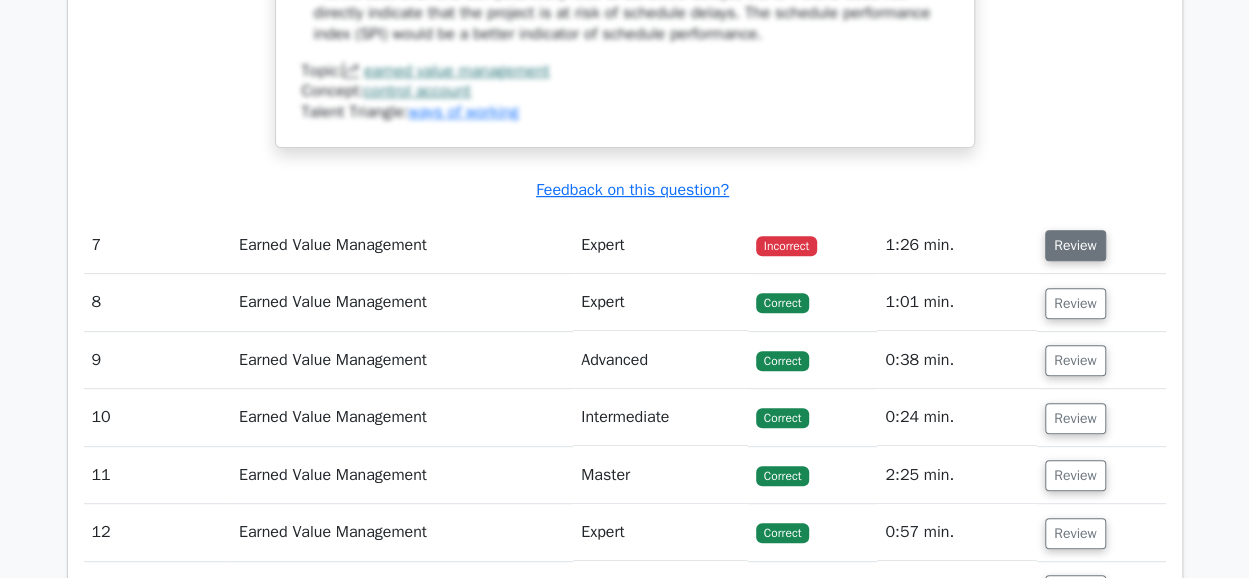 click on "Review" at bounding box center [1075, 245] 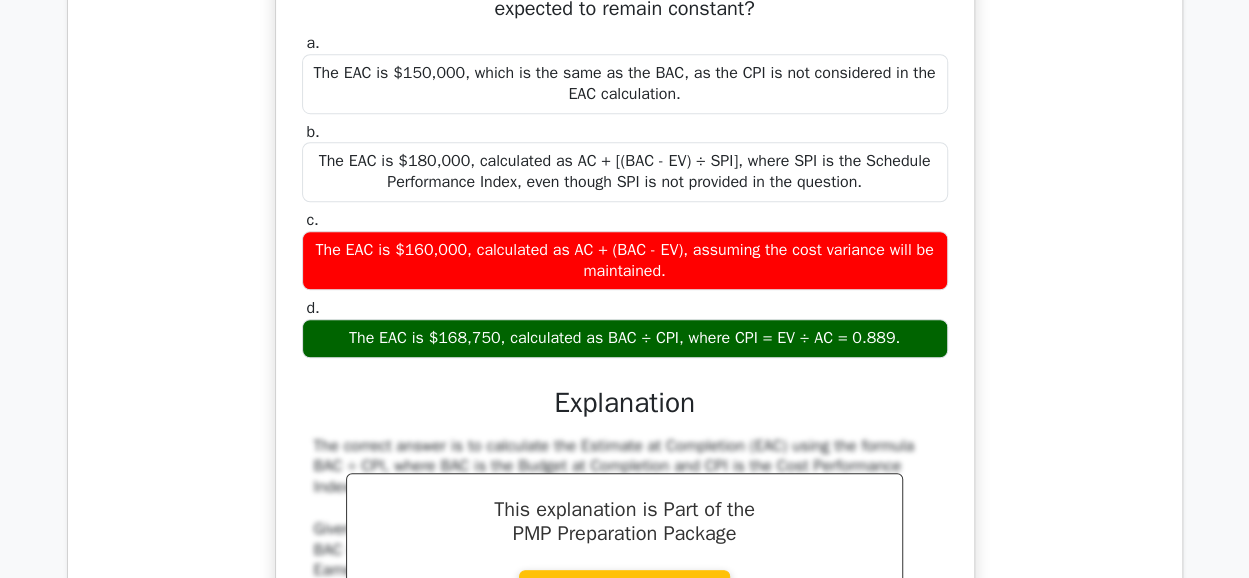 scroll, scrollTop: 8145, scrollLeft: 0, axis: vertical 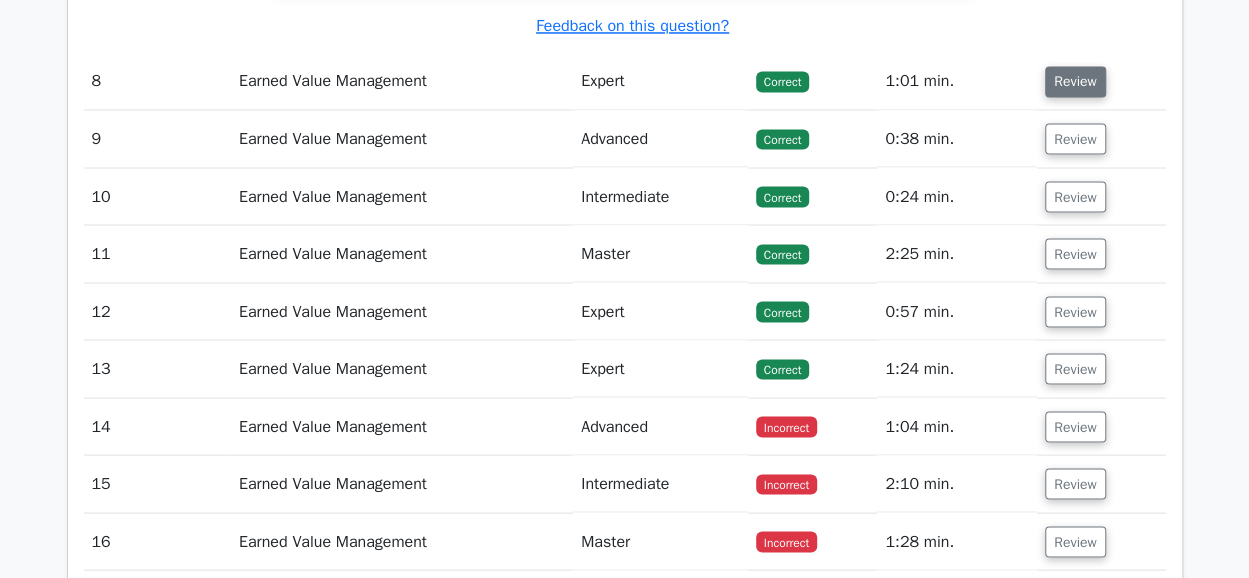click on "Review" at bounding box center [1075, 81] 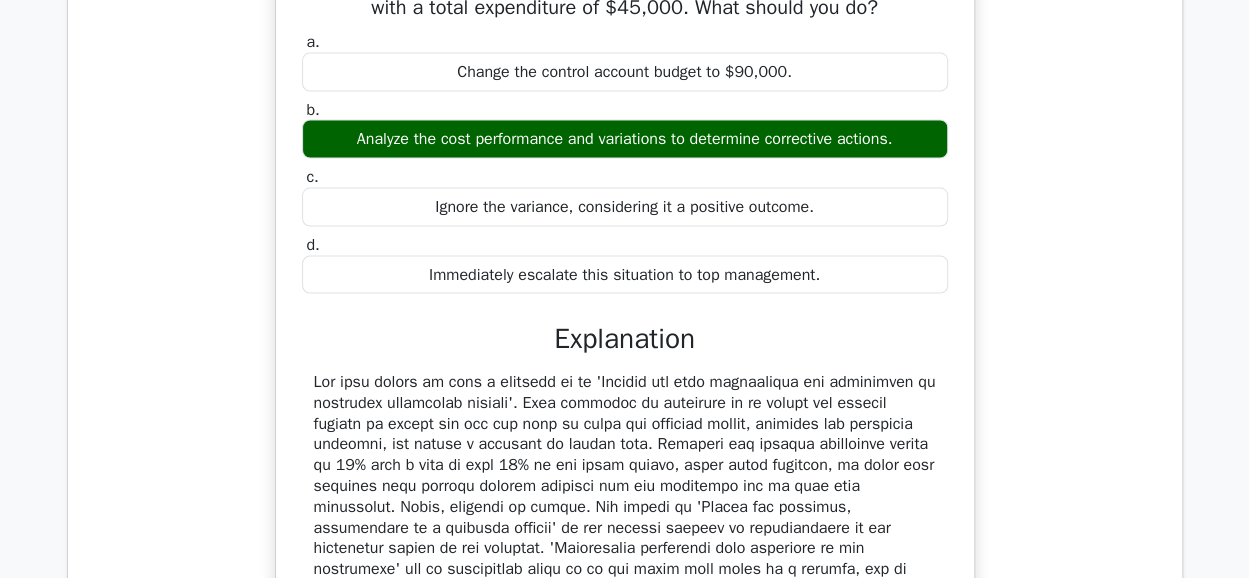scroll, scrollTop: 9583, scrollLeft: 0, axis: vertical 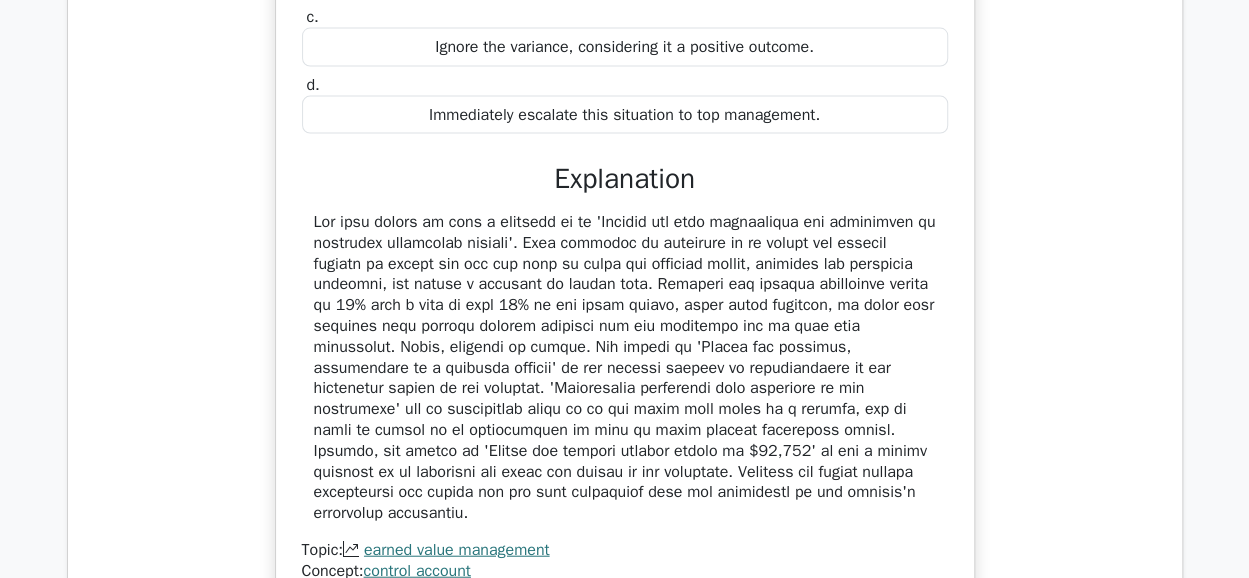 type 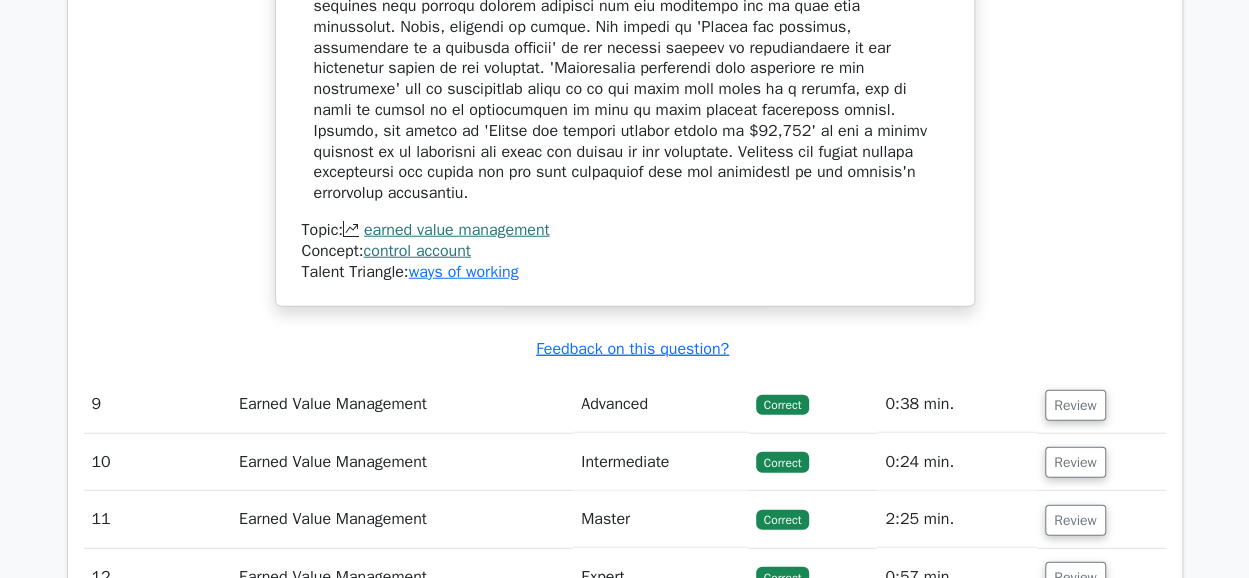 scroll, scrollTop: 9943, scrollLeft: 0, axis: vertical 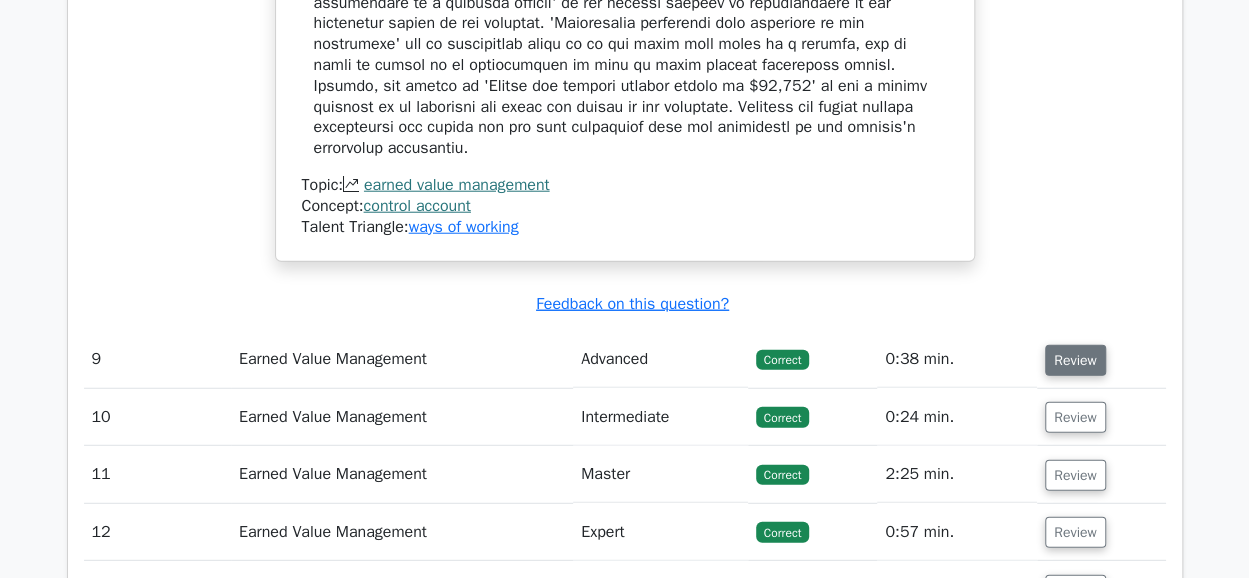 click on "Review" at bounding box center (1075, 360) 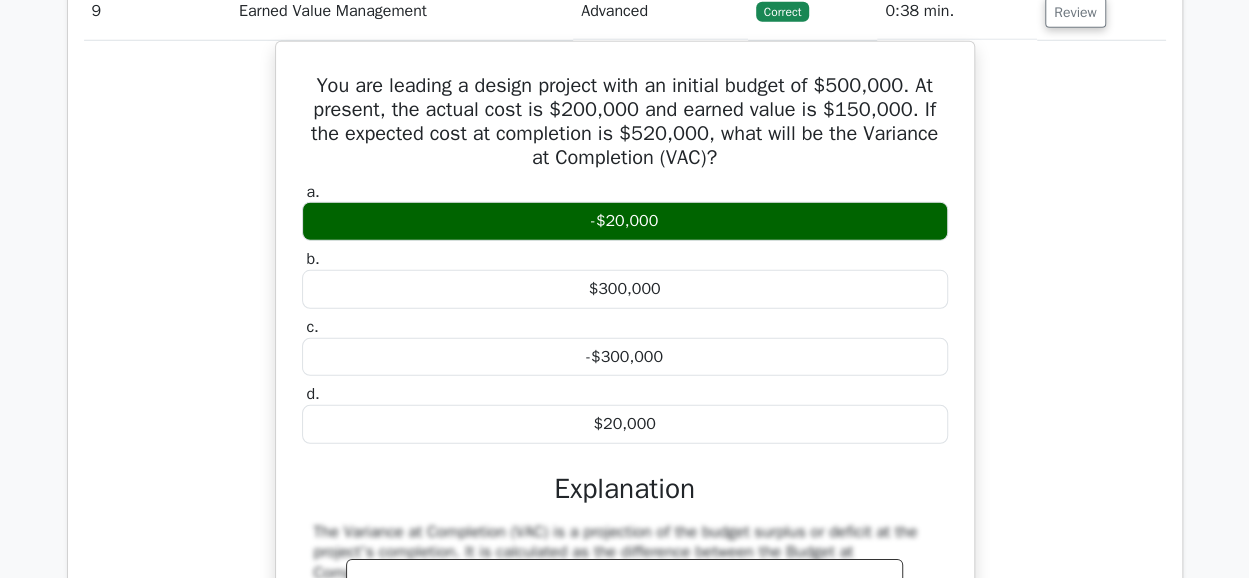scroll, scrollTop: 10303, scrollLeft: 0, axis: vertical 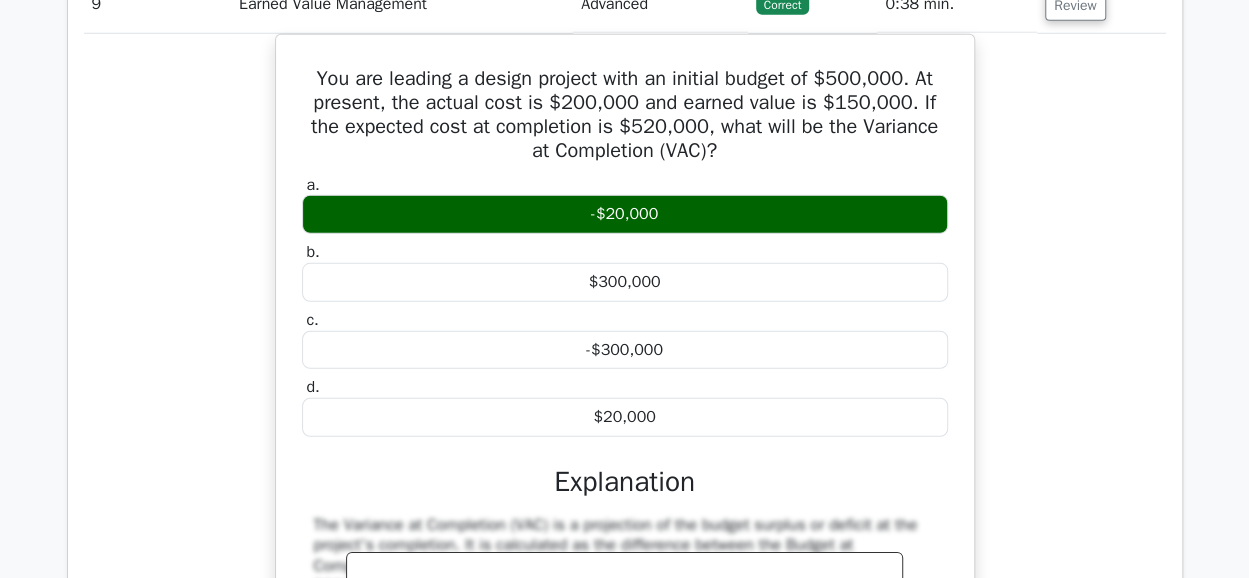 type 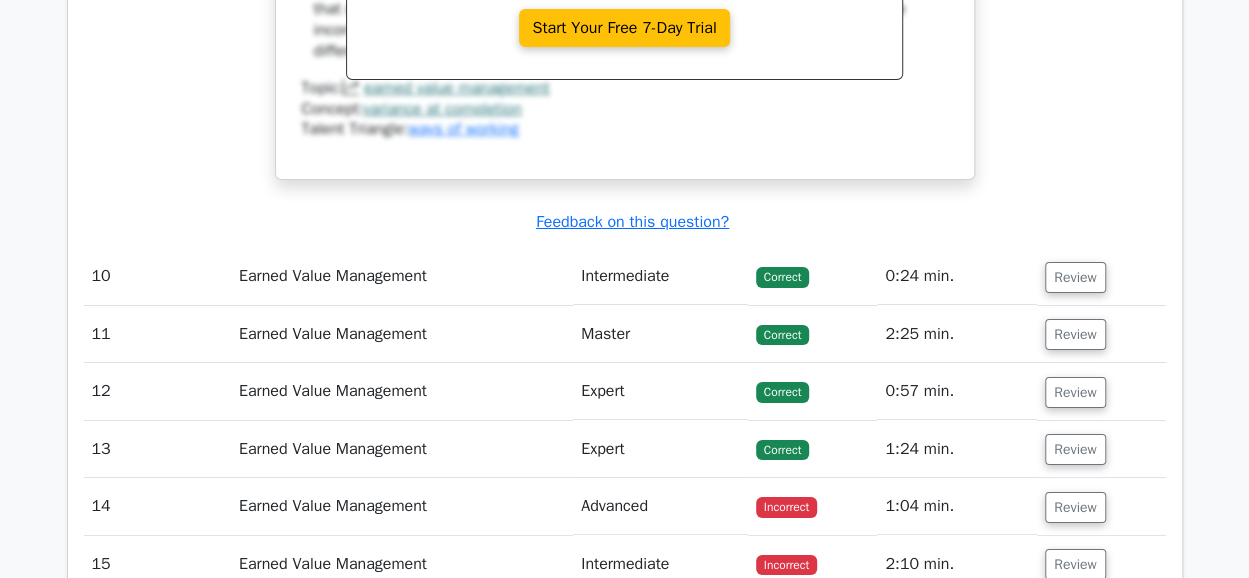 scroll, scrollTop: 10983, scrollLeft: 0, axis: vertical 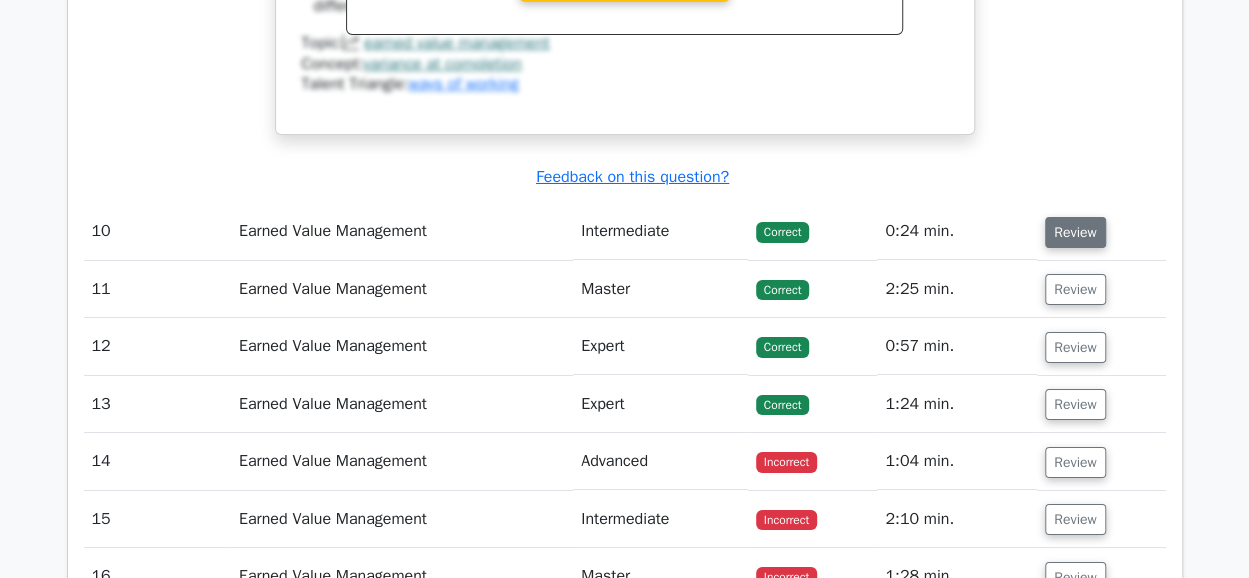 click on "Review" at bounding box center (1075, 232) 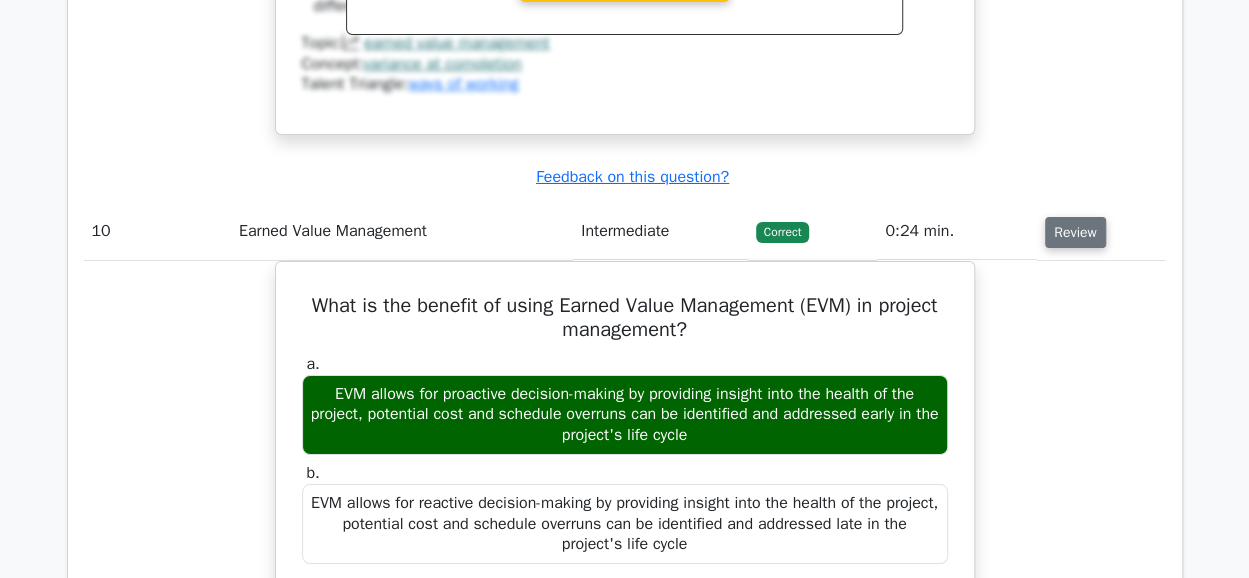 type 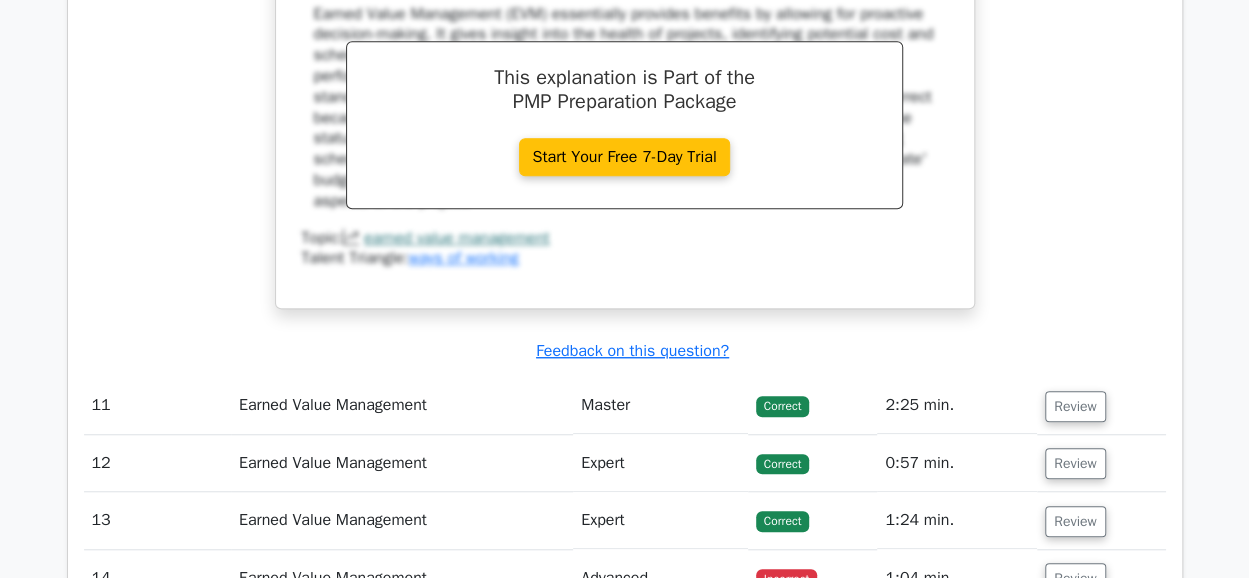 scroll, scrollTop: 11823, scrollLeft: 0, axis: vertical 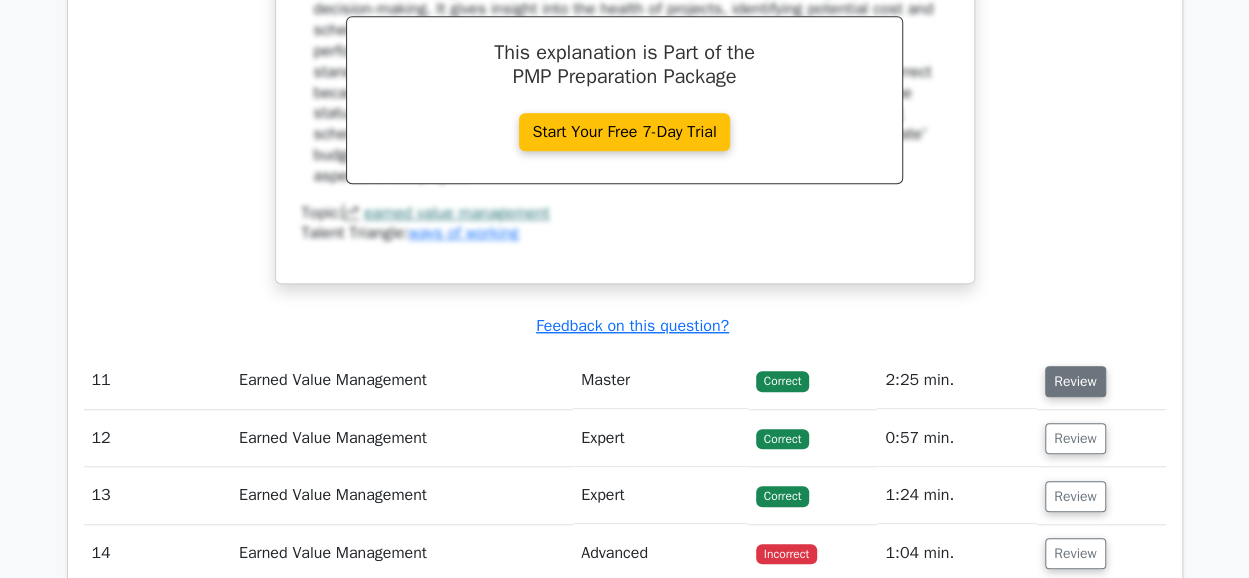 click on "Review" at bounding box center [1075, 381] 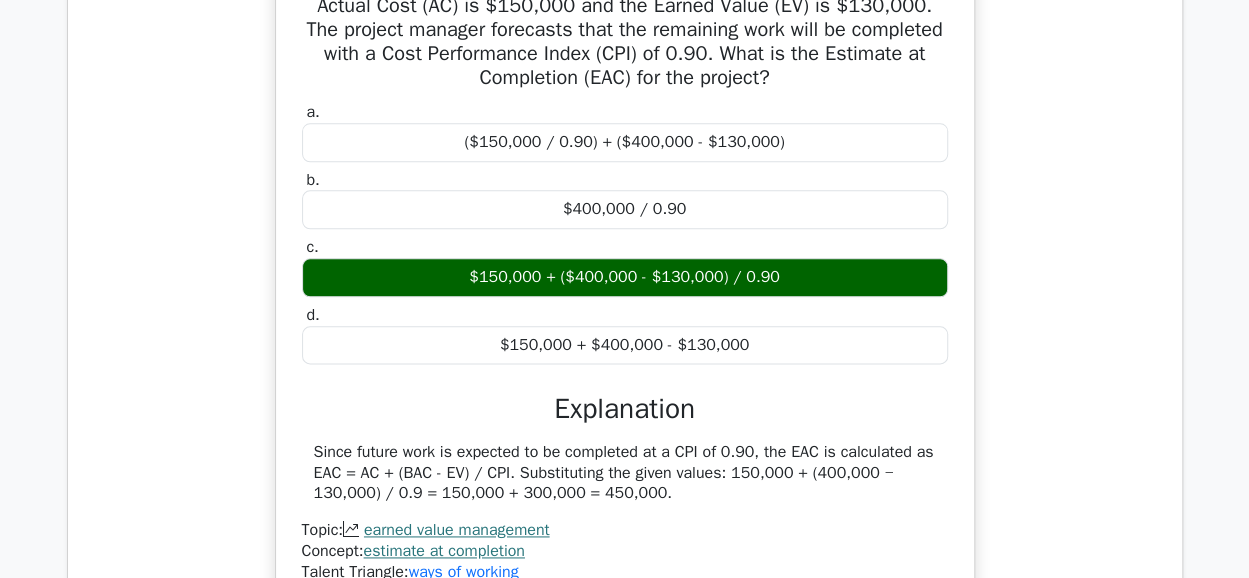 scroll, scrollTop: 12302, scrollLeft: 0, axis: vertical 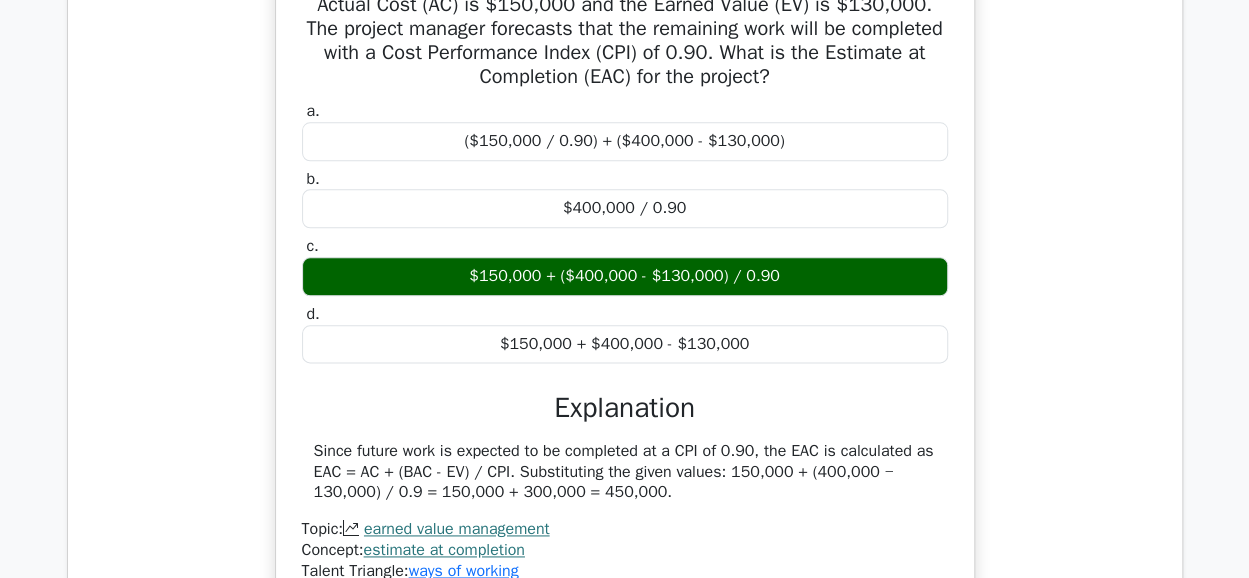 type 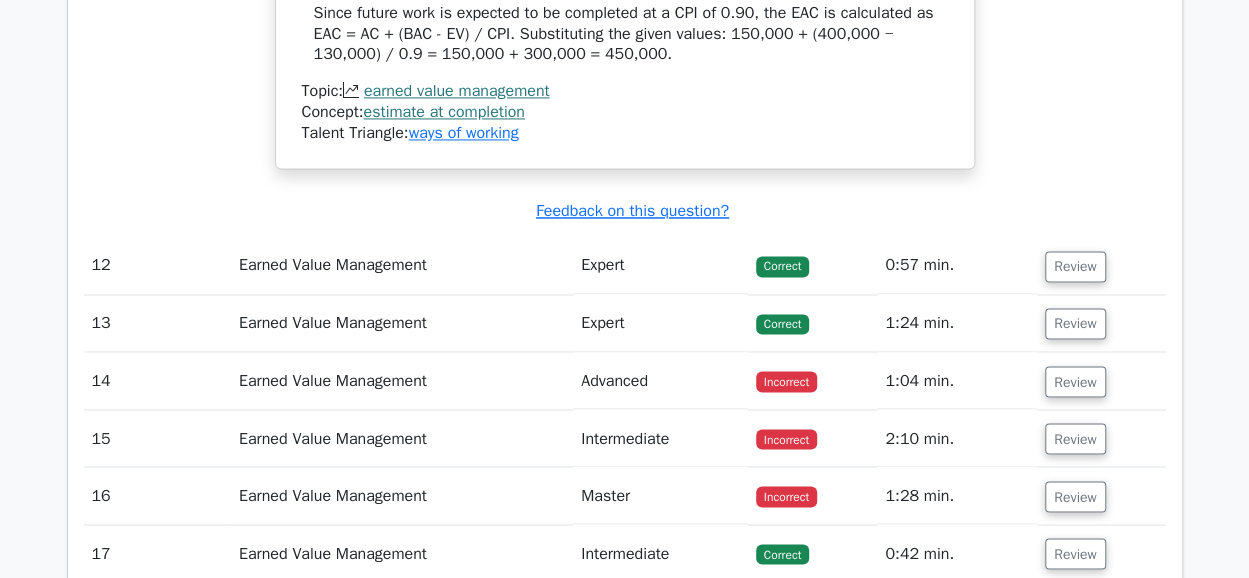 scroll, scrollTop: 12742, scrollLeft: 0, axis: vertical 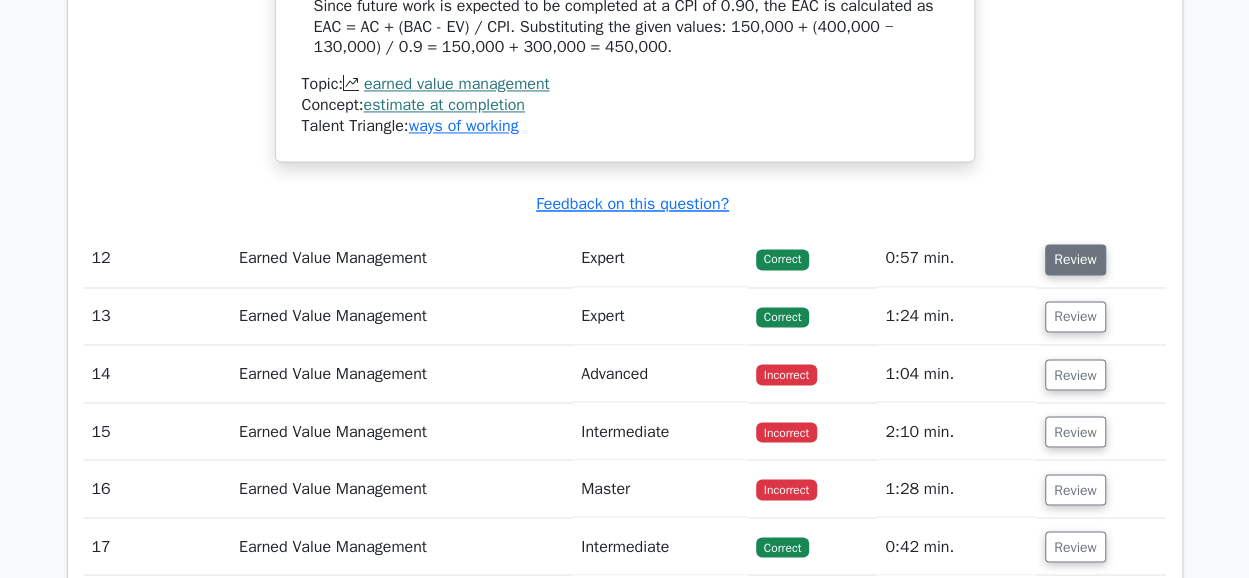 click on "Review" at bounding box center [1075, 259] 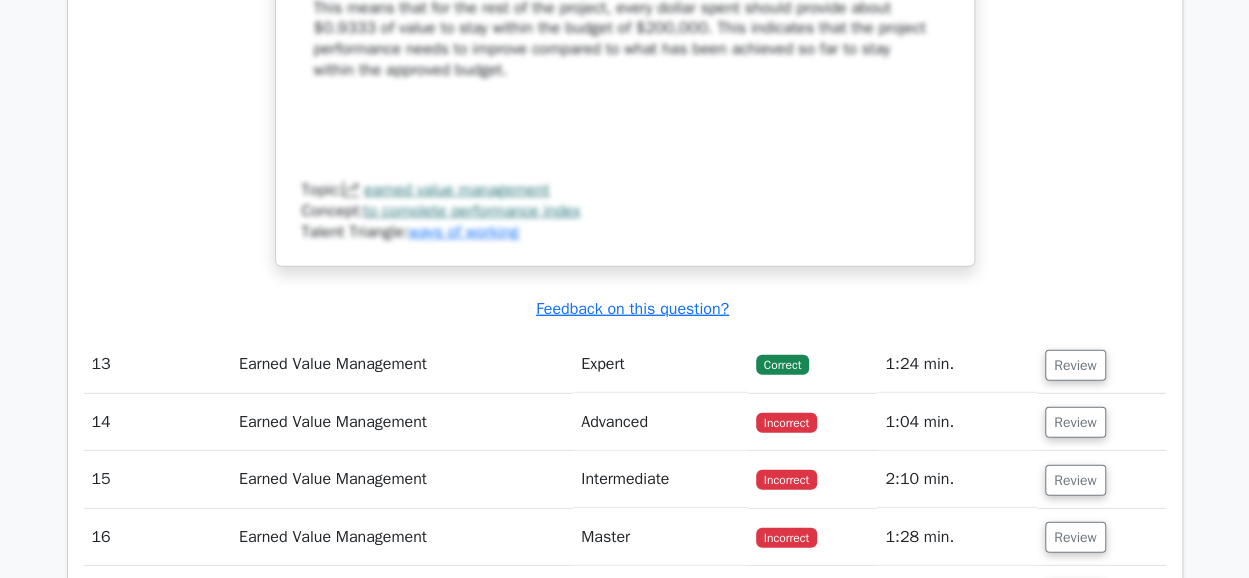 scroll, scrollTop: 13968, scrollLeft: 0, axis: vertical 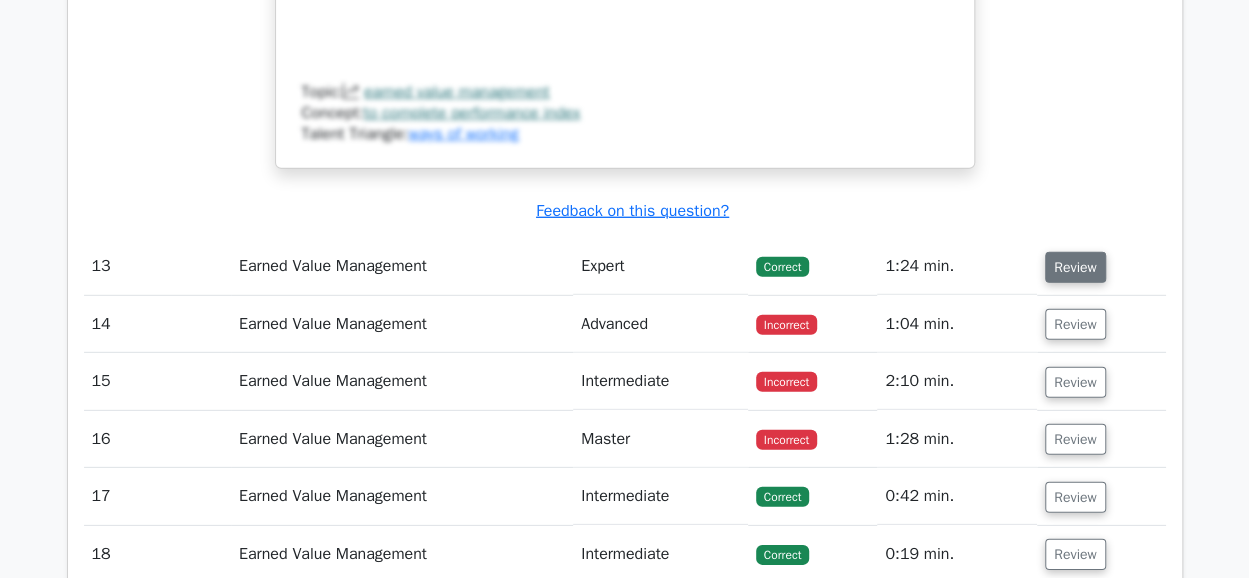 click on "Review" at bounding box center (1075, 267) 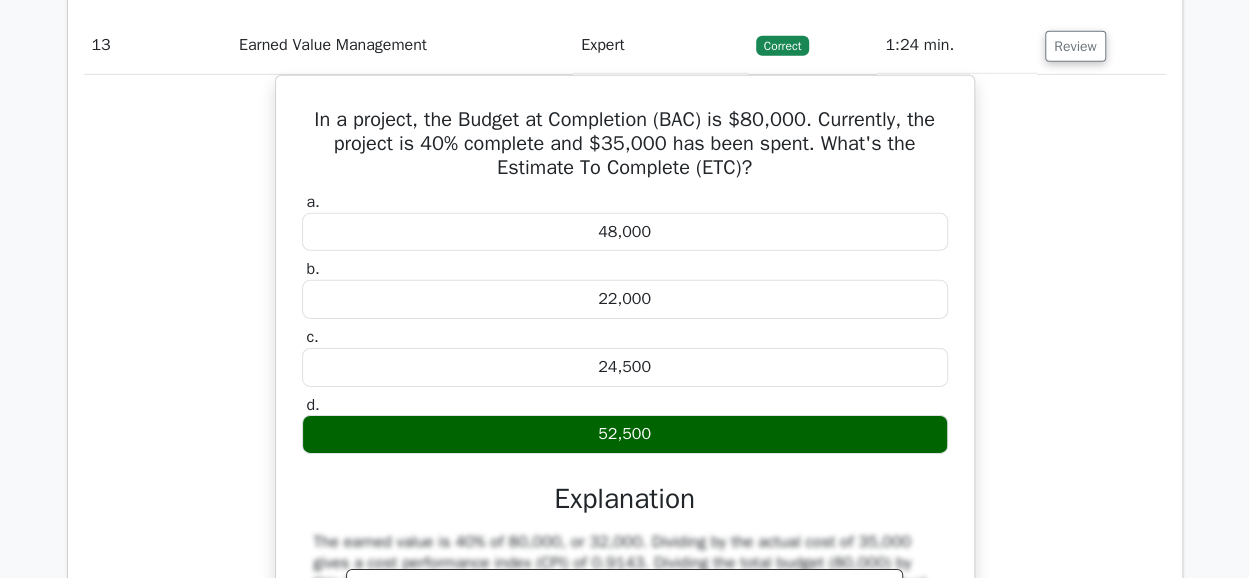 scroll, scrollTop: 14208, scrollLeft: 0, axis: vertical 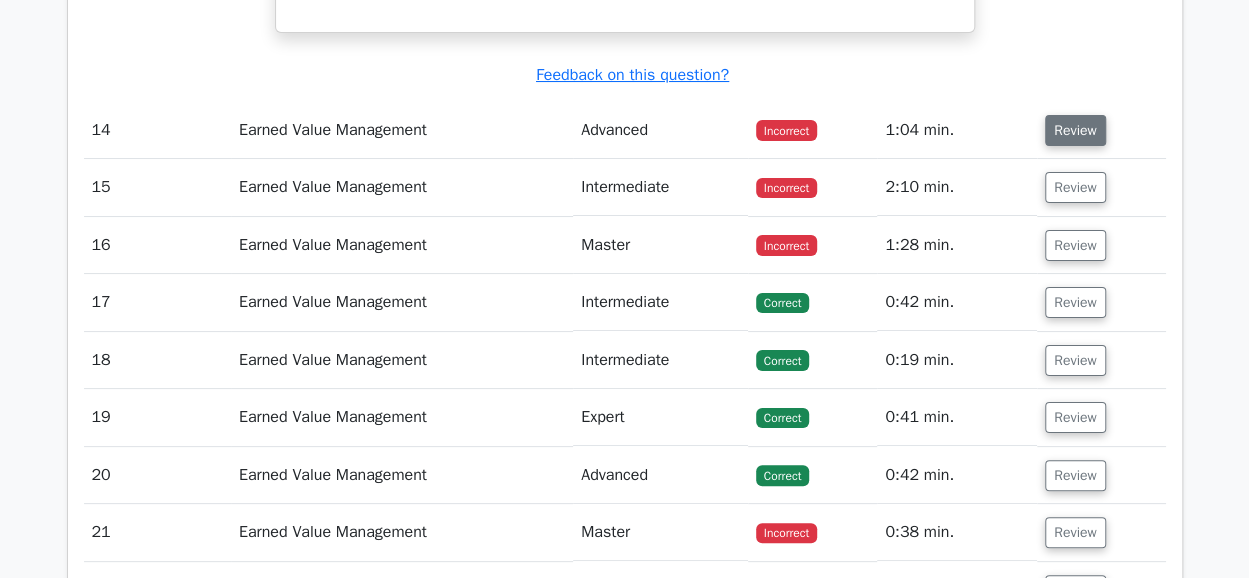 click on "Review" at bounding box center (1075, 130) 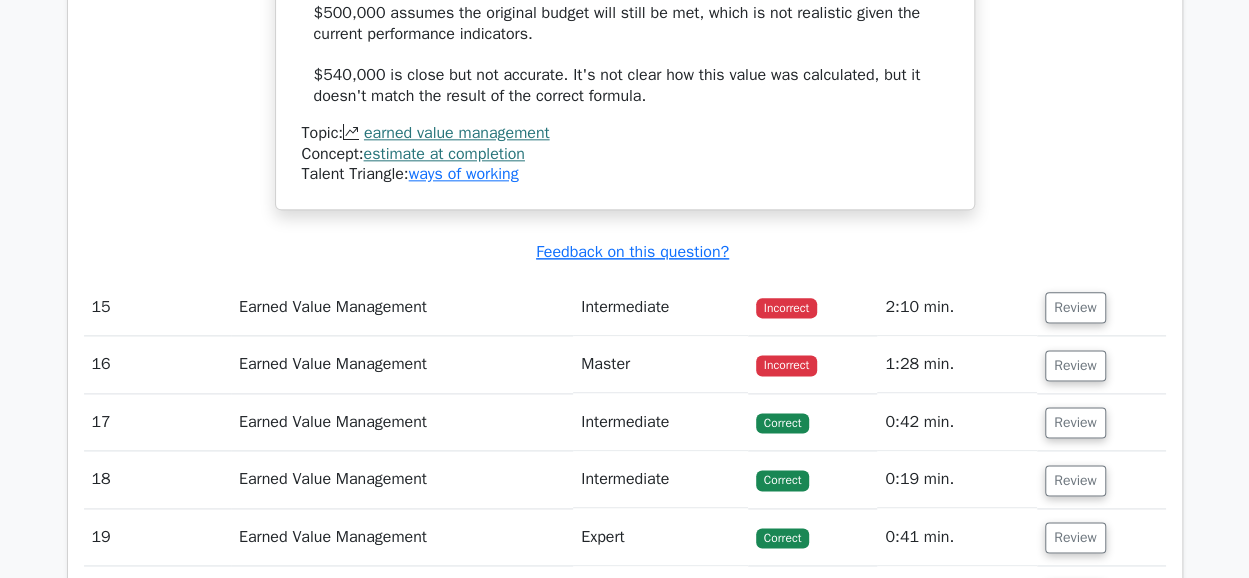 scroll, scrollTop: 16112, scrollLeft: 0, axis: vertical 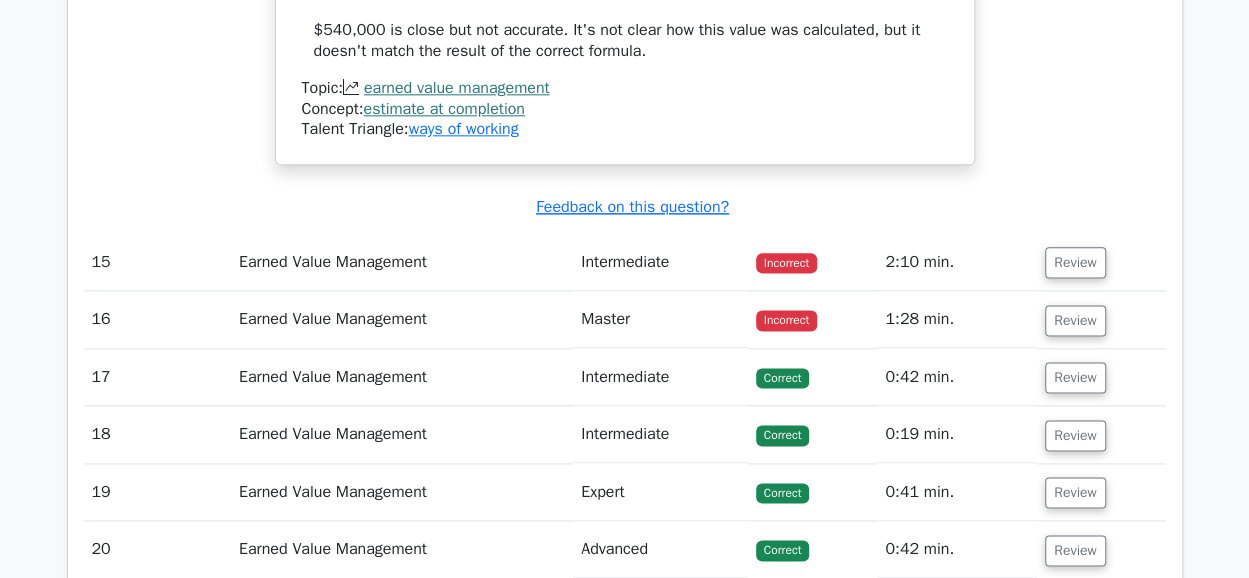 click on "Incorrect" at bounding box center (786, 263) 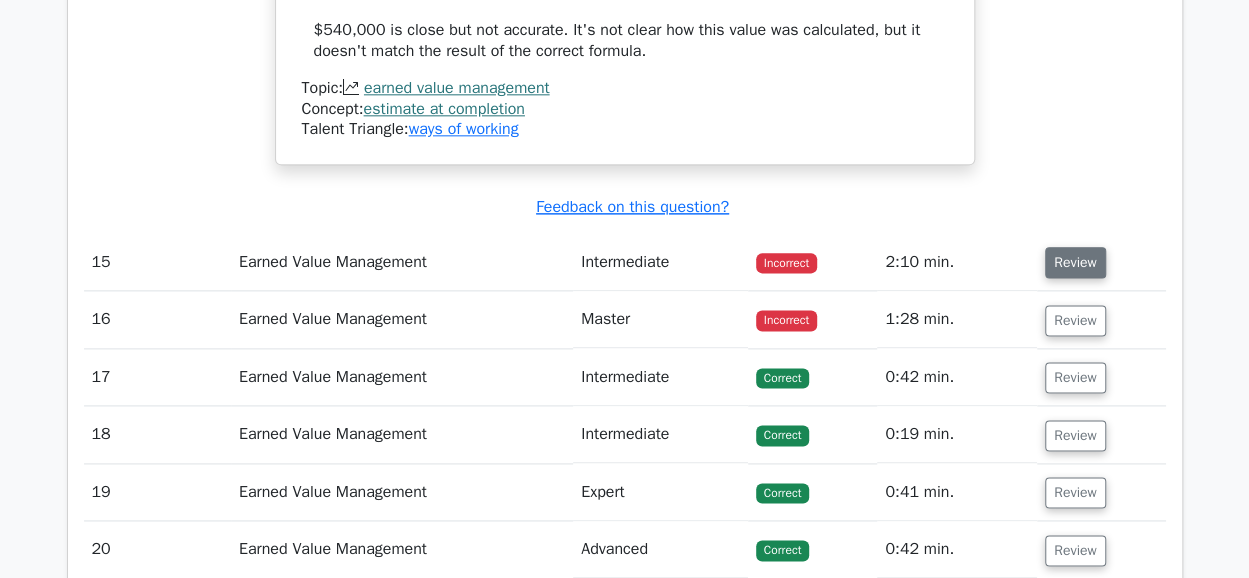 click on "Review" at bounding box center (1075, 262) 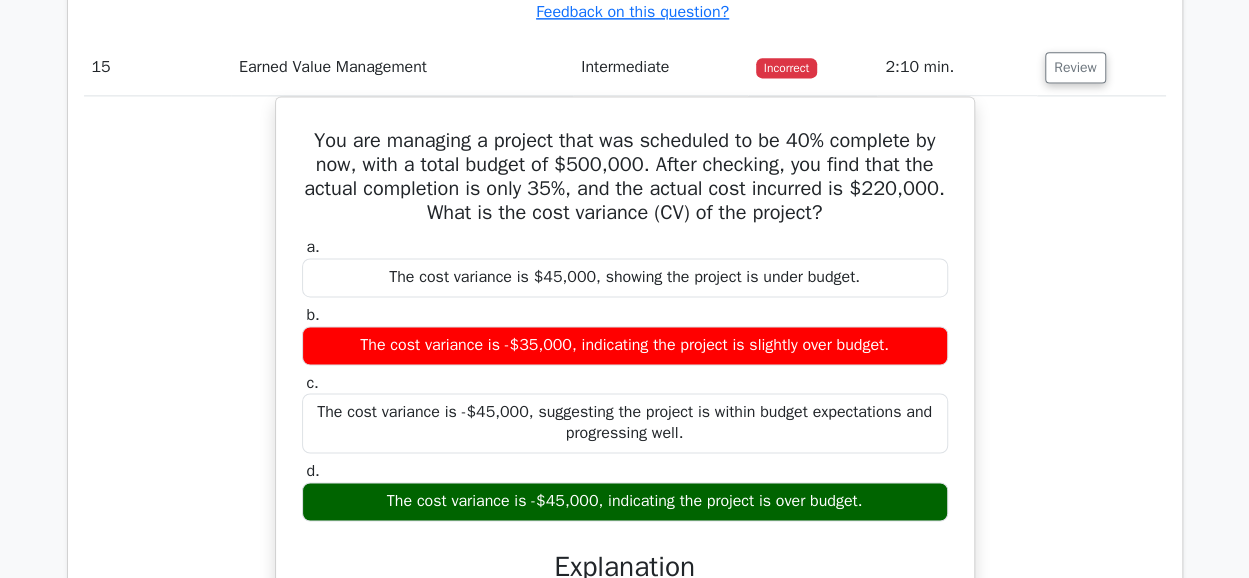 scroll, scrollTop: 16379, scrollLeft: 0, axis: vertical 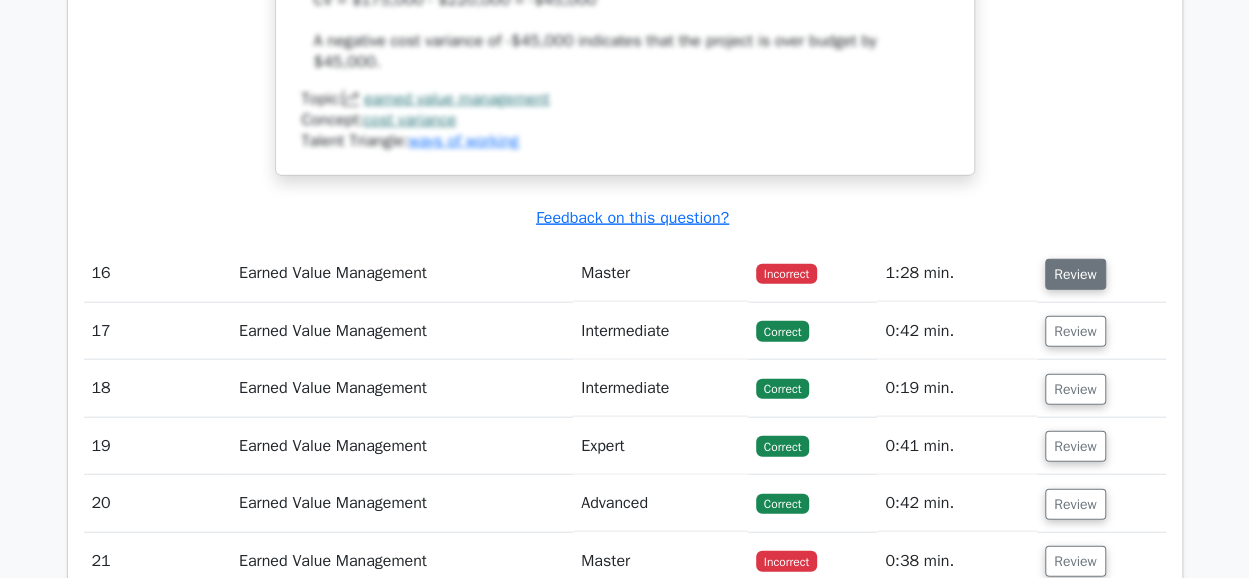 click on "Review" at bounding box center (1075, 274) 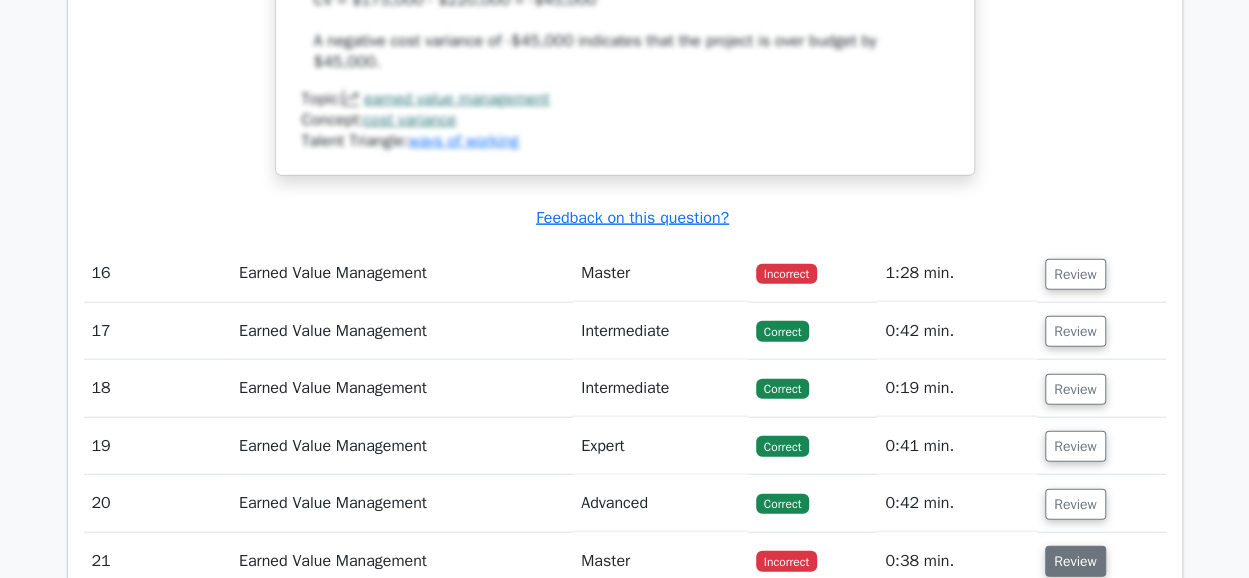 click on "Review" at bounding box center (1075, 561) 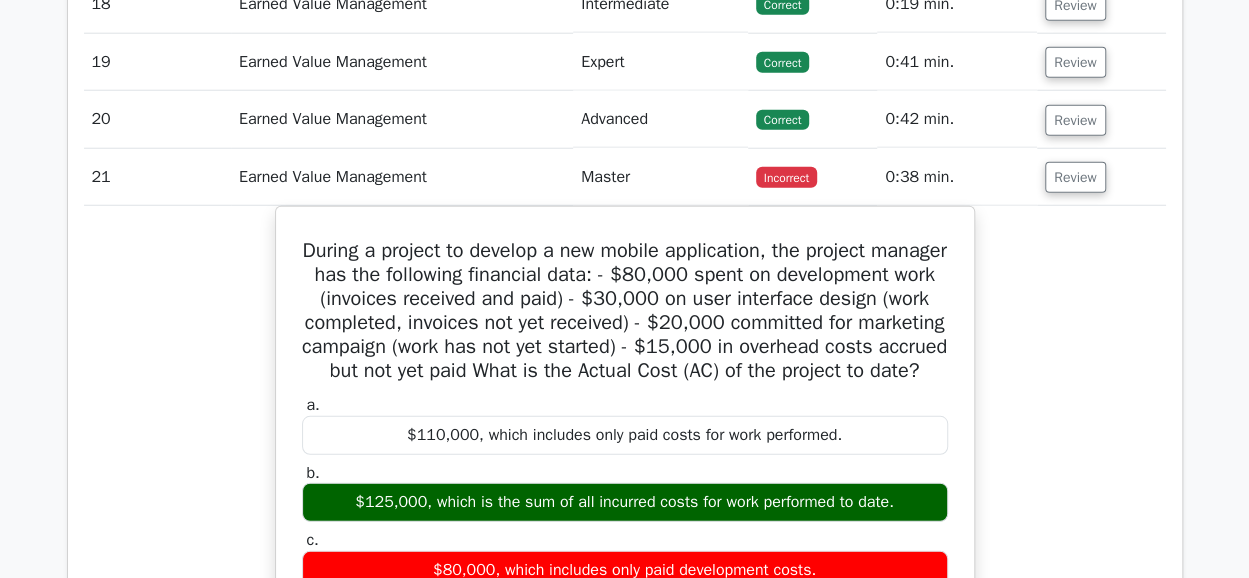 scroll, scrollTop: 17565, scrollLeft: 0, axis: vertical 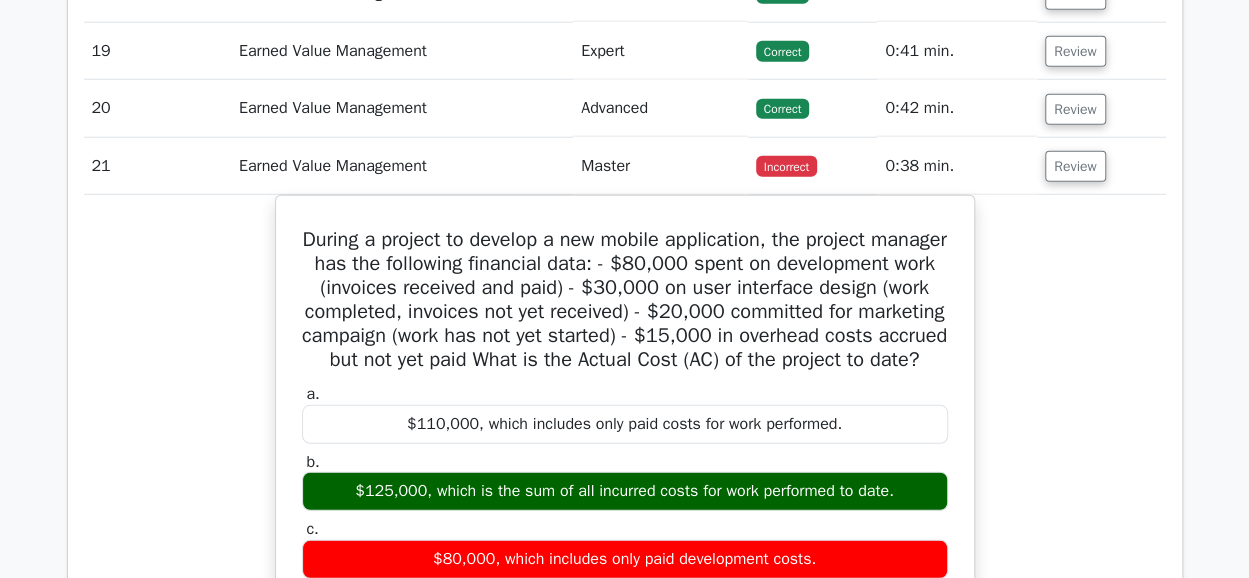 type 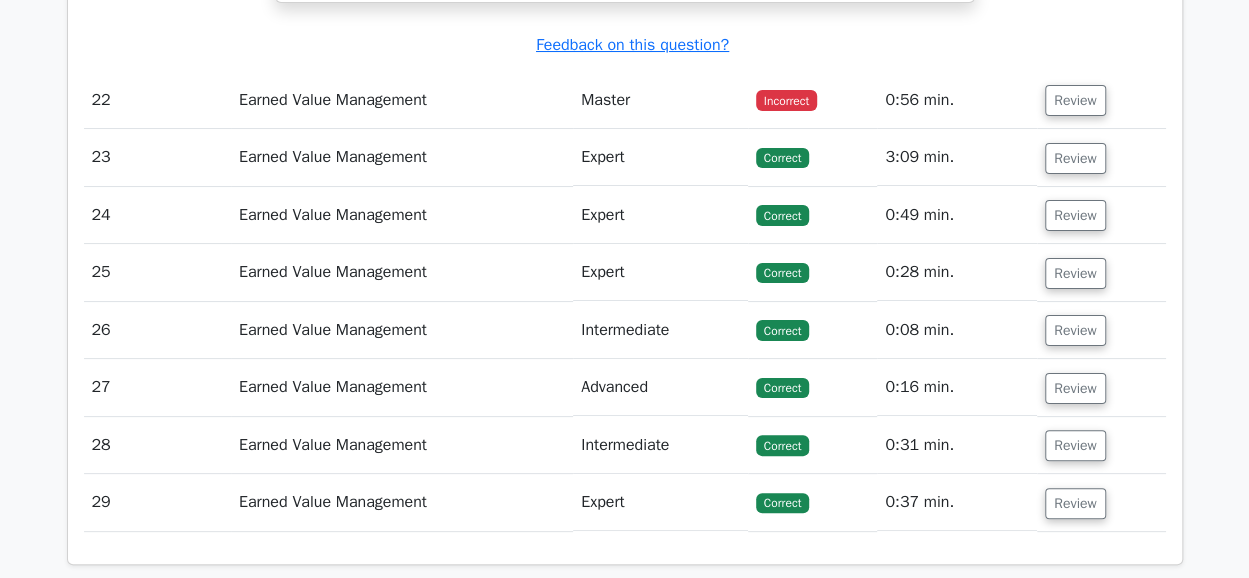scroll, scrollTop: 18765, scrollLeft: 0, axis: vertical 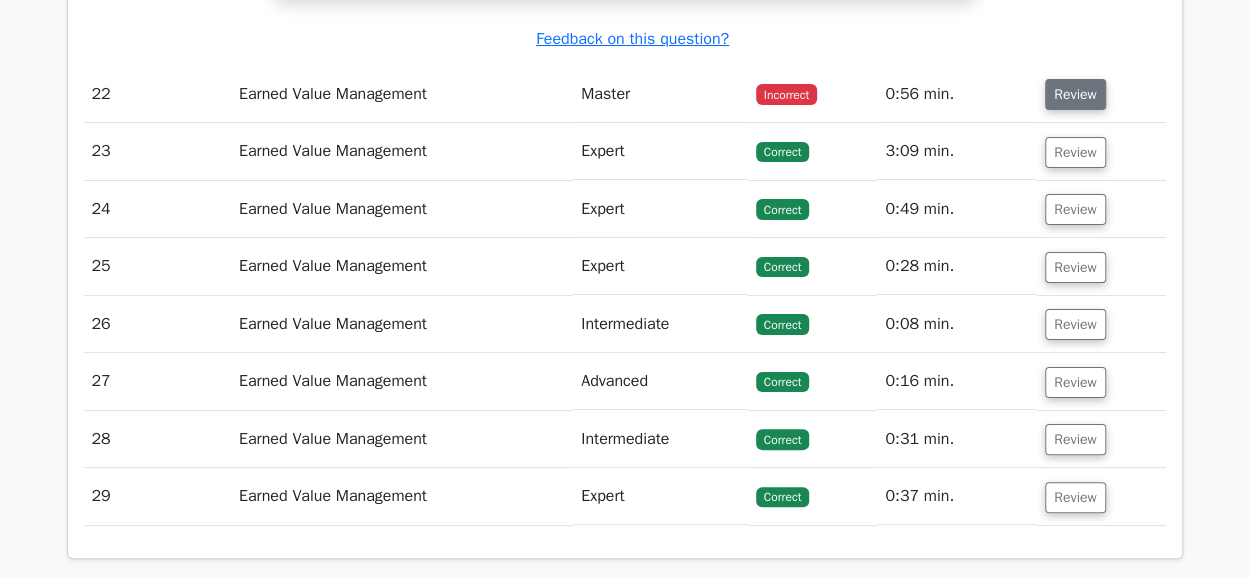 click on "Review" at bounding box center [1075, 94] 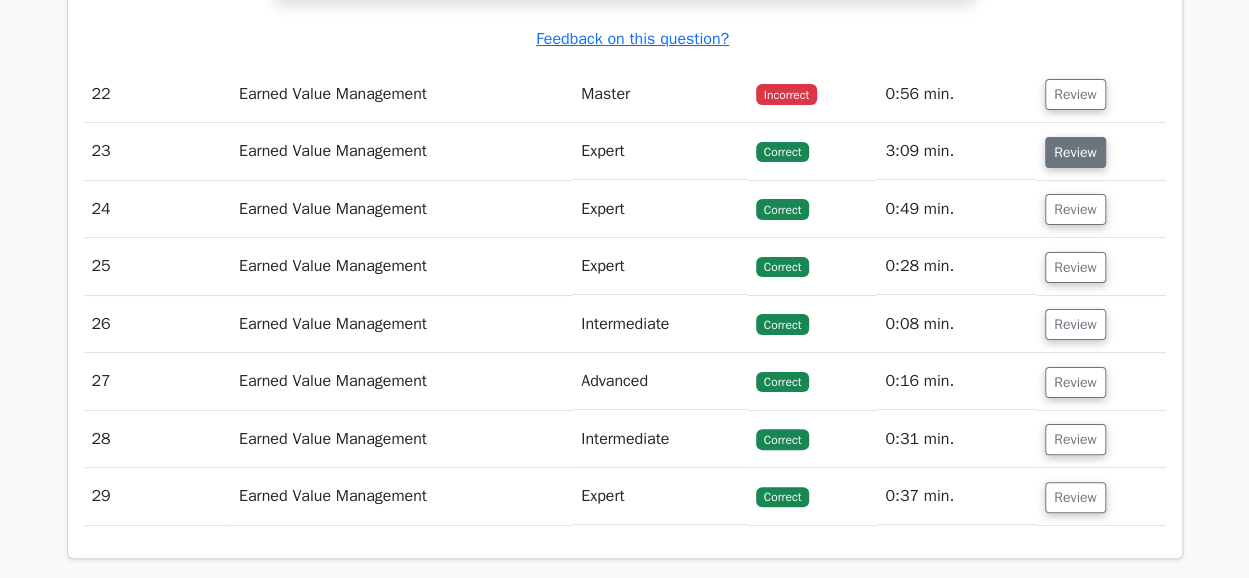 click on "Review" at bounding box center (1075, 152) 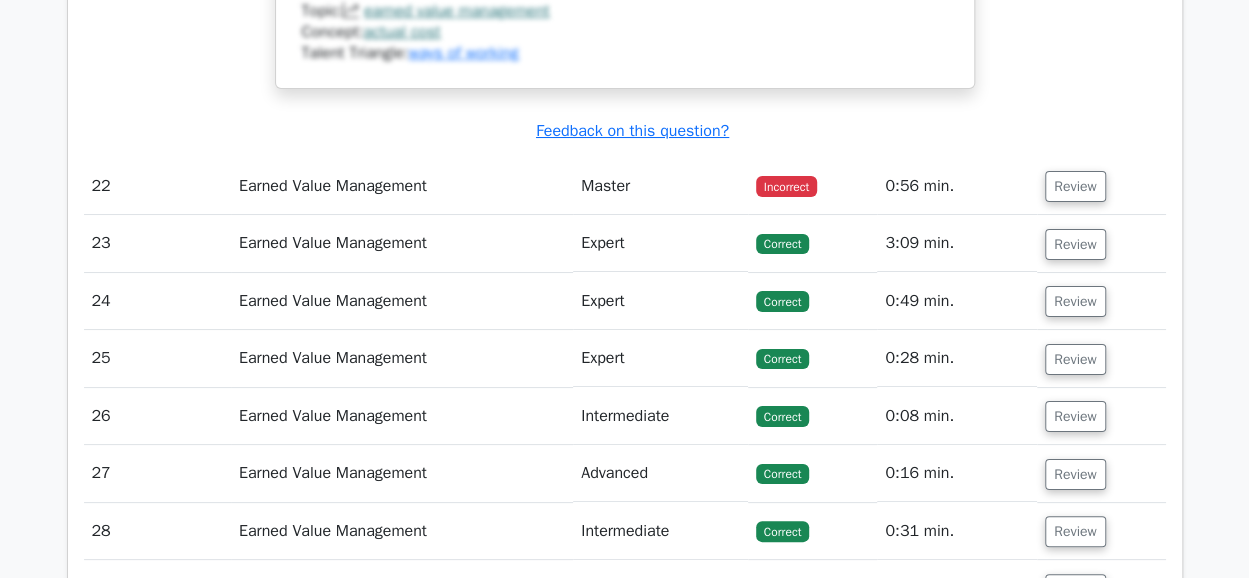 scroll, scrollTop: 18628, scrollLeft: 0, axis: vertical 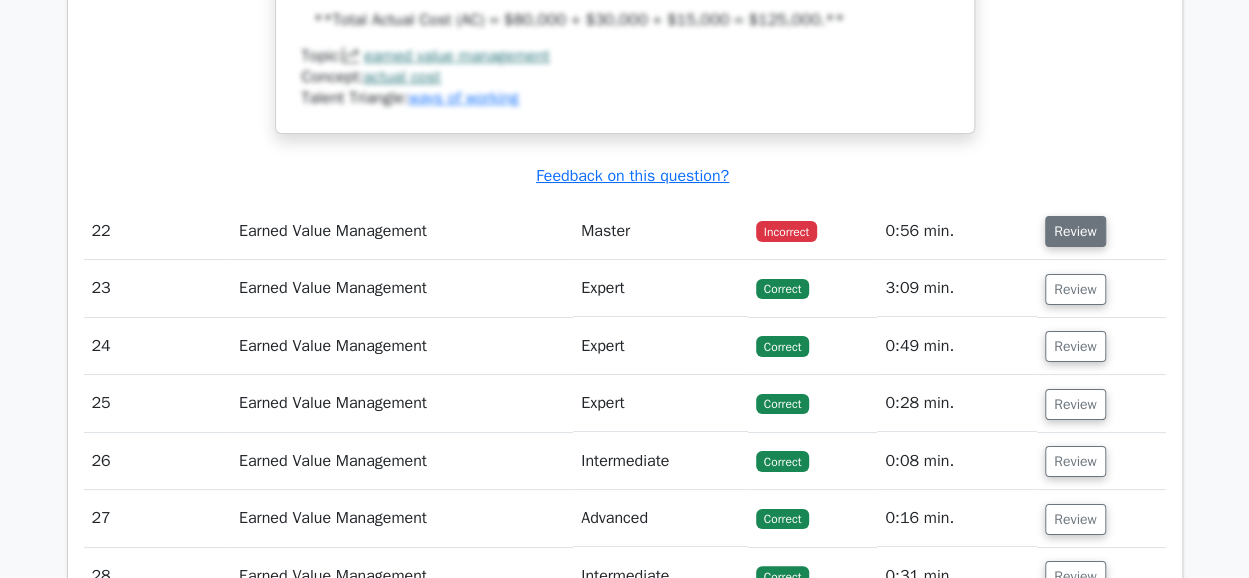 click on "Review" at bounding box center [1075, 231] 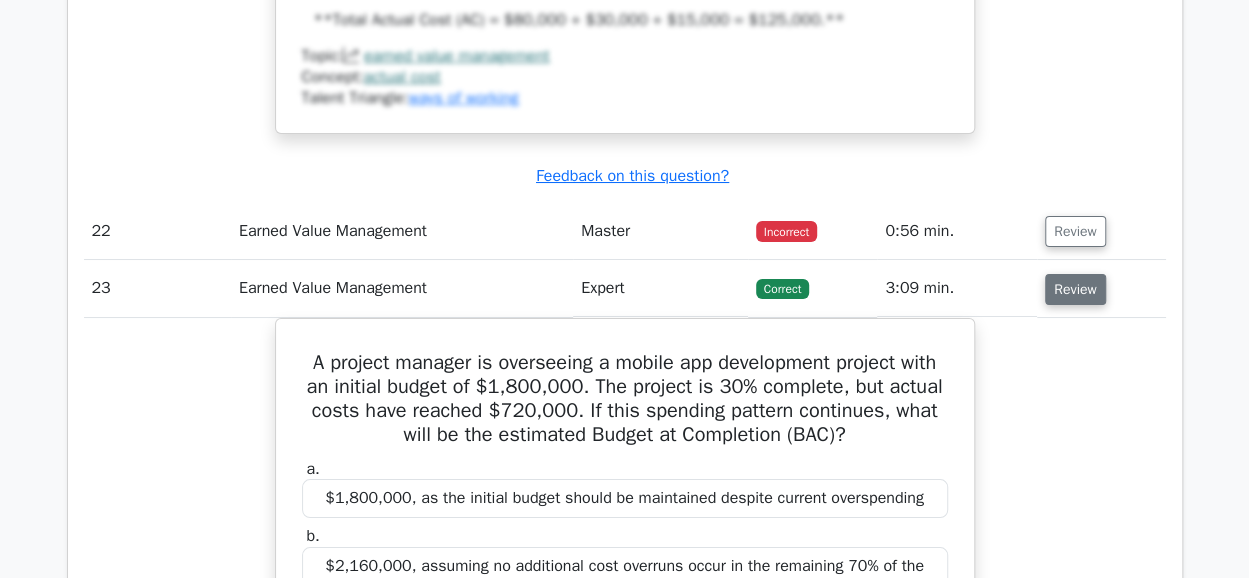 click on "Review" at bounding box center (1075, 289) 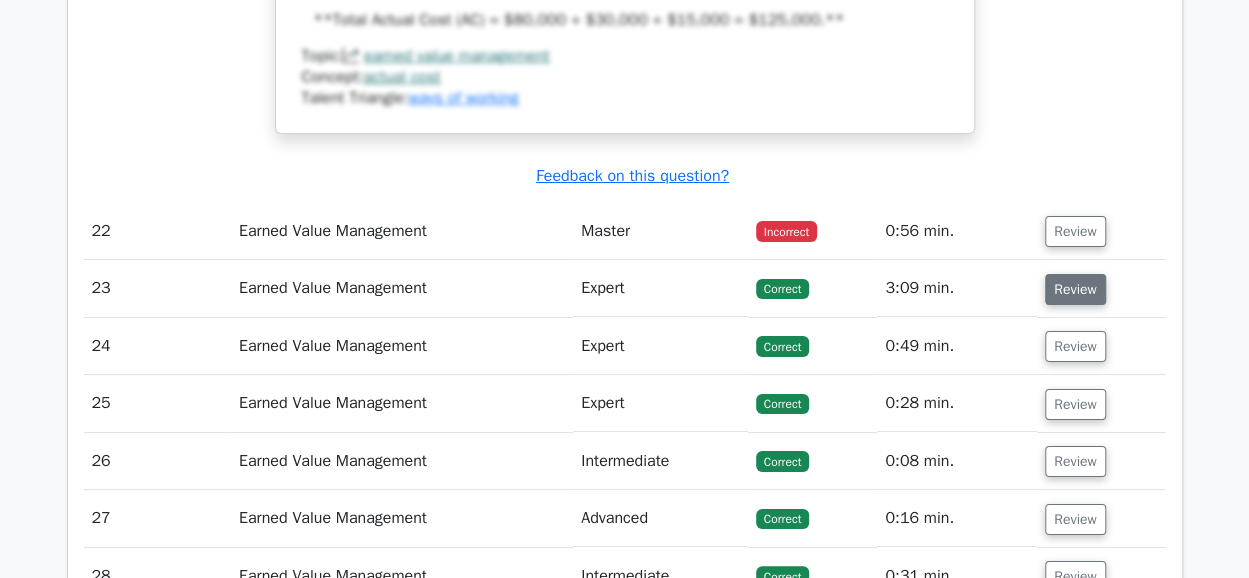click on "Review" at bounding box center [1075, 289] 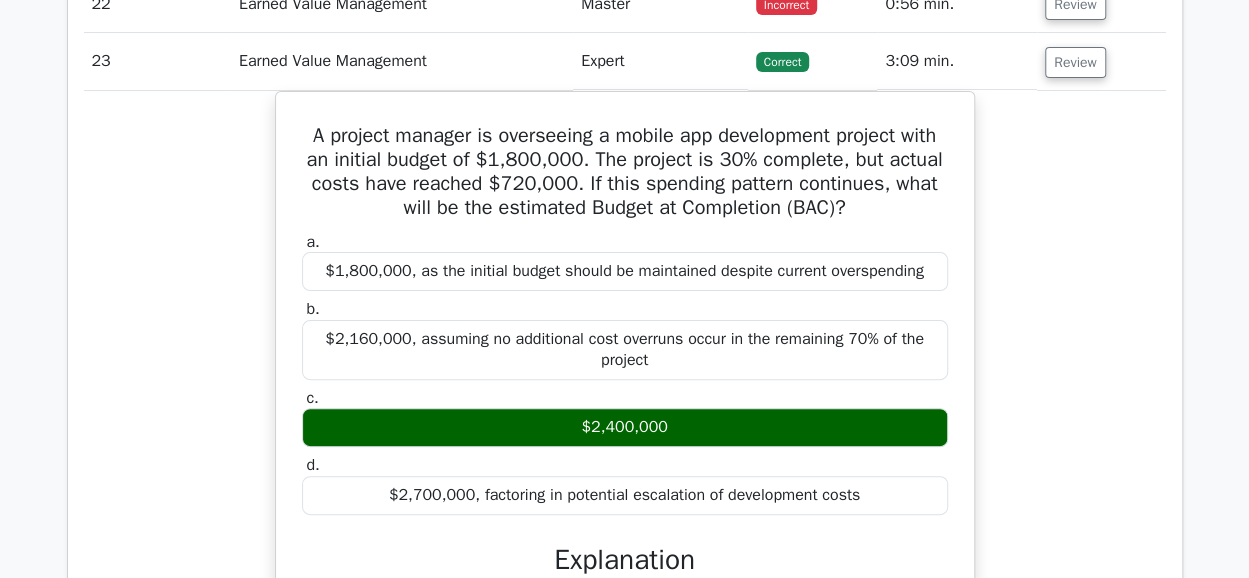 scroll, scrollTop: 18868, scrollLeft: 0, axis: vertical 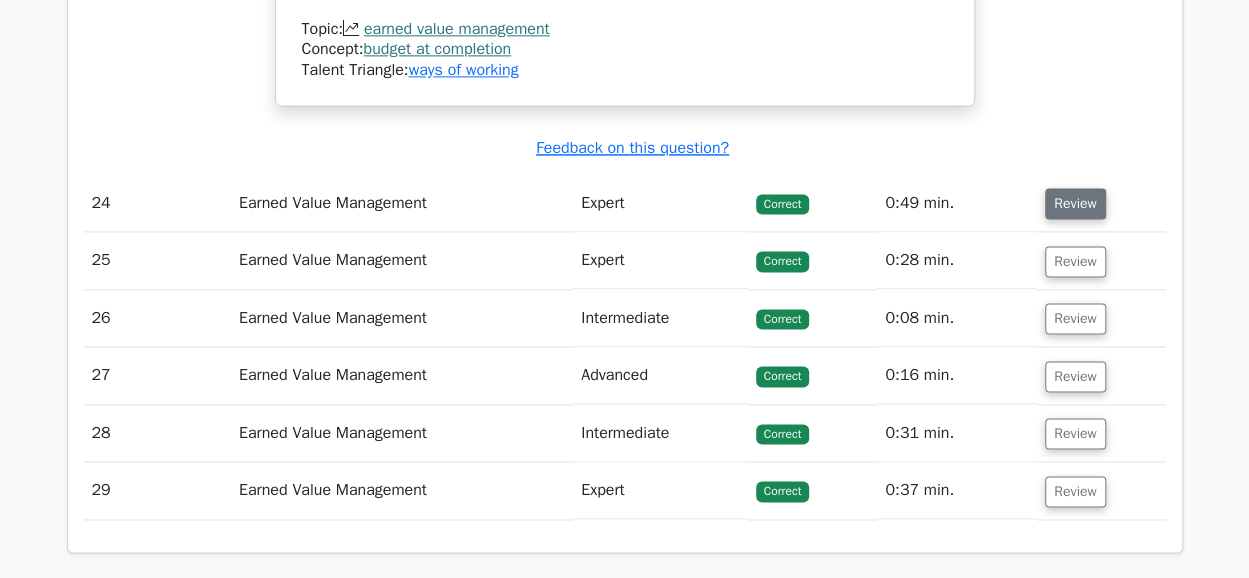 click on "Review" at bounding box center [1075, 203] 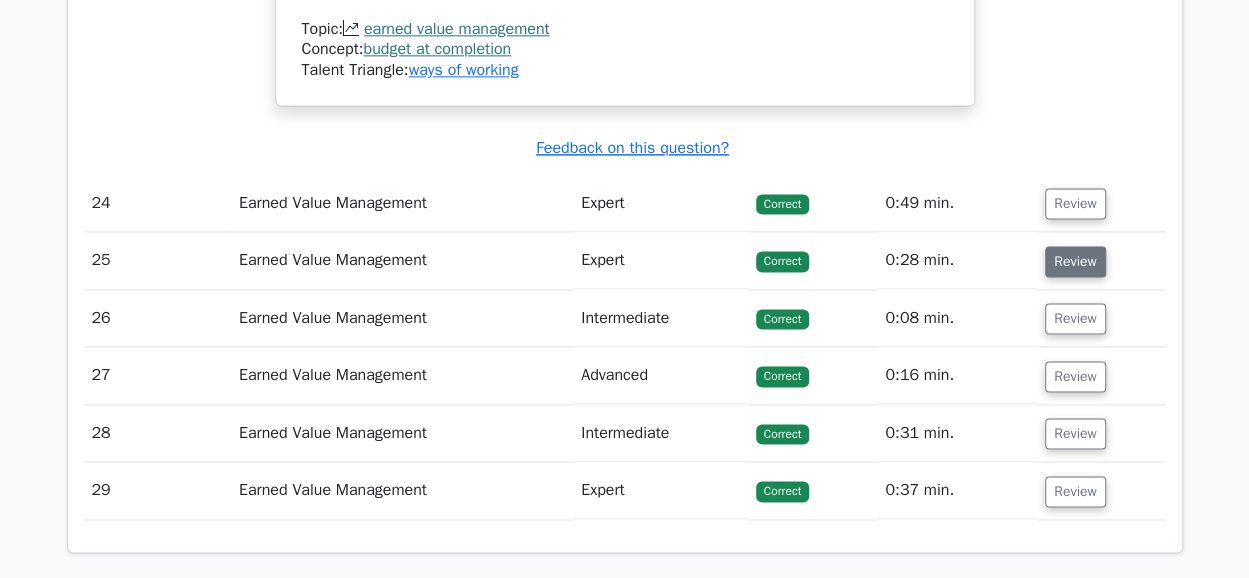 click on "Review" at bounding box center [1075, 261] 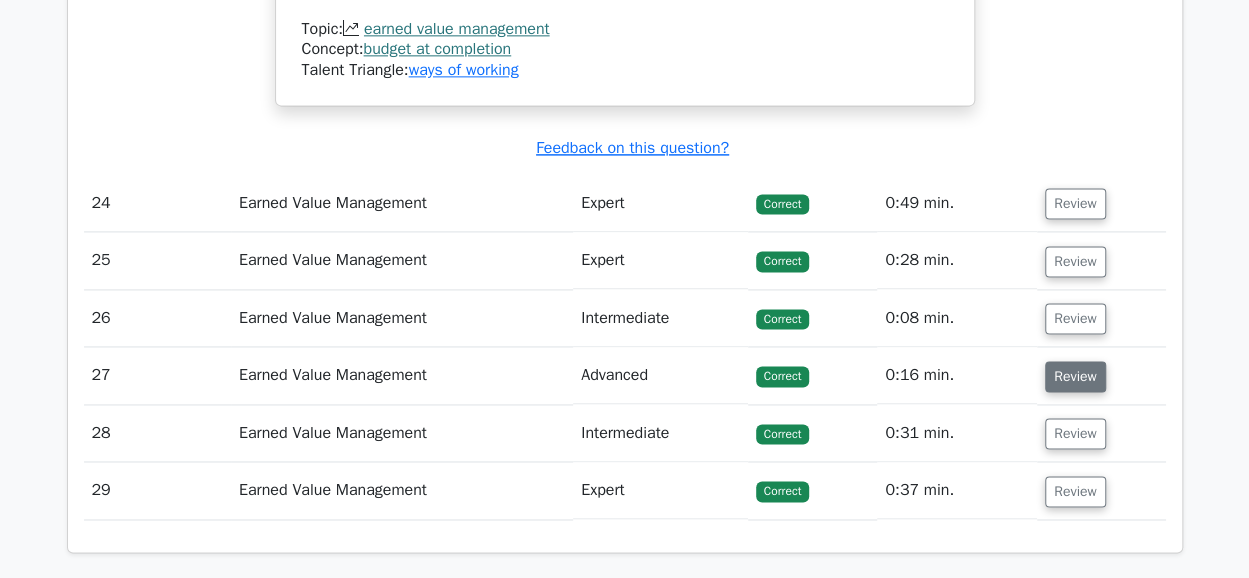 click on "Review" at bounding box center [1075, 376] 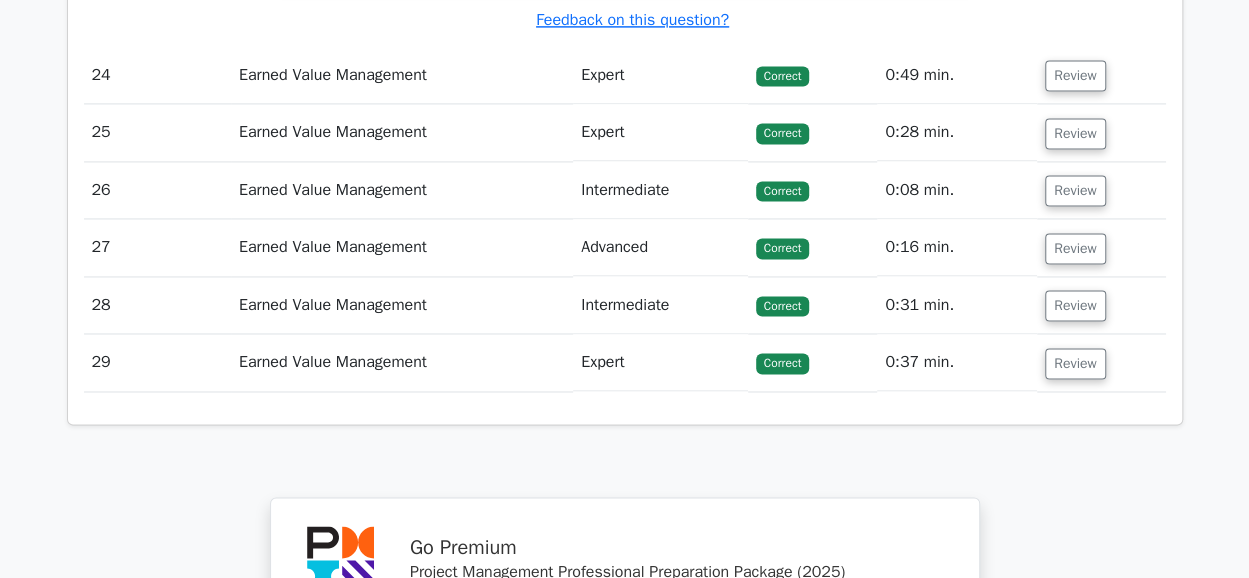 scroll, scrollTop: 20200, scrollLeft: 0, axis: vertical 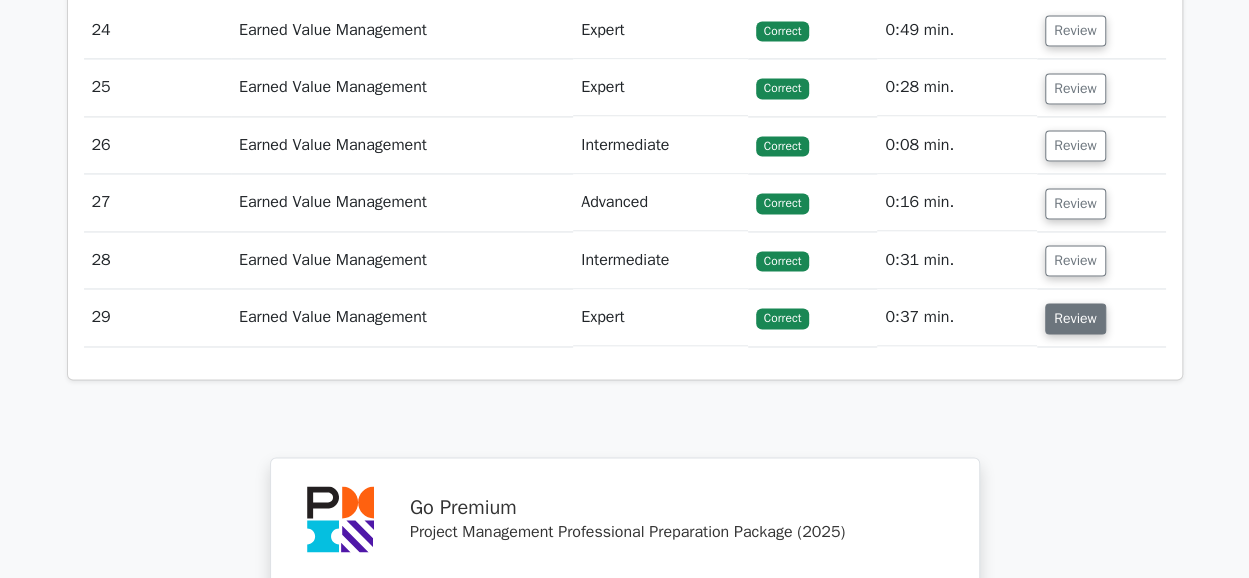 click on "Review" at bounding box center (1075, 318) 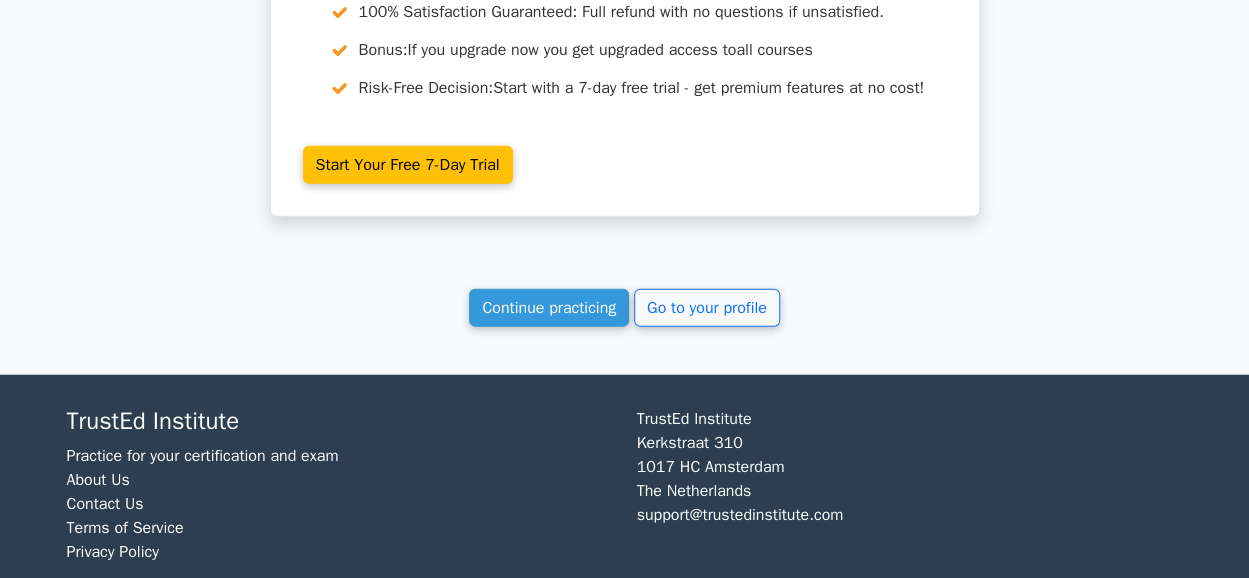 scroll, scrollTop: 20479, scrollLeft: 0, axis: vertical 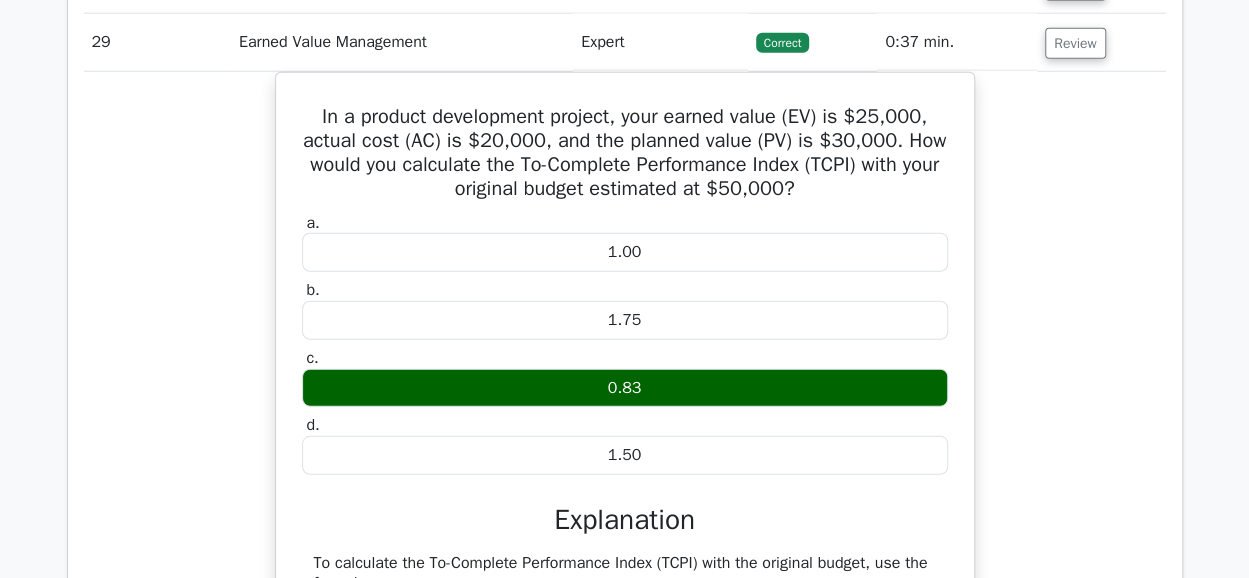 click on "In a product development project, your earned value (EV) is $25,000, actual cost (AC) is $20,000, and the planned value (PV) is $30,000. How would you calculate the To-Complete Performance Index (TCPI) with your original budget estimated at $50,000?
a.
1.00
b.
c. d." at bounding box center (625, 584) 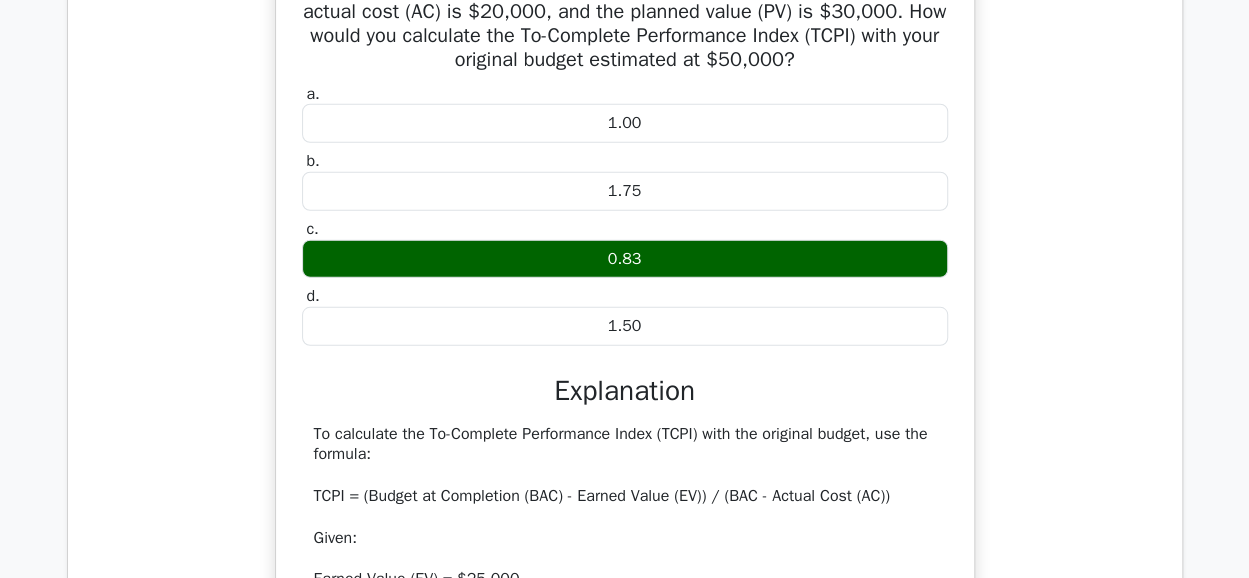scroll, scrollTop: 21637, scrollLeft: 0, axis: vertical 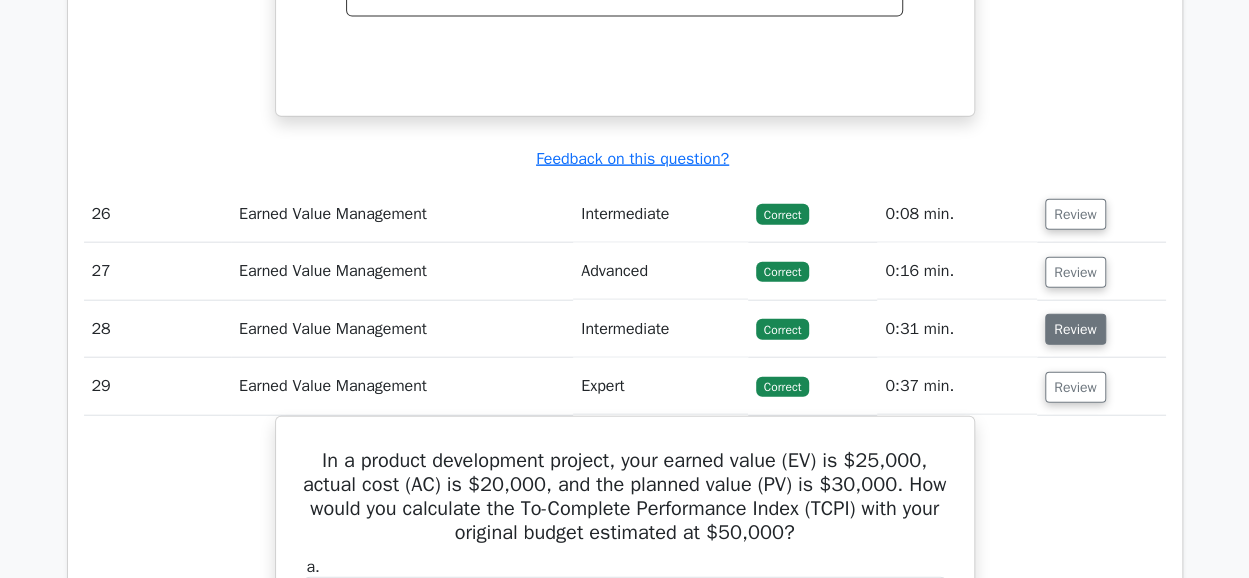 click on "Review" at bounding box center (1075, 329) 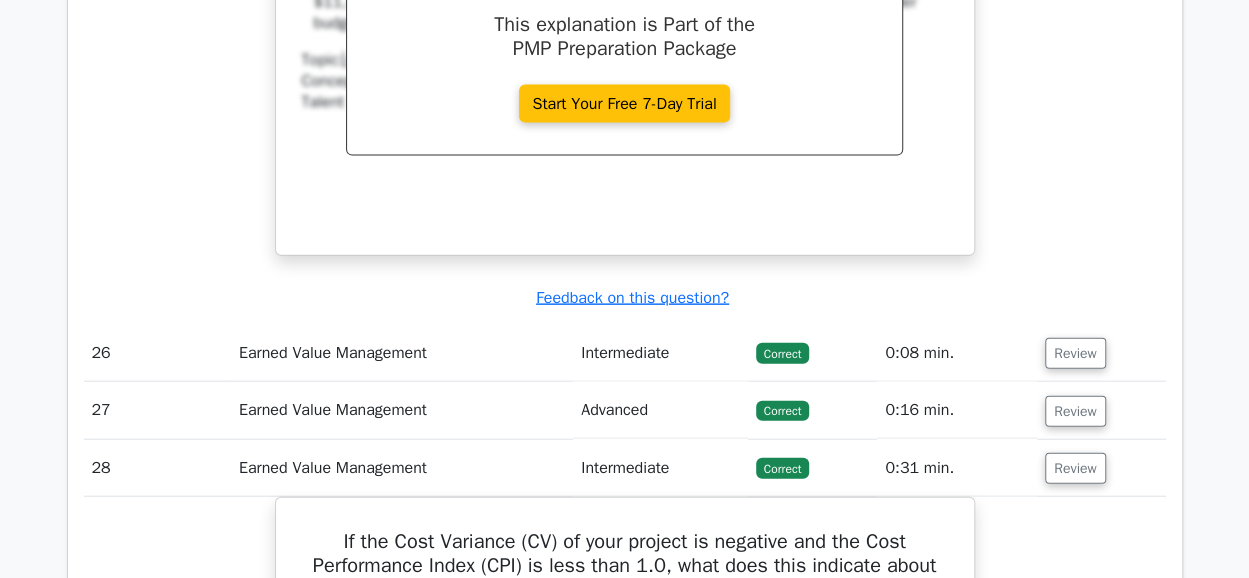 scroll, scrollTop: 20839, scrollLeft: 0, axis: vertical 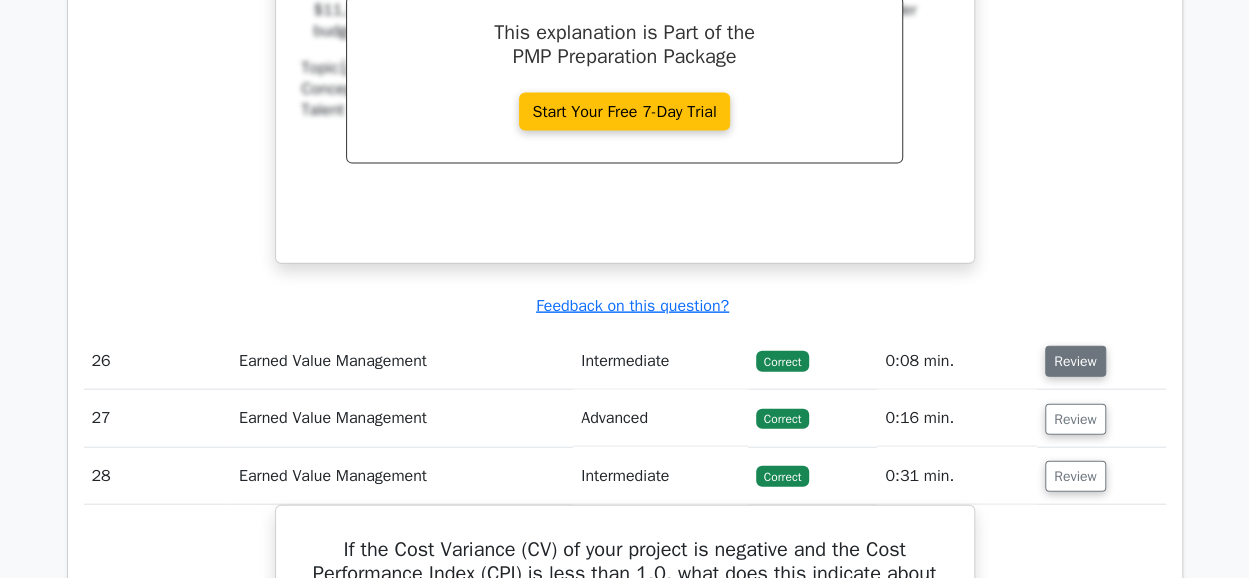click on "Review" at bounding box center (1075, 361) 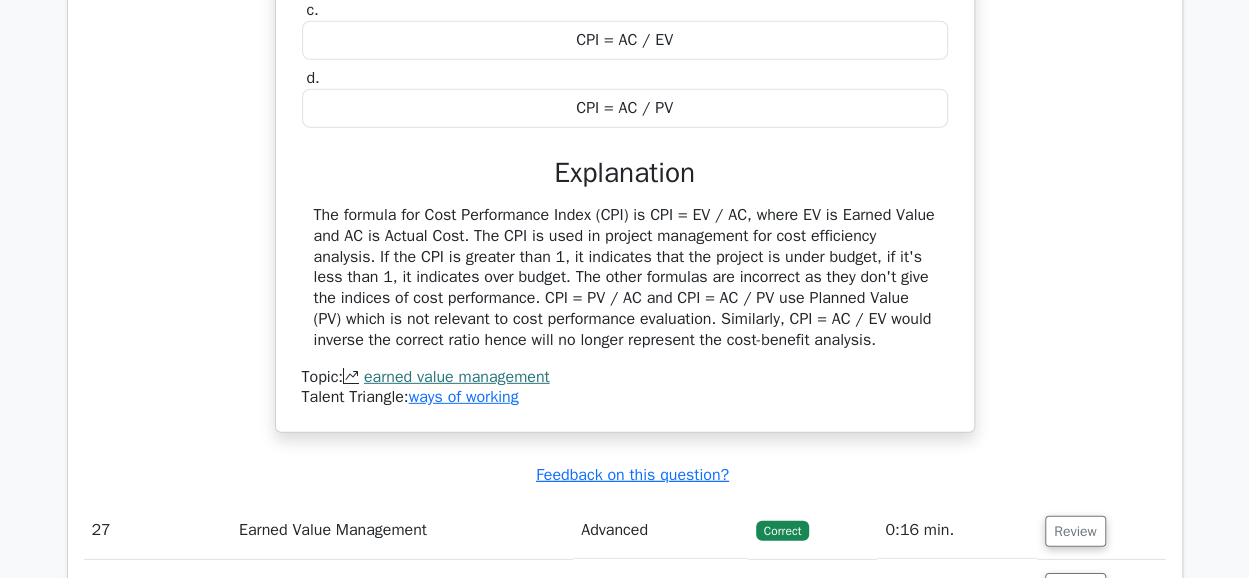 scroll, scrollTop: 21452, scrollLeft: 0, axis: vertical 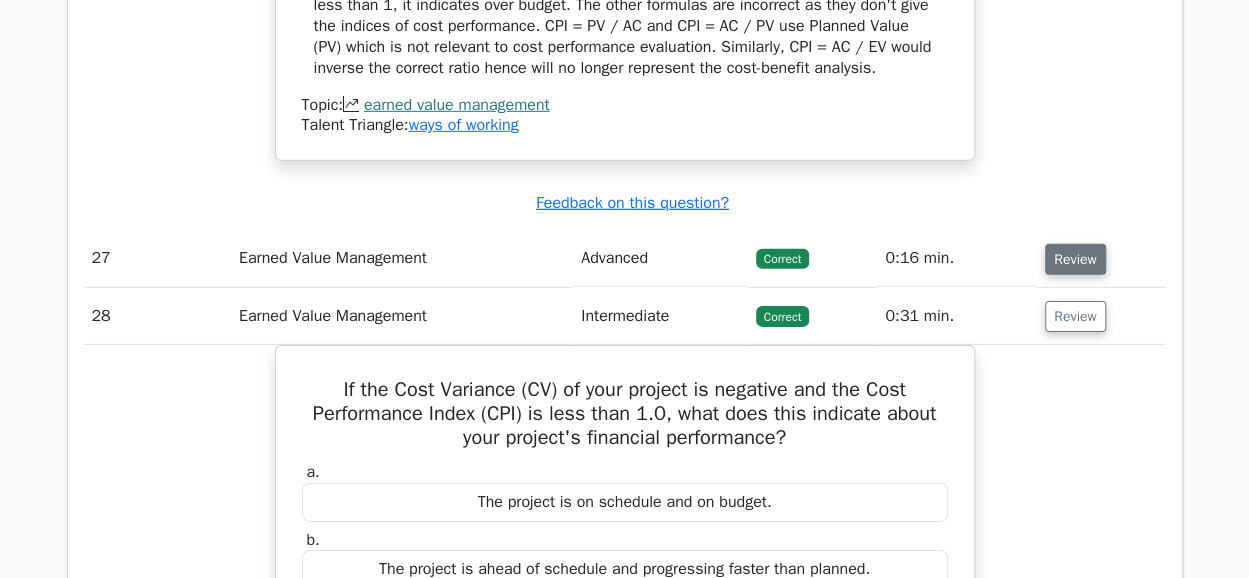 click on "Review" at bounding box center [1075, 259] 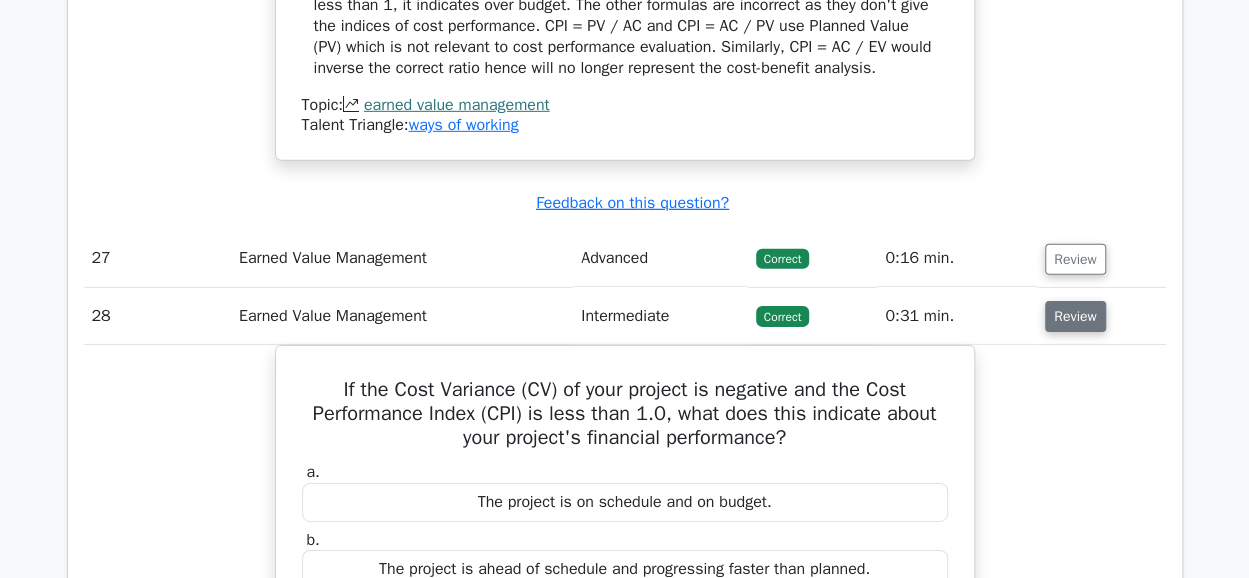 click on "Review" at bounding box center (1075, 316) 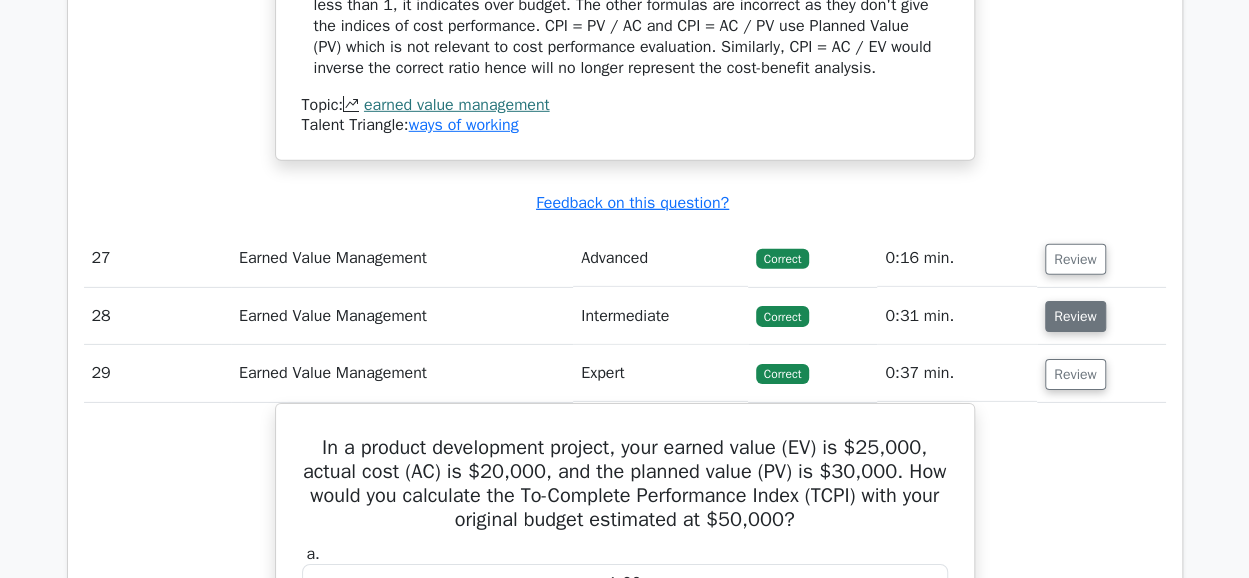 click on "Review" at bounding box center (1075, 316) 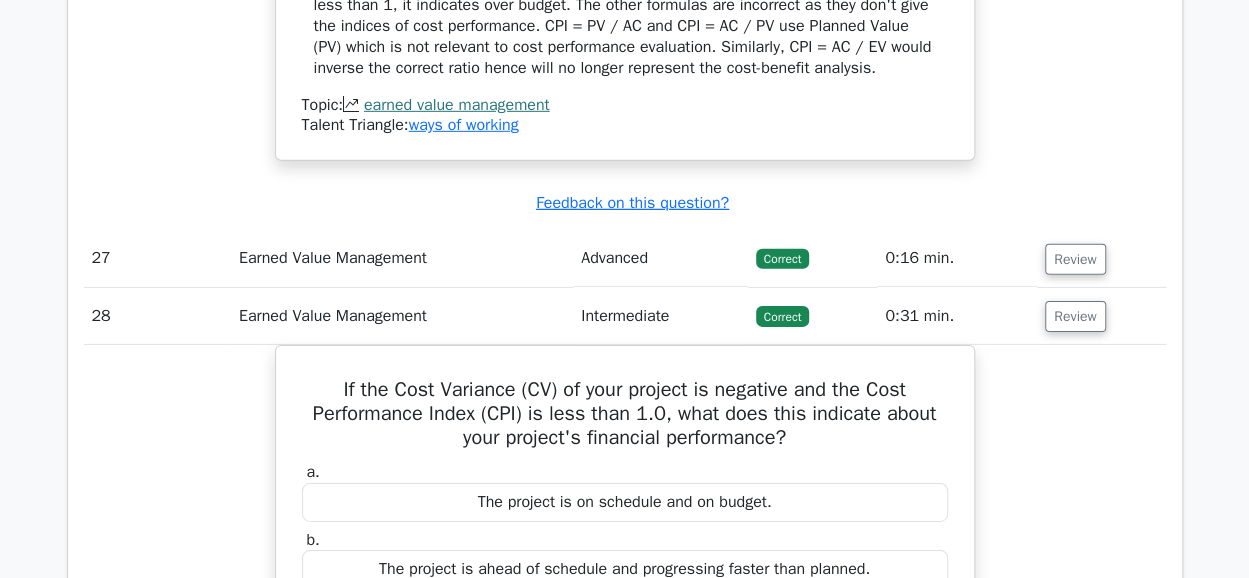 click on "Review" at bounding box center (1101, 258) 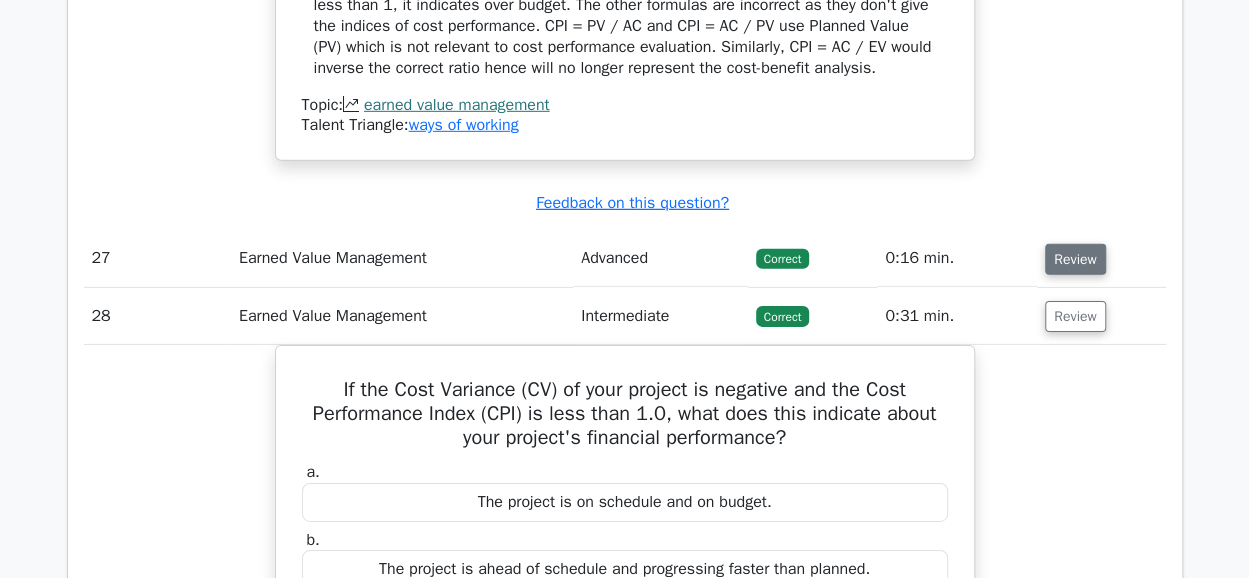 click on "Review" at bounding box center [1075, 259] 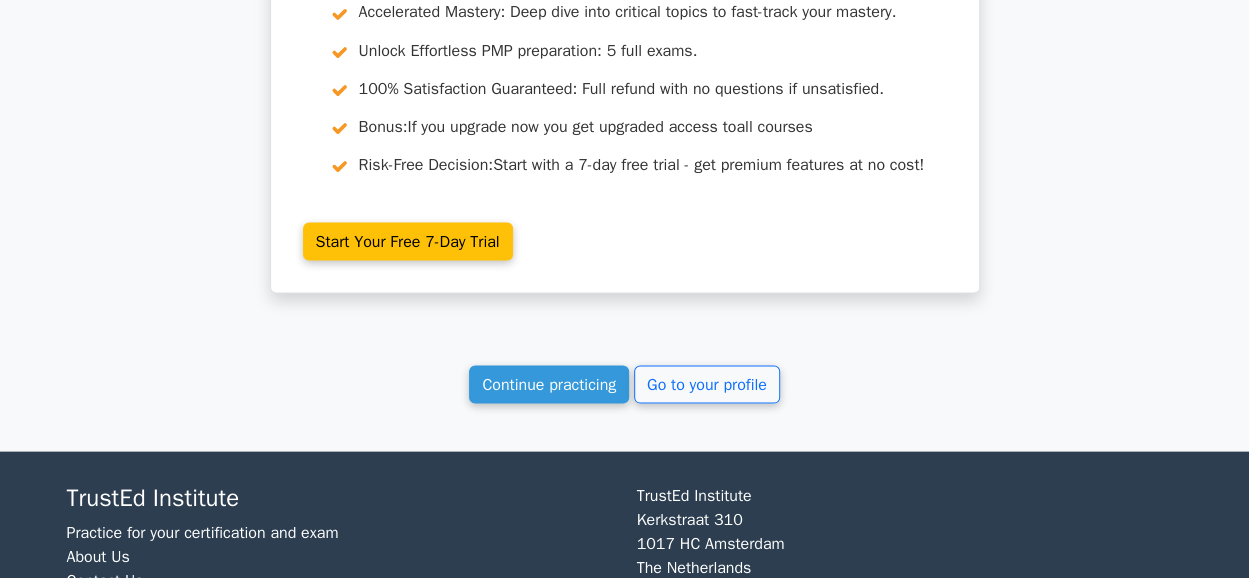 scroll, scrollTop: 24380, scrollLeft: 0, axis: vertical 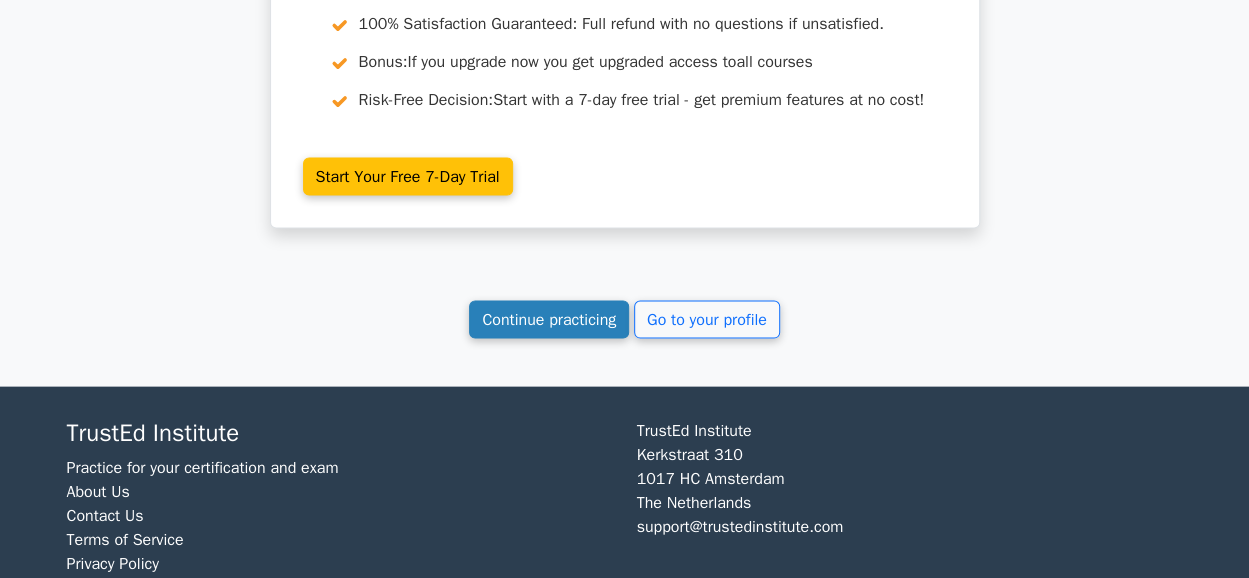 click on "Continue practicing" at bounding box center (549, 320) 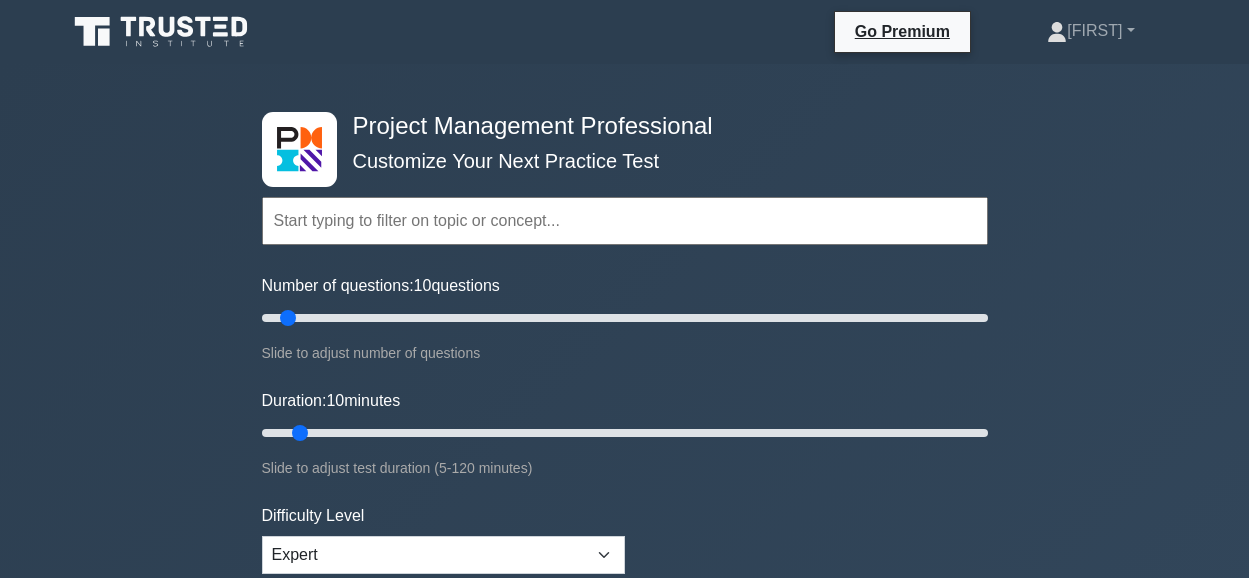 scroll, scrollTop: 0, scrollLeft: 0, axis: both 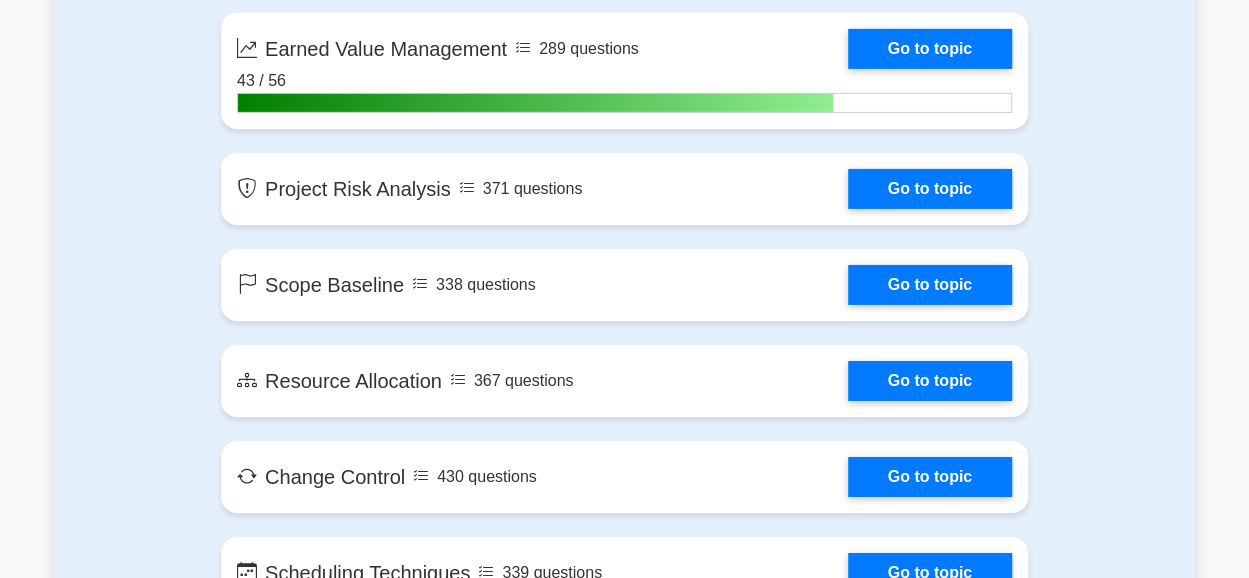 click on "Go Premium
[FIRST]" at bounding box center (624, 821) 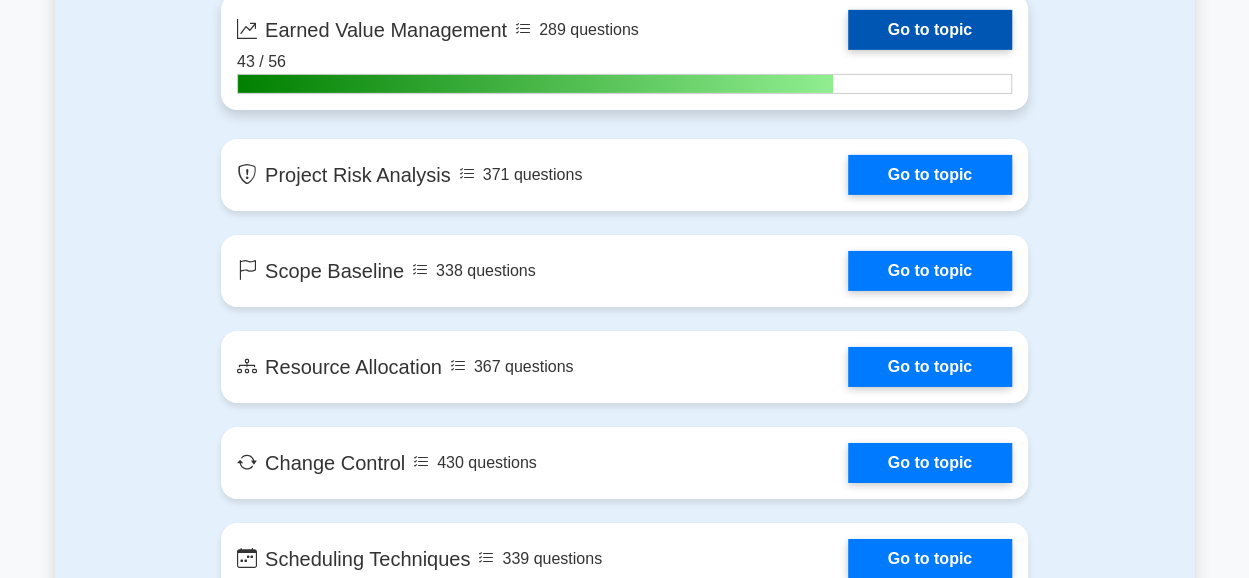 click on "Go to topic" at bounding box center (930, 30) 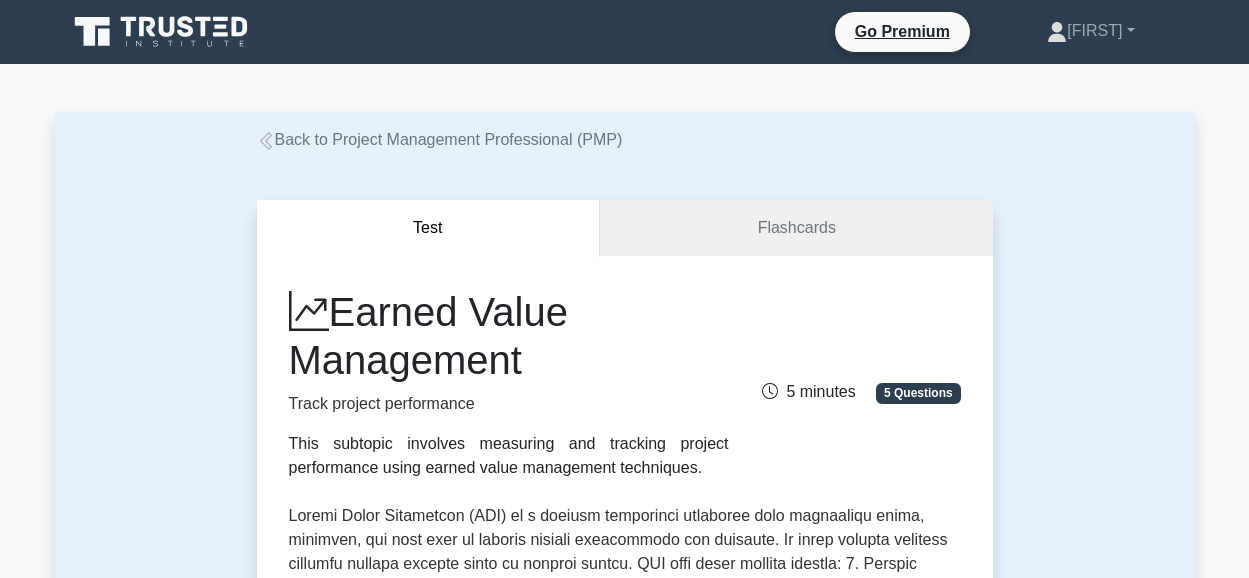 scroll, scrollTop: 0, scrollLeft: 0, axis: both 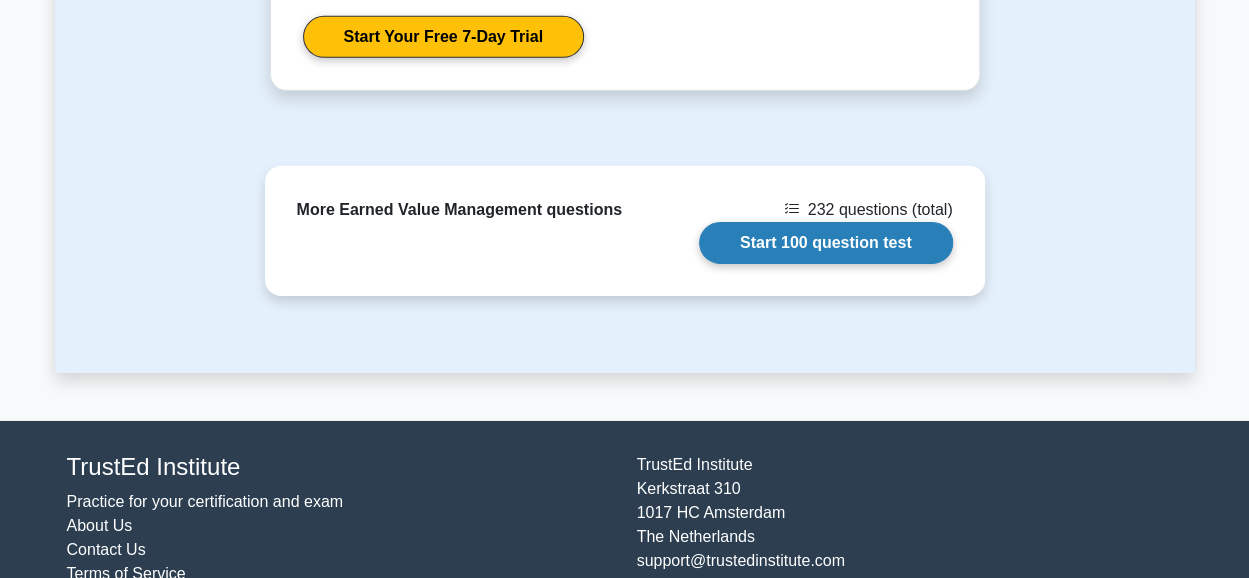 click on "Start 100 question test" at bounding box center [826, 243] 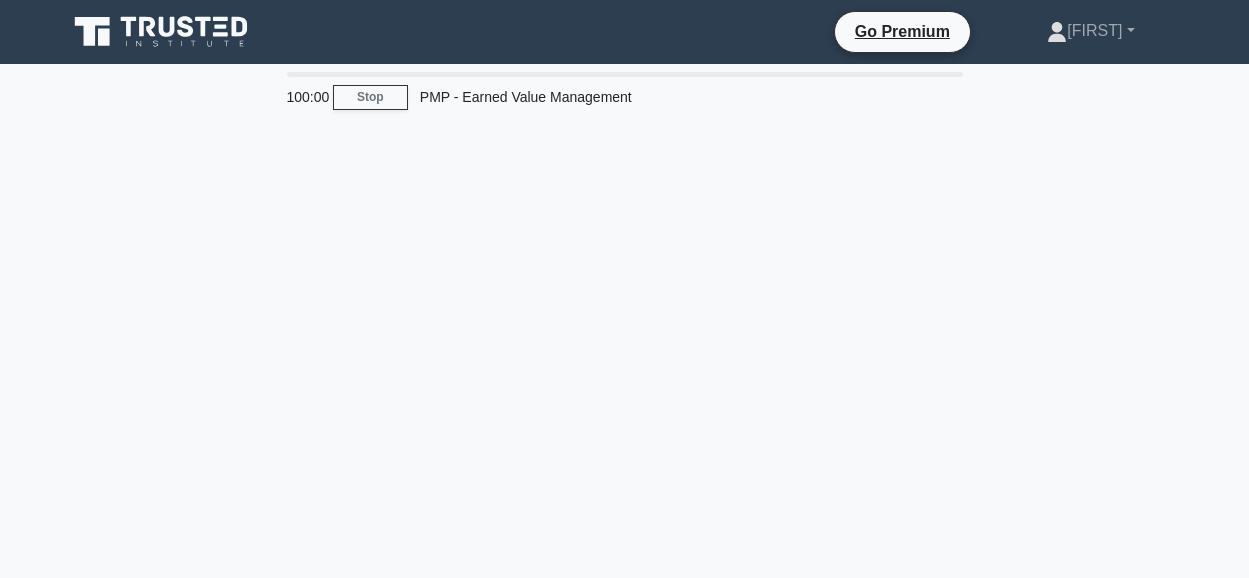 scroll, scrollTop: 0, scrollLeft: 0, axis: both 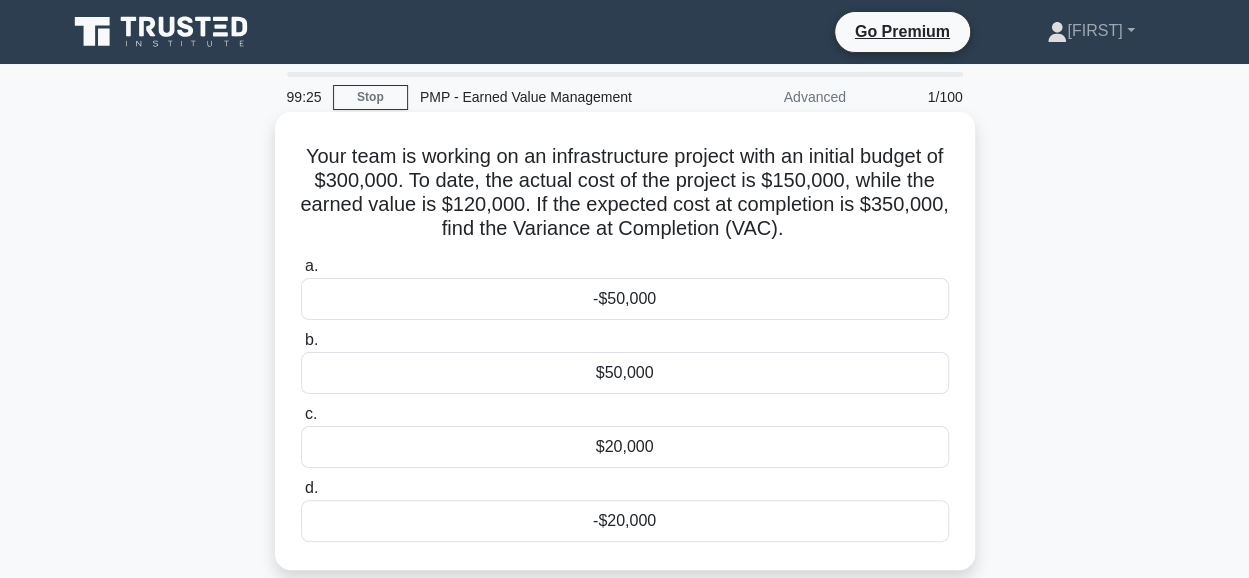 click on "-$50,000" at bounding box center (625, 299) 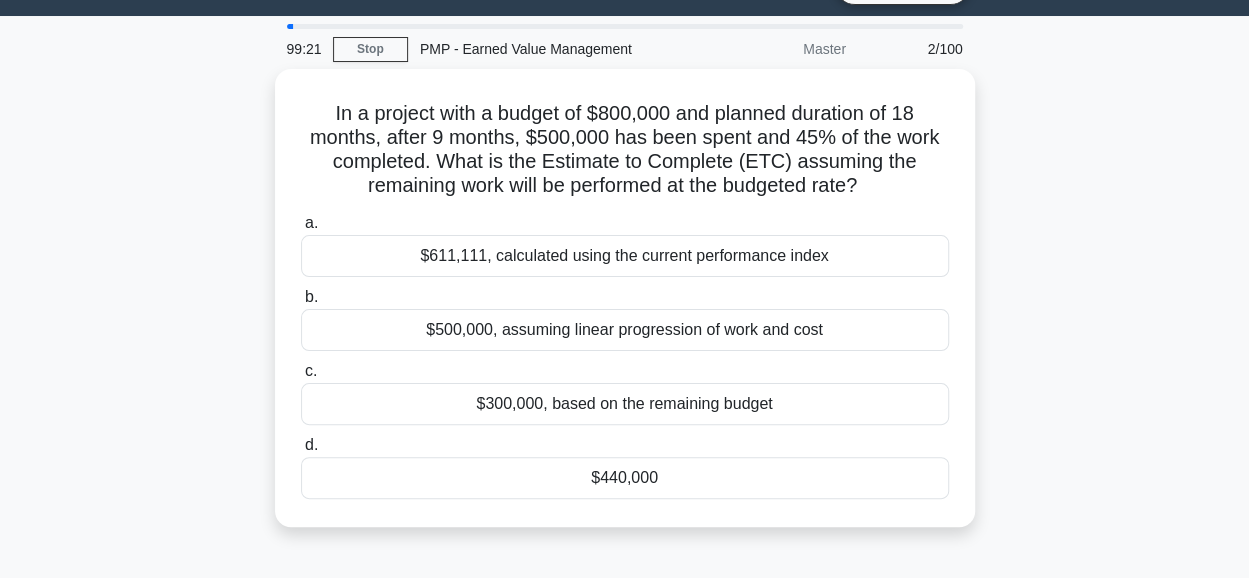 scroll, scrollTop: 52, scrollLeft: 0, axis: vertical 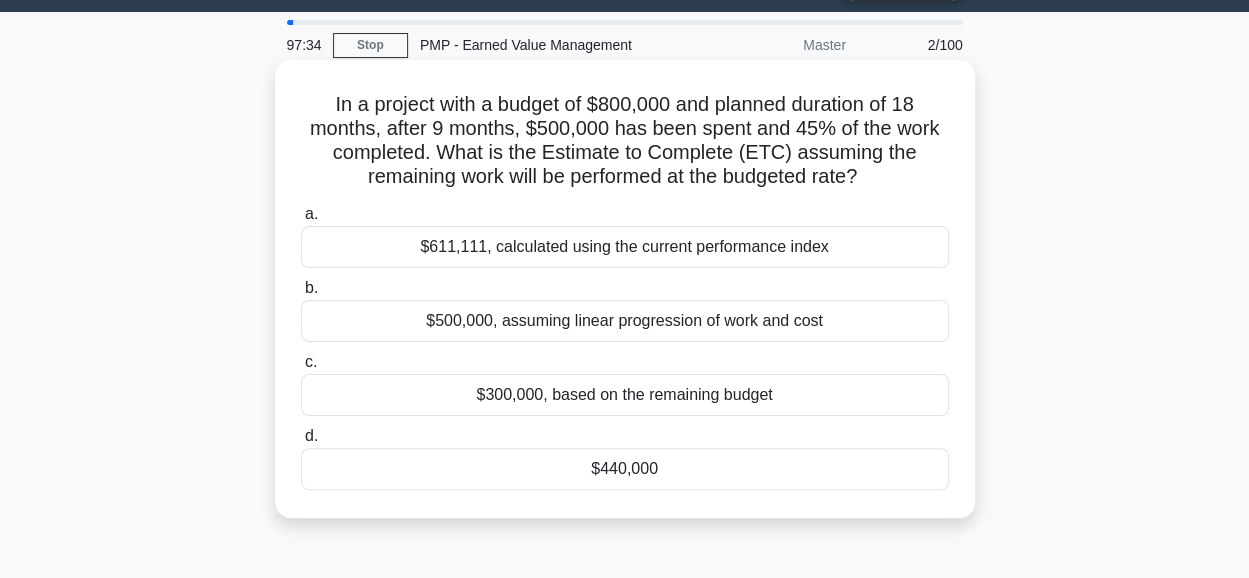 click on "$440,000" at bounding box center [625, 469] 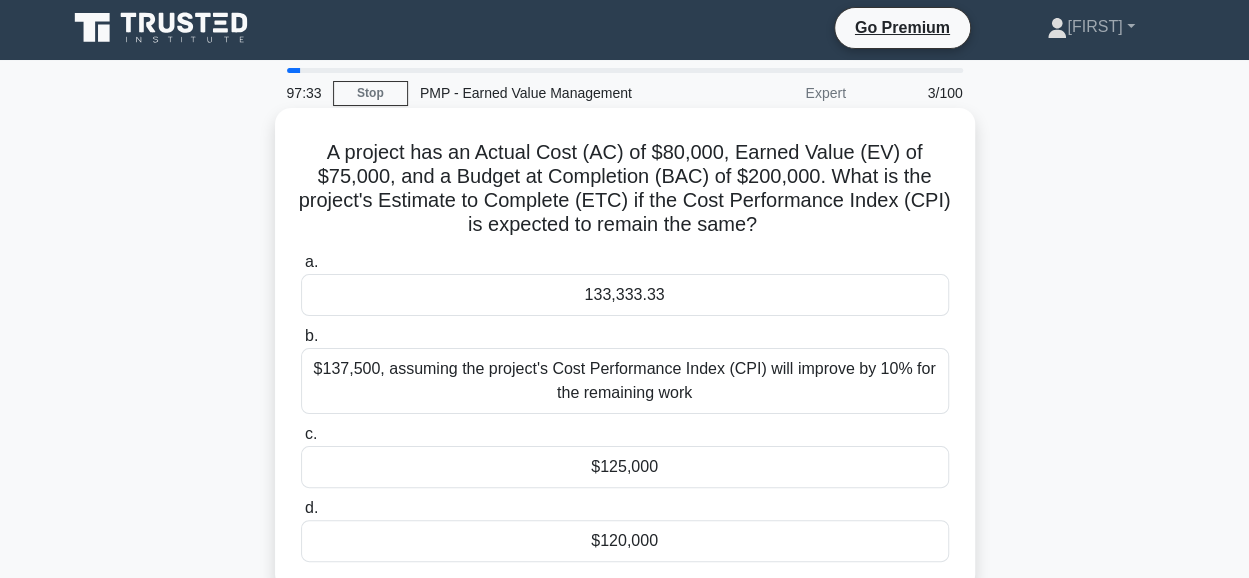 scroll, scrollTop: 0, scrollLeft: 0, axis: both 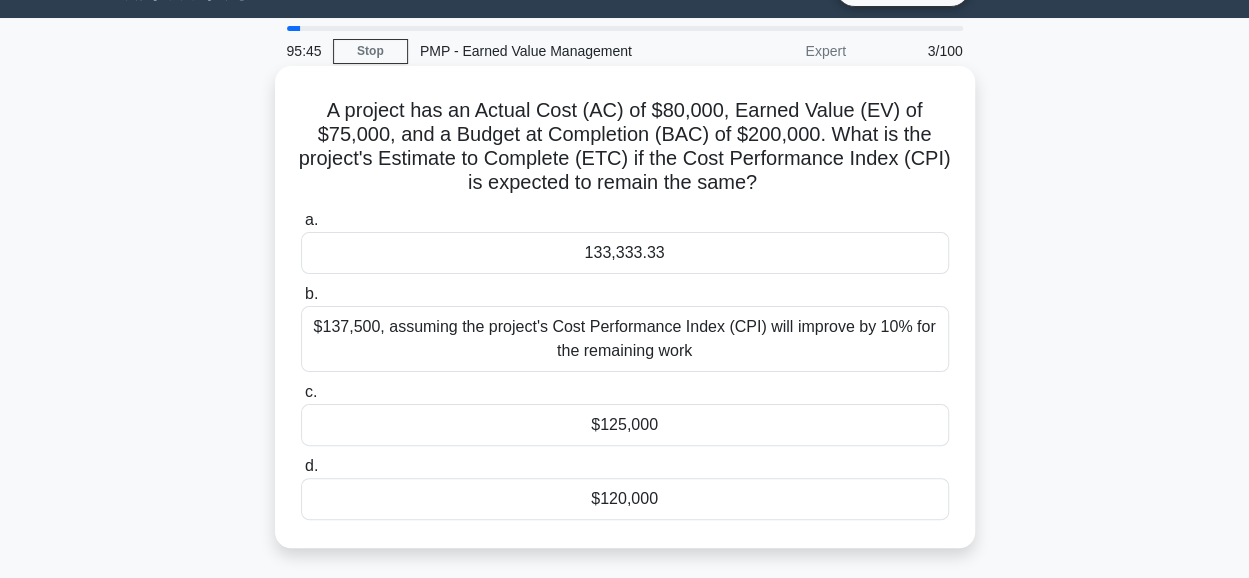 click on "$120,000" at bounding box center (625, 499) 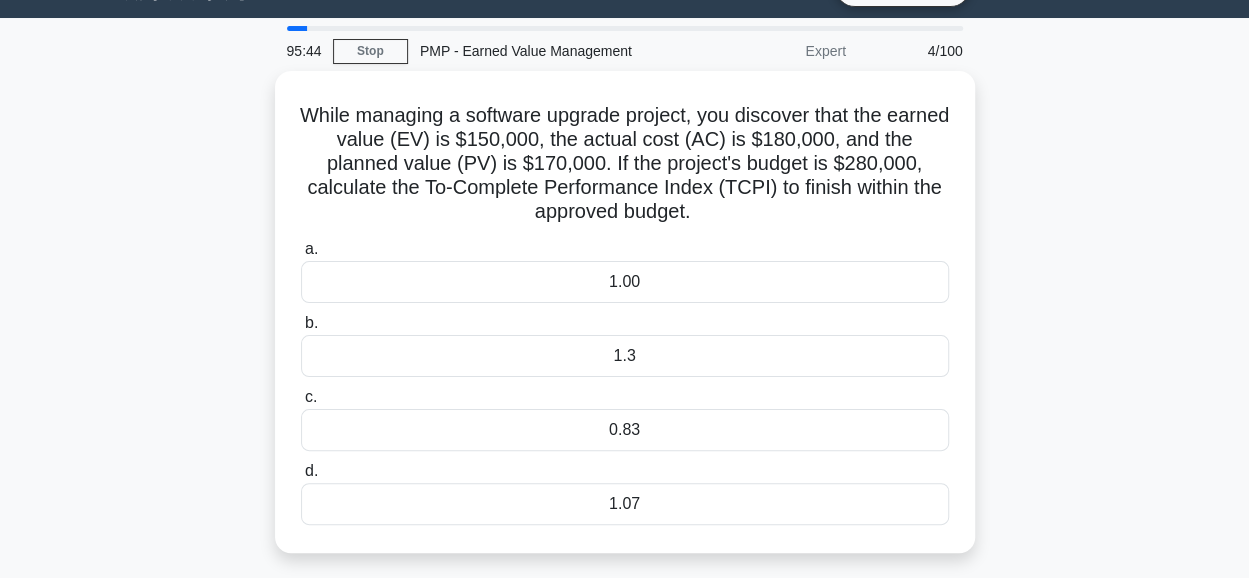 scroll, scrollTop: 0, scrollLeft: 0, axis: both 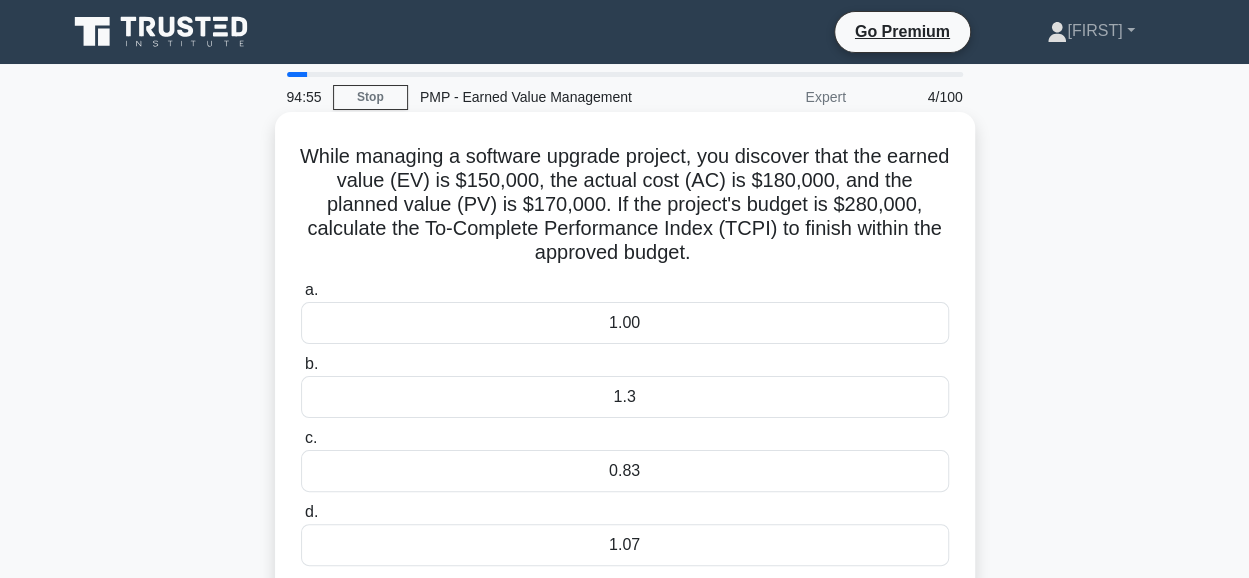 click on "1.3" at bounding box center [625, 397] 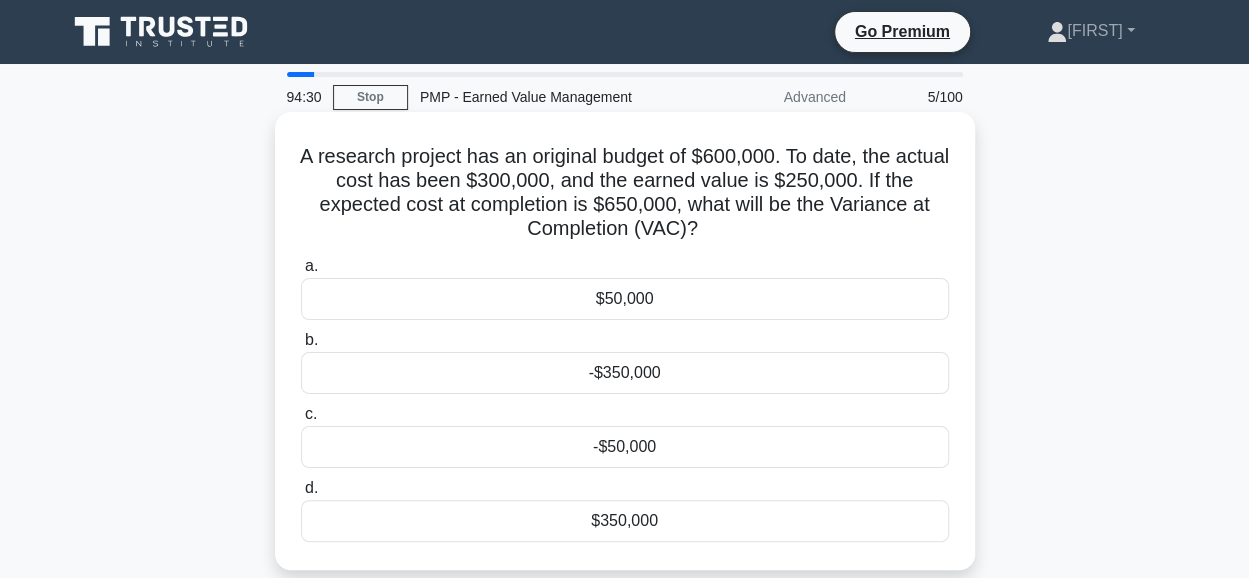 click on "-$50,000" at bounding box center (625, 447) 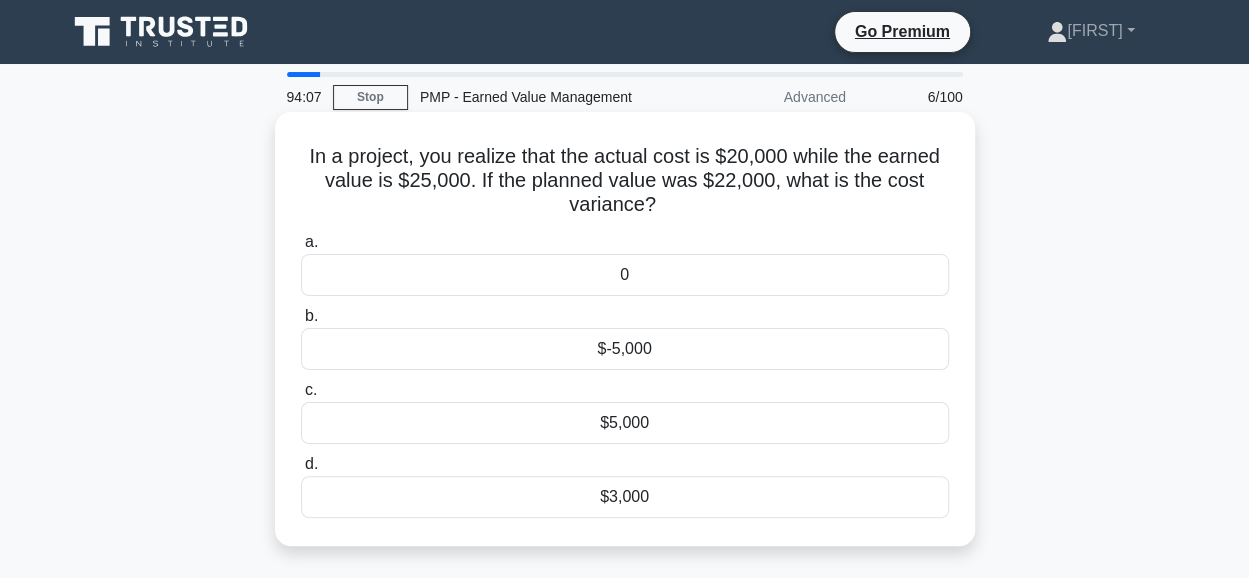 click on "$5,000" at bounding box center [625, 423] 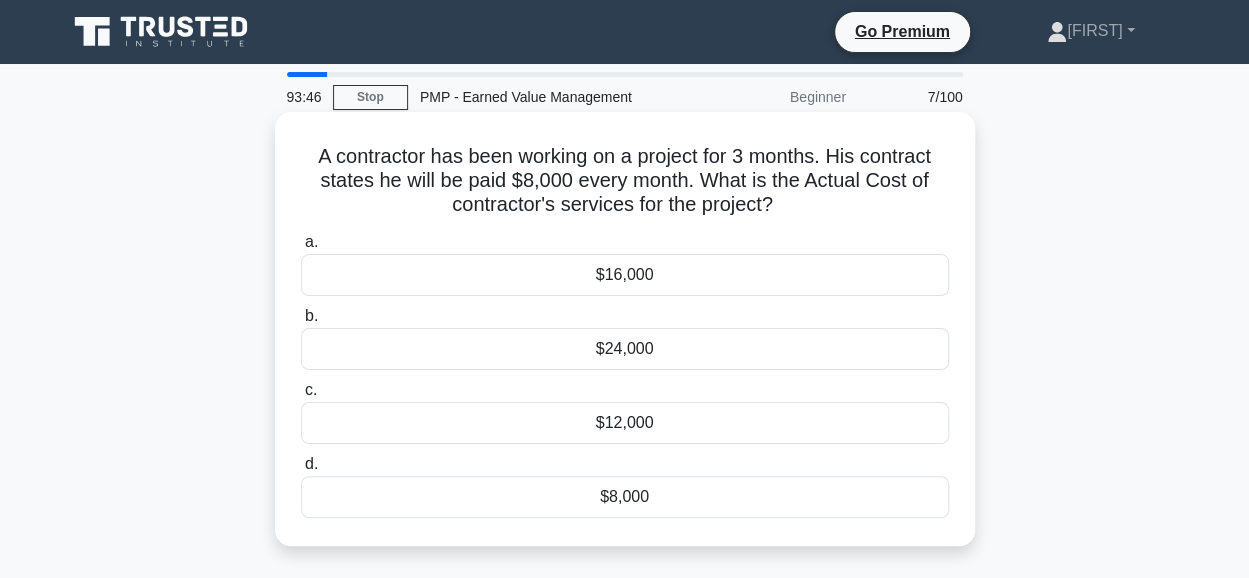 click on "$24,000" at bounding box center [625, 349] 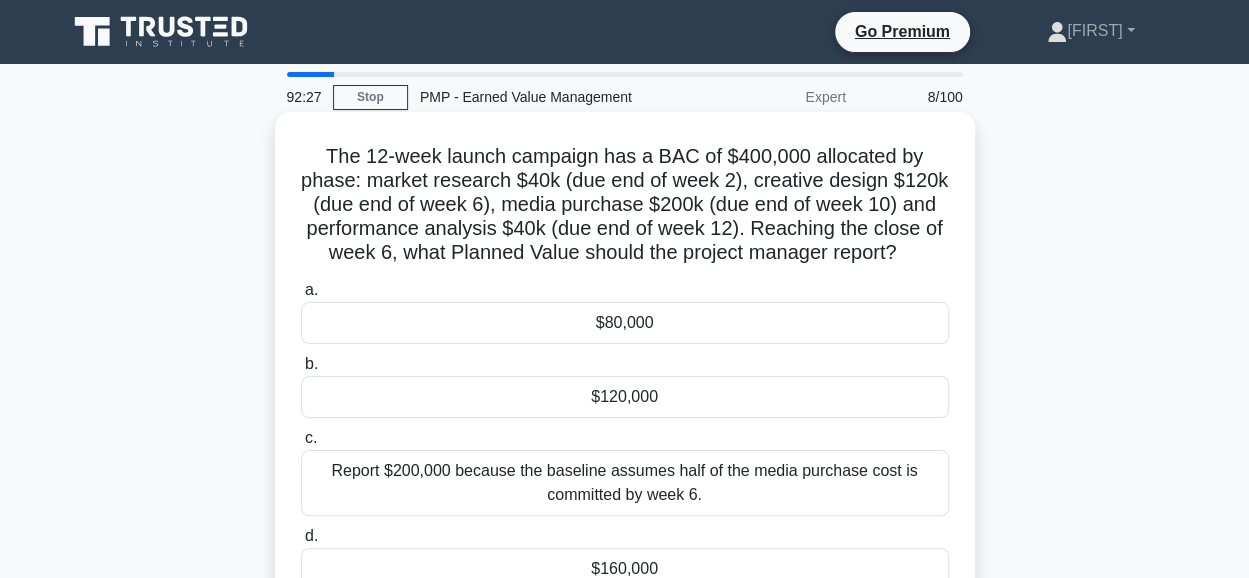 click on "$160,000" at bounding box center [625, 569] 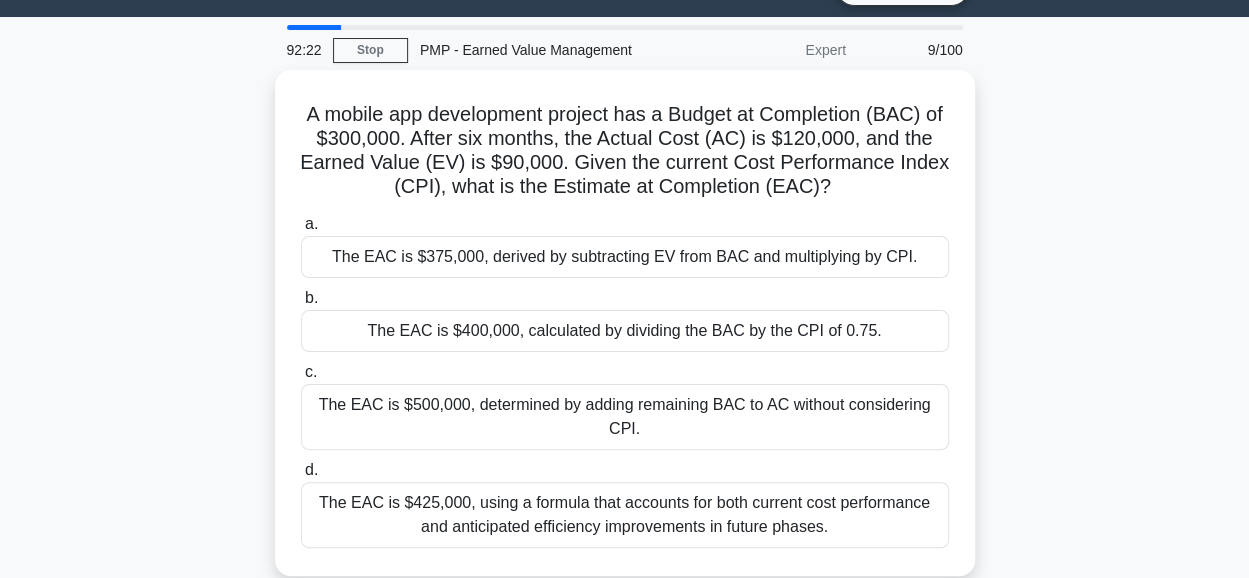 scroll, scrollTop: 52, scrollLeft: 0, axis: vertical 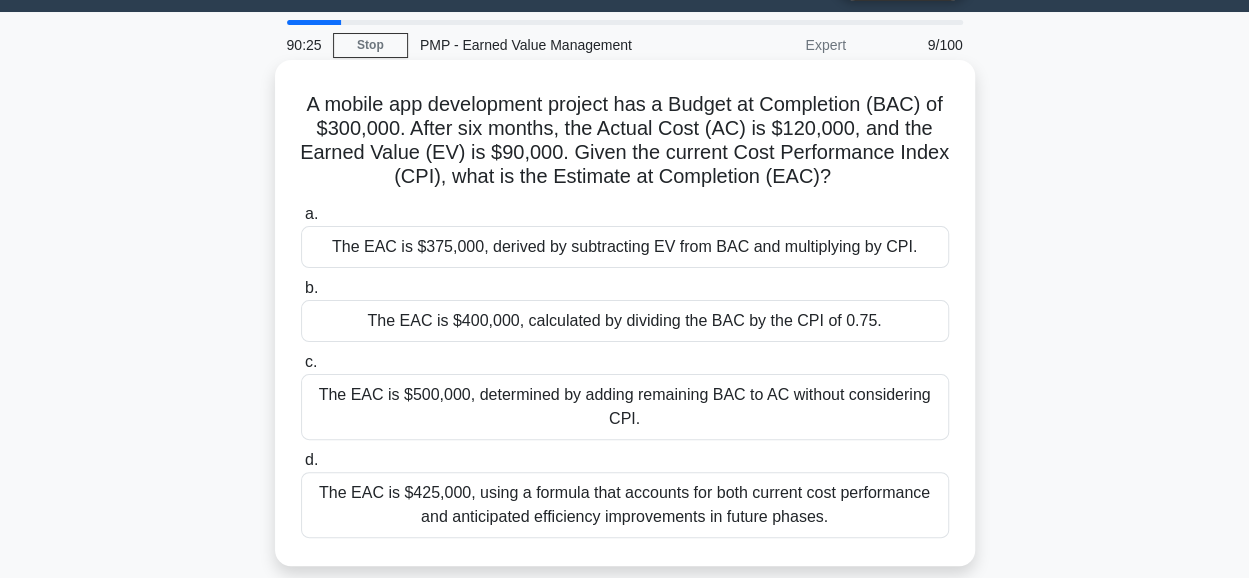 click on "The EAC is $400,000, calculated by dividing the BAC by the CPI of 0.75." at bounding box center (625, 321) 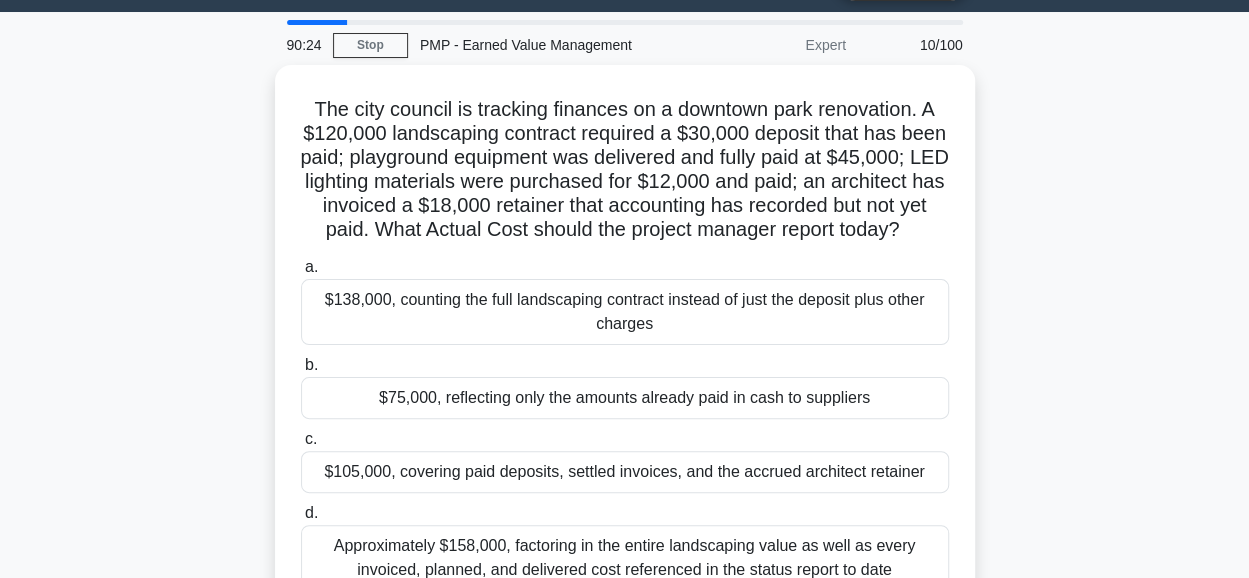 scroll, scrollTop: 0, scrollLeft: 0, axis: both 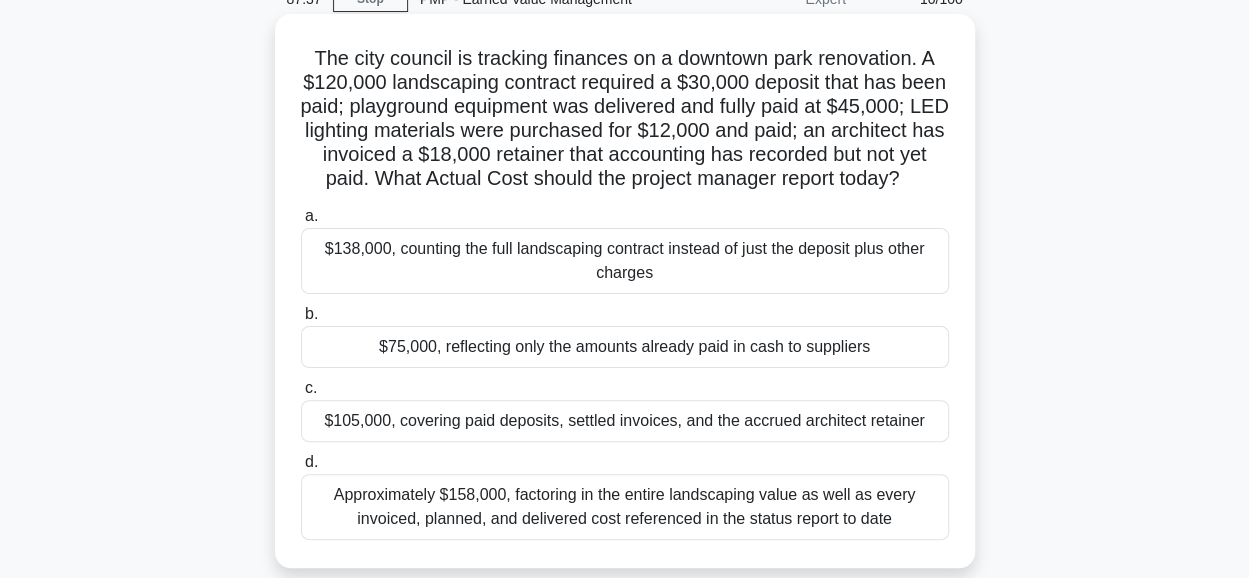 click on "$105,000, covering paid deposits, settled invoices, and the accrued architect retainer" at bounding box center [625, 421] 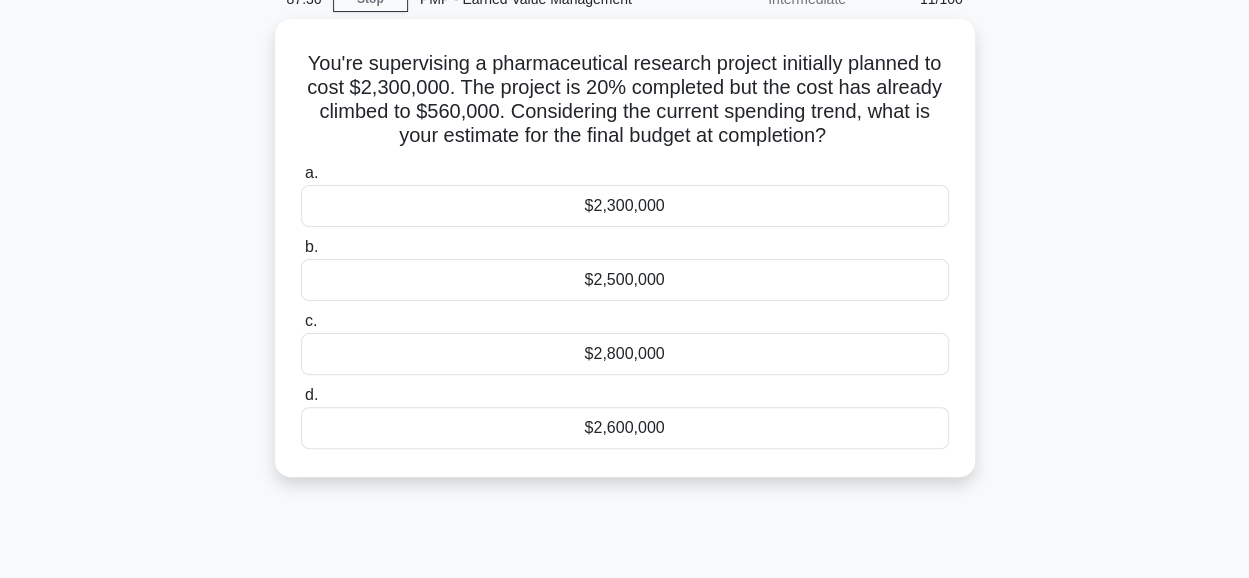 scroll, scrollTop: 0, scrollLeft: 0, axis: both 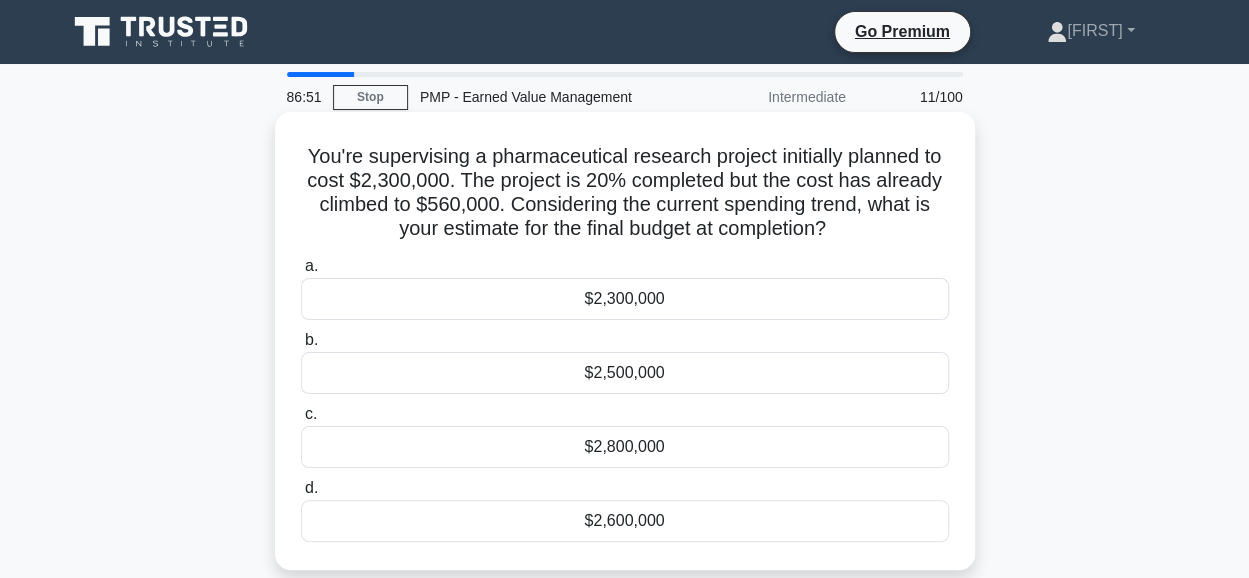 click on "$2,800,000" at bounding box center [625, 447] 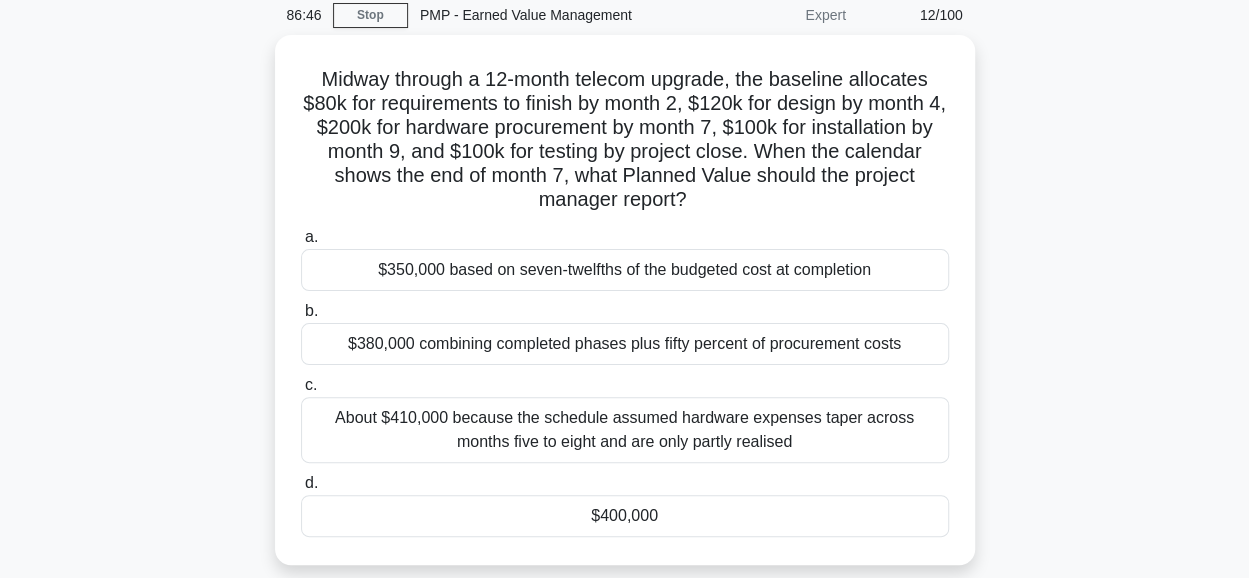 scroll, scrollTop: 84, scrollLeft: 0, axis: vertical 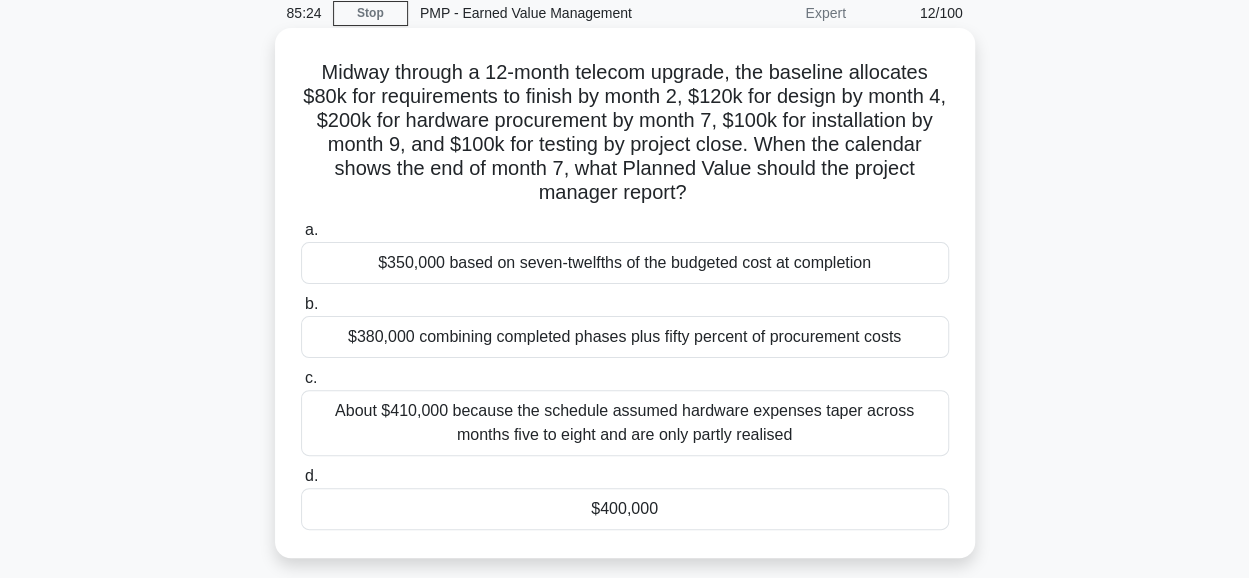 click on "$400,000" at bounding box center (625, 509) 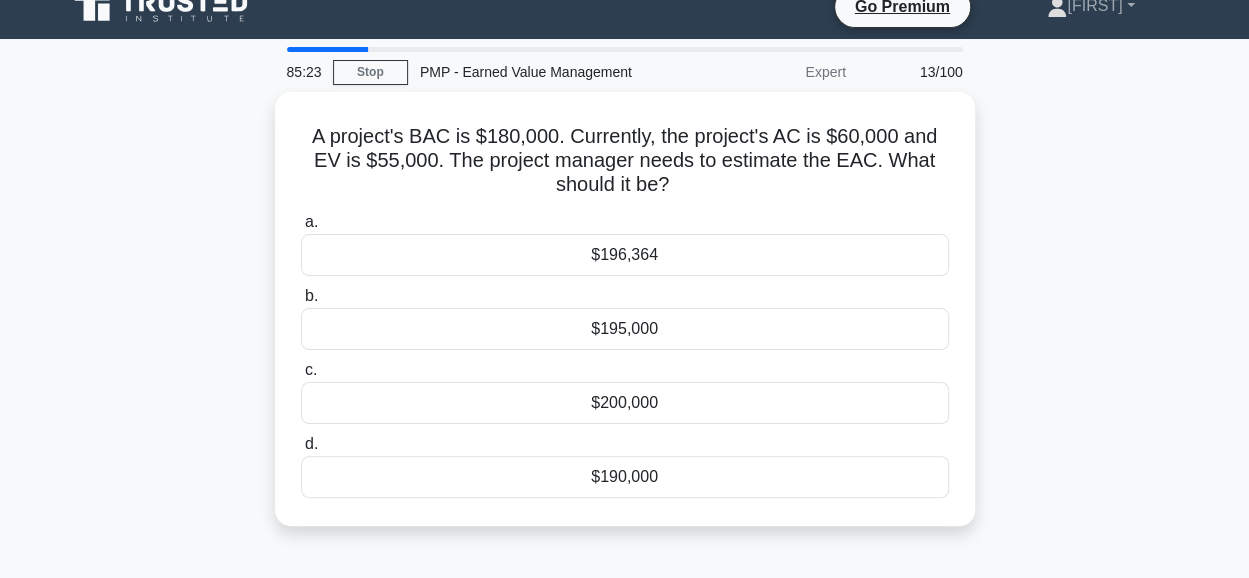 scroll, scrollTop: 0, scrollLeft: 0, axis: both 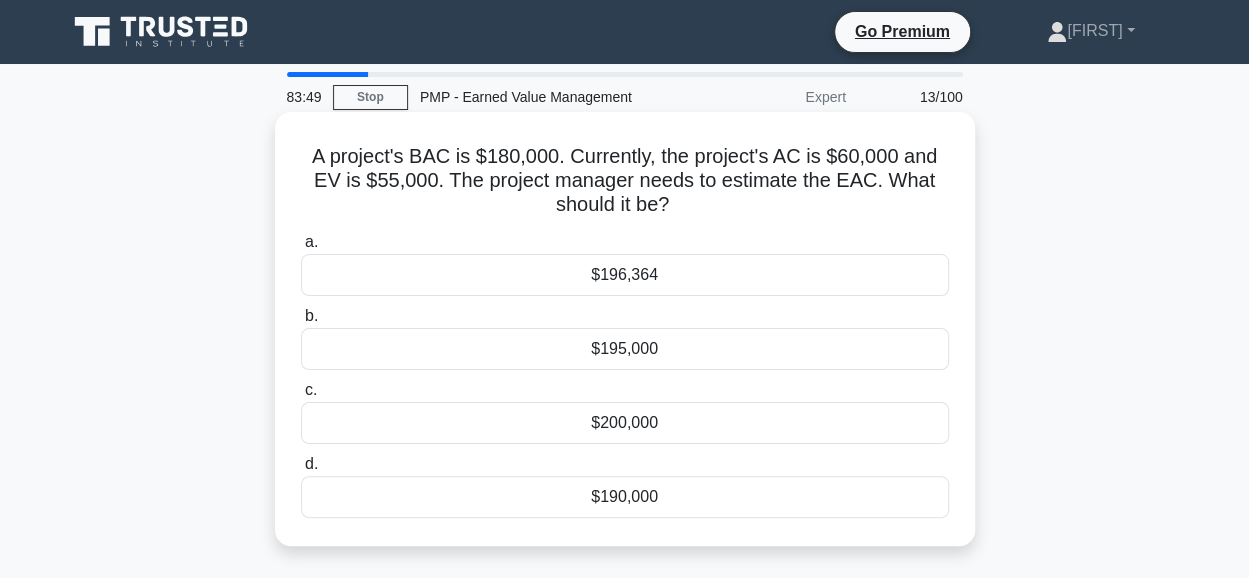 click on "$195,000" at bounding box center [625, 349] 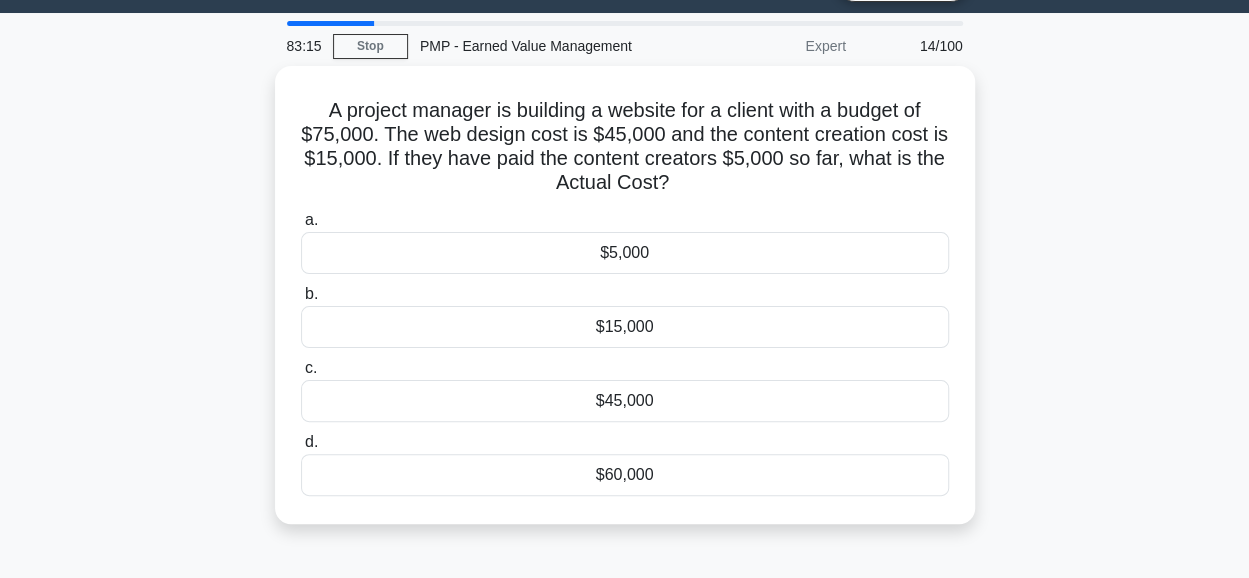 scroll, scrollTop: 54, scrollLeft: 0, axis: vertical 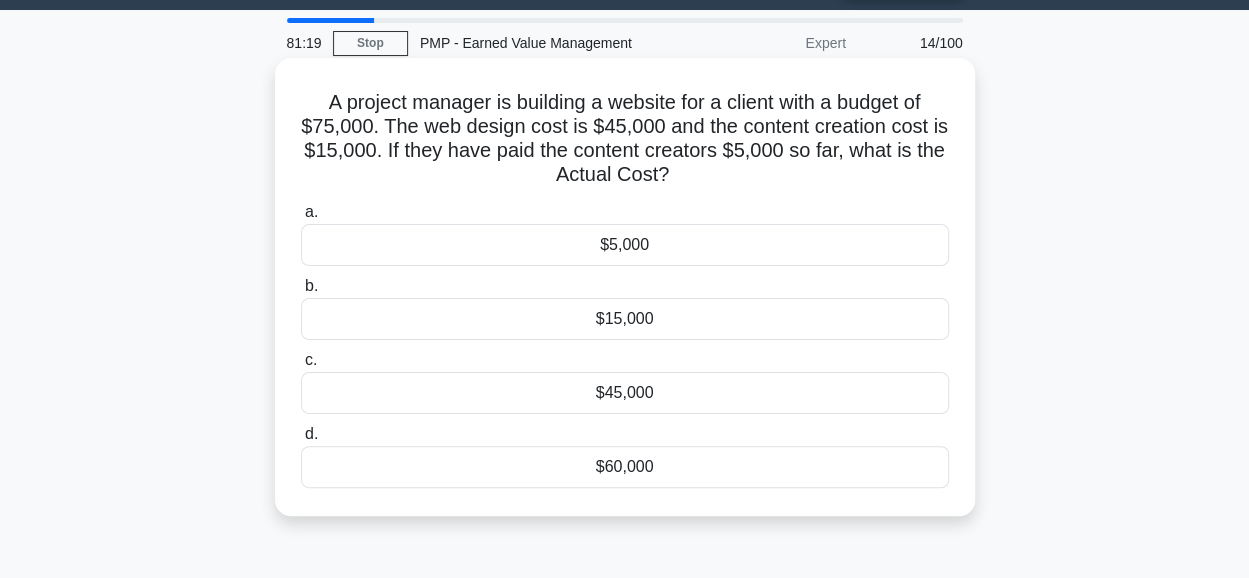 click on "$60,000" at bounding box center [625, 467] 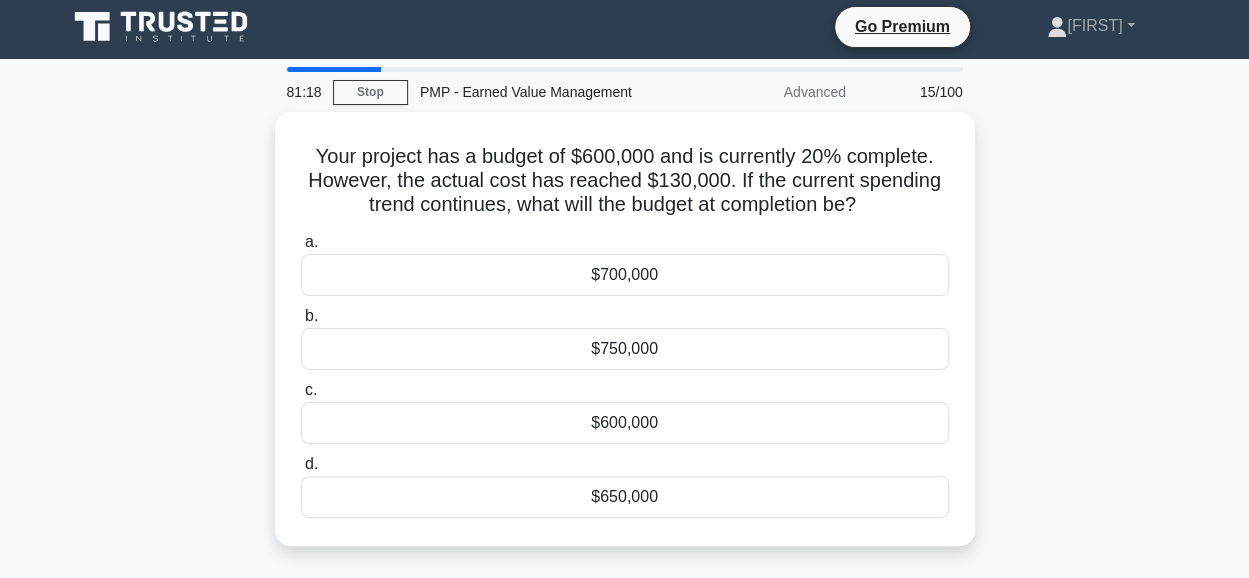 scroll, scrollTop: 0, scrollLeft: 0, axis: both 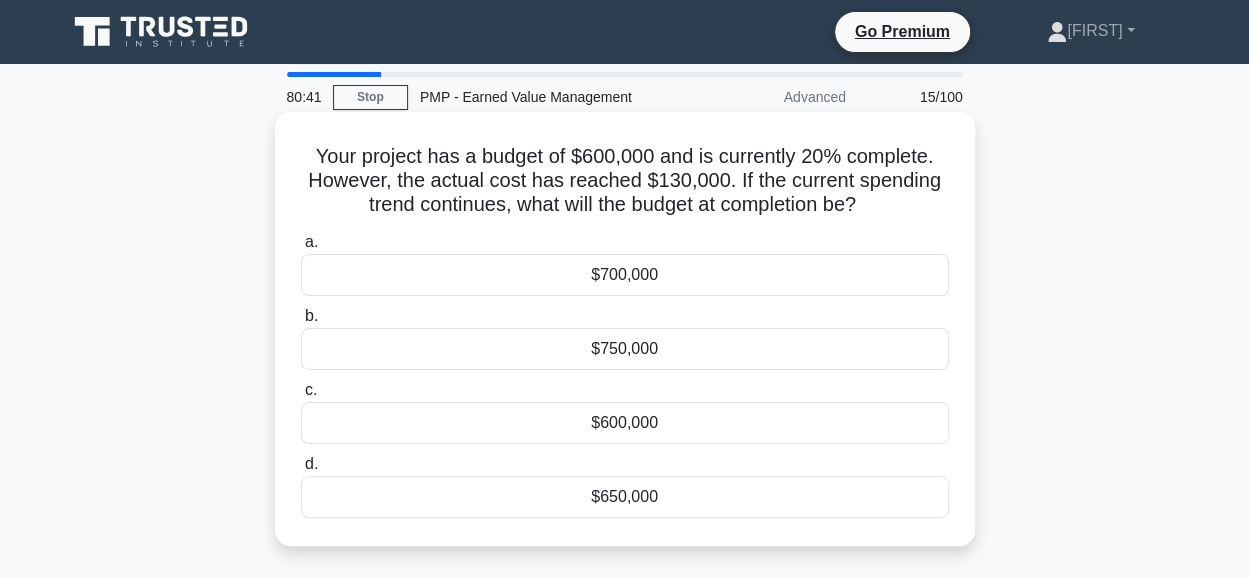 click on "$750,000" at bounding box center [625, 349] 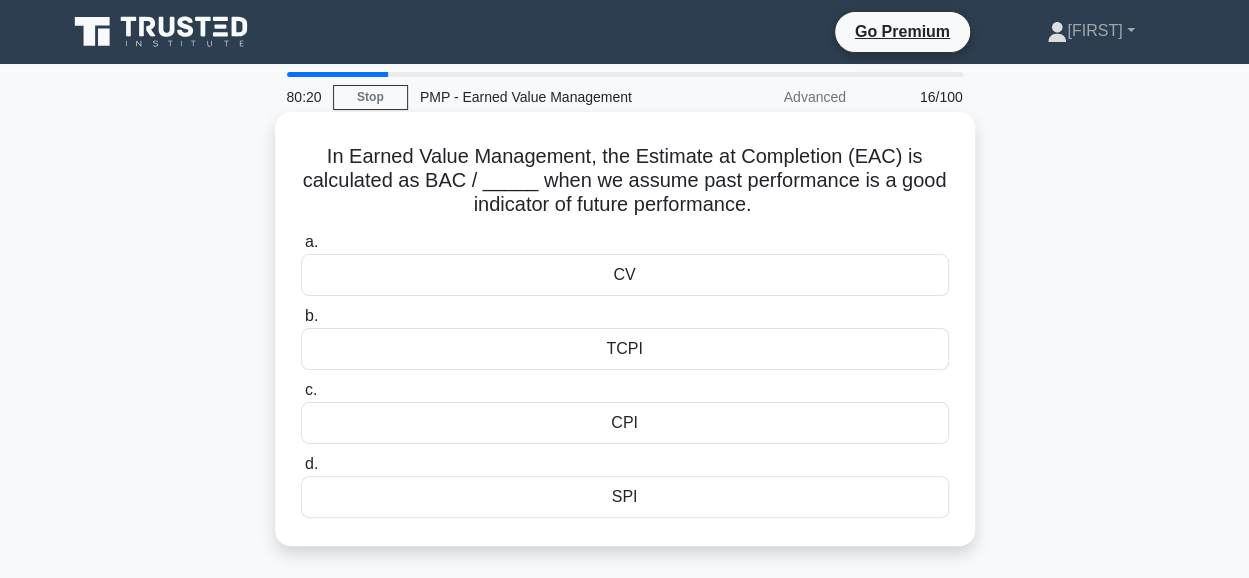 click on "CPI" at bounding box center [625, 423] 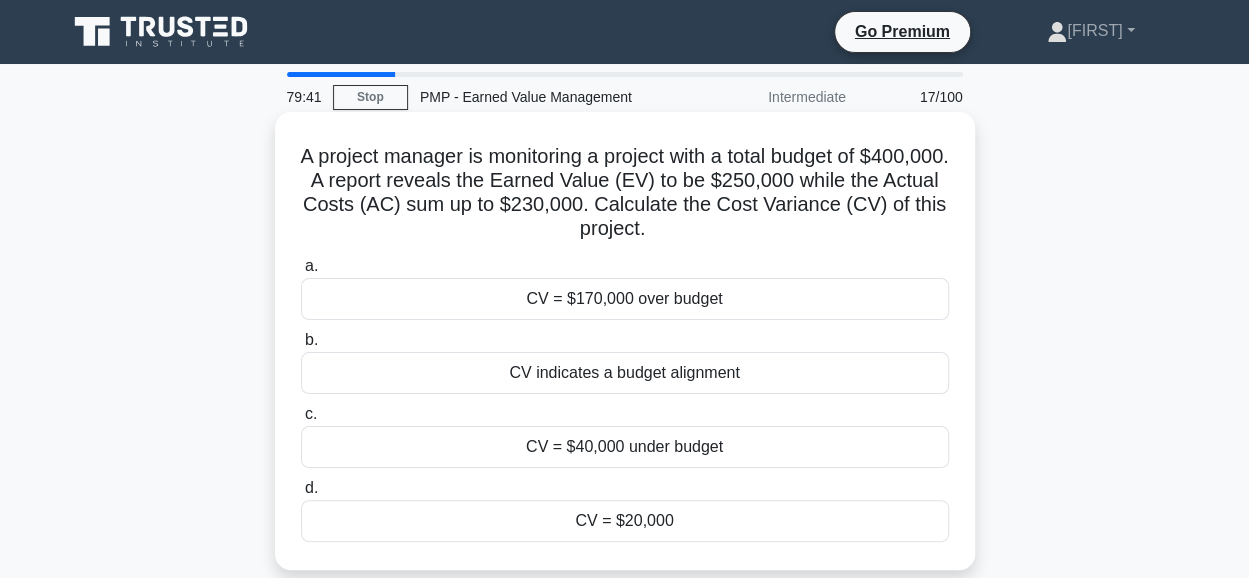 click on "CV = $20,000" at bounding box center [625, 521] 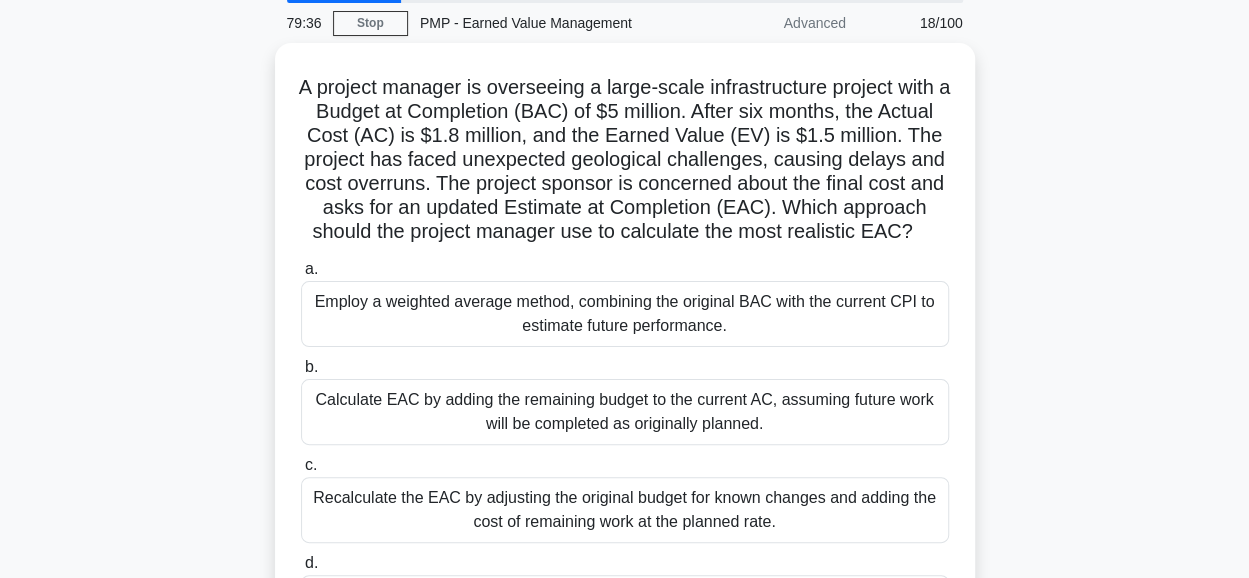 scroll, scrollTop: 80, scrollLeft: 0, axis: vertical 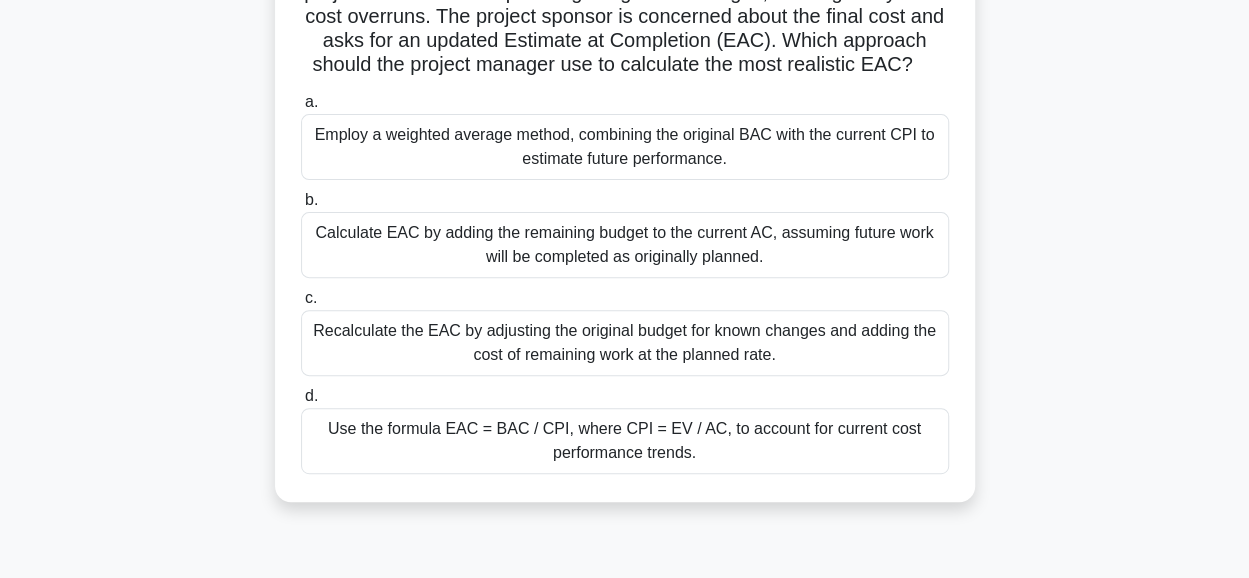click on "Calculate EAC by adding the remaining budget to the current AC, assuming future work will be completed as originally planned." at bounding box center [625, 245] 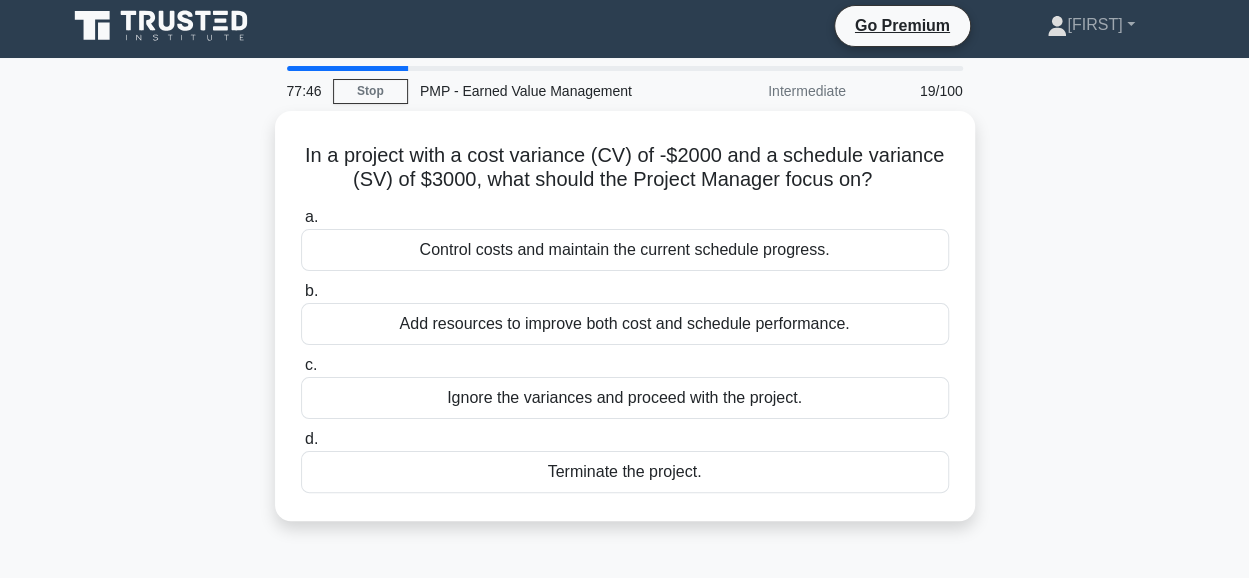 scroll, scrollTop: 0, scrollLeft: 0, axis: both 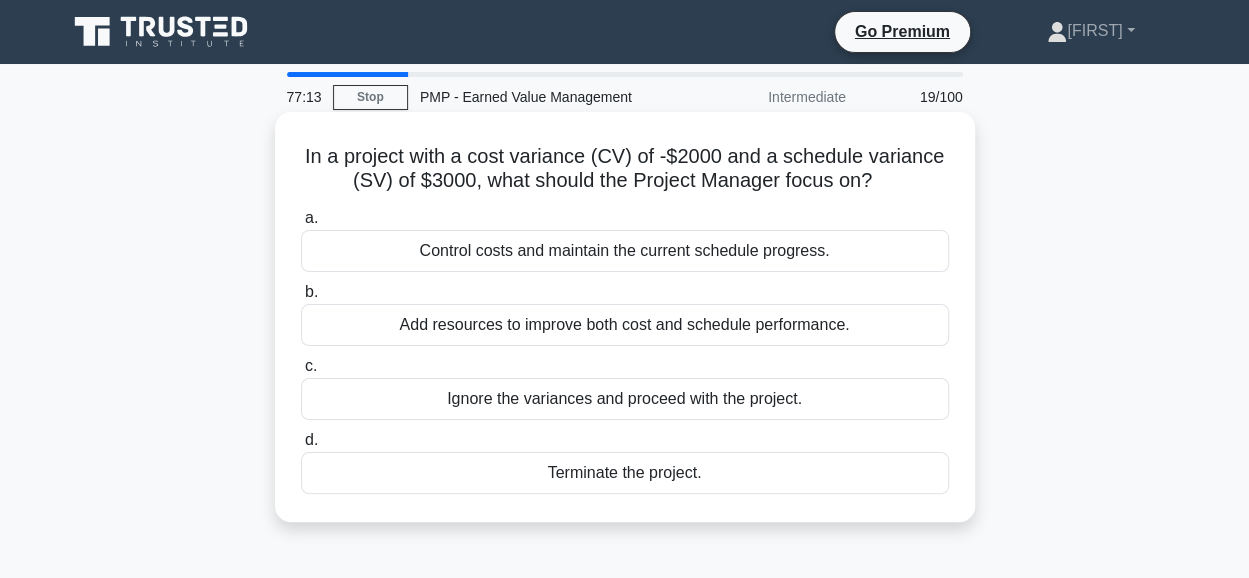 click on "Control costs and maintain the current schedule progress." at bounding box center (625, 251) 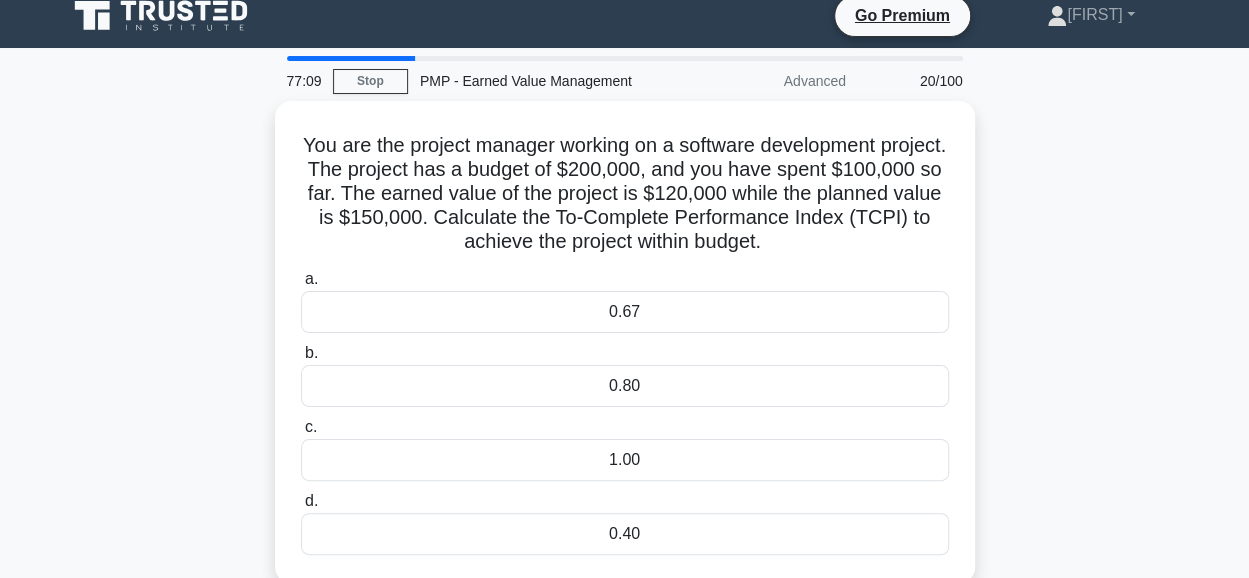 scroll, scrollTop: 11, scrollLeft: 0, axis: vertical 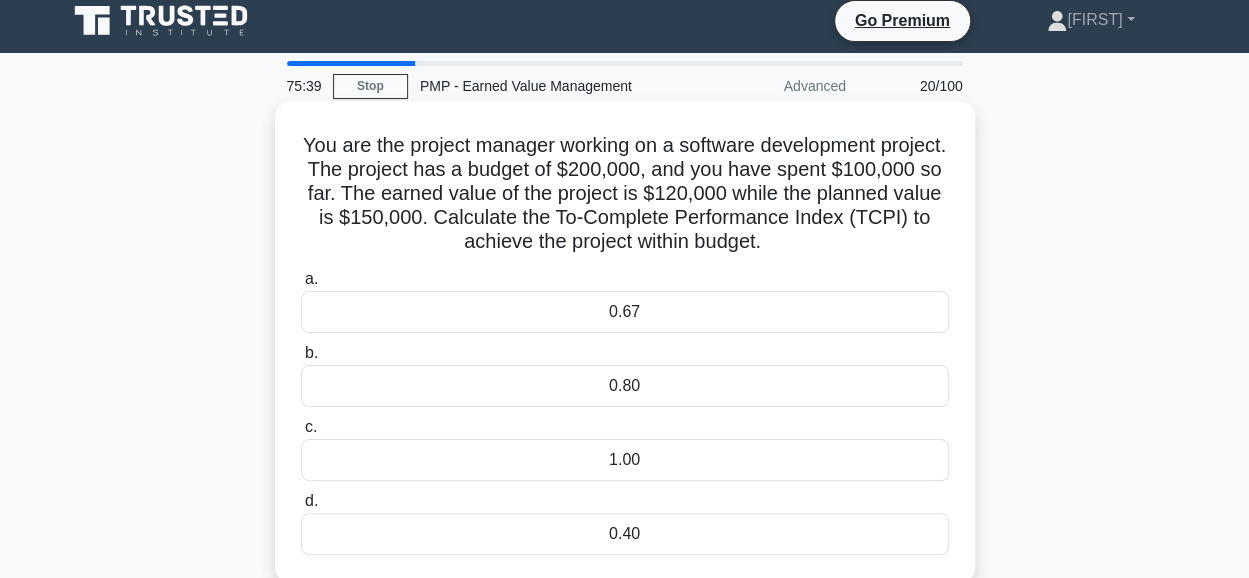 click on "0.80" at bounding box center [625, 386] 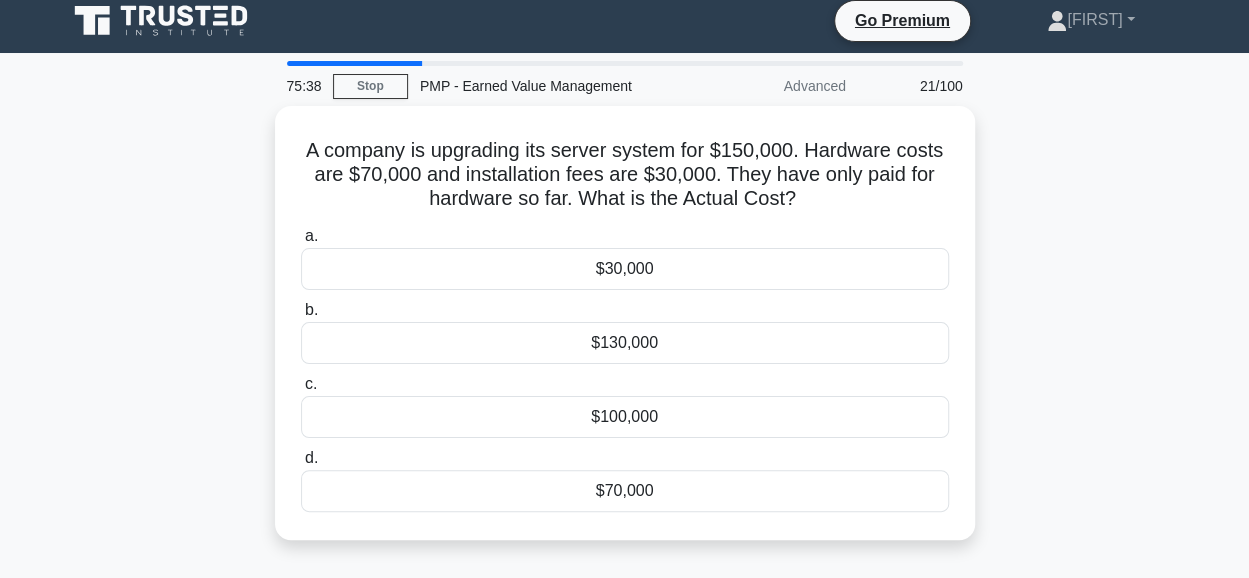 scroll, scrollTop: 0, scrollLeft: 0, axis: both 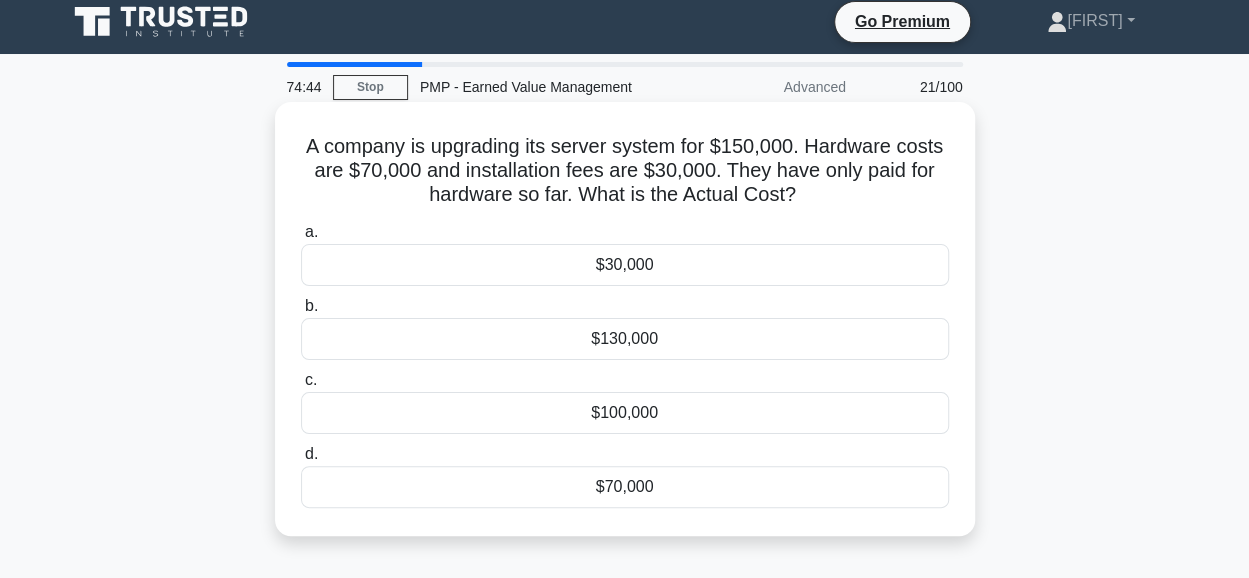 click on "$70,000" at bounding box center (625, 487) 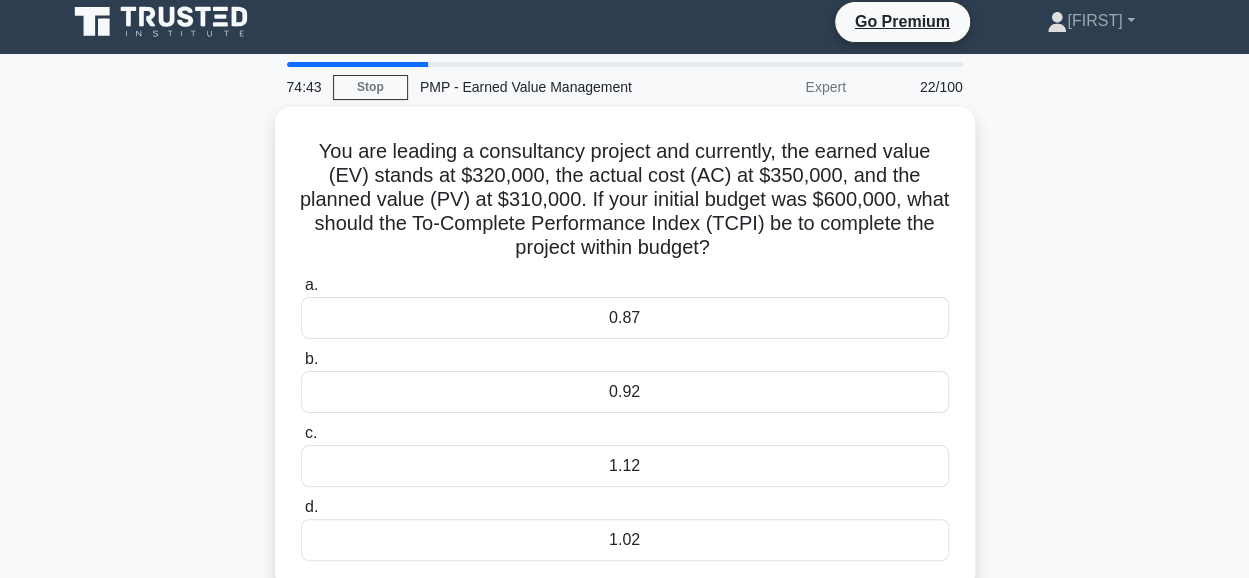 scroll, scrollTop: 0, scrollLeft: 0, axis: both 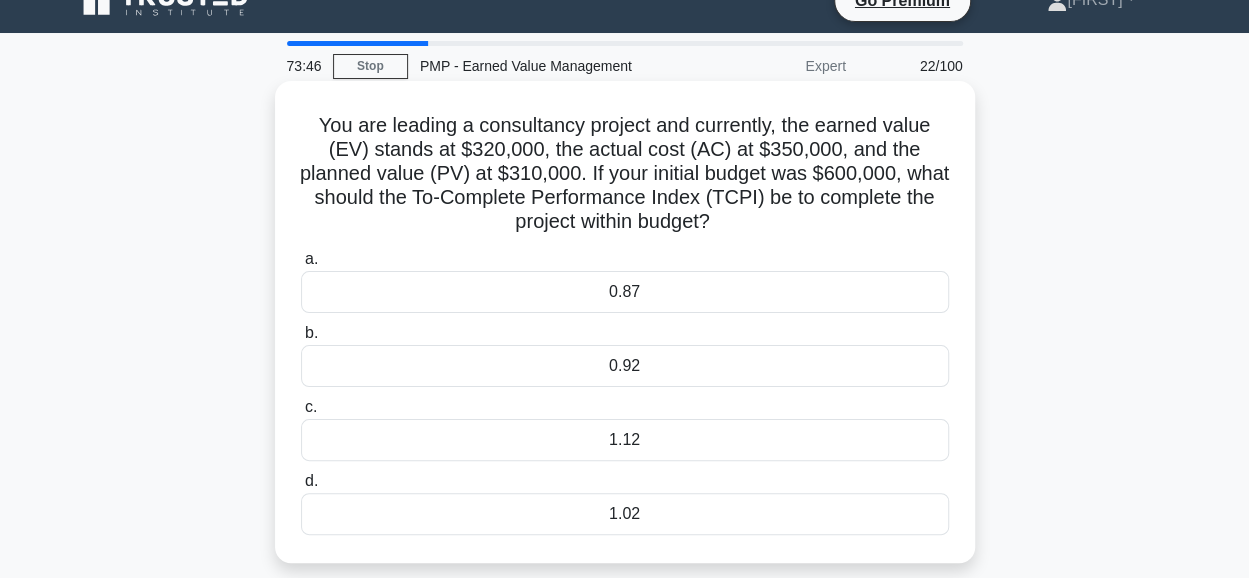 click on "1.12" at bounding box center [625, 440] 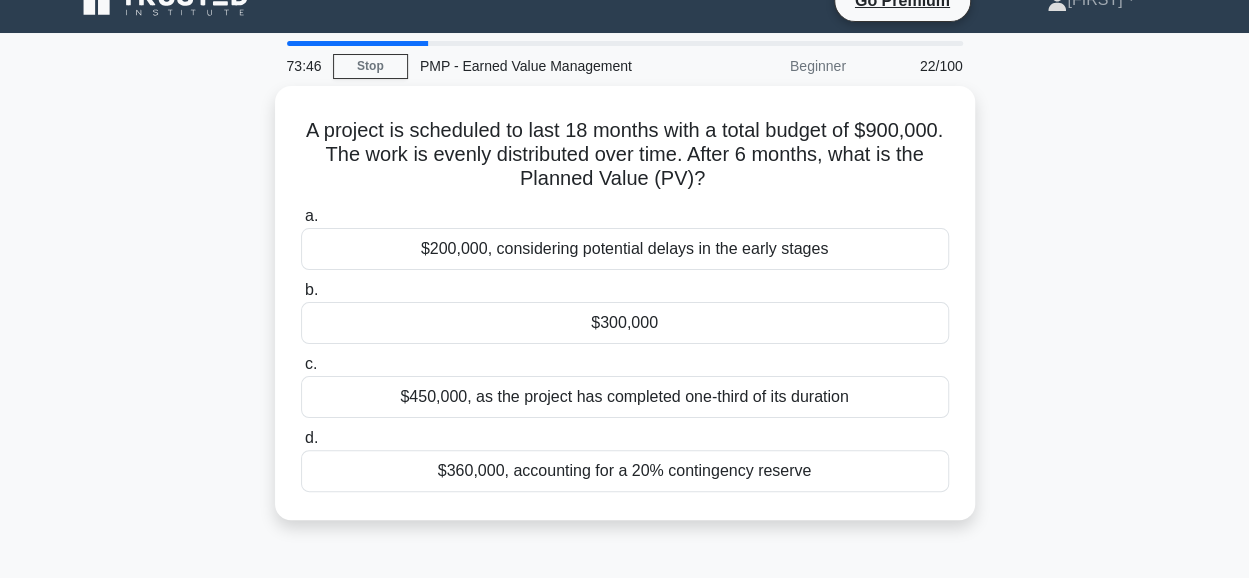 scroll, scrollTop: 0, scrollLeft: 0, axis: both 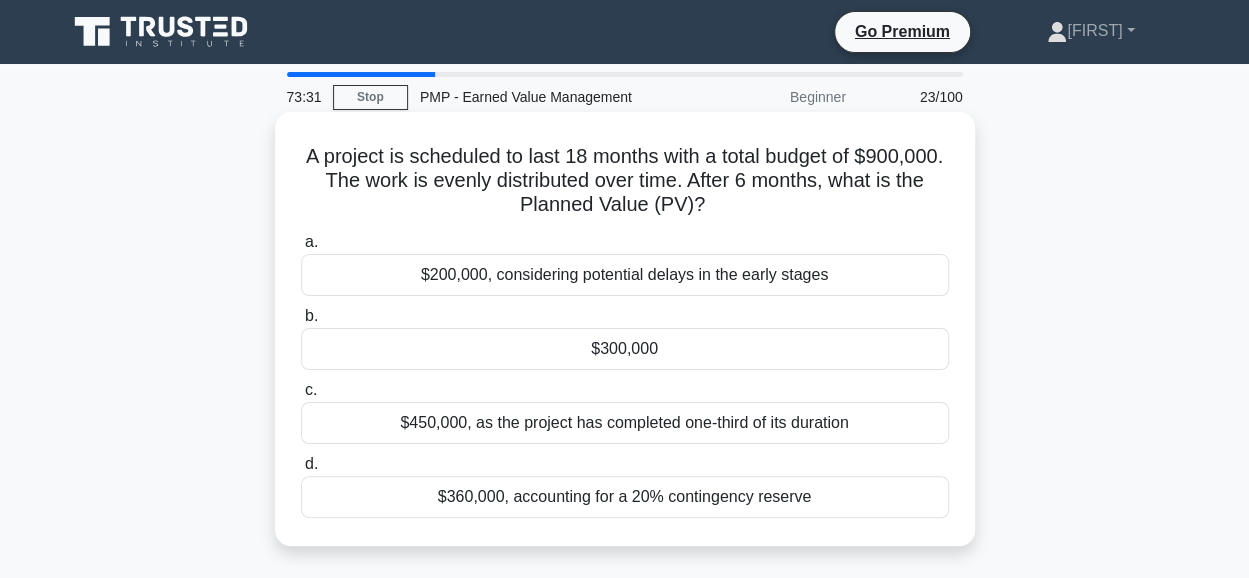 click on "$300,000" at bounding box center [625, 349] 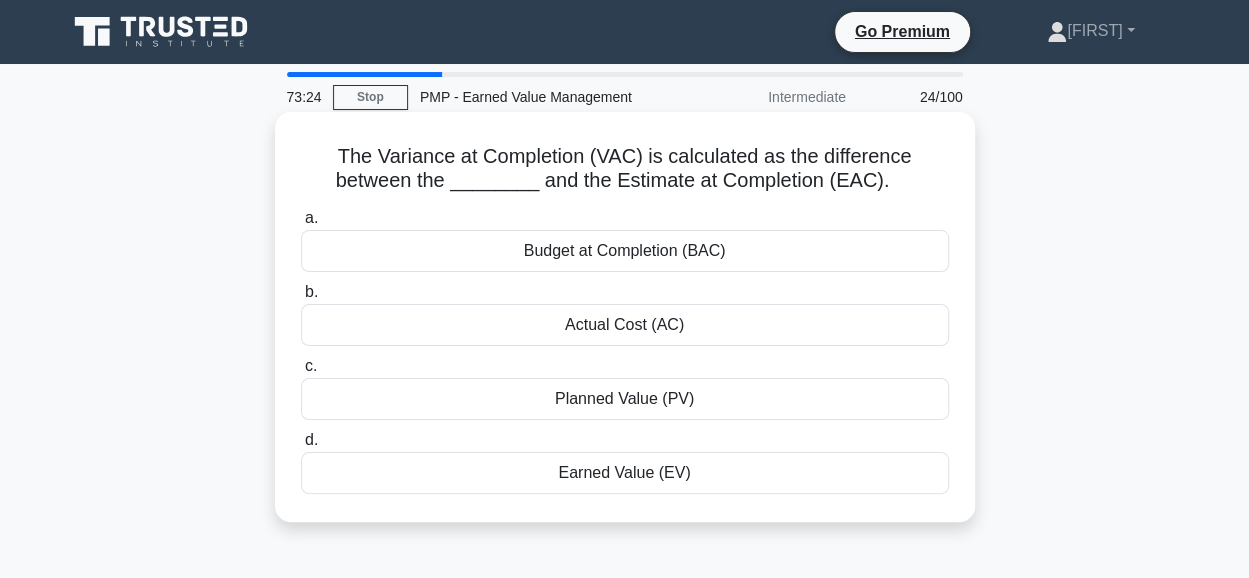 click on "Budget at Completion (BAC)" at bounding box center [625, 251] 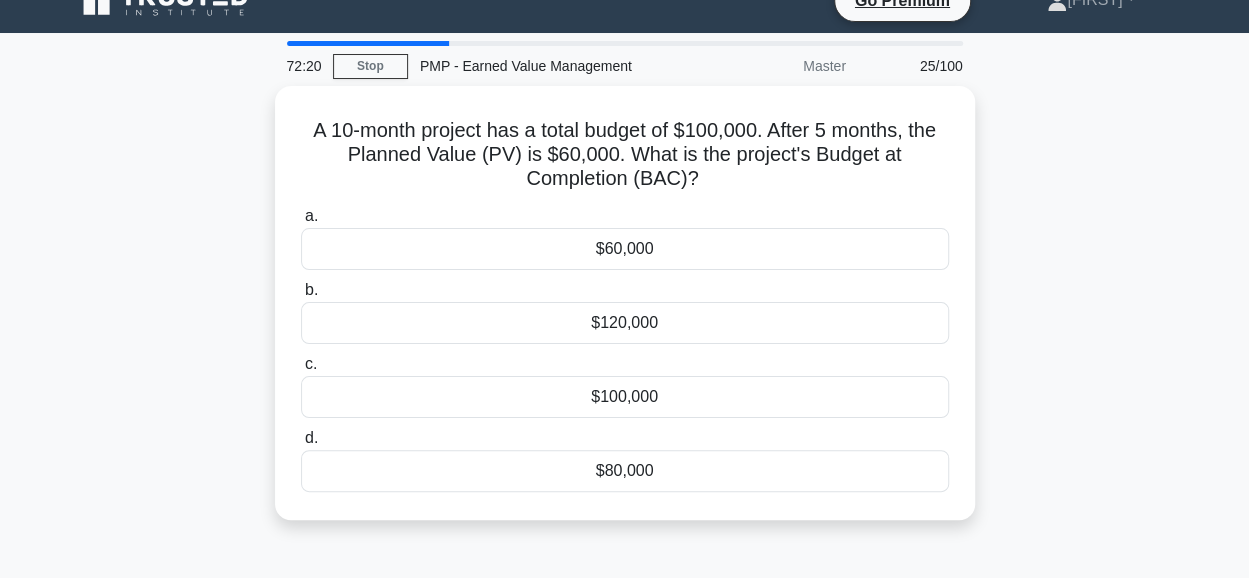scroll, scrollTop: 35, scrollLeft: 0, axis: vertical 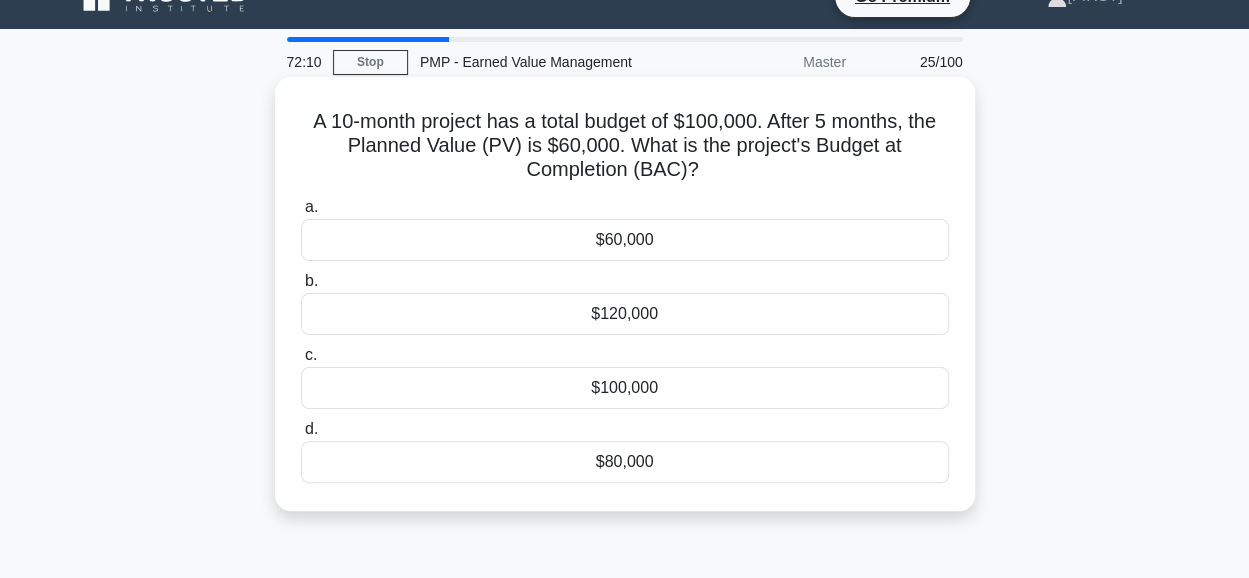 click on "$120,000" at bounding box center [625, 314] 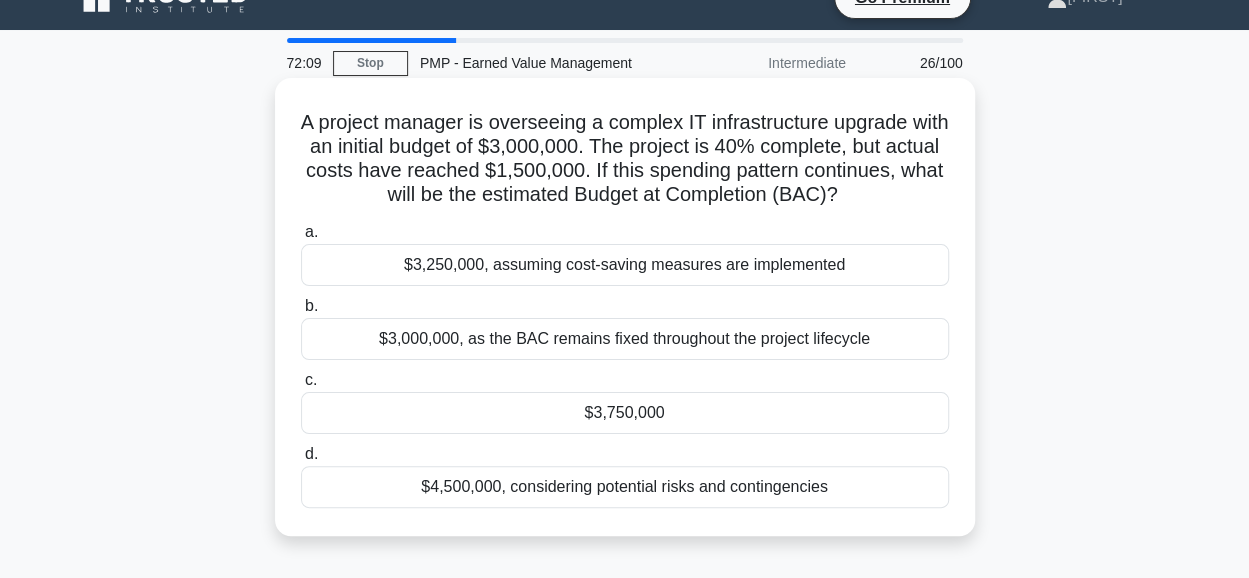 scroll, scrollTop: 0, scrollLeft: 0, axis: both 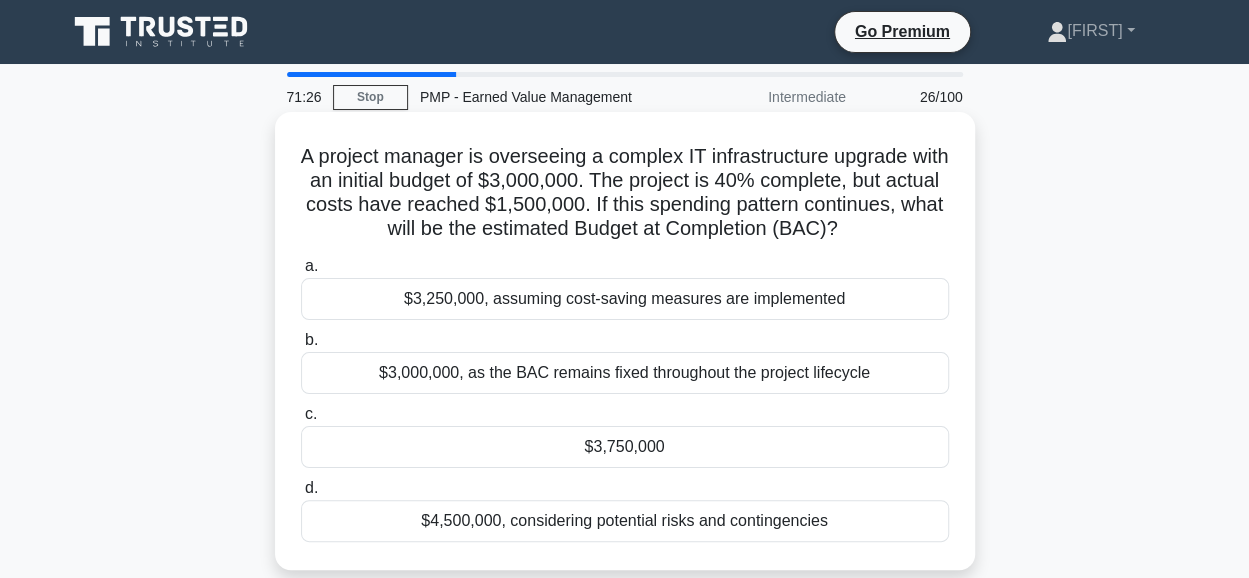 click on "$3,750,000" at bounding box center [625, 447] 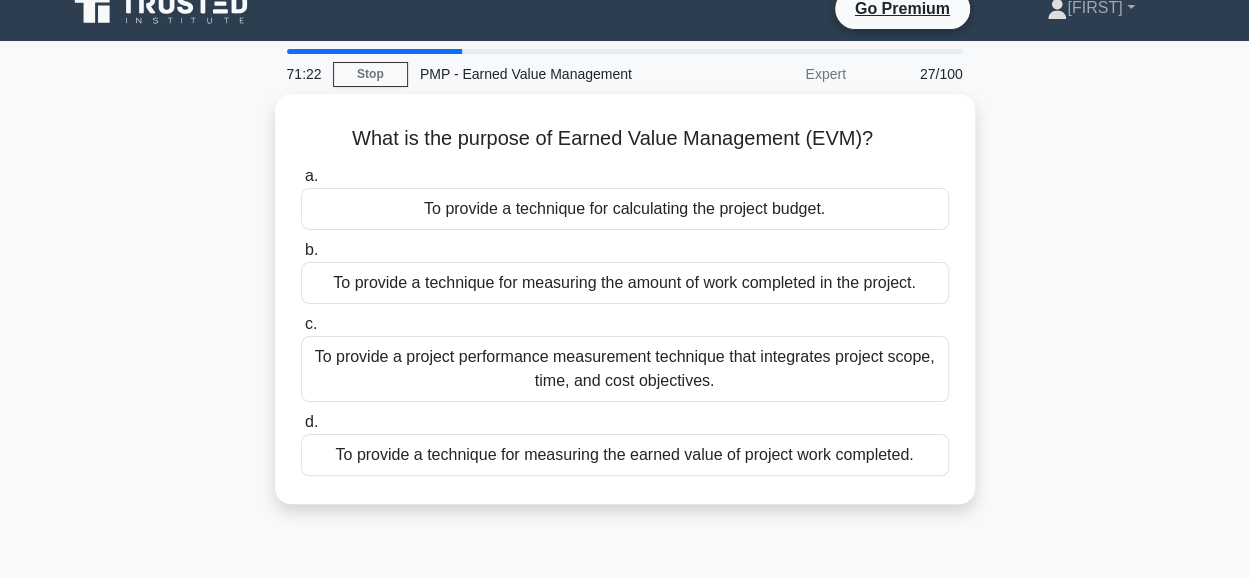 scroll, scrollTop: 24, scrollLeft: 0, axis: vertical 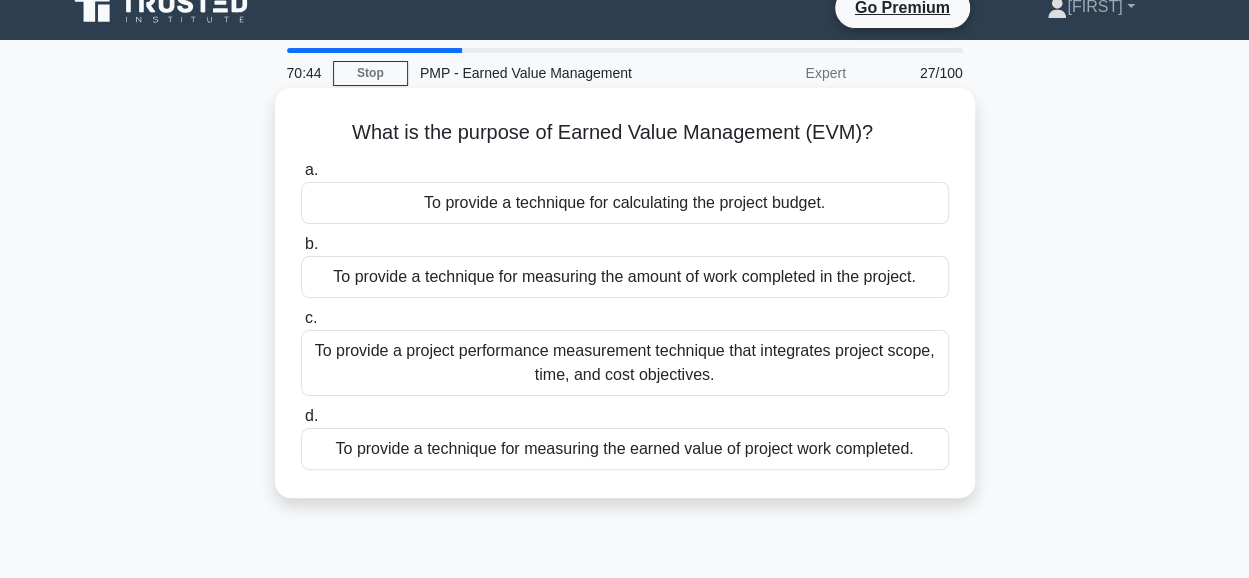 click on "To provide a project performance measurement technique that integrates project scope, time, and cost objectives." at bounding box center [625, 363] 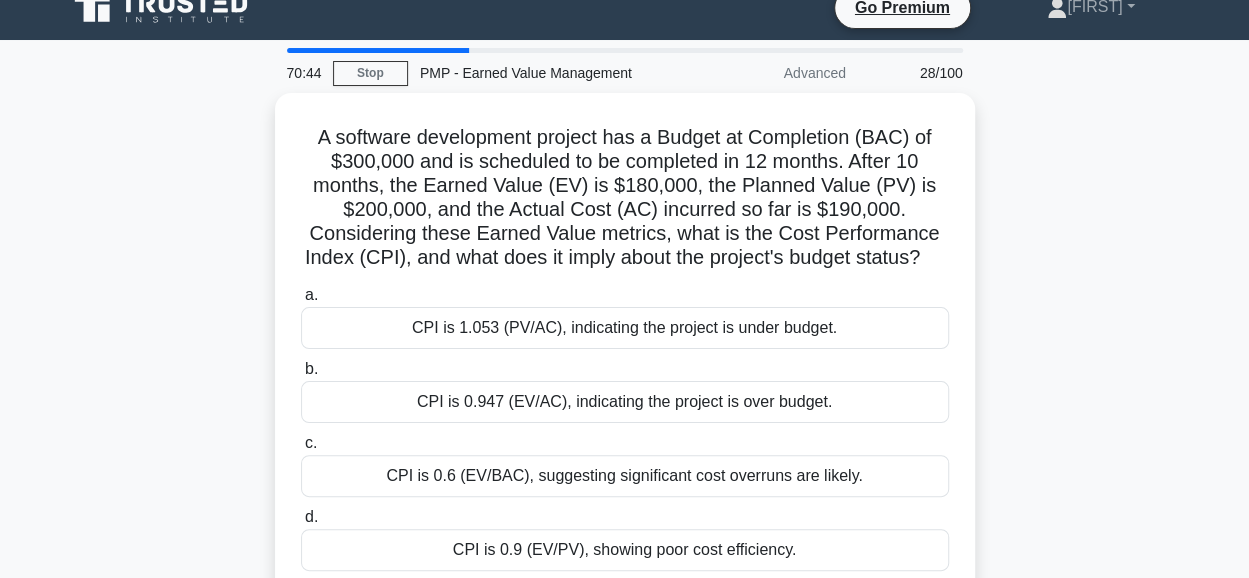 scroll, scrollTop: 0, scrollLeft: 0, axis: both 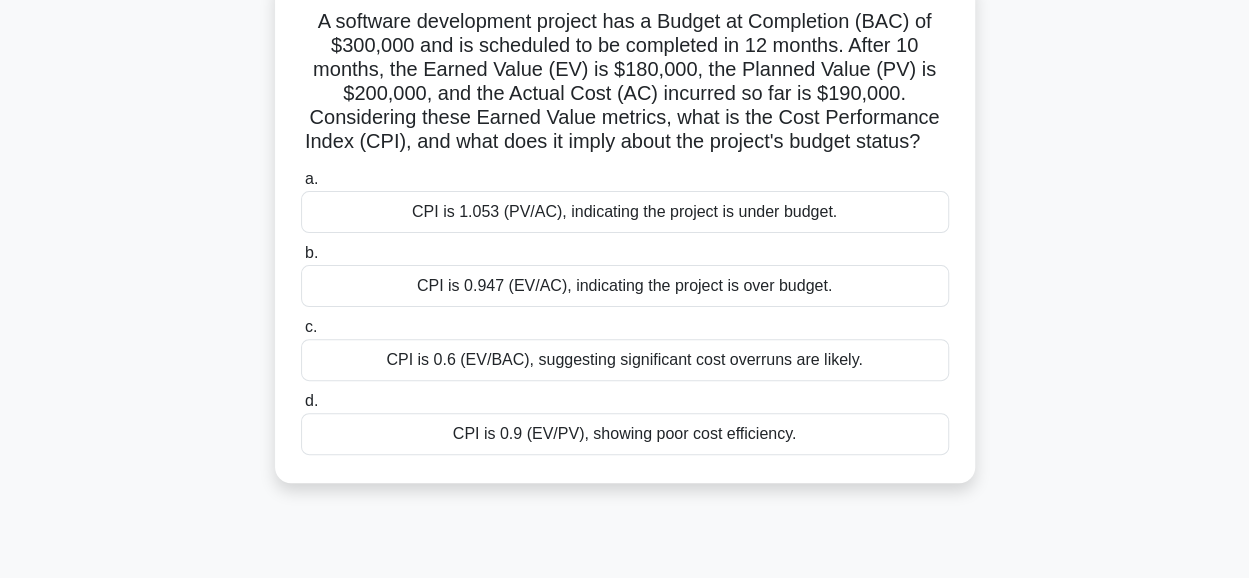 click on "CPI is 0.947 (EV/AC), indicating the project is over budget." at bounding box center [625, 286] 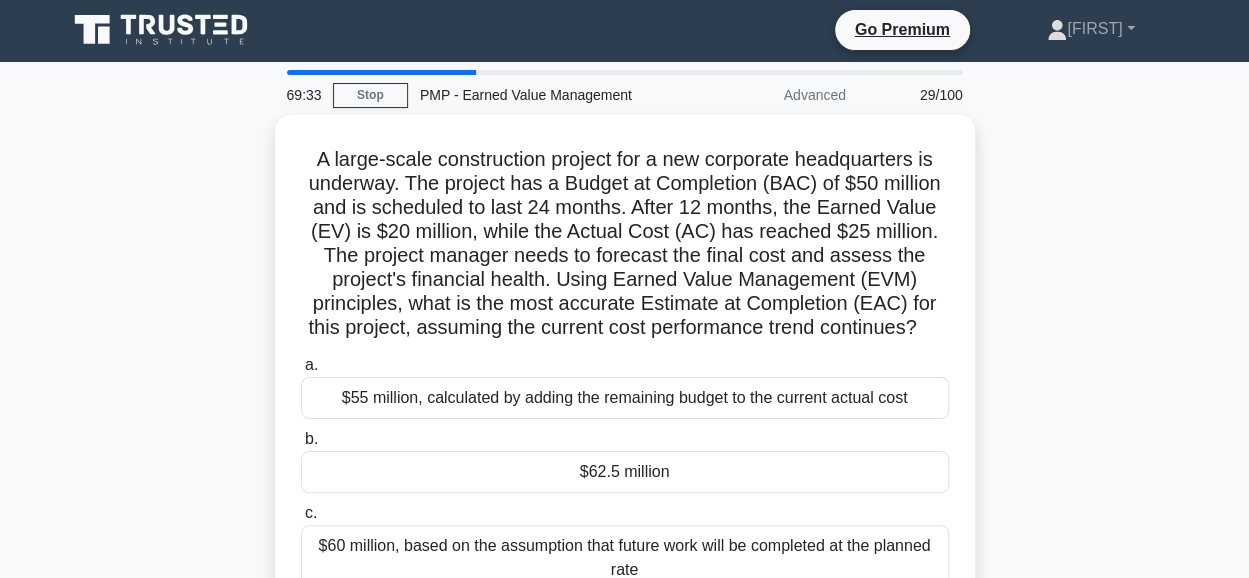 scroll, scrollTop: 0, scrollLeft: 0, axis: both 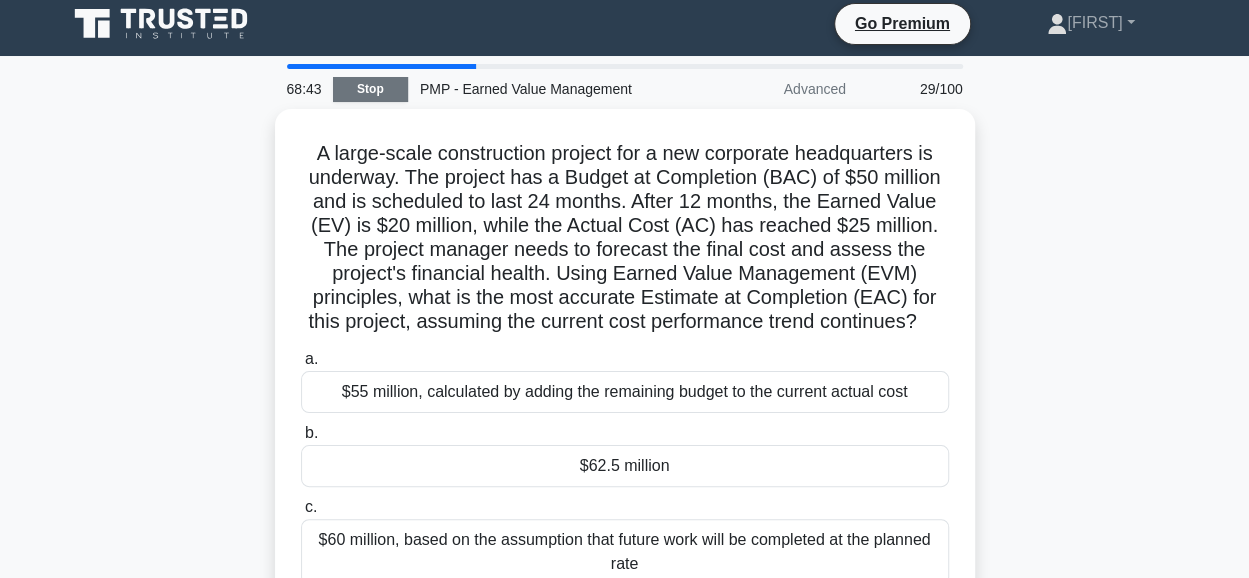 click on "Stop" at bounding box center [370, 89] 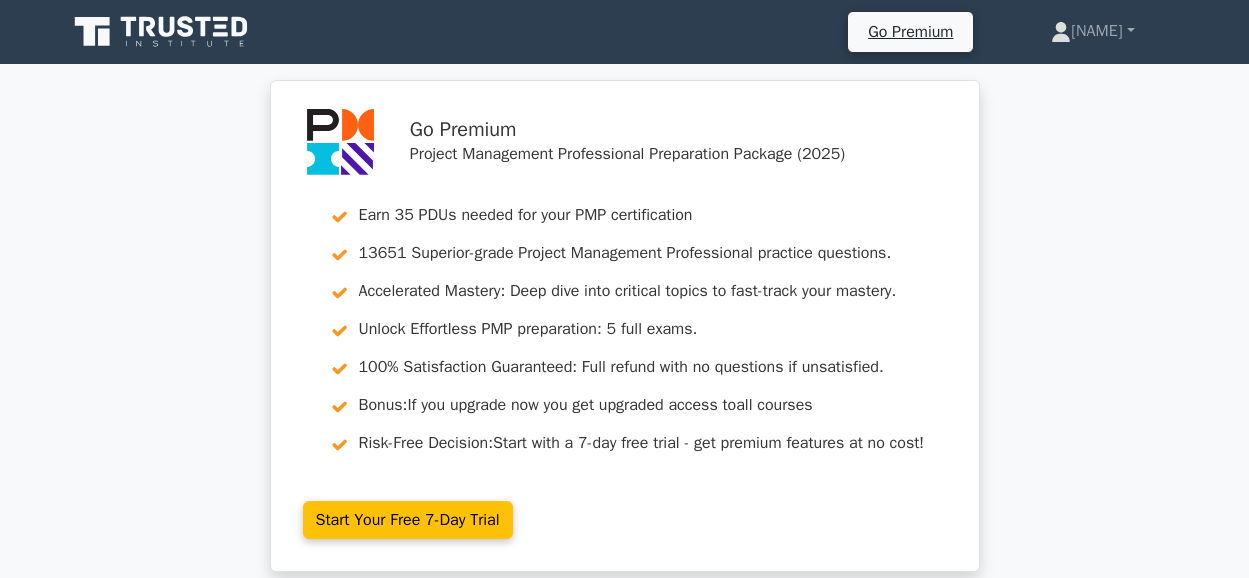 scroll, scrollTop: 0, scrollLeft: 0, axis: both 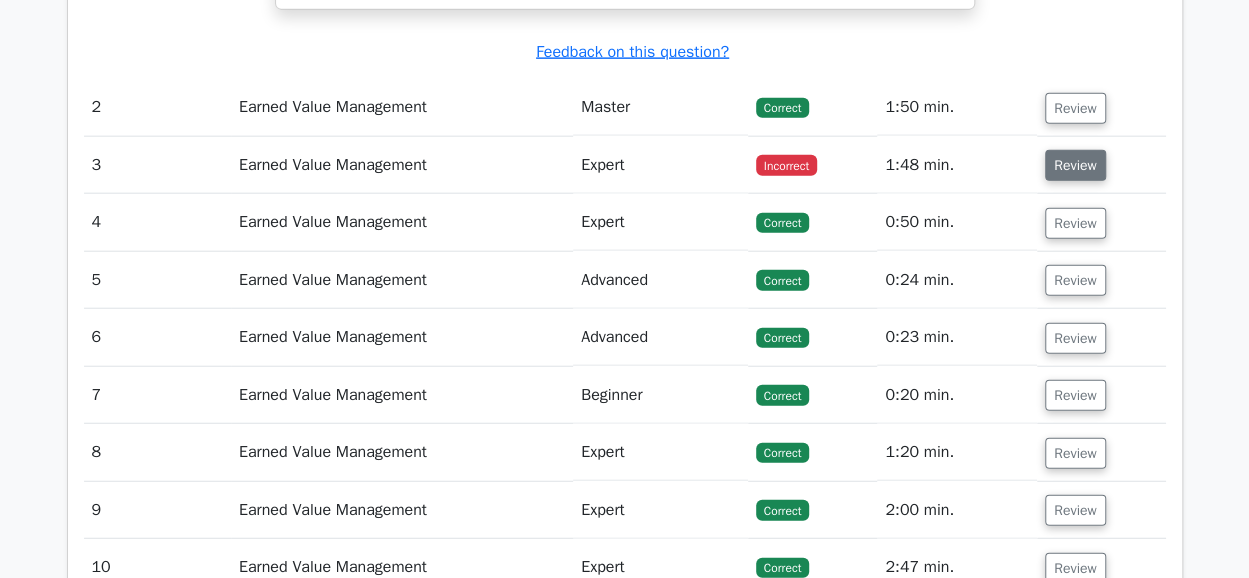 click on "Review" at bounding box center [1075, 165] 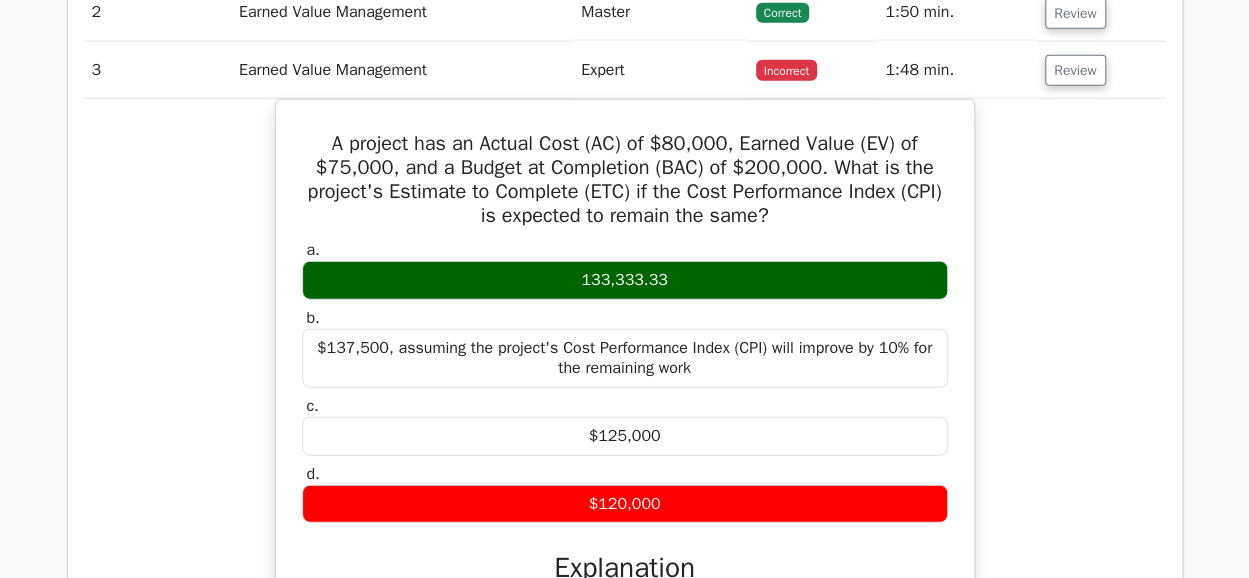 scroll, scrollTop: 2422, scrollLeft: 0, axis: vertical 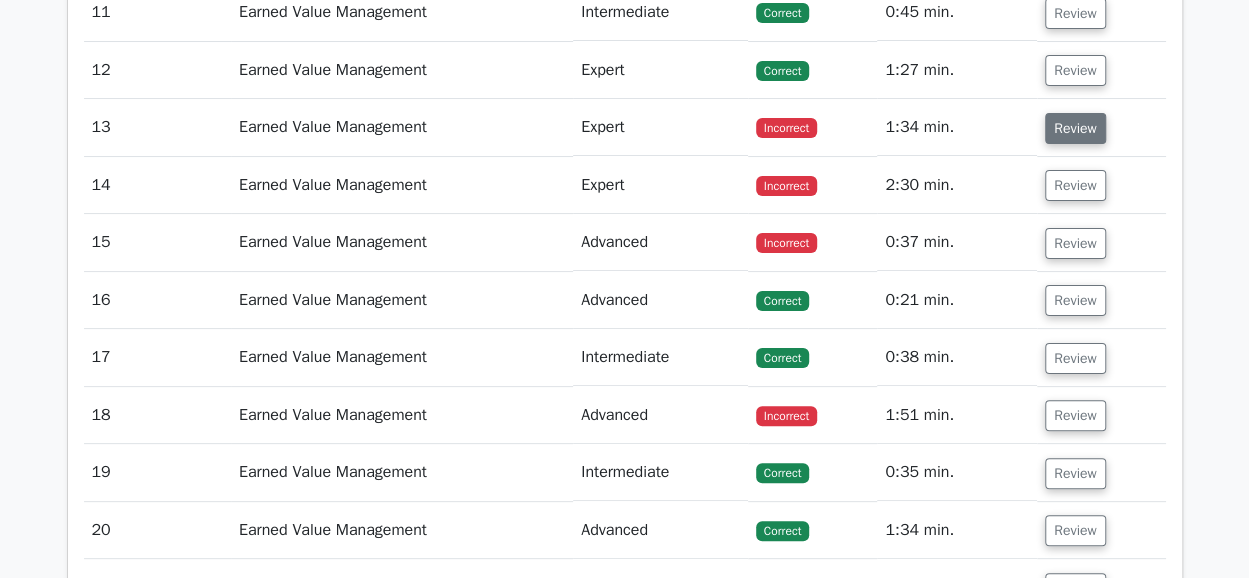 click on "Review" at bounding box center [1075, 128] 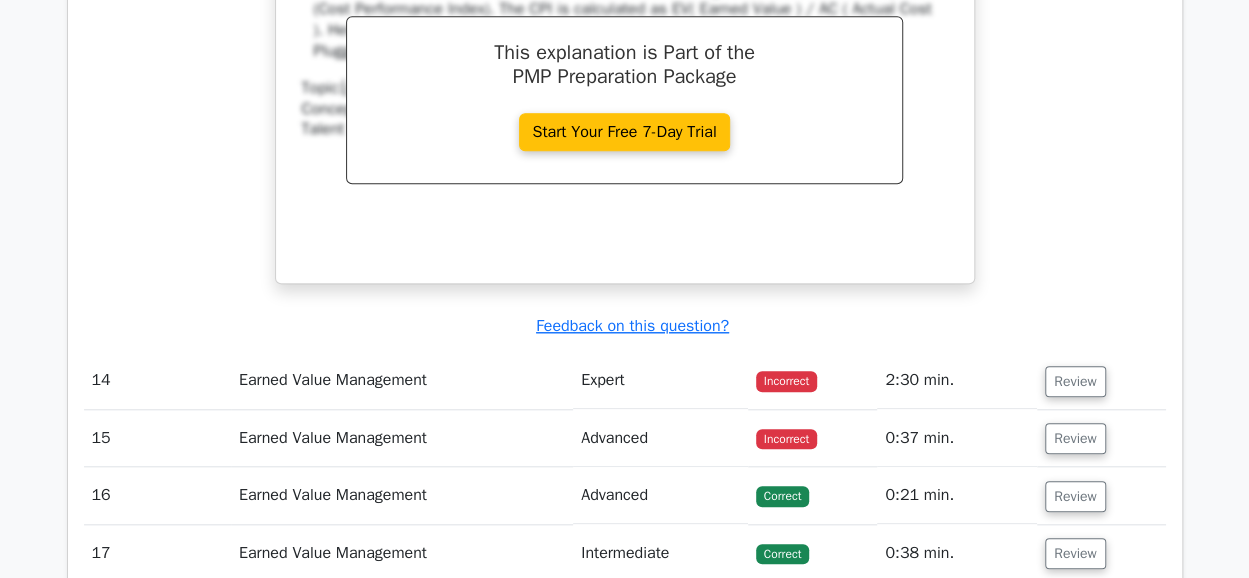 scroll, scrollTop: 4504, scrollLeft: 0, axis: vertical 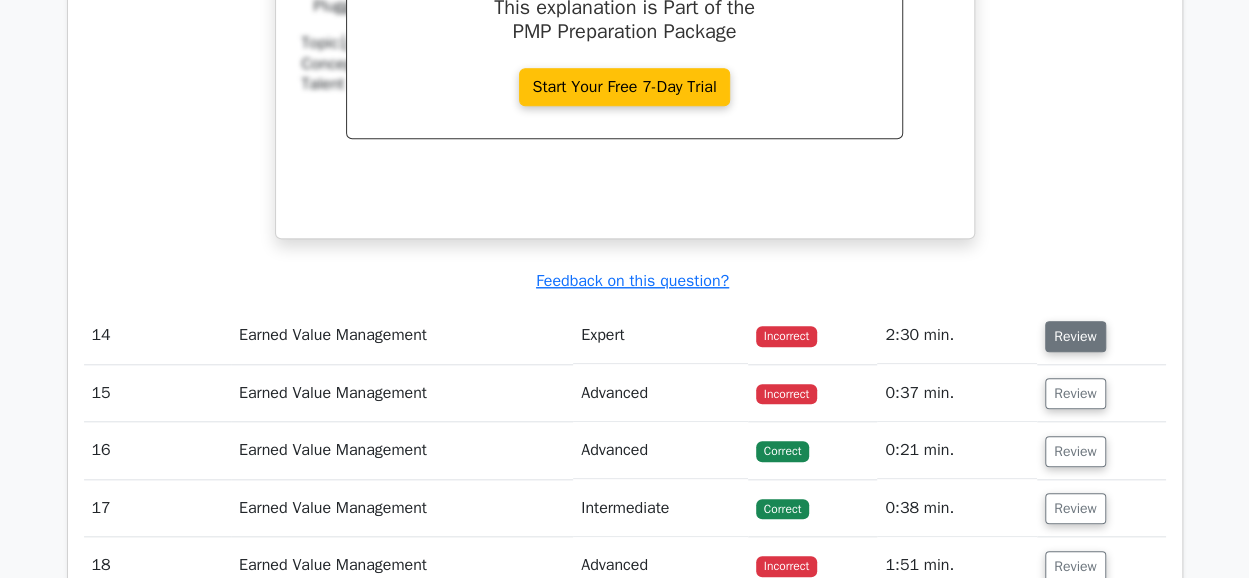 click on "Review" at bounding box center [1075, 336] 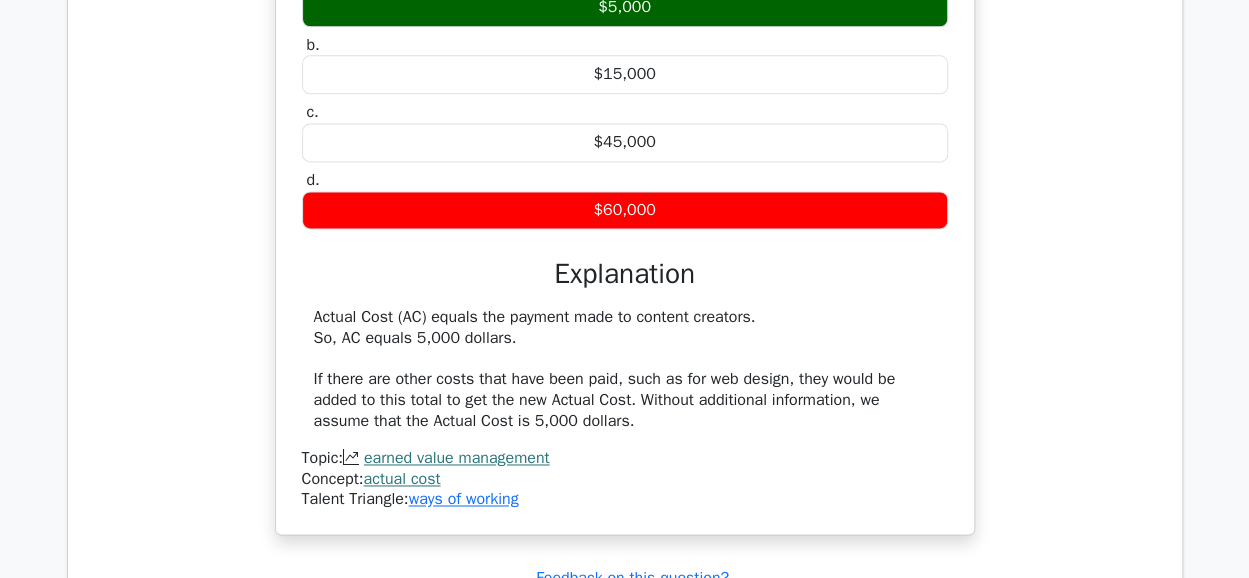 scroll, scrollTop: 5077, scrollLeft: 0, axis: vertical 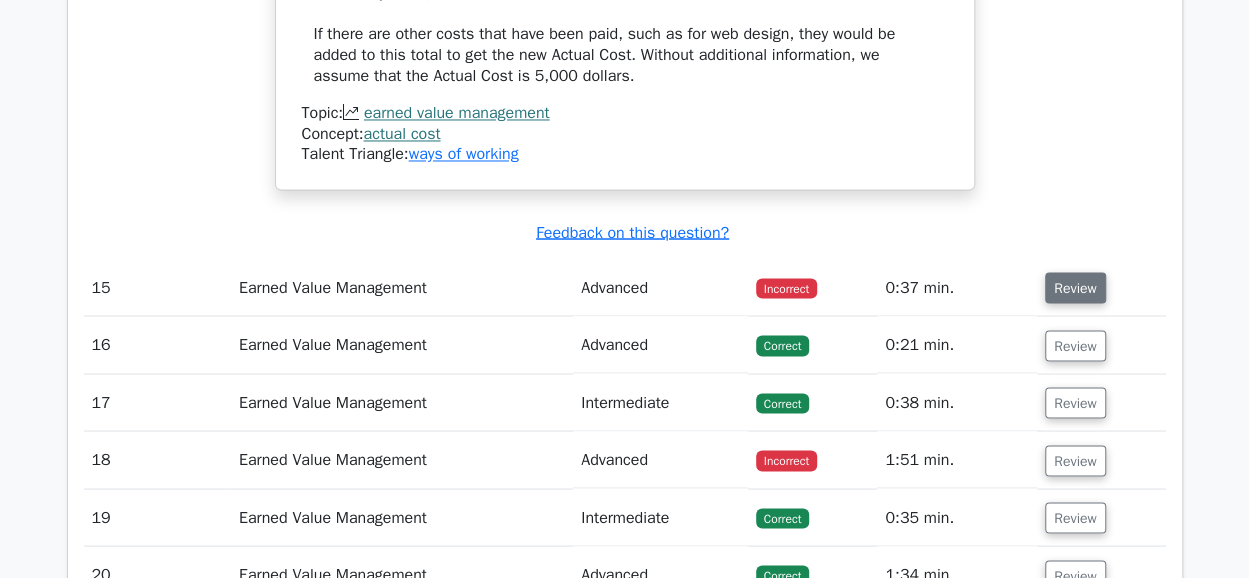 click on "Review" at bounding box center (1075, 287) 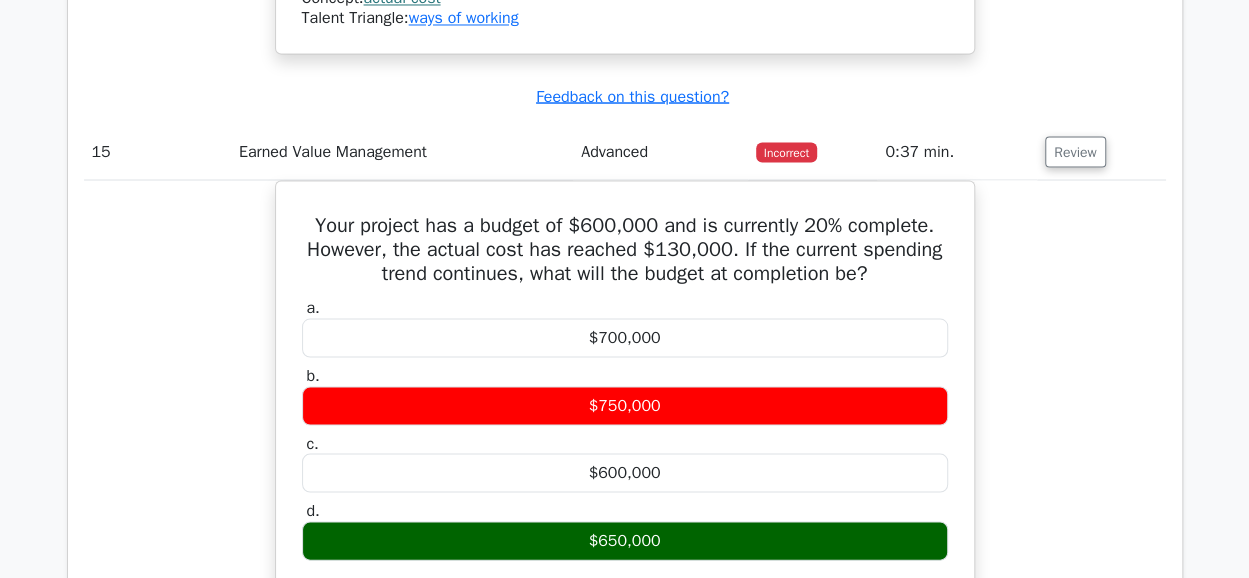 scroll, scrollTop: 5548, scrollLeft: 0, axis: vertical 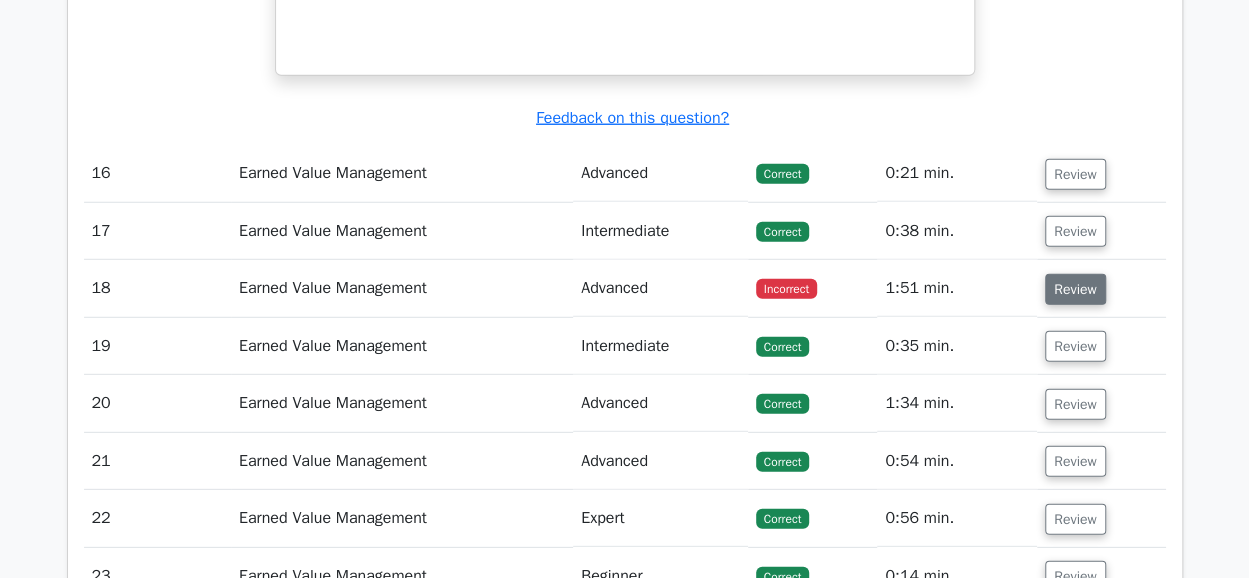 click on "Review" at bounding box center [1075, 289] 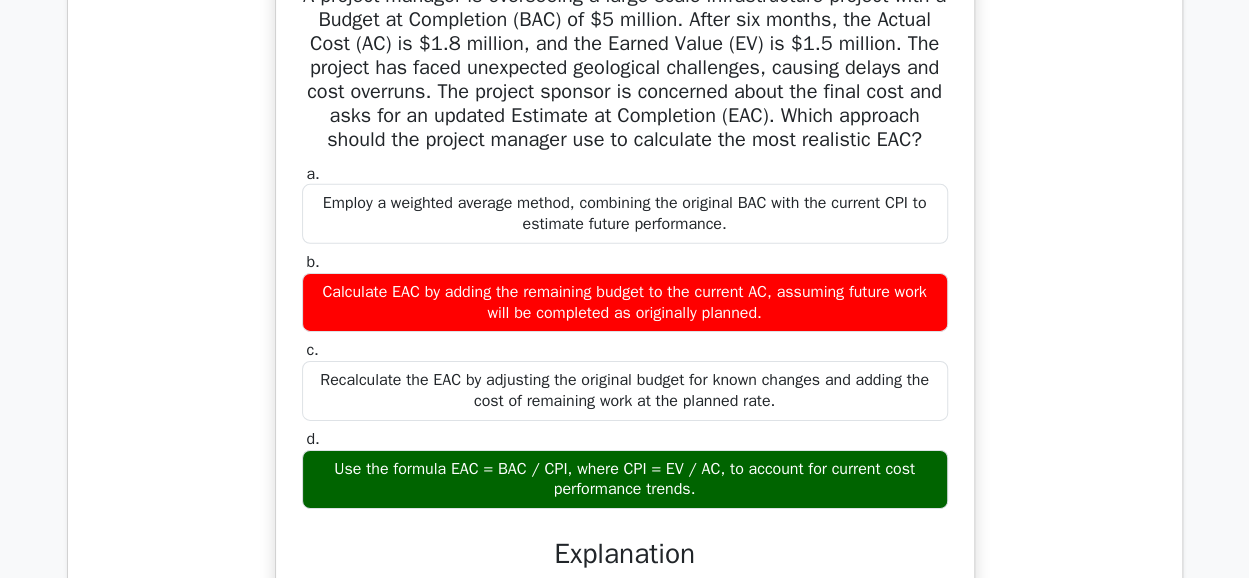 scroll, scrollTop: 6810, scrollLeft: 0, axis: vertical 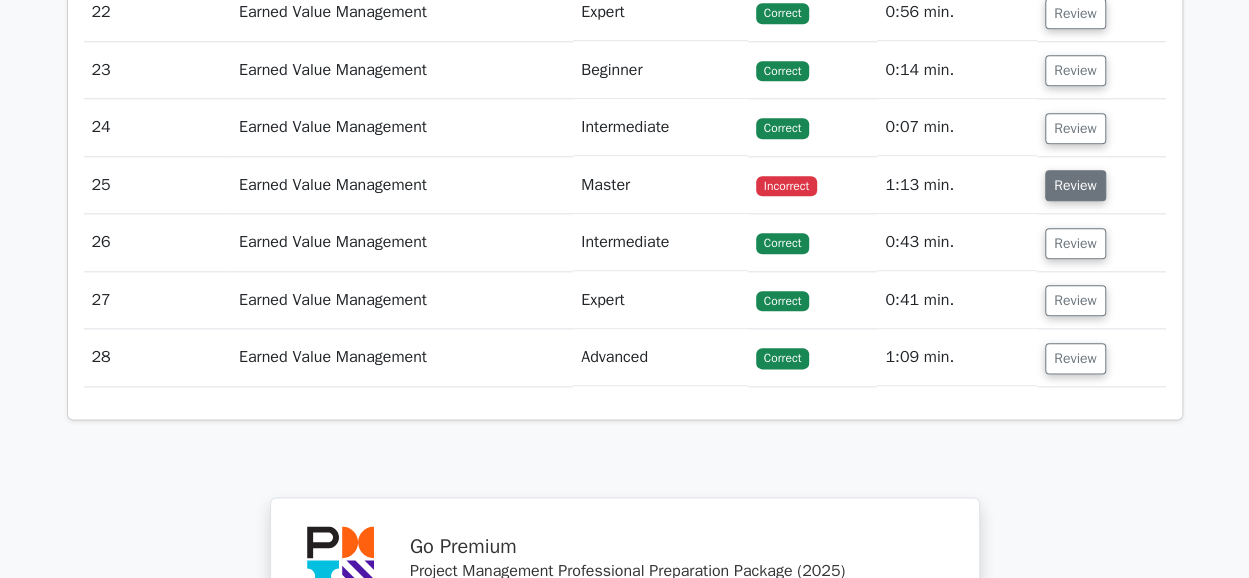 click on "Review" at bounding box center [1075, 185] 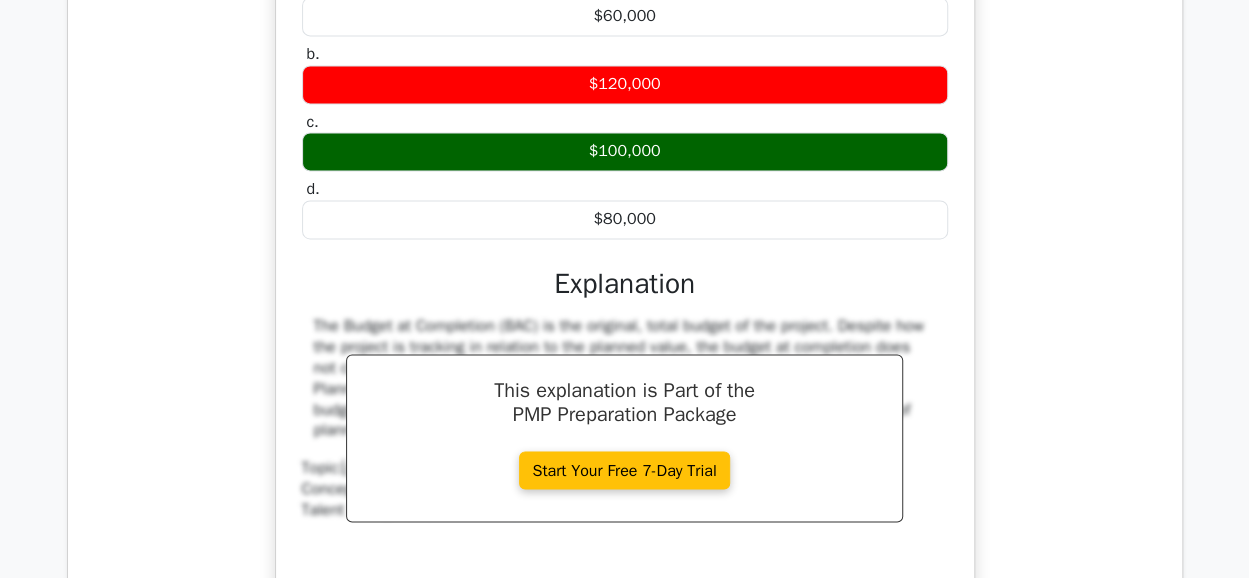 scroll, scrollTop: 8936, scrollLeft: 0, axis: vertical 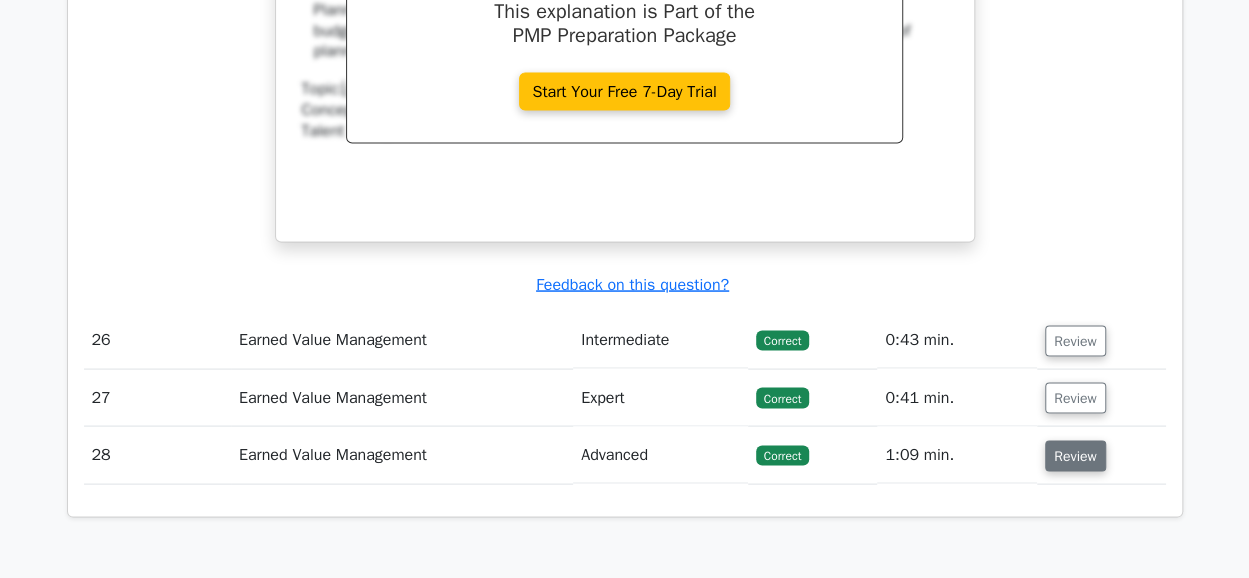 click on "Review" at bounding box center [1075, 455] 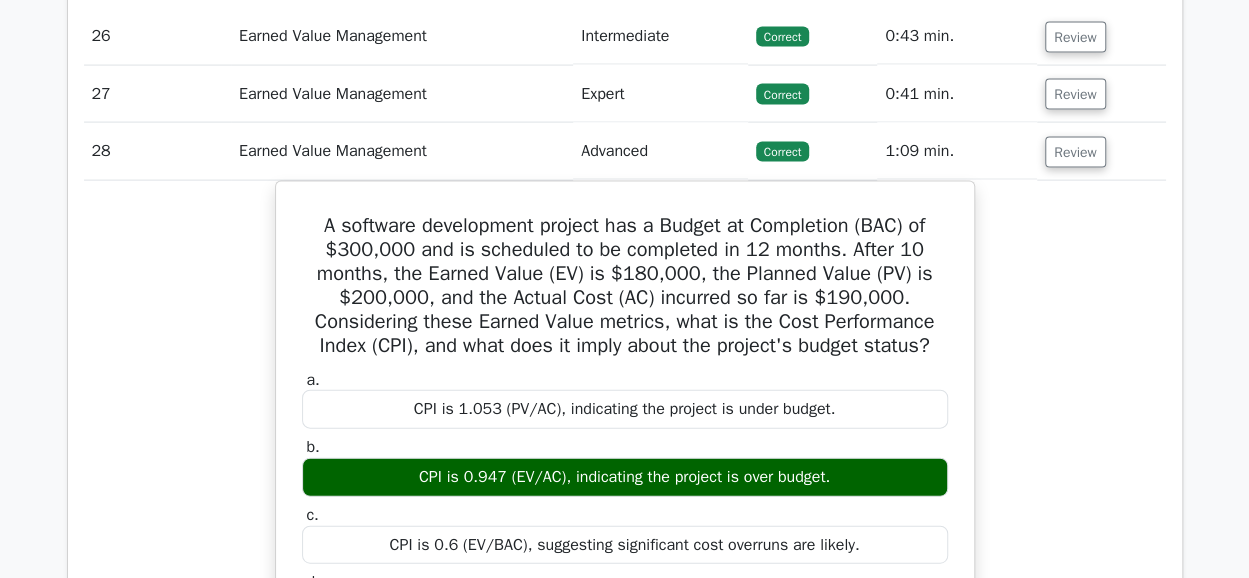 scroll, scrollTop: 9607, scrollLeft: 0, axis: vertical 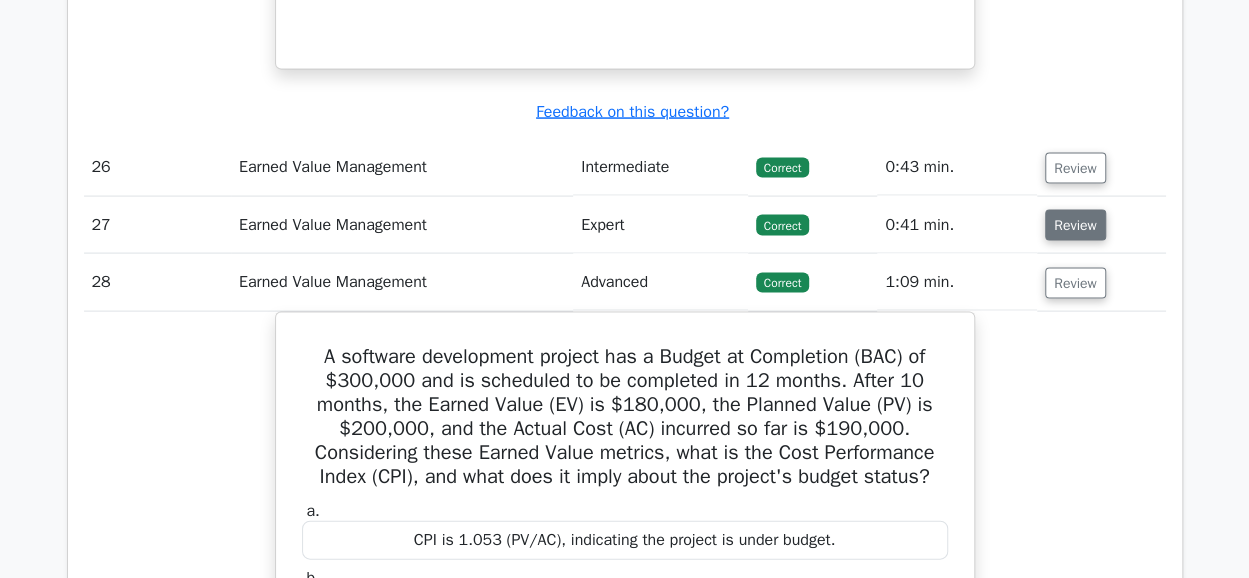 click on "Review" at bounding box center (1075, 225) 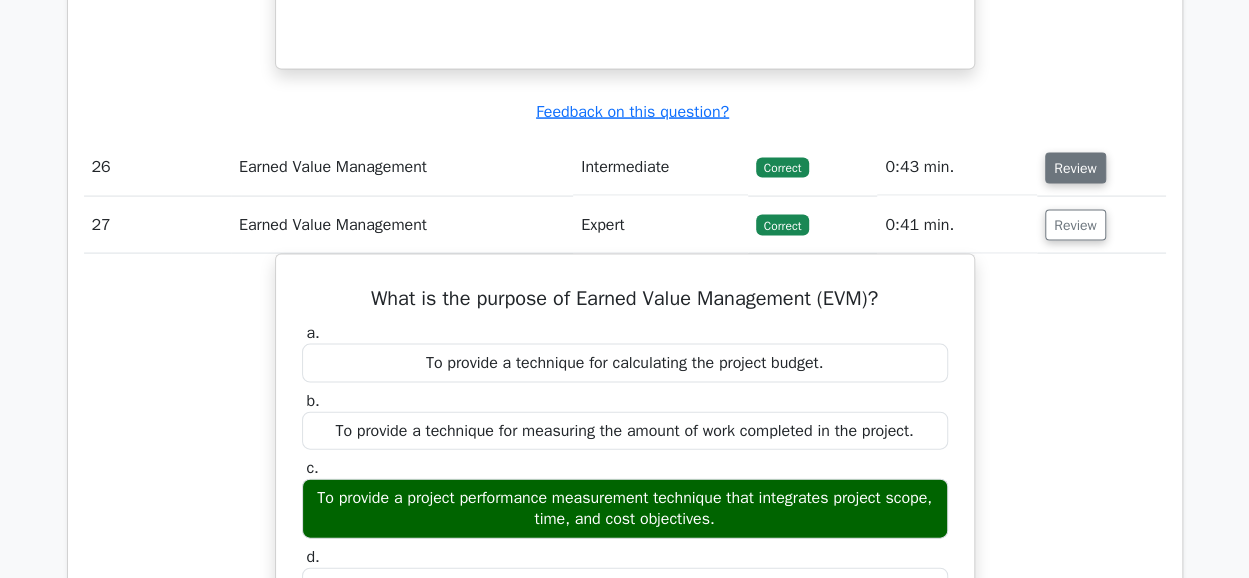 click on "Review" at bounding box center [1075, 168] 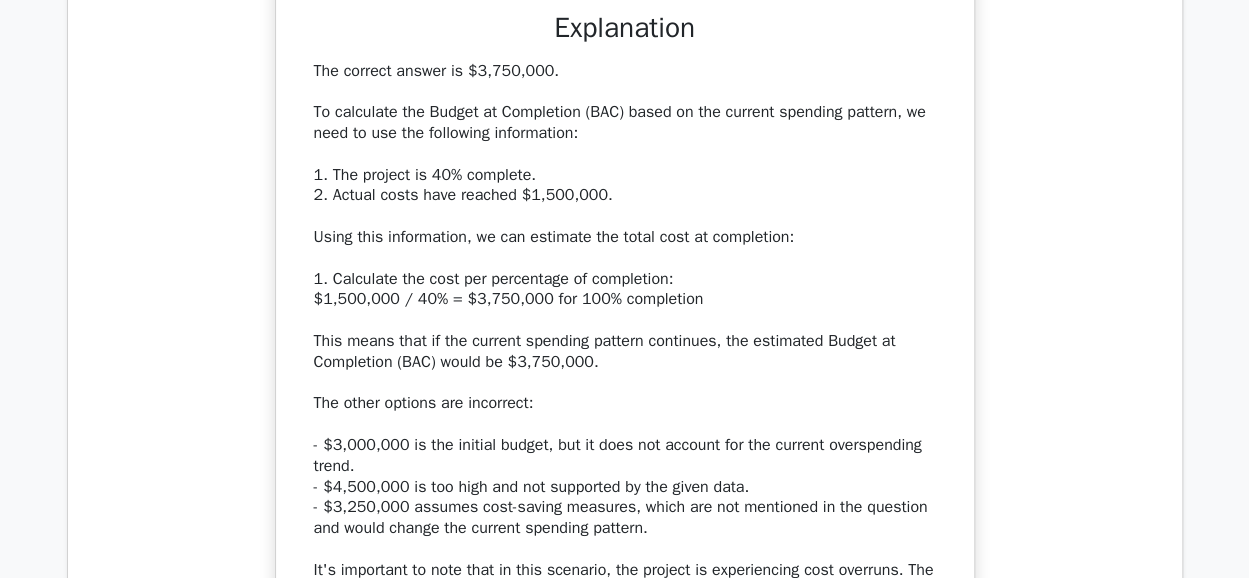 scroll, scrollTop: 10082, scrollLeft: 0, axis: vertical 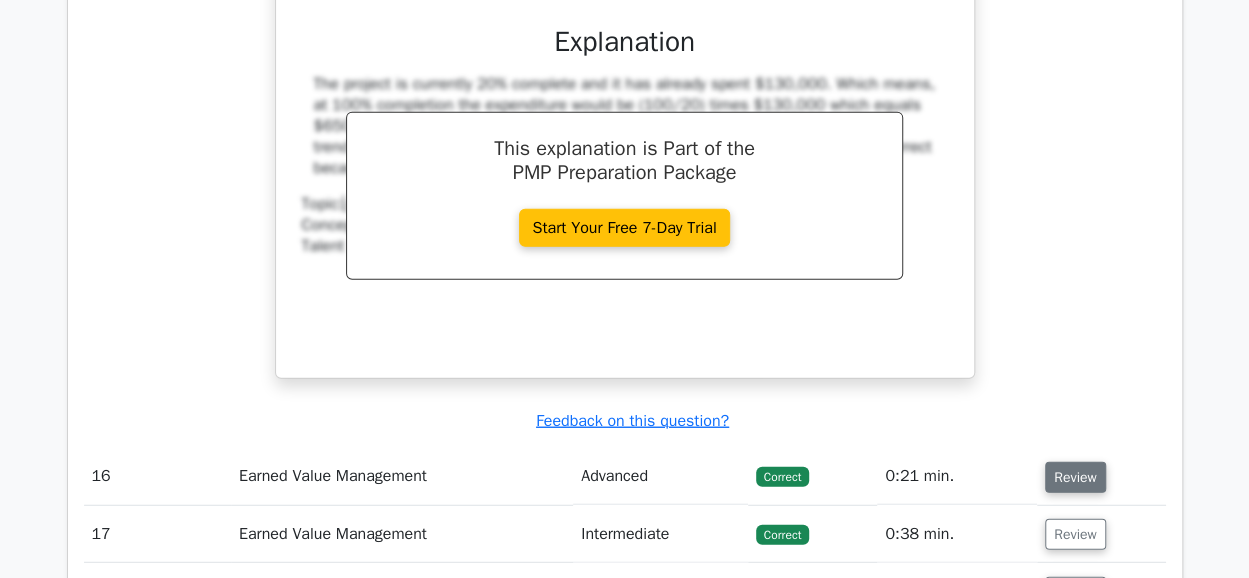 click on "Review" at bounding box center (1075, 477) 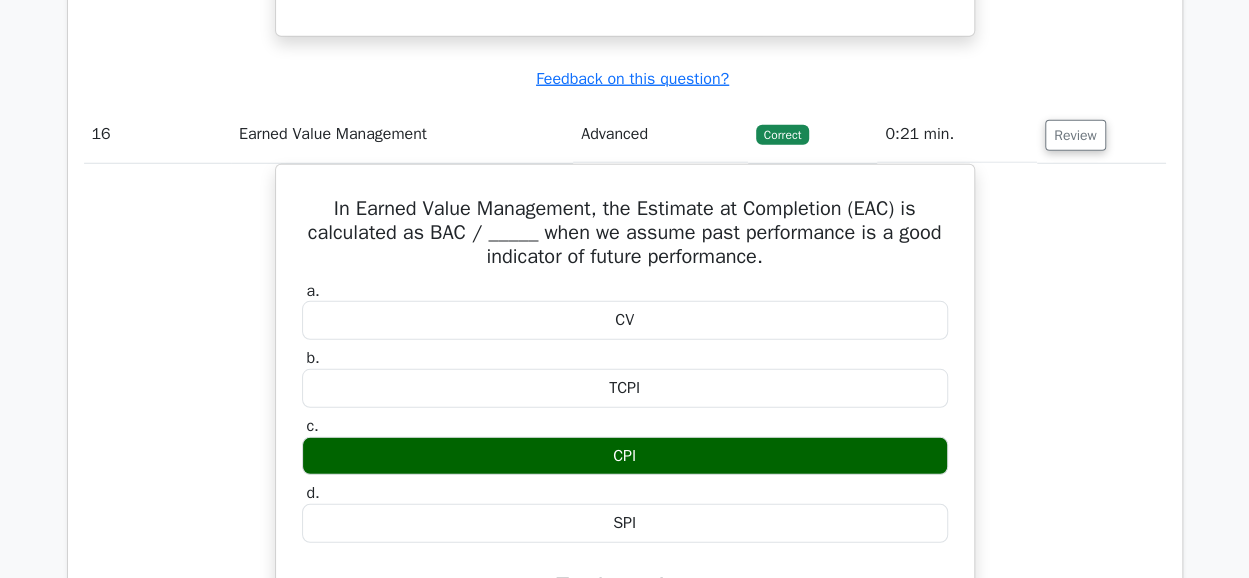 scroll, scrollTop: 6460, scrollLeft: 0, axis: vertical 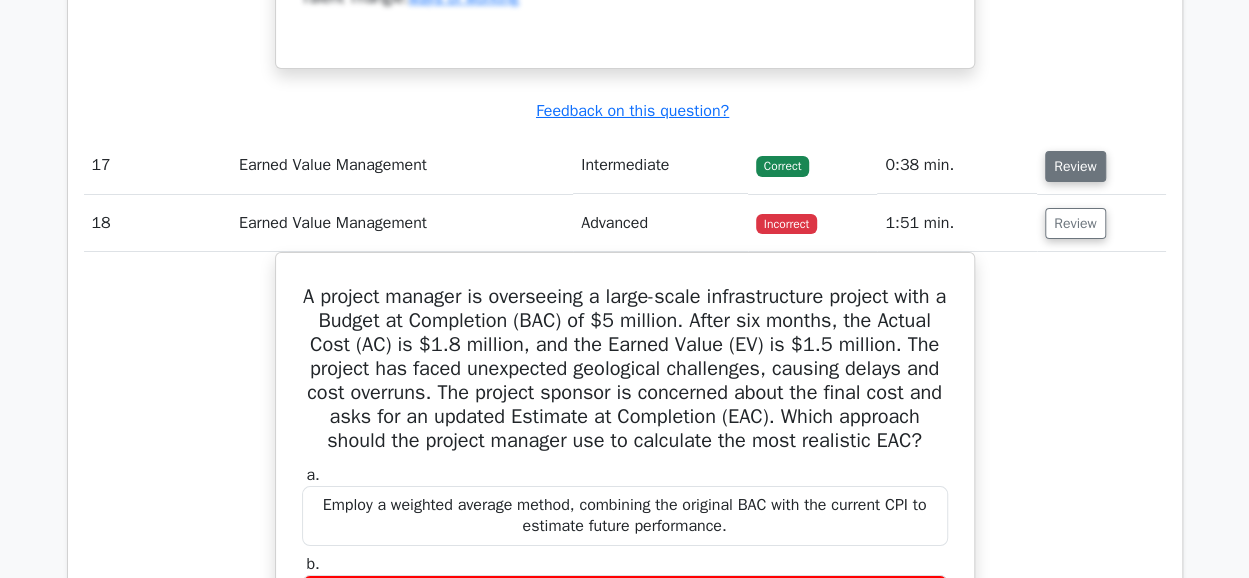 click on "Review" at bounding box center [1075, 166] 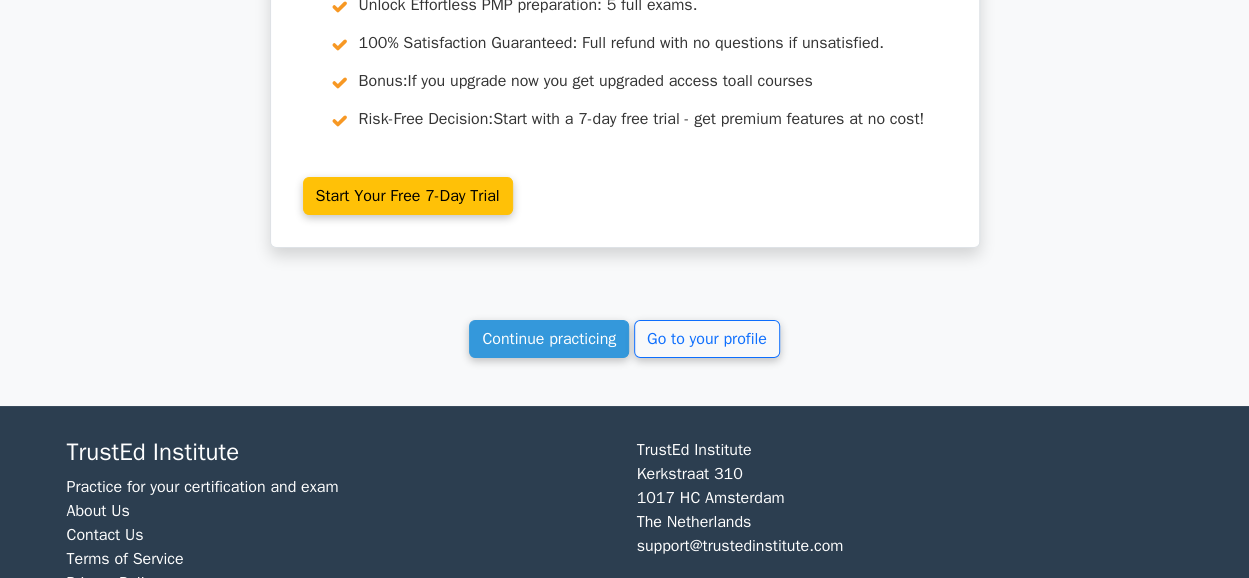 scroll, scrollTop: 14889, scrollLeft: 0, axis: vertical 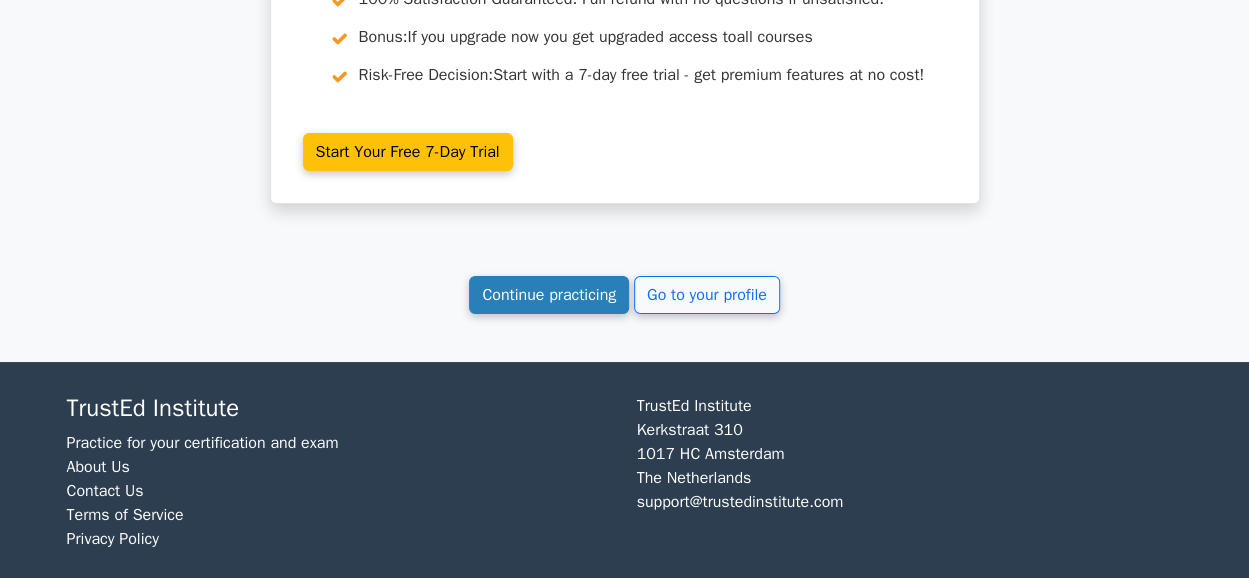 click on "Continue practicing" at bounding box center (549, 295) 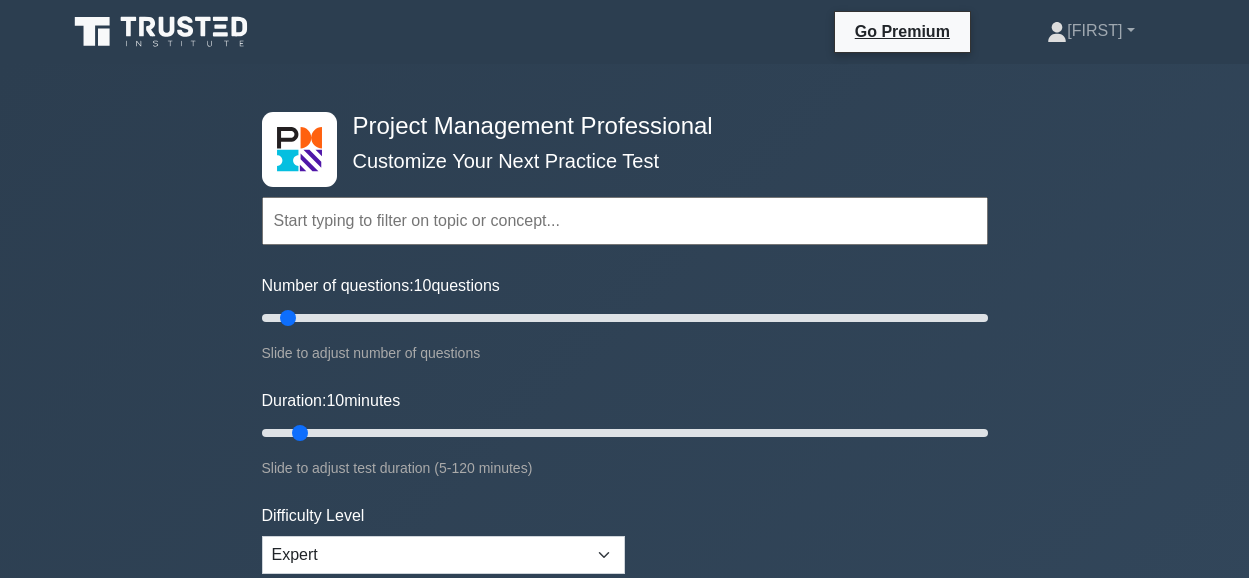 scroll, scrollTop: 0, scrollLeft: 0, axis: both 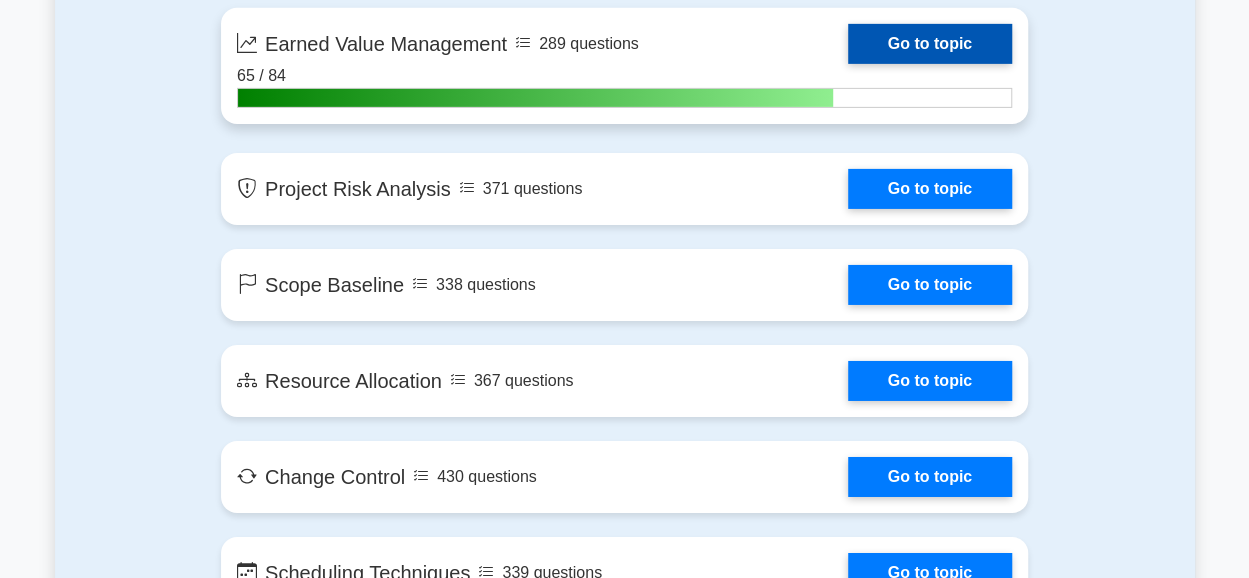 click on "Go to topic" at bounding box center (930, 44) 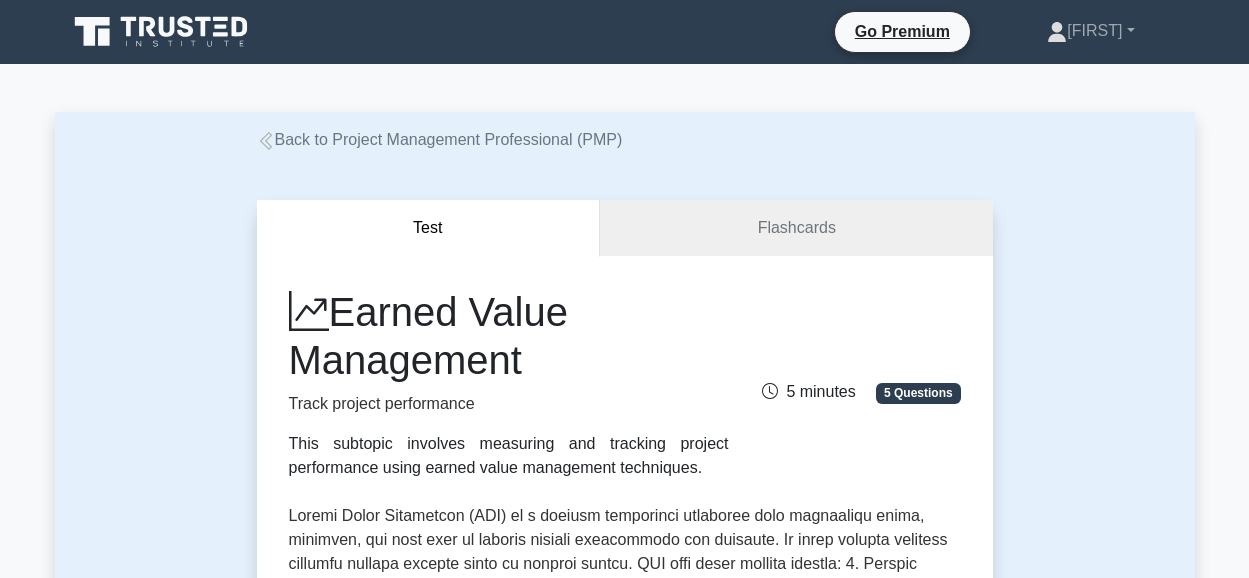 scroll, scrollTop: 0, scrollLeft: 0, axis: both 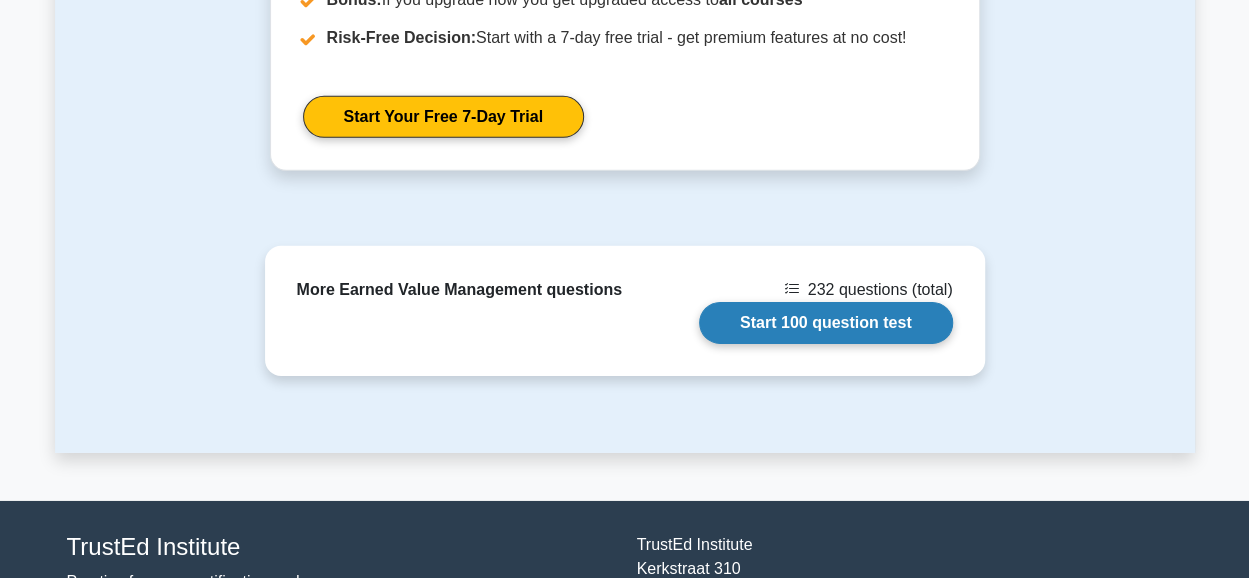 click on "Start 100 question test" at bounding box center (826, 323) 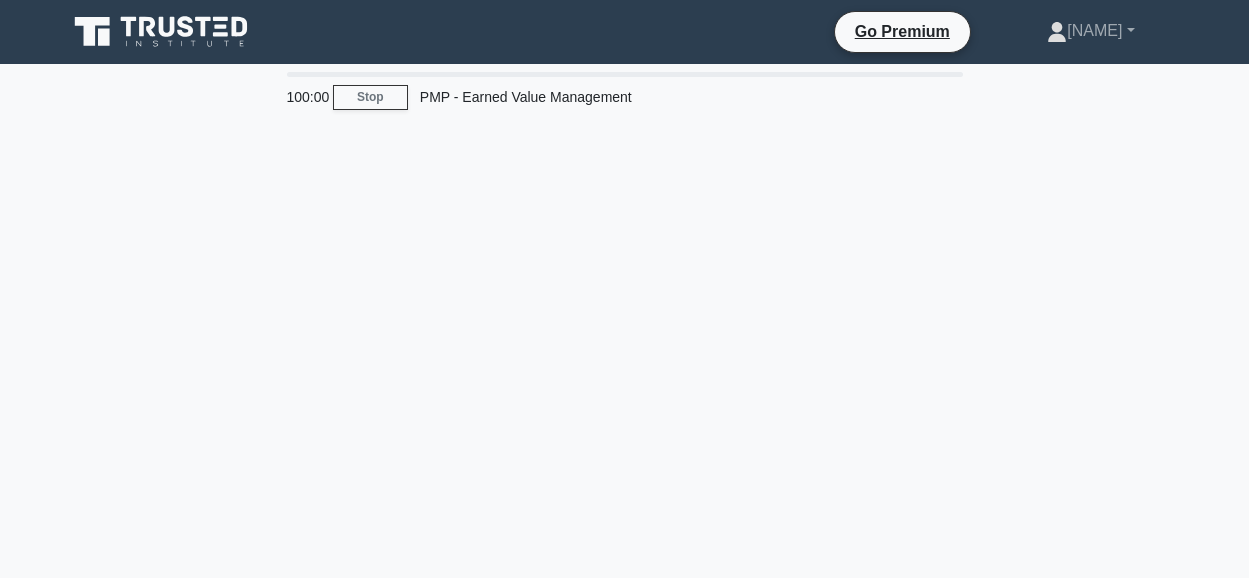 scroll, scrollTop: 0, scrollLeft: 0, axis: both 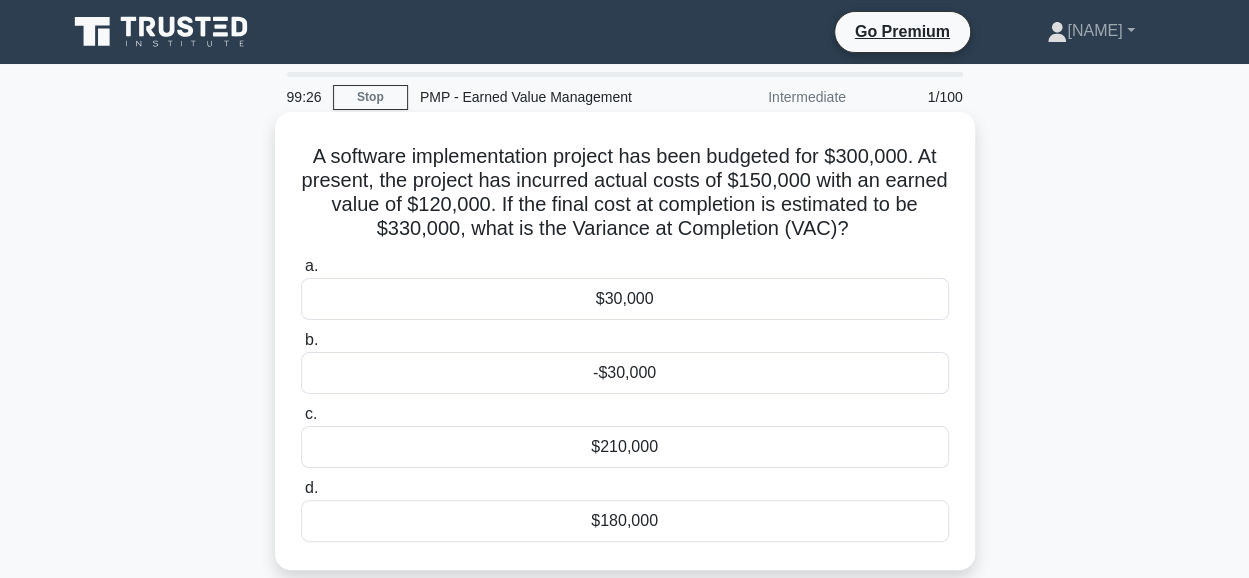 click on "-$30,000" at bounding box center [625, 373] 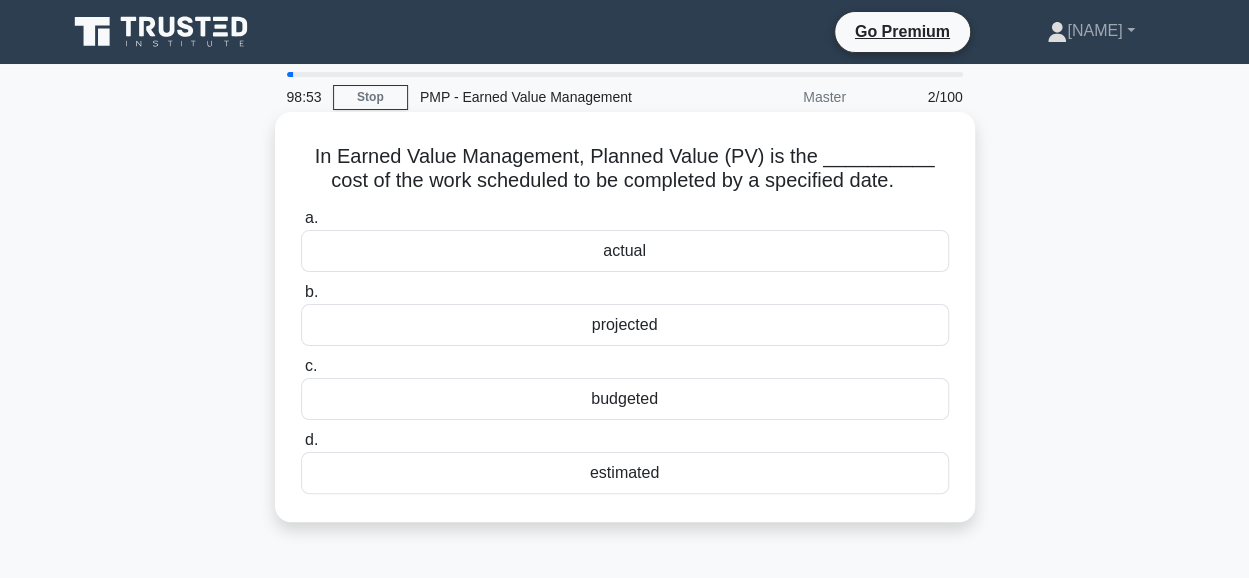 click on "estimated" at bounding box center (625, 473) 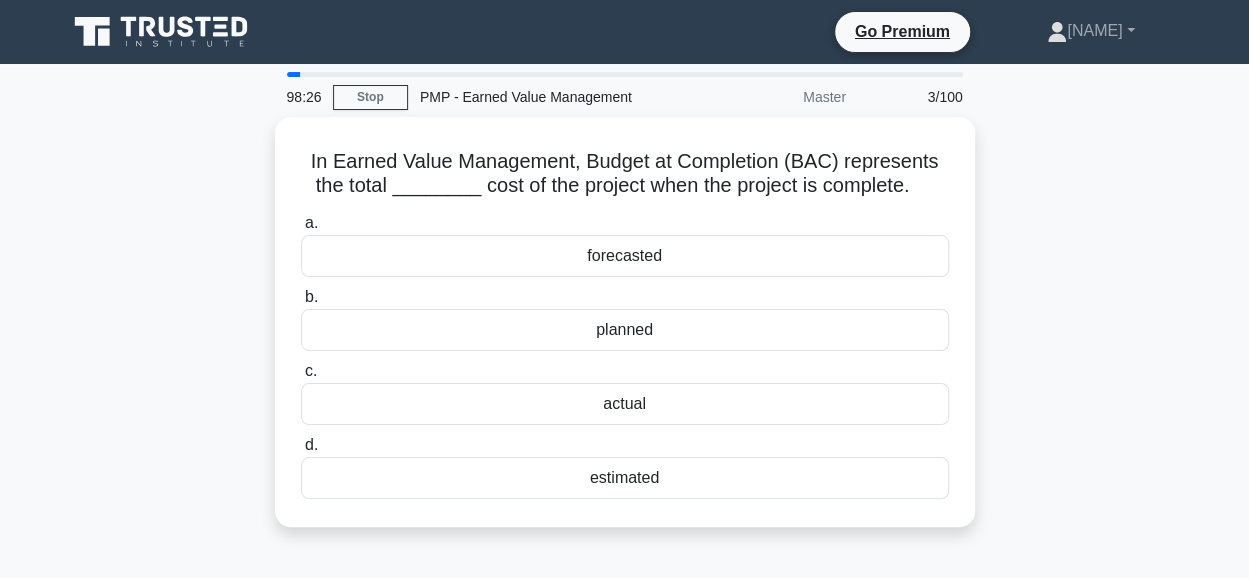 click on "estimated" at bounding box center (625, 478) 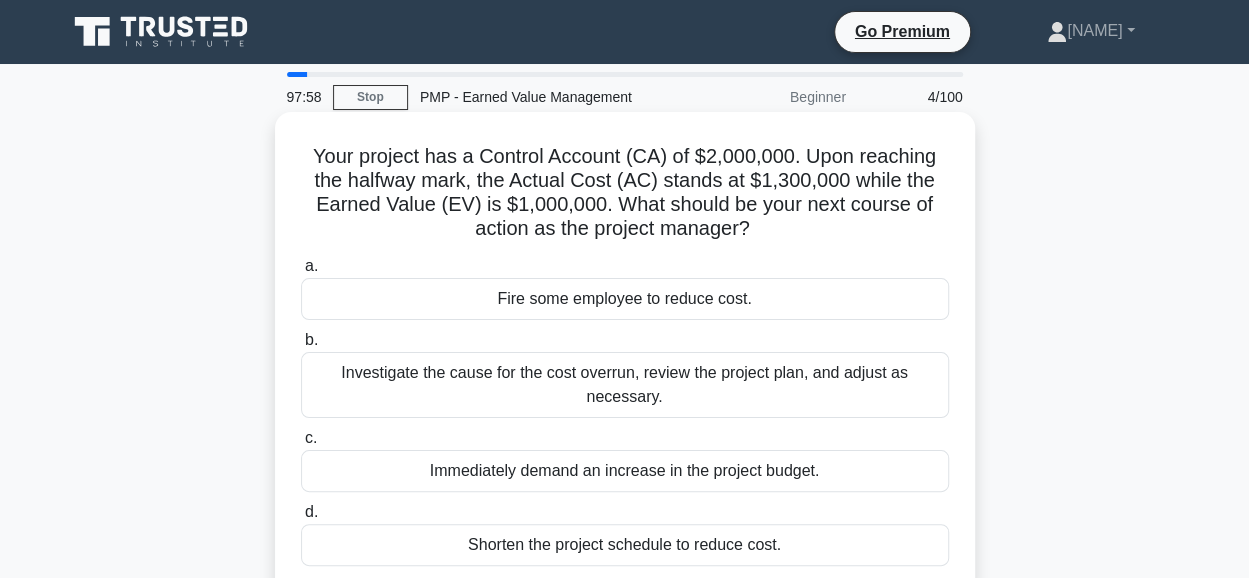 click on "Investigate the cause for the cost overrun, review the project plan, and adjust as necessary." at bounding box center [625, 385] 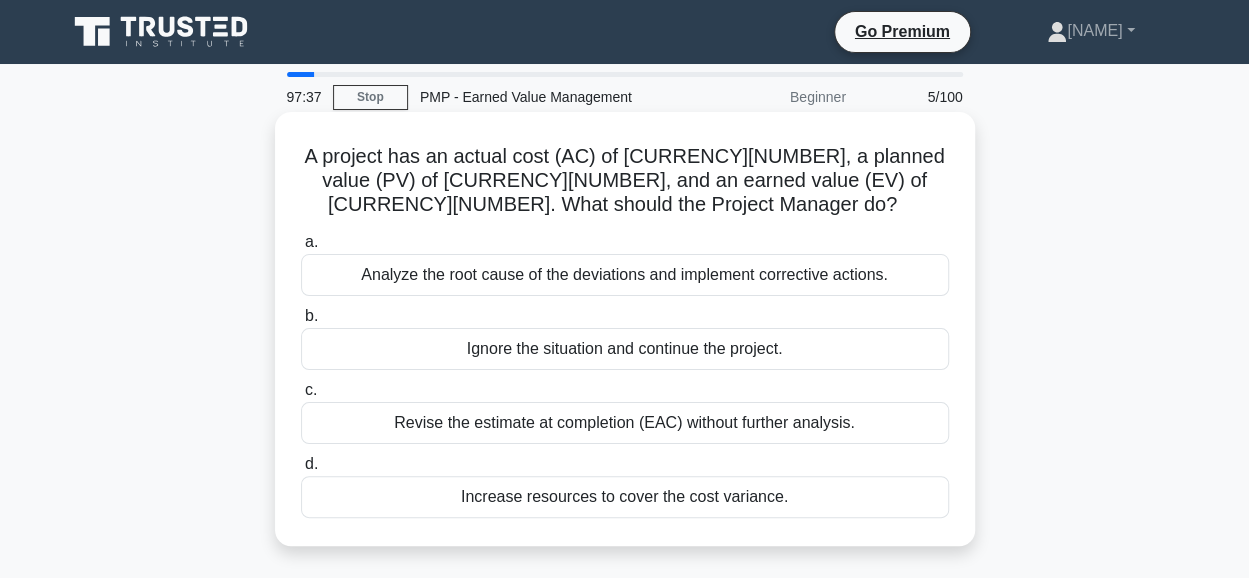 click on "Analyze the root cause of the deviations and implement corrective actions." at bounding box center [625, 275] 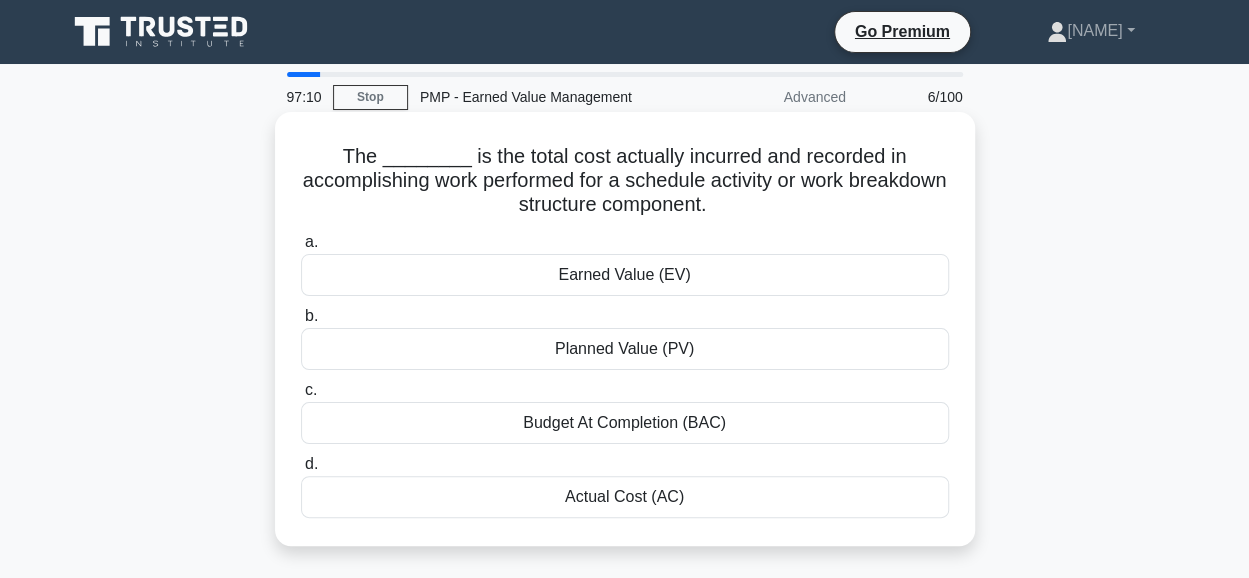 click on "Actual Cost (AC)" at bounding box center [625, 497] 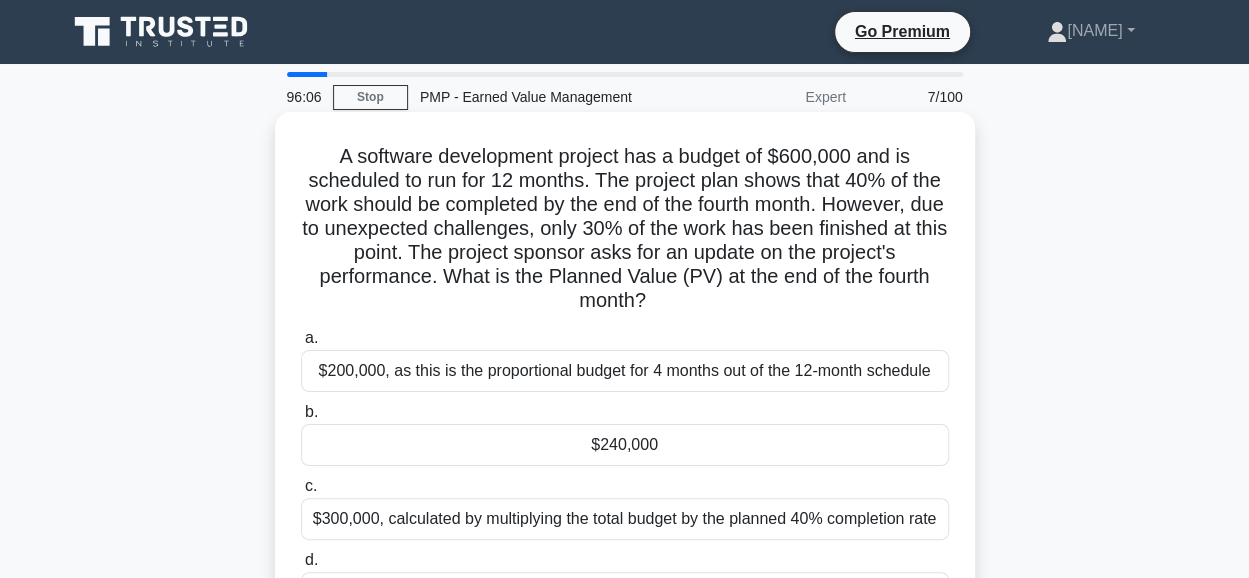 click on "$240,000" at bounding box center (625, 445) 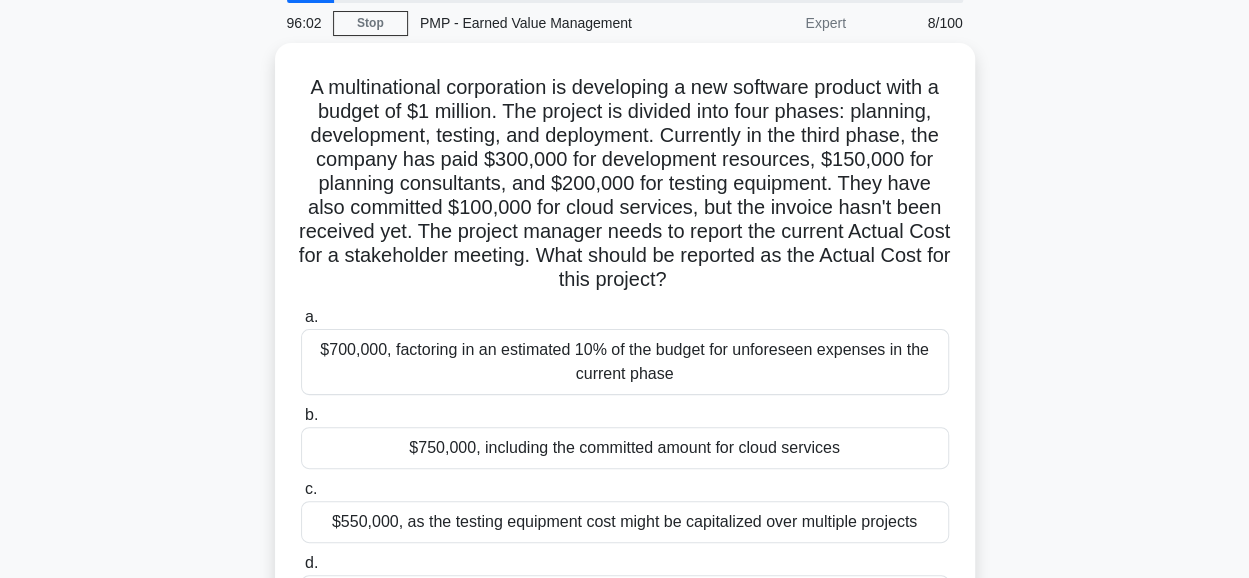 scroll, scrollTop: 78, scrollLeft: 0, axis: vertical 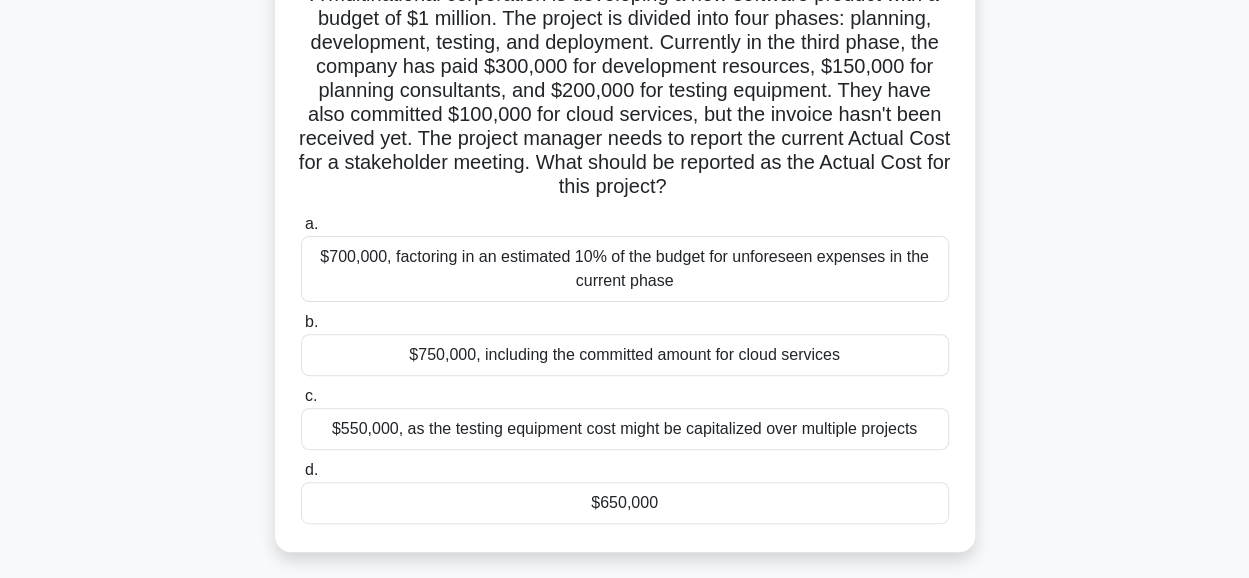 click on "$650,000" at bounding box center [625, 503] 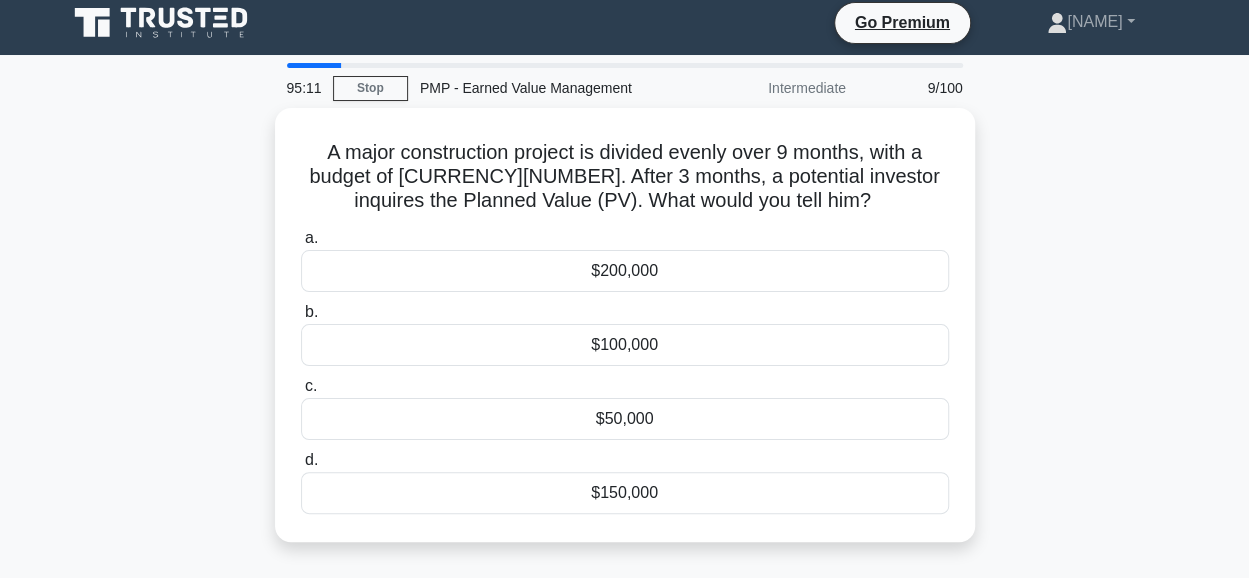 scroll, scrollTop: 0, scrollLeft: 0, axis: both 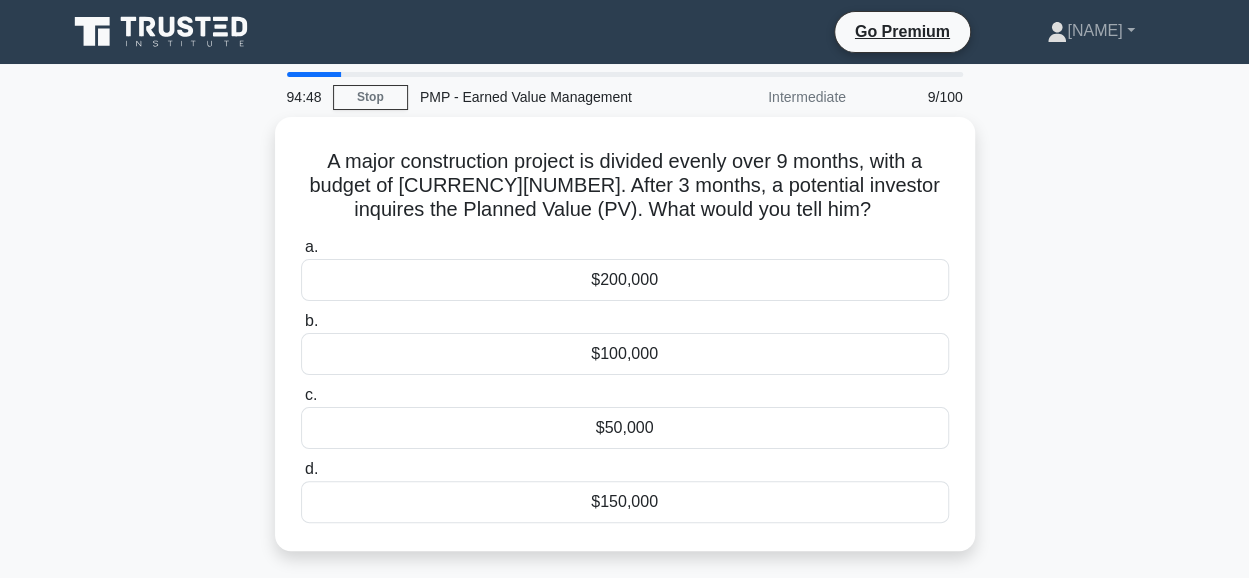 click on "$150,000" at bounding box center (625, 502) 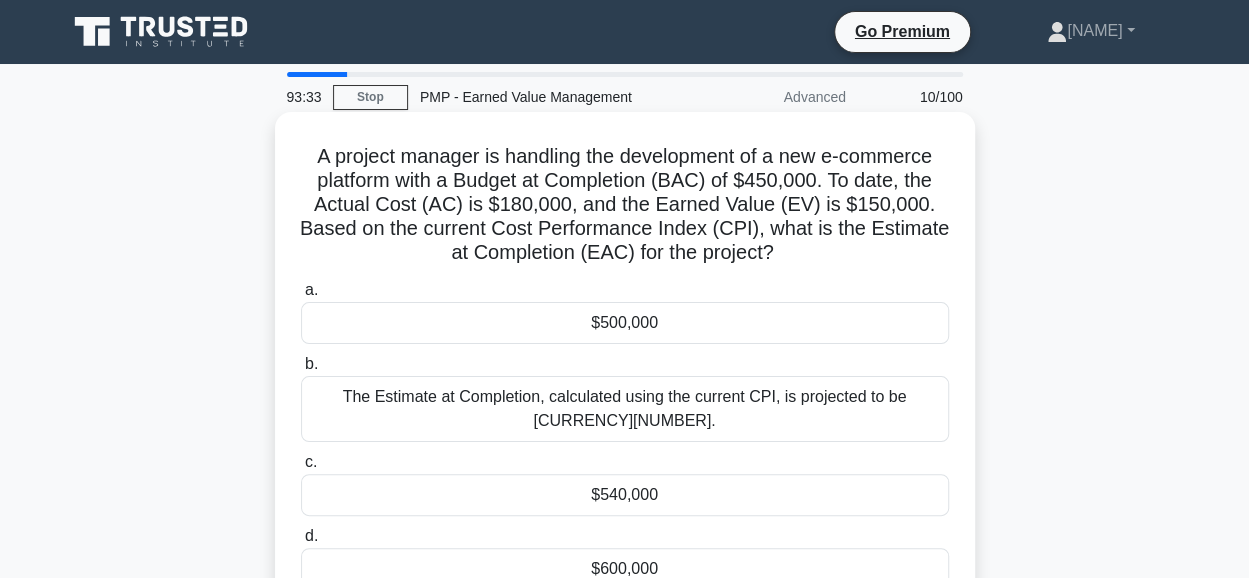 click on "$540,000" at bounding box center (625, 495) 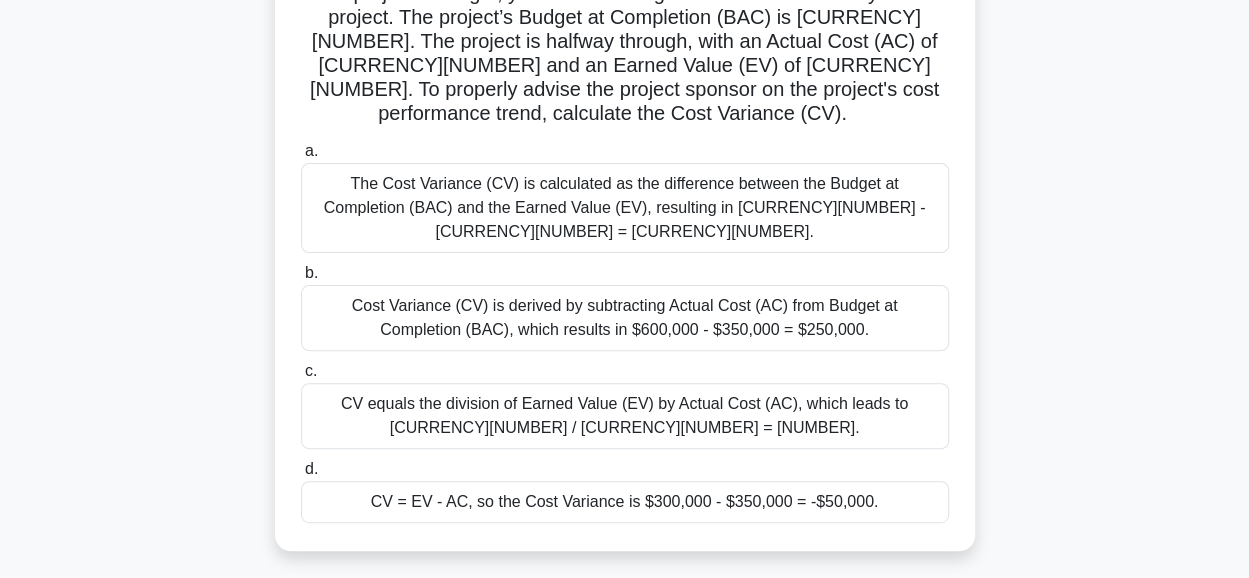 scroll, scrollTop: 169, scrollLeft: 0, axis: vertical 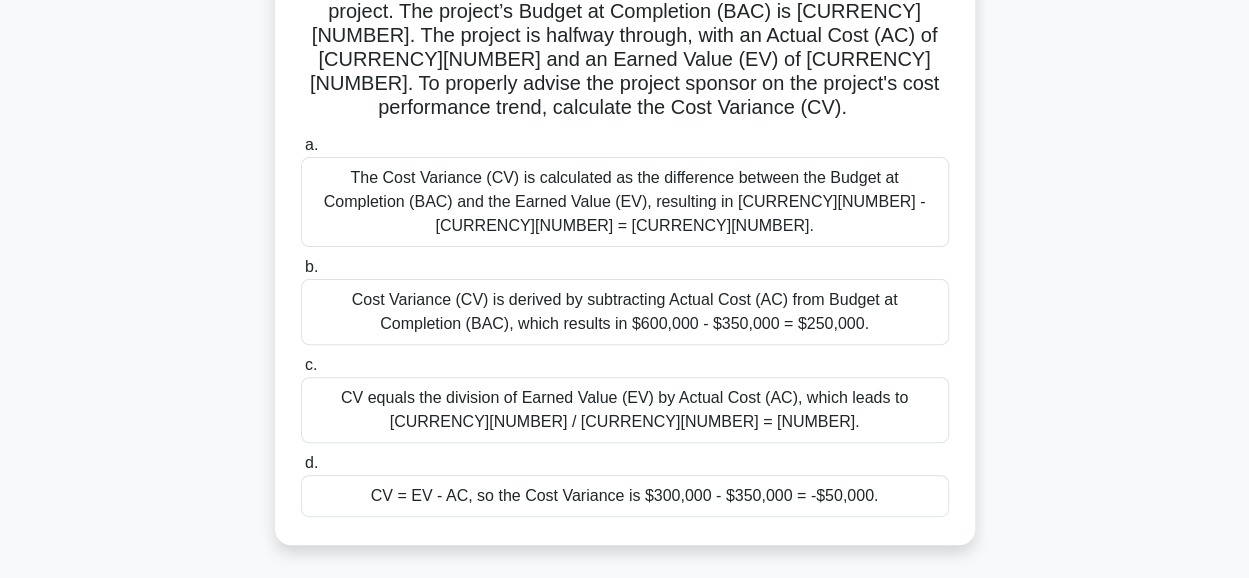 click on "CV = EV - AC, so the Cost Variance is $300,000 - $350,000 = -$50,000." at bounding box center (625, 496) 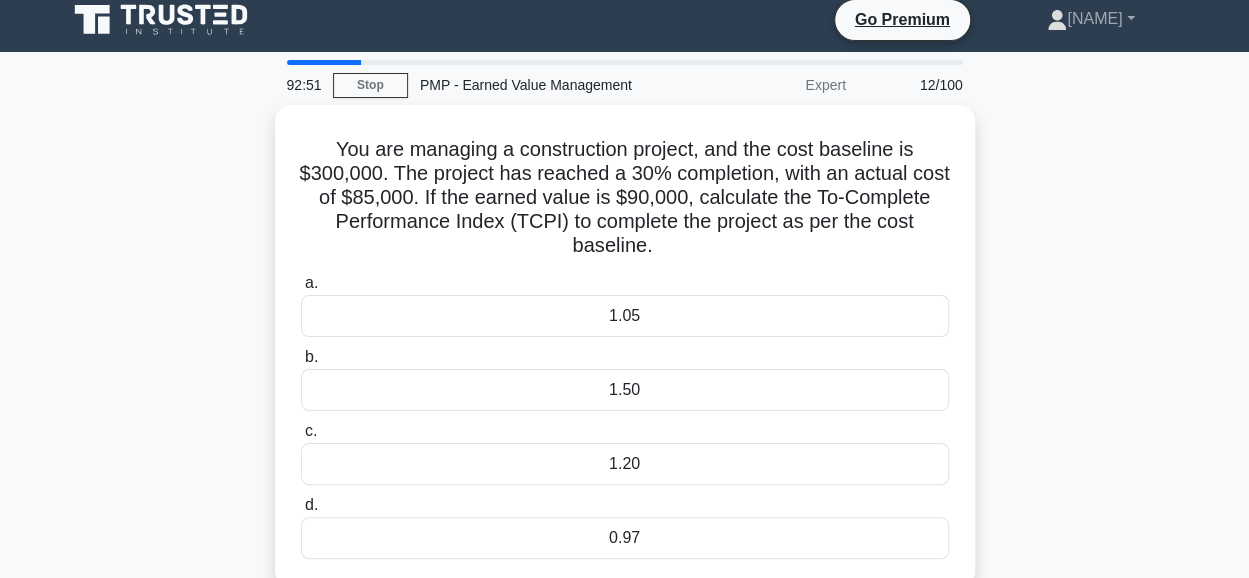 scroll, scrollTop: 0, scrollLeft: 0, axis: both 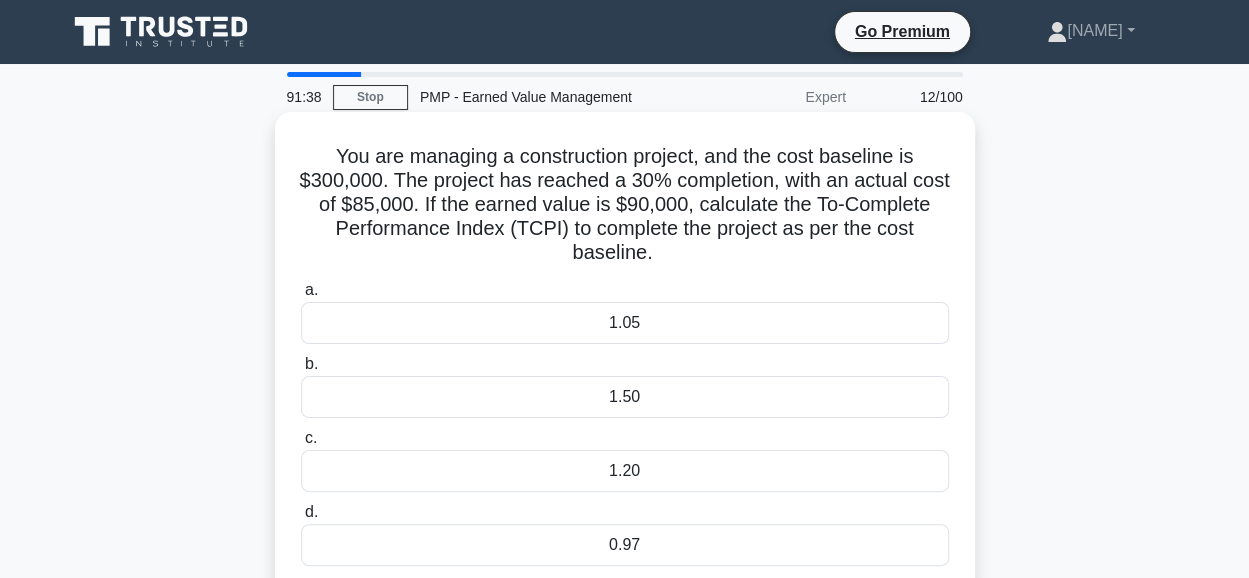 click on "0.97" at bounding box center (625, 545) 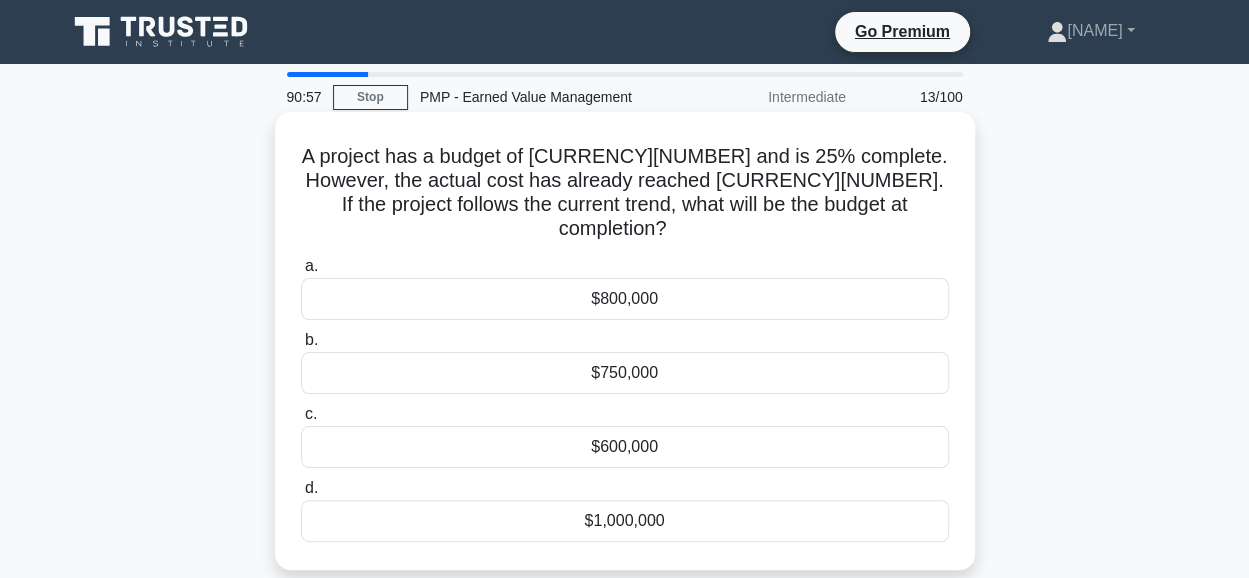 click on "$1,000,000" at bounding box center (625, 521) 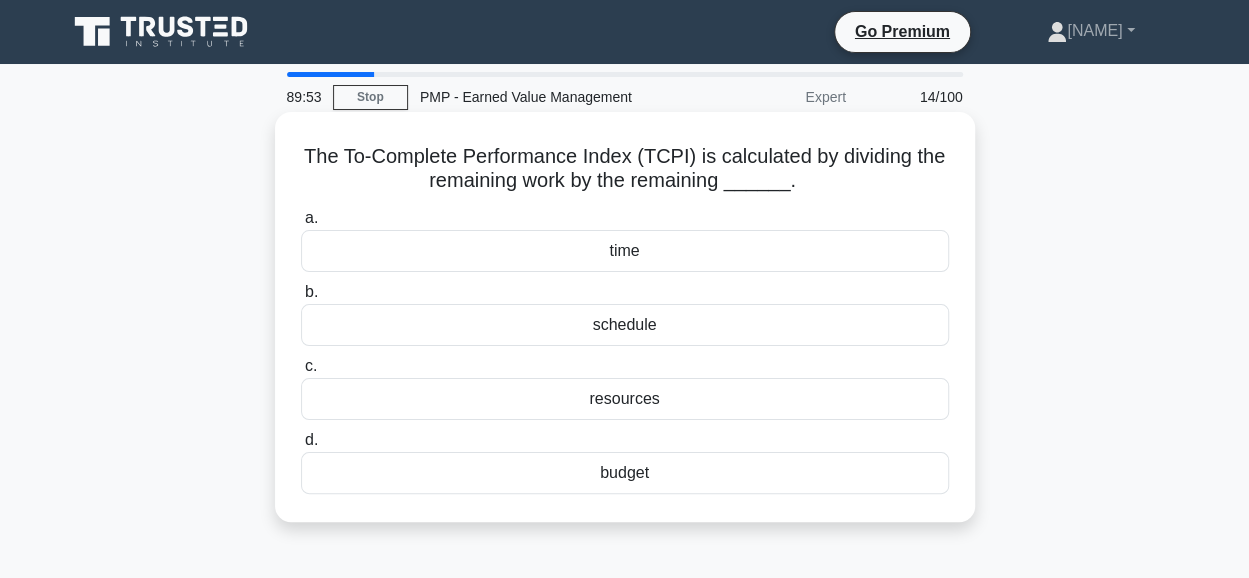 click on "budget" at bounding box center (625, 473) 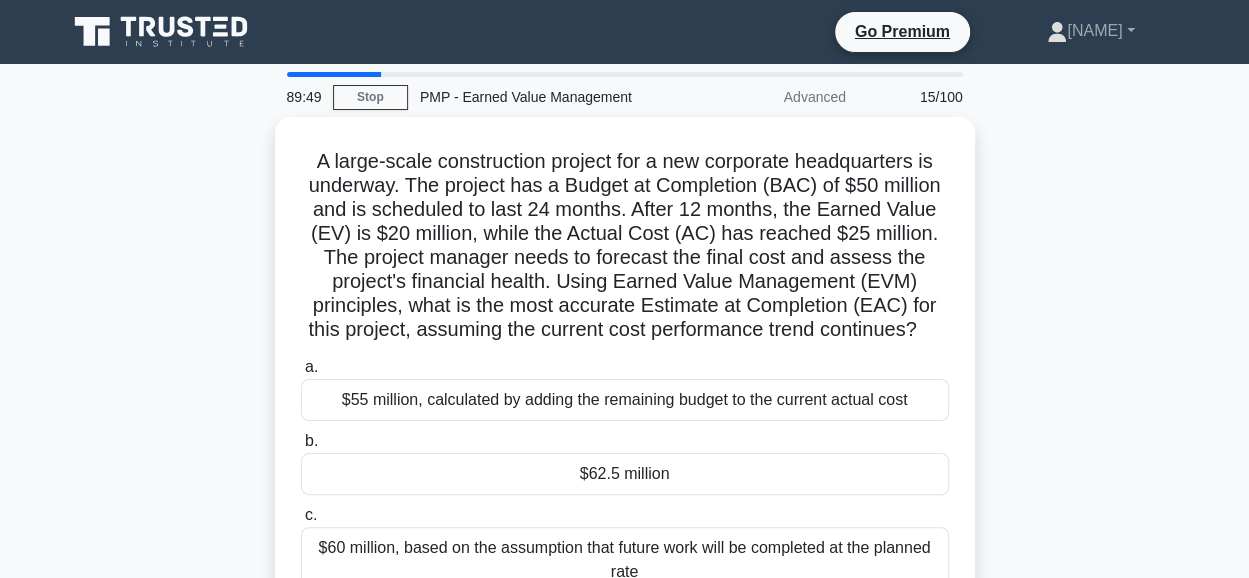scroll, scrollTop: 3, scrollLeft: 0, axis: vertical 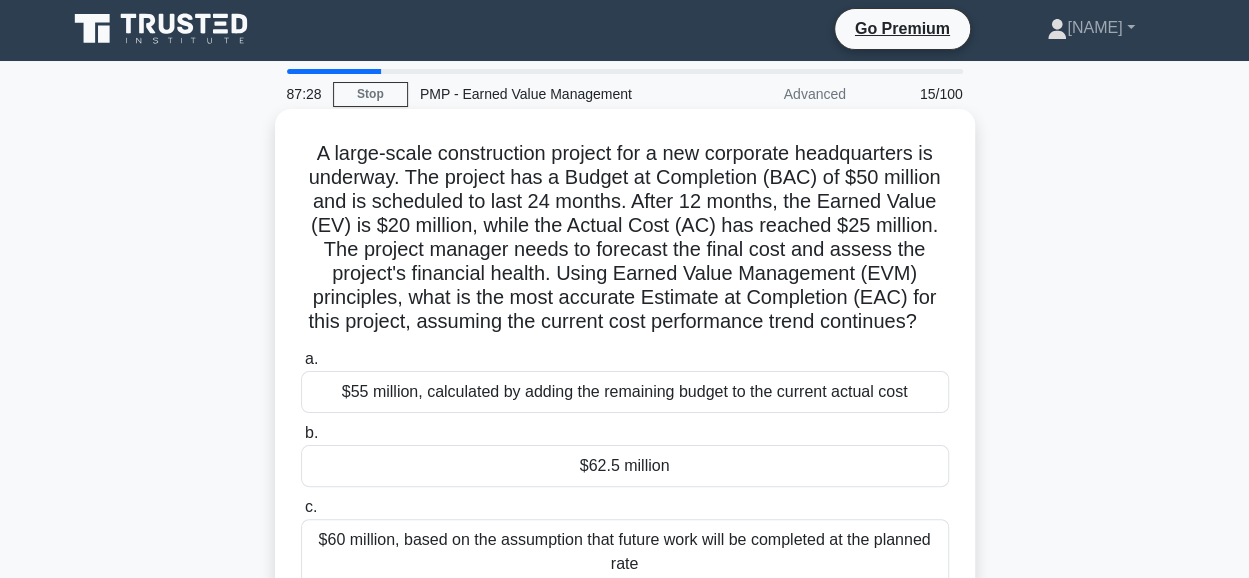 click on "$62.5 million" at bounding box center [625, 466] 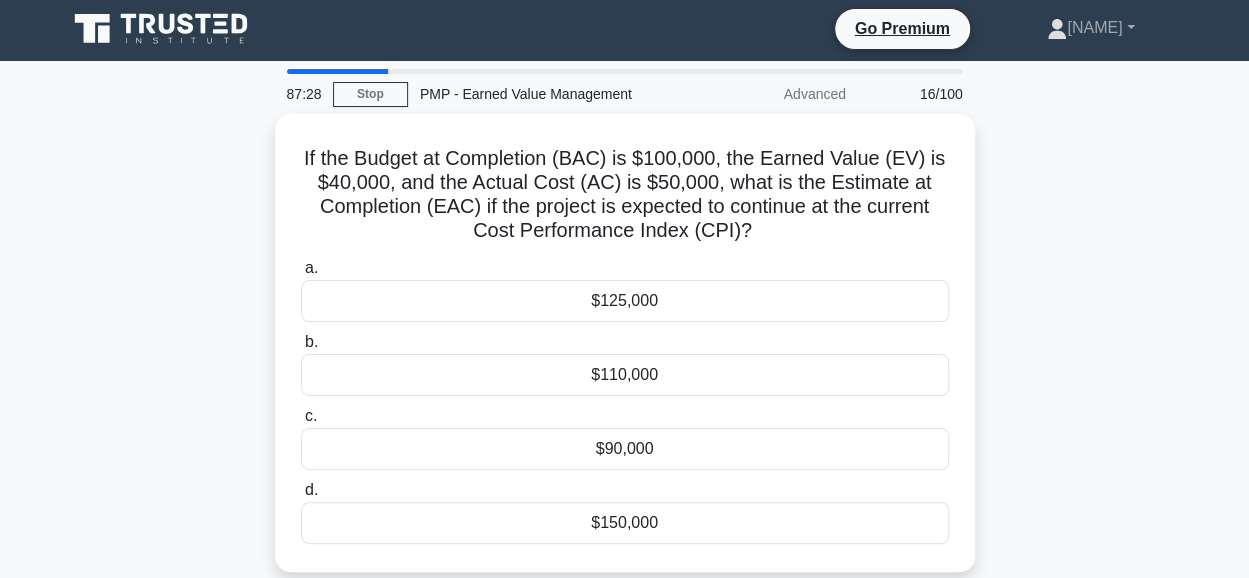 scroll, scrollTop: 0, scrollLeft: 0, axis: both 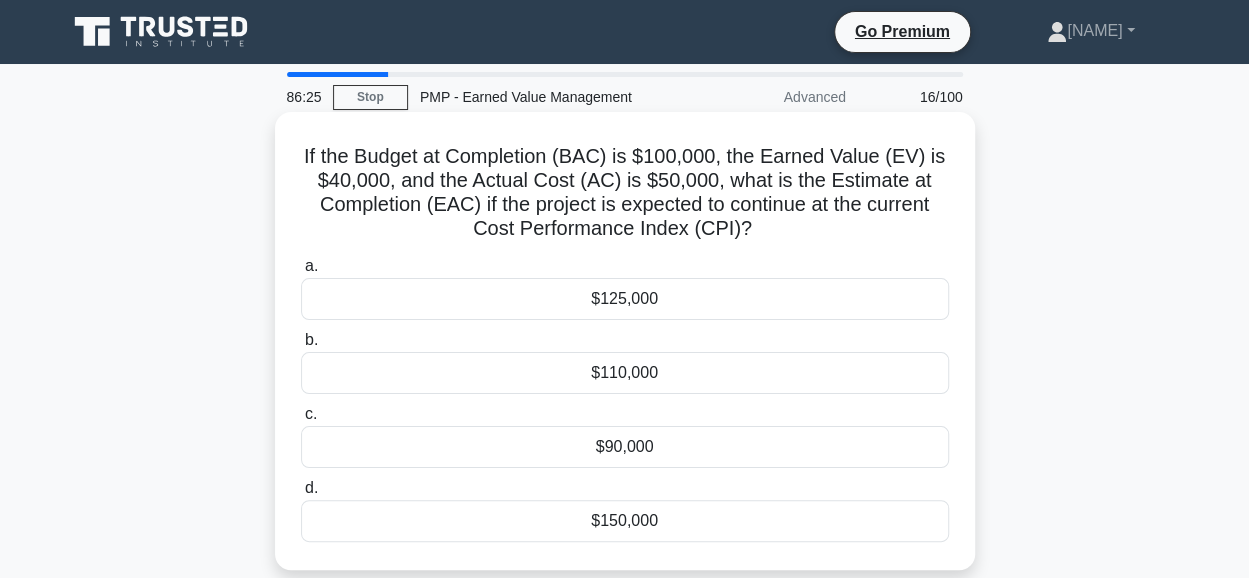 click on "$125,000" at bounding box center (625, 299) 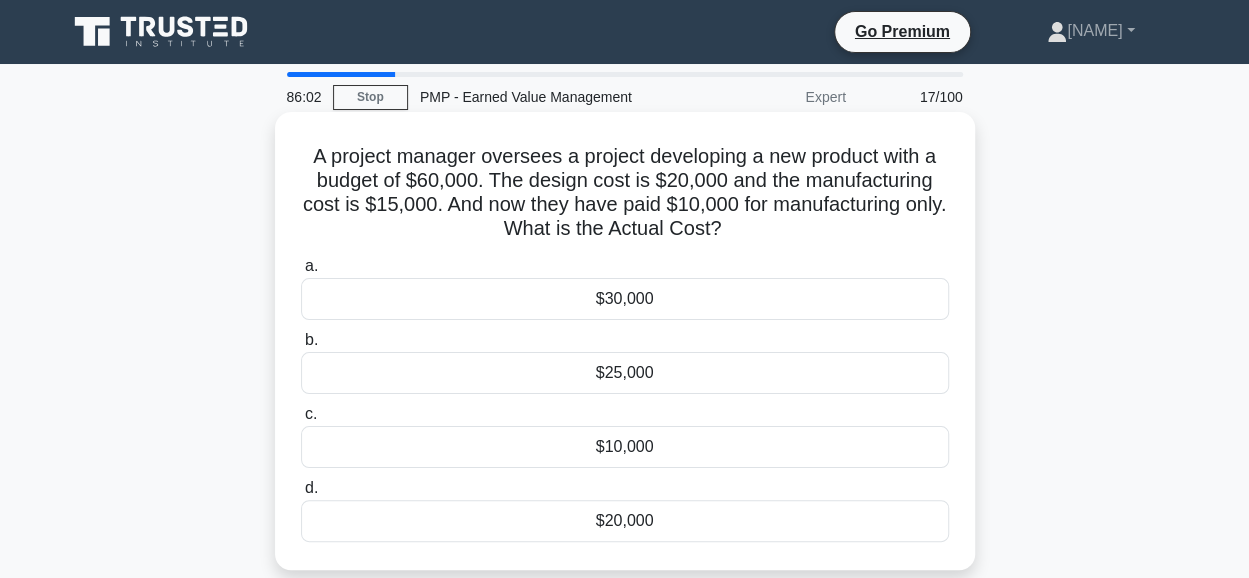 click on "$10,000" at bounding box center (625, 447) 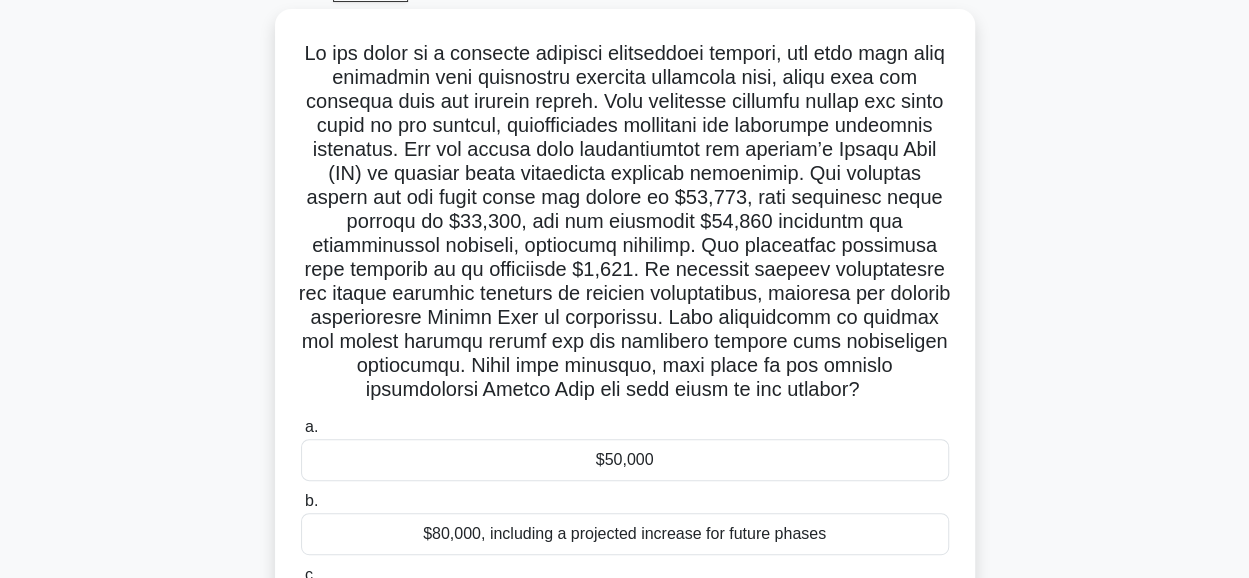 scroll, scrollTop: 107, scrollLeft: 0, axis: vertical 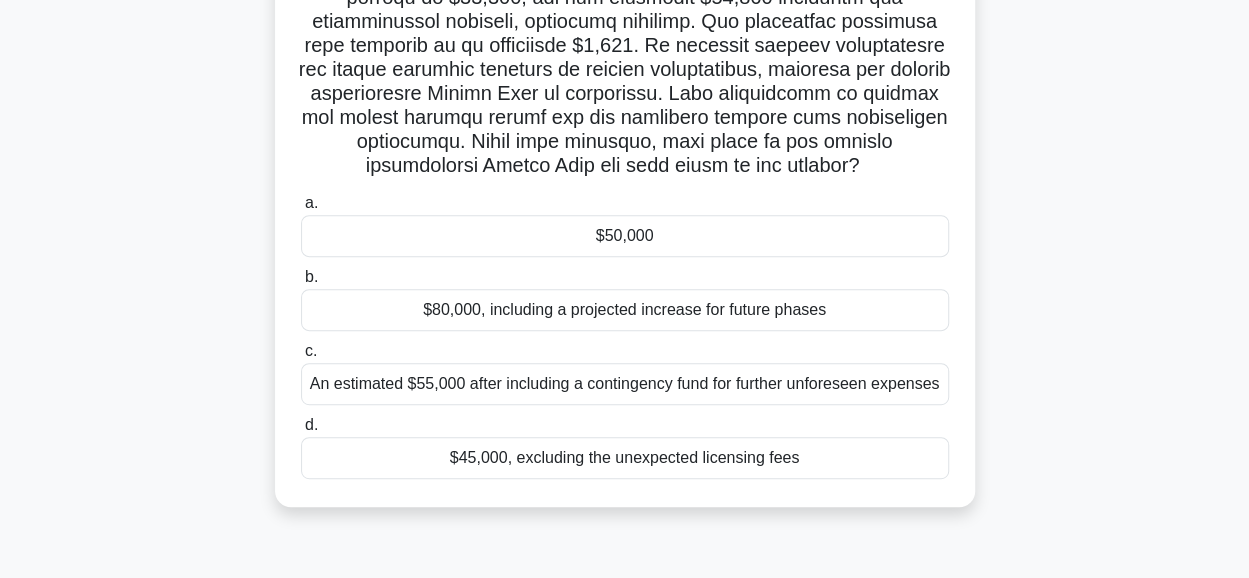click on "$50,000" at bounding box center (625, 236) 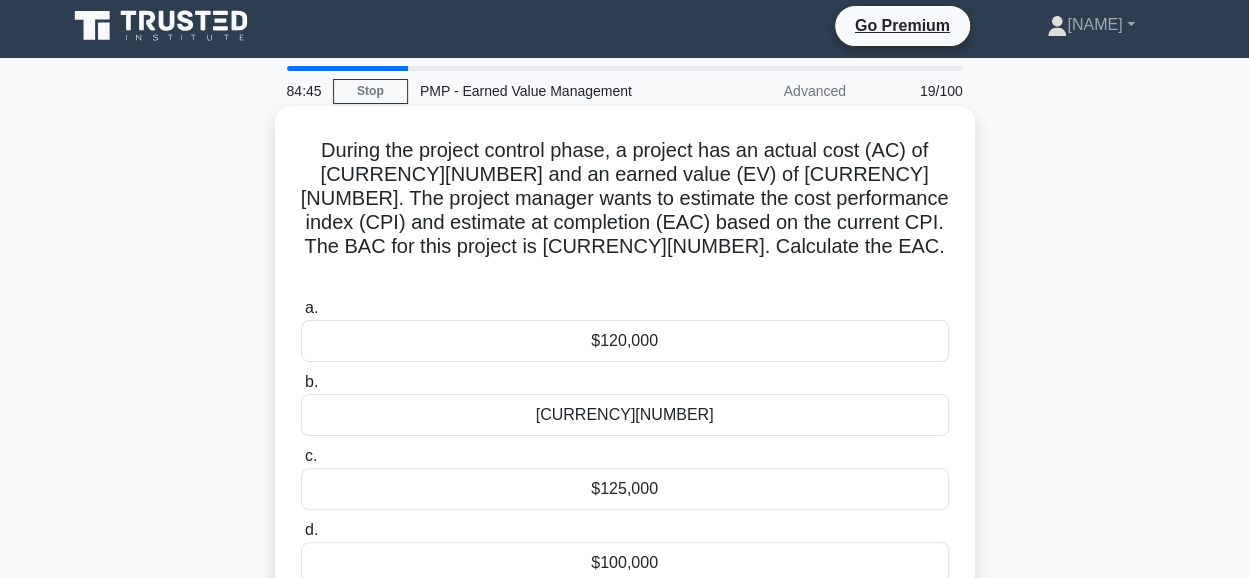scroll, scrollTop: 0, scrollLeft: 0, axis: both 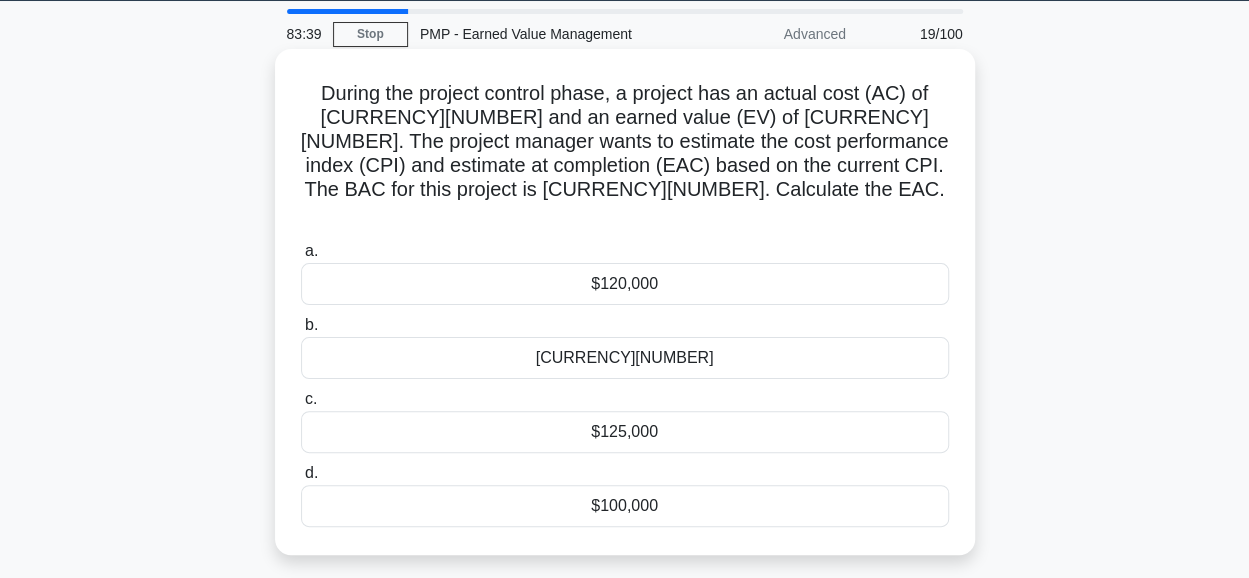 click on "$125,000" at bounding box center [625, 432] 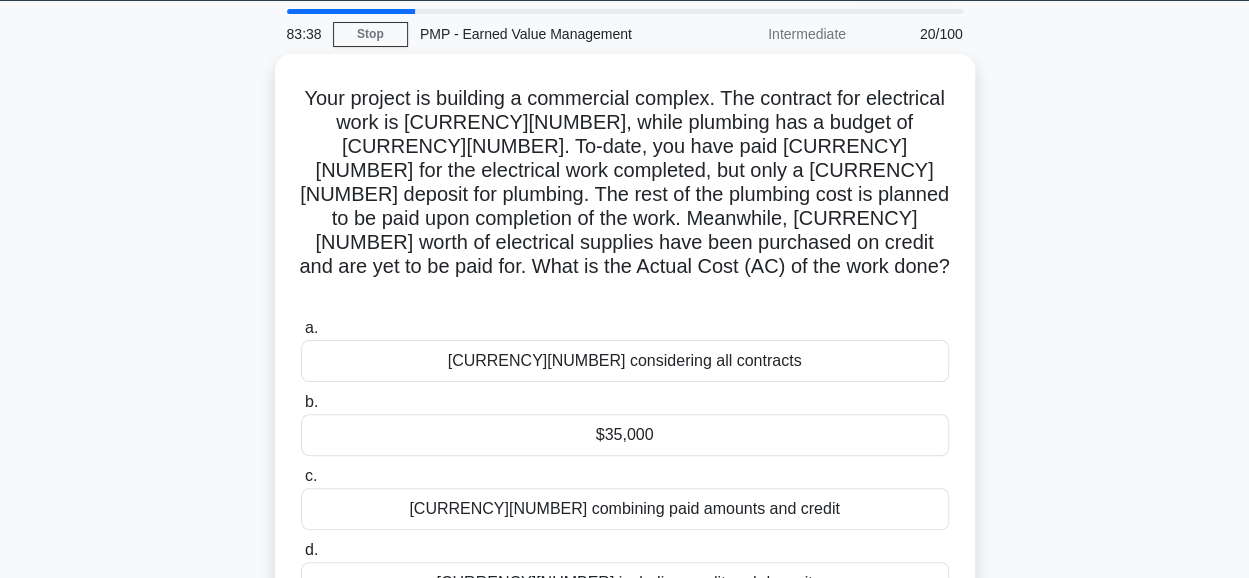 scroll, scrollTop: 0, scrollLeft: 0, axis: both 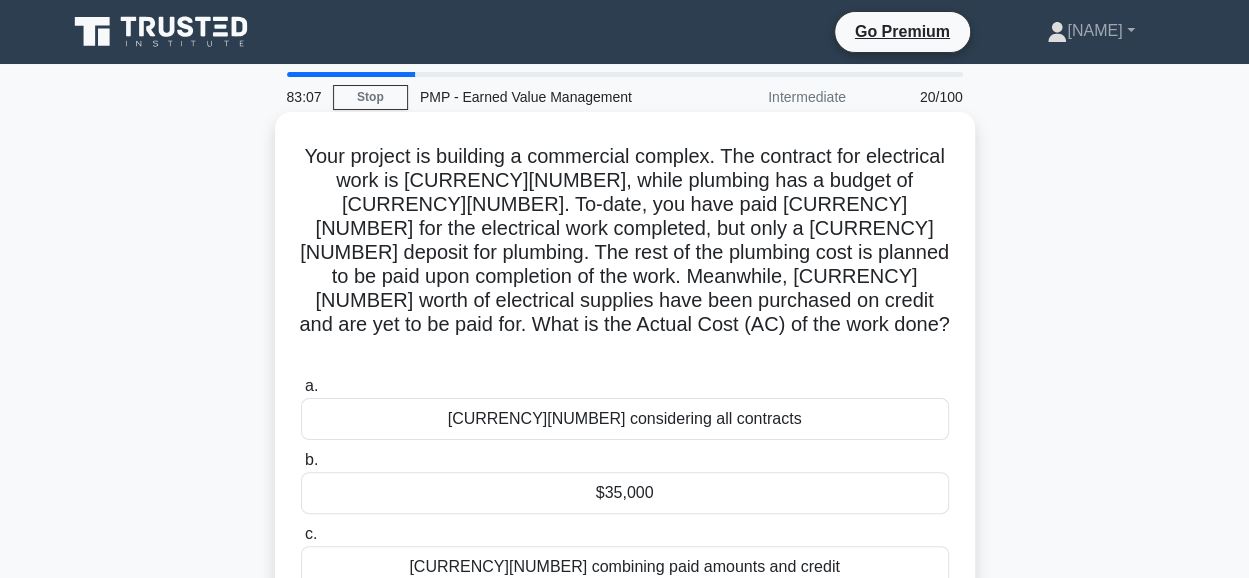 click on "$35,000" at bounding box center [625, 493] 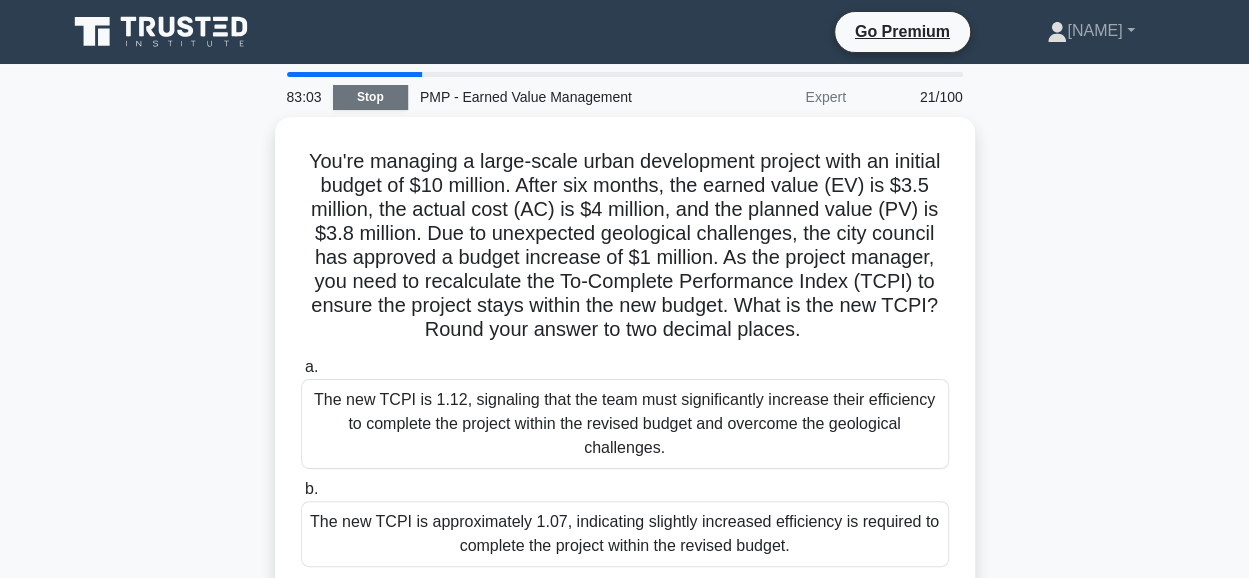 click on "Stop" at bounding box center (370, 97) 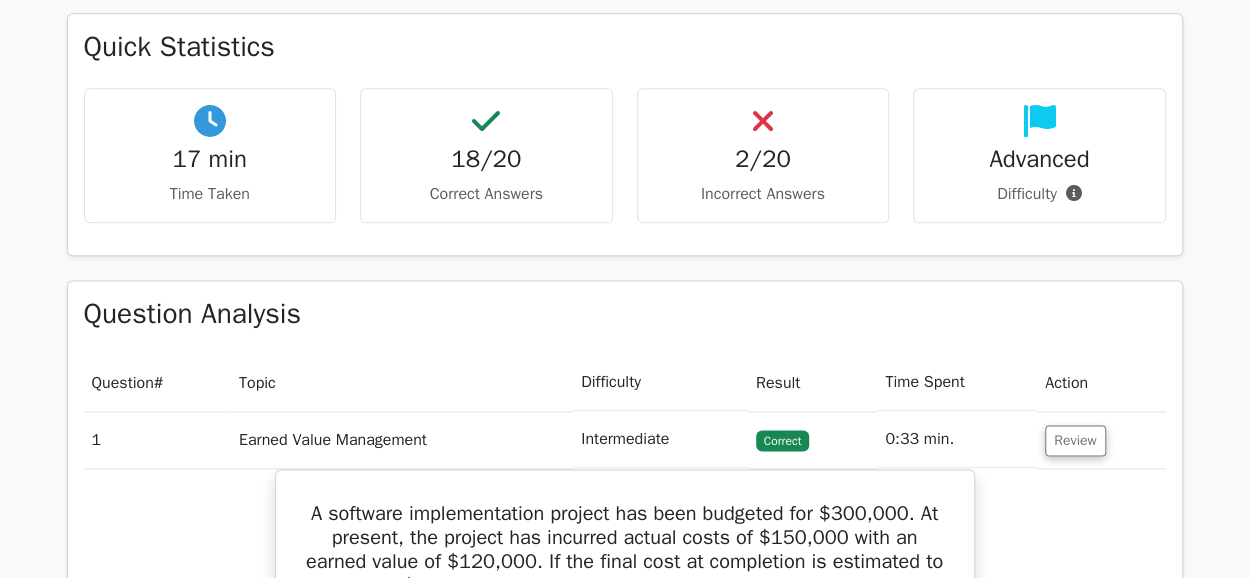 scroll, scrollTop: 1246, scrollLeft: 0, axis: vertical 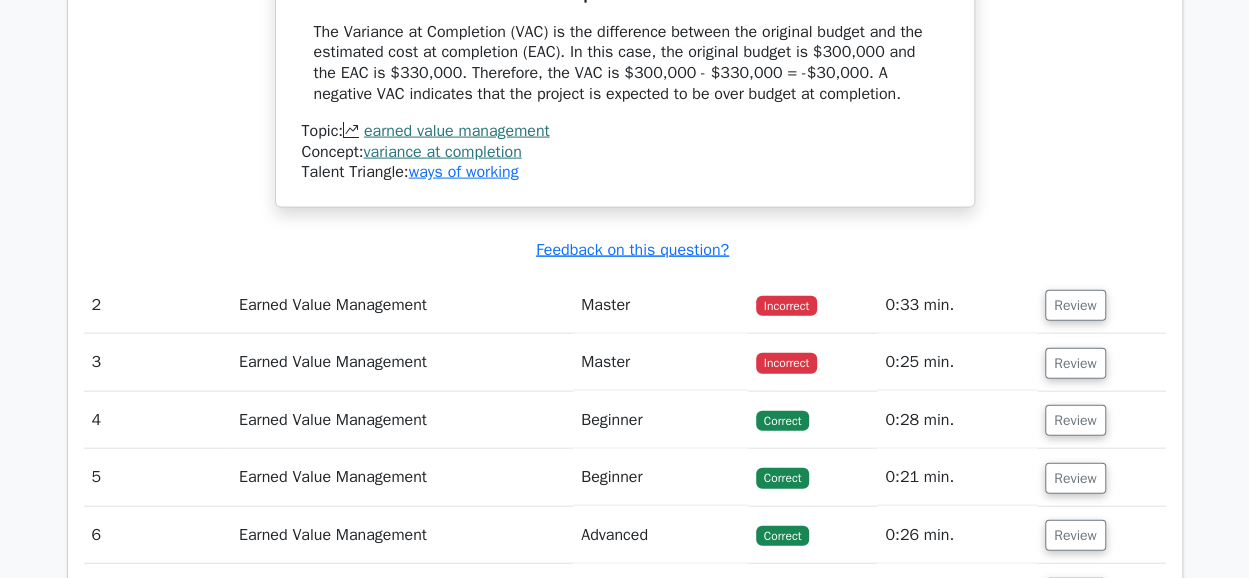 click on "Go Premium
[FIRST]" at bounding box center [624, 150] 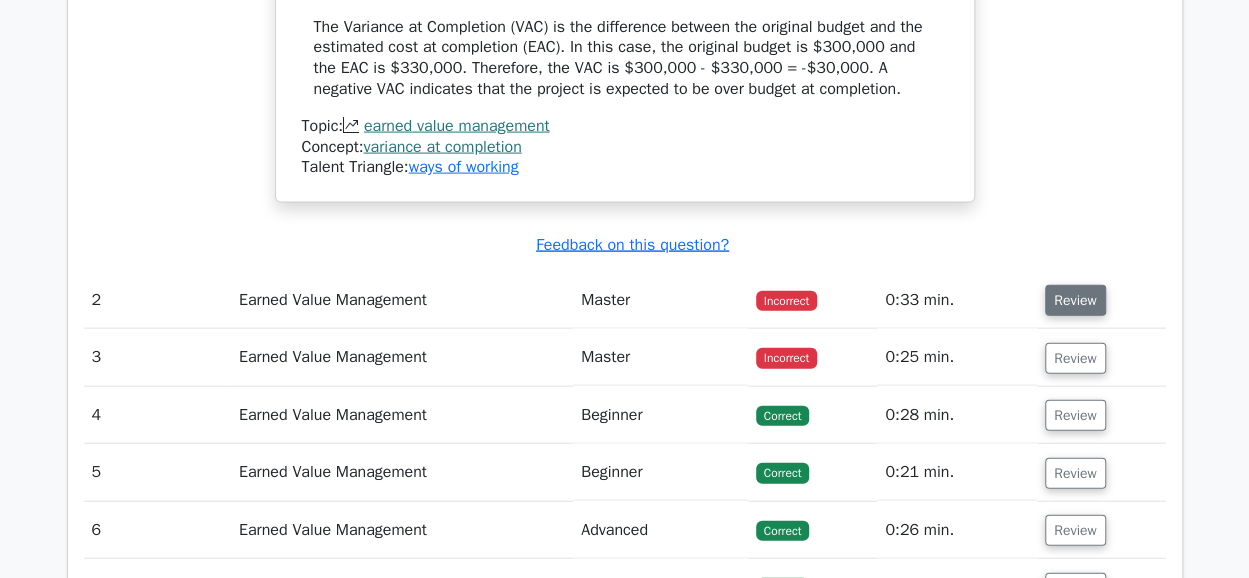 click on "Review" at bounding box center (1075, 300) 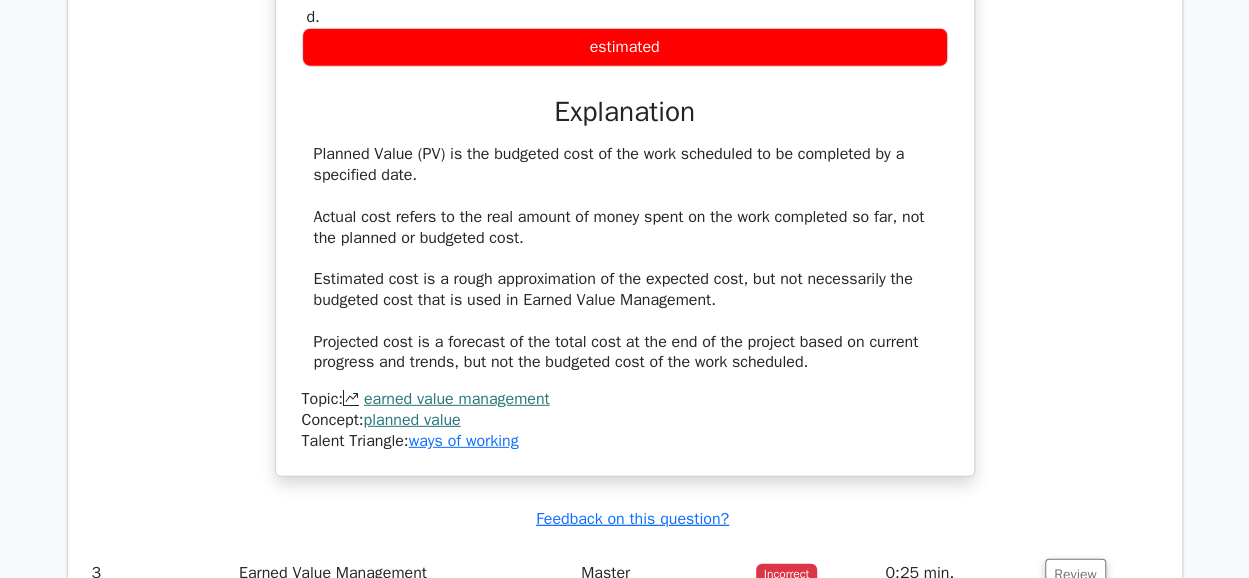 scroll, scrollTop: 2690, scrollLeft: 0, axis: vertical 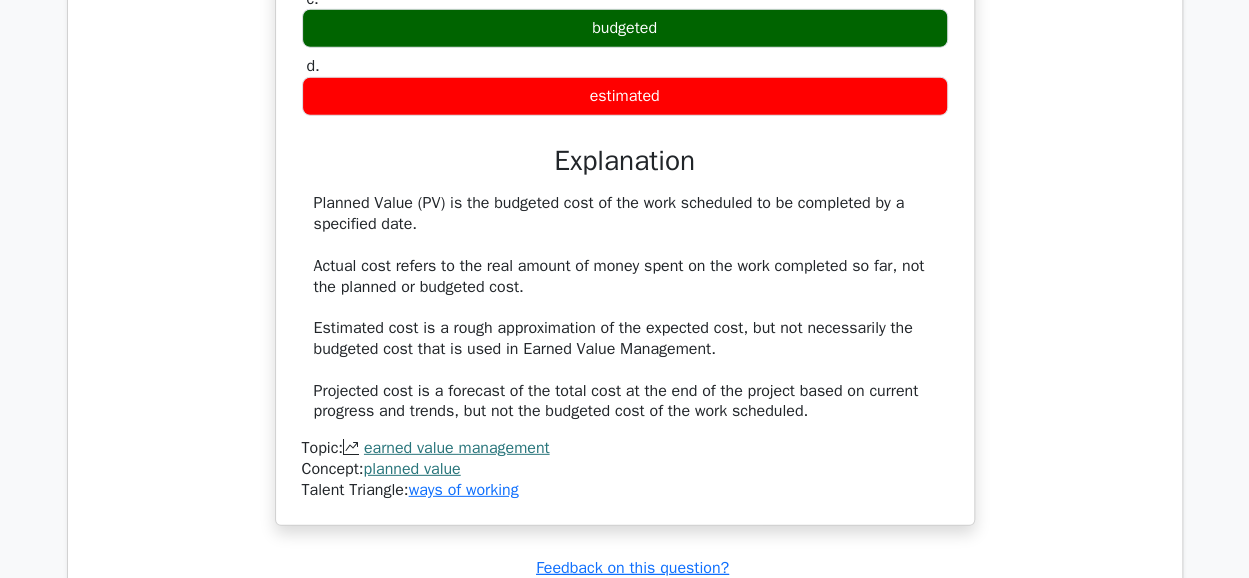 drag, startPoint x: 1254, startPoint y: 307, endPoint x: 1184, endPoint y: 89, distance: 228.96288 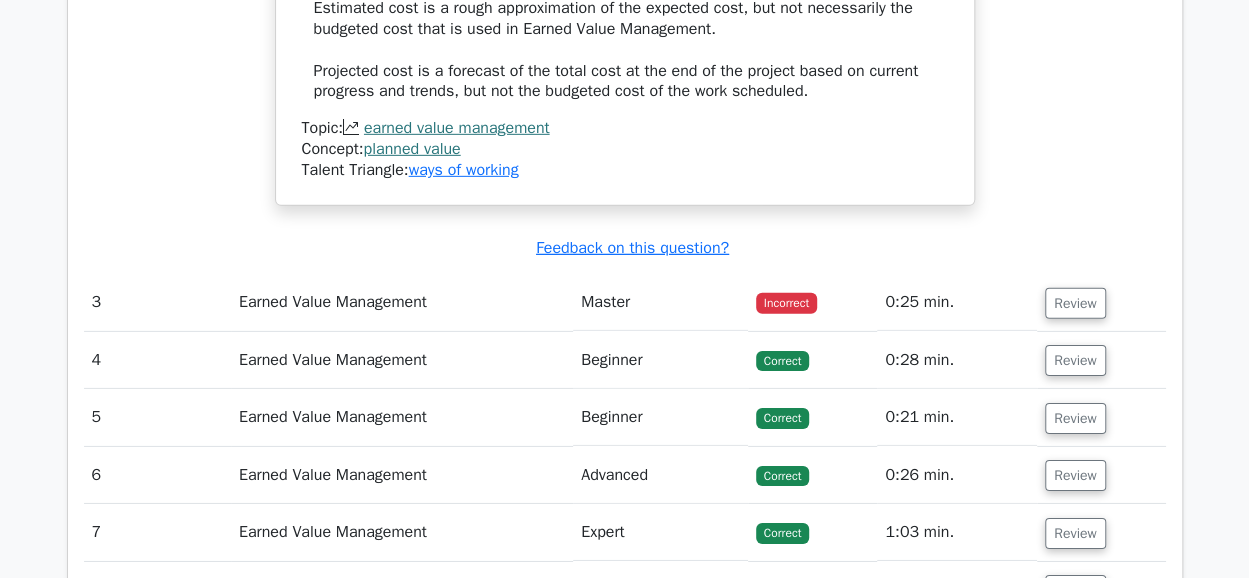 scroll, scrollTop: 3034, scrollLeft: 0, axis: vertical 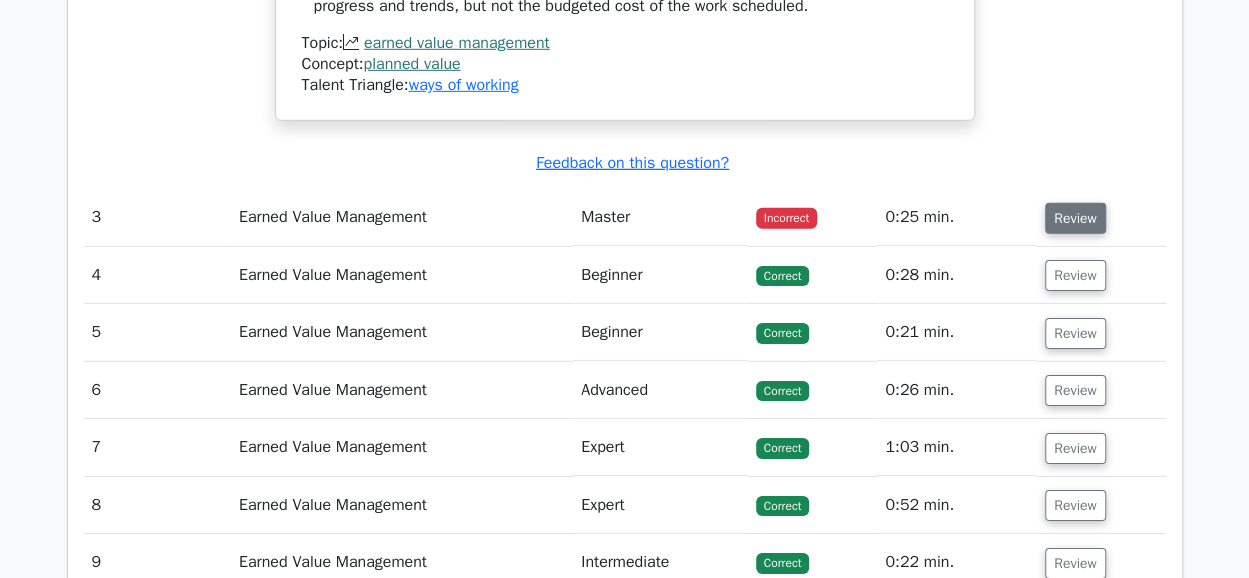 click on "Review" at bounding box center (1075, 218) 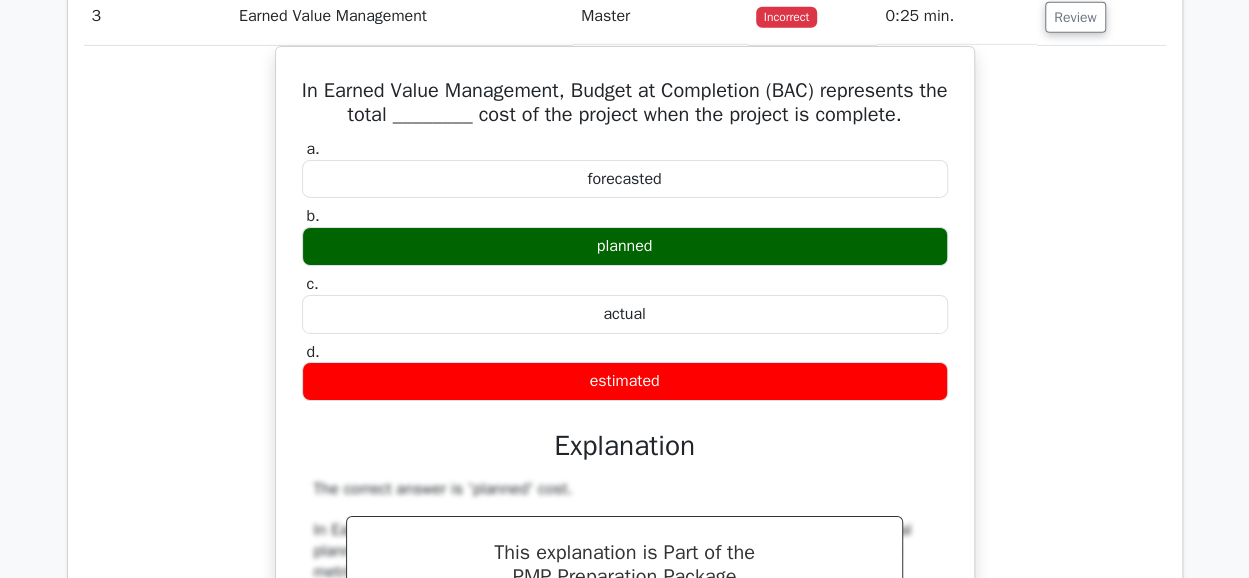 scroll, scrollTop: 3248, scrollLeft: 0, axis: vertical 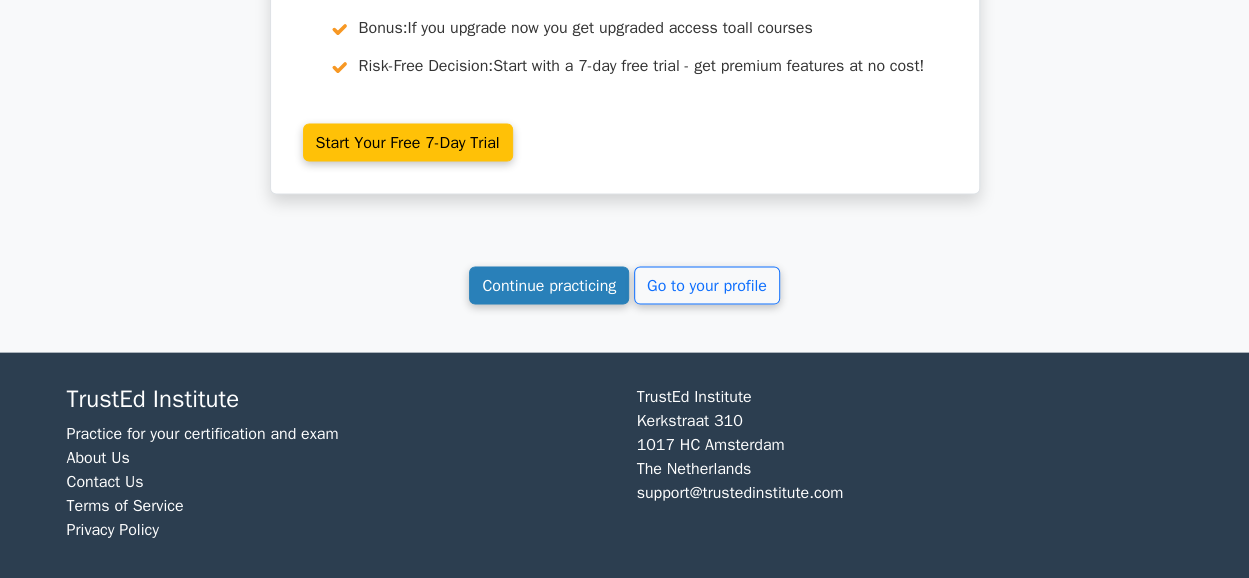 click on "Continue practicing" at bounding box center (549, 286) 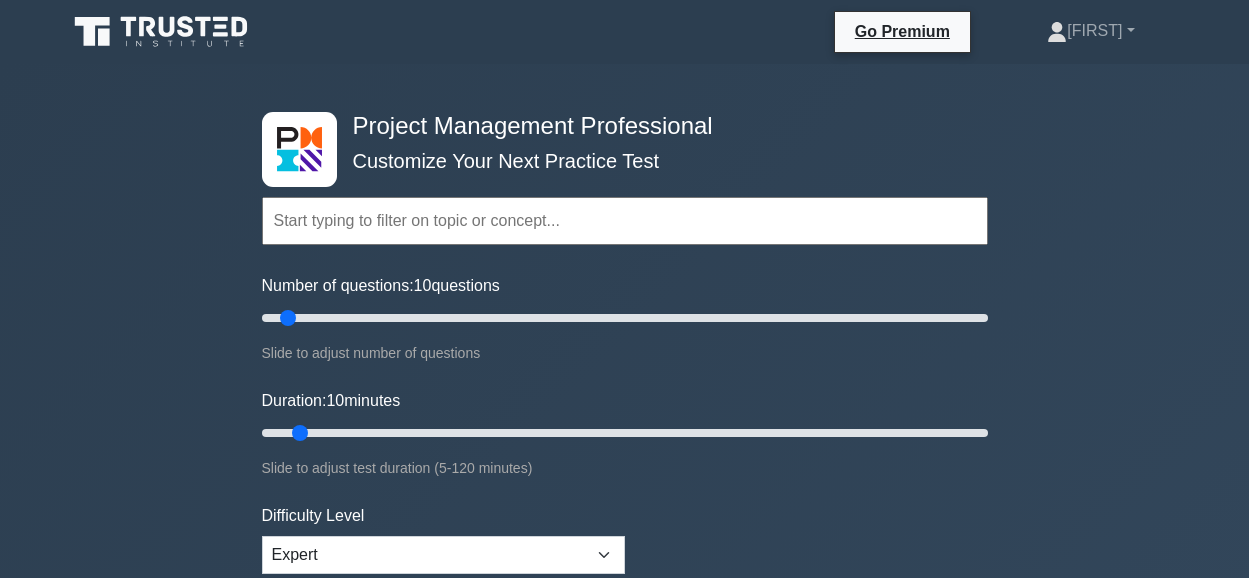 scroll, scrollTop: 0, scrollLeft: 0, axis: both 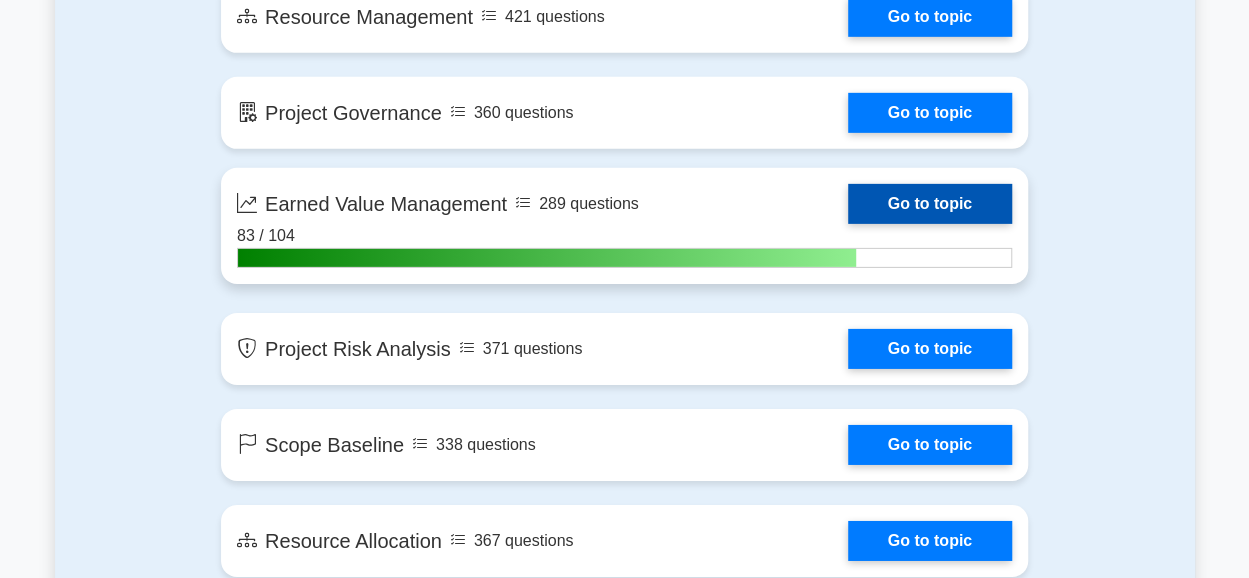 click on "Go to topic" at bounding box center (930, 204) 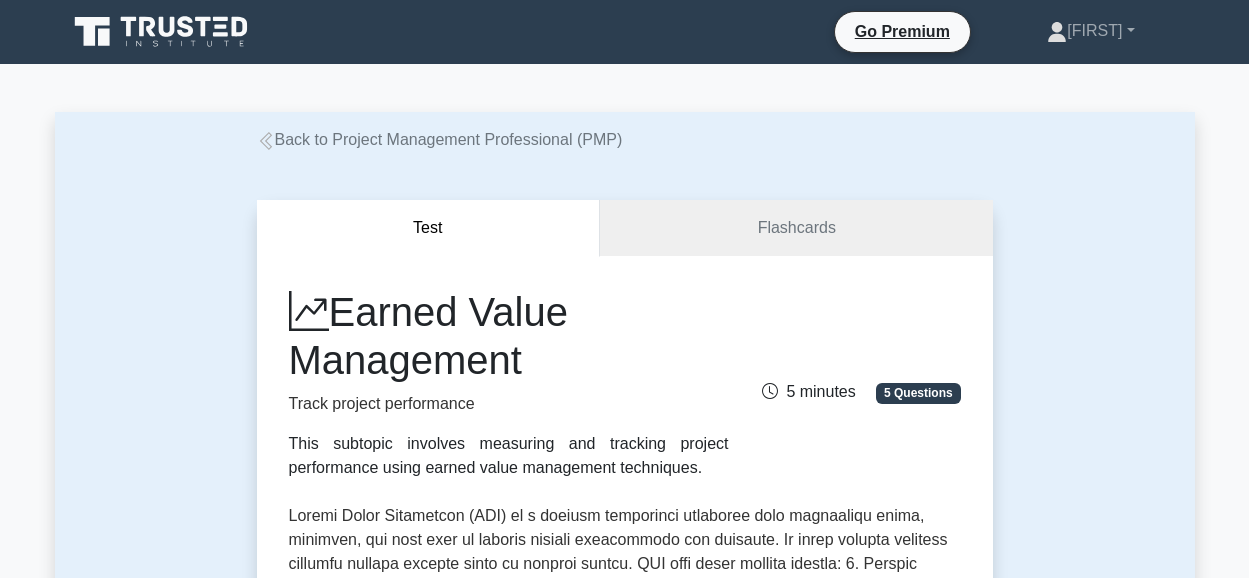 scroll, scrollTop: 0, scrollLeft: 0, axis: both 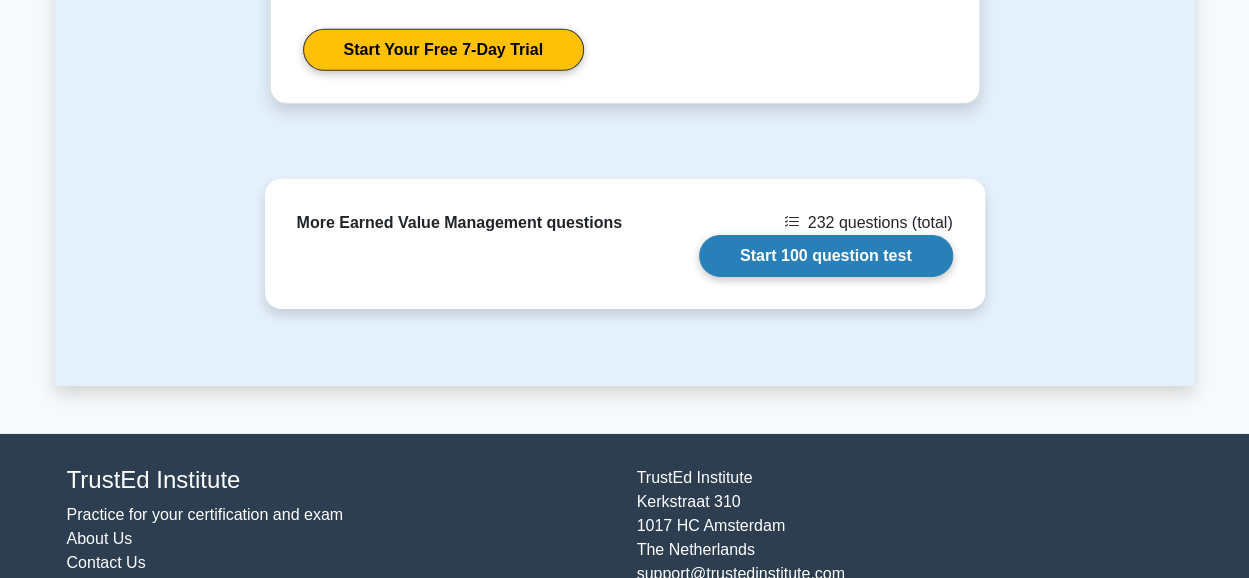 click on "Start 100 question test" at bounding box center [826, 256] 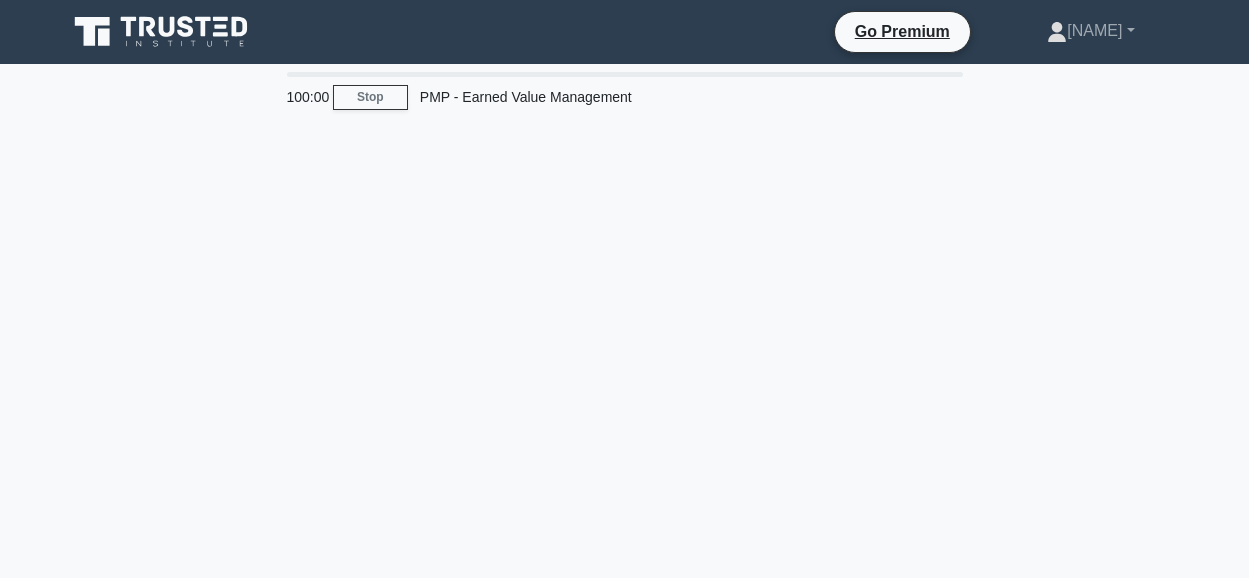 scroll, scrollTop: 0, scrollLeft: 0, axis: both 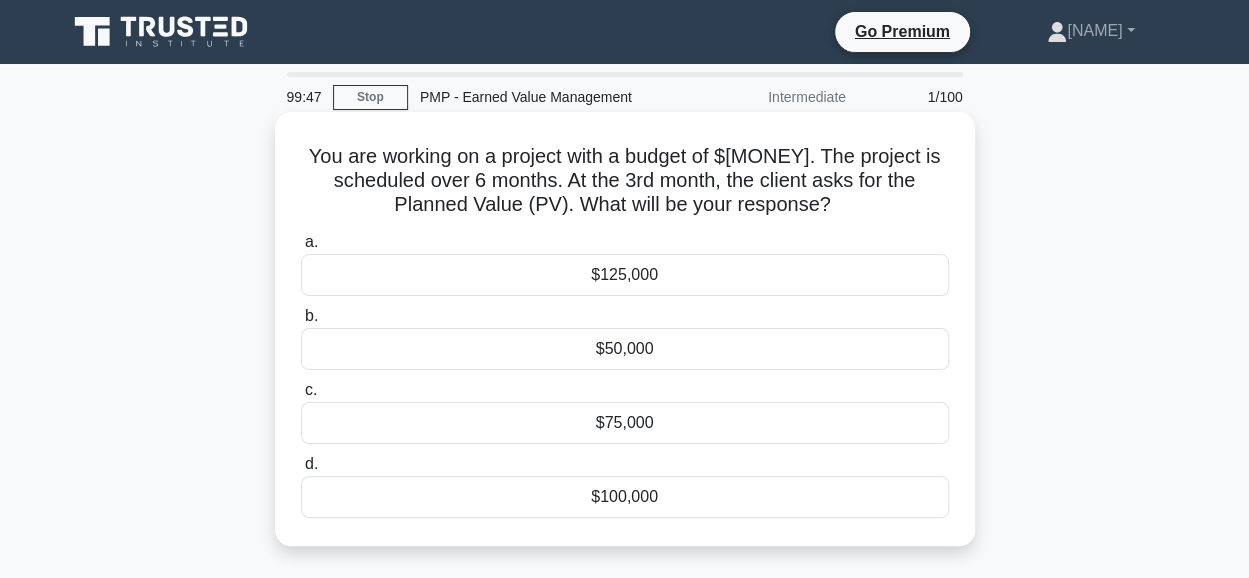 click on "$75,000" at bounding box center (625, 423) 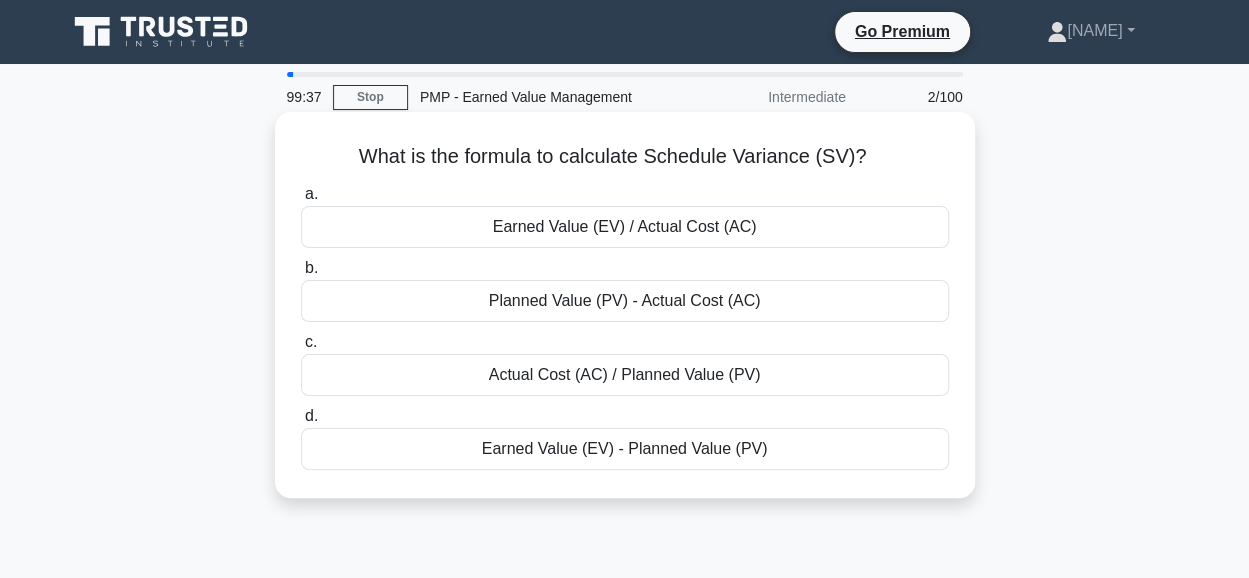 click on "Earned Value (EV) - Planned Value (PV)" at bounding box center [625, 449] 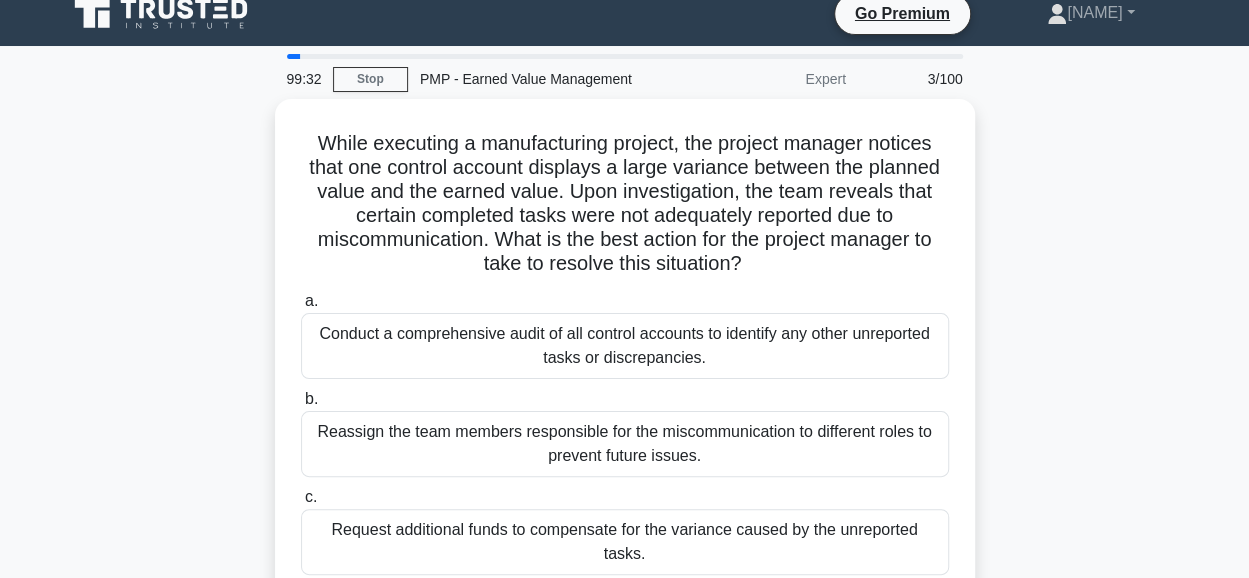 scroll, scrollTop: 26, scrollLeft: 0, axis: vertical 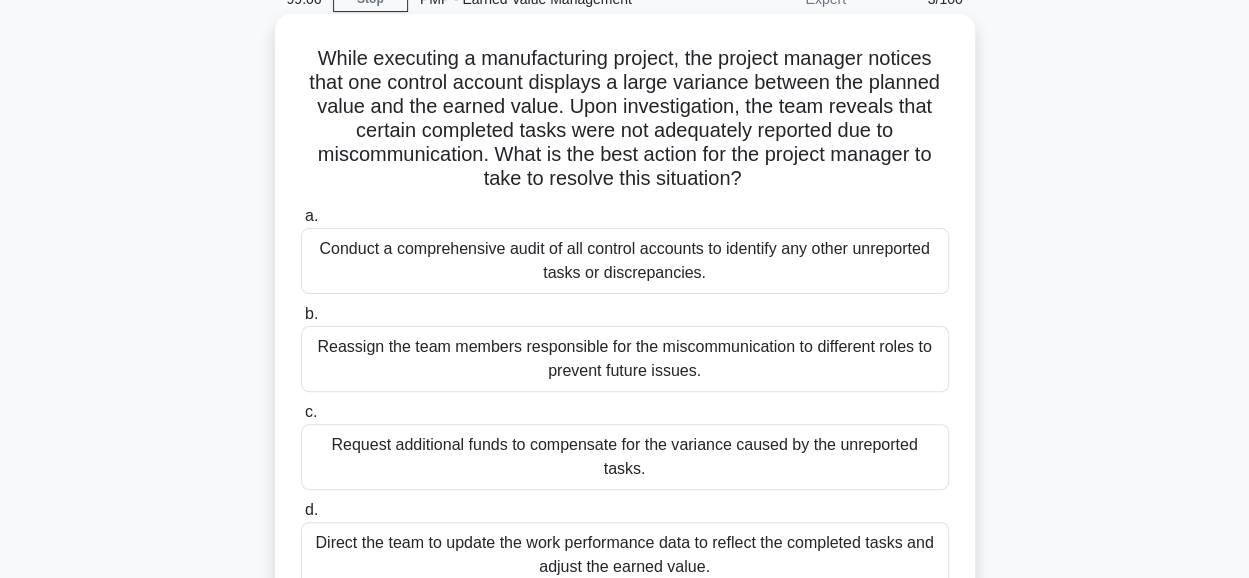 click on "Conduct a comprehensive audit of all control accounts to identify any other unreported tasks or discrepancies." at bounding box center (625, 261) 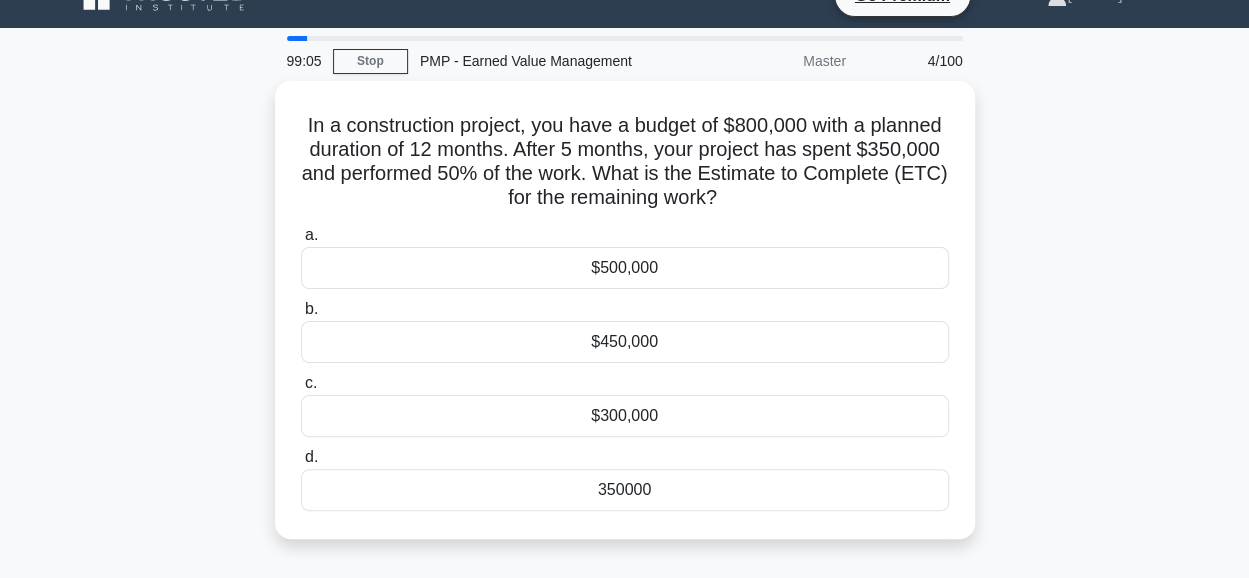 scroll, scrollTop: 0, scrollLeft: 0, axis: both 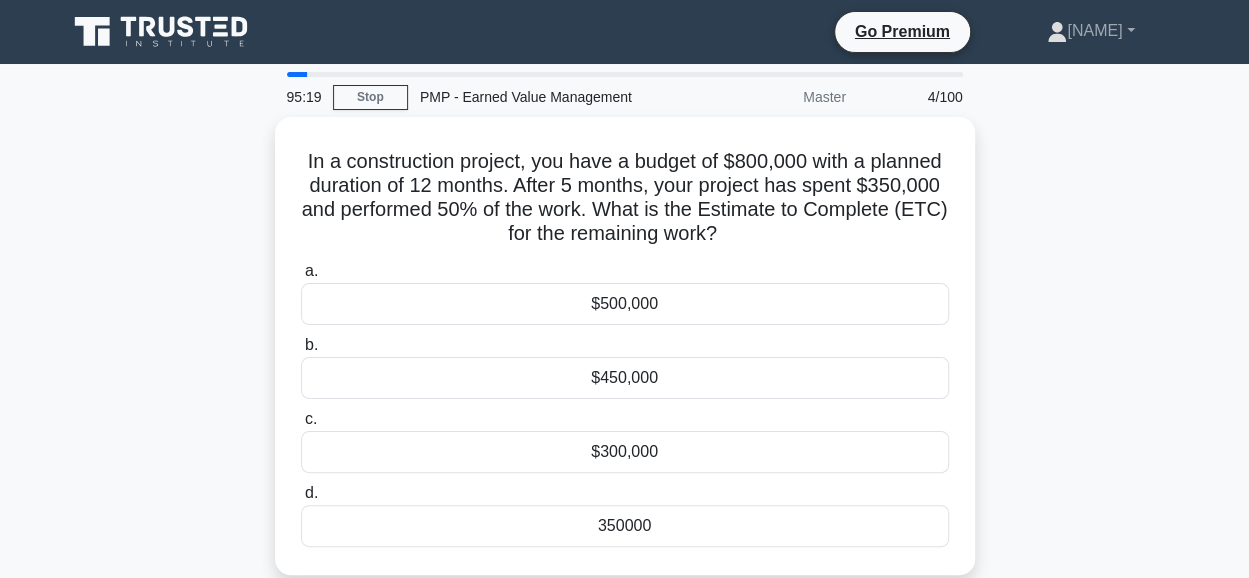 click on "In a construction project, you have a budget of $[MONEY] with a planned duration of 12 months. After 5 months, your project has spent $[MONEY] and performed 50% of the work. What is the Estimate to Complete (ETC) for the remaining work?
.spinner_0XTQ{transform-origin:center;animation:spinner_y6GP .75s linear infinite}@keyframes spinner_y6GP{100%{transform:rotate(360deg)}}
a.
$[MONEY]
b. c. d." at bounding box center [625, 358] 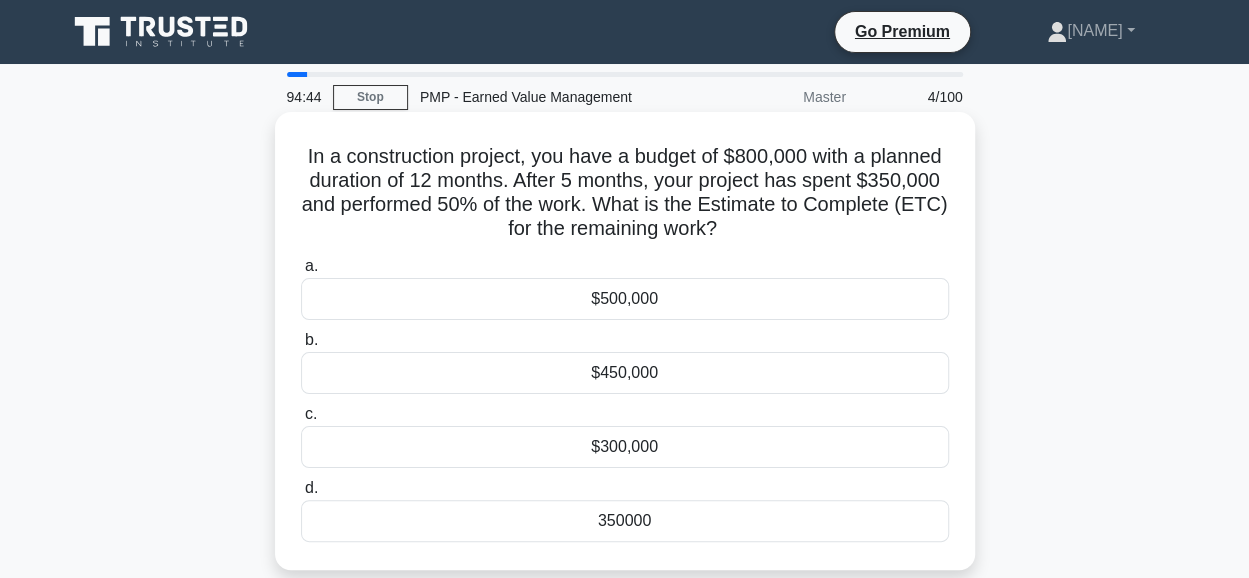 click on "350000" at bounding box center [625, 521] 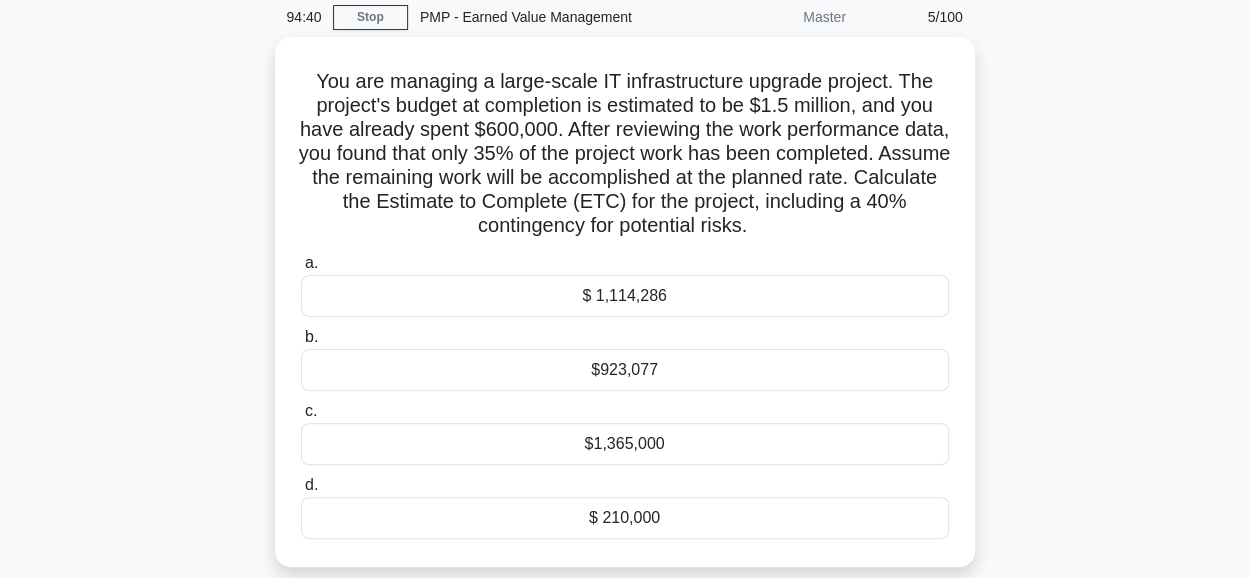scroll, scrollTop: 120, scrollLeft: 0, axis: vertical 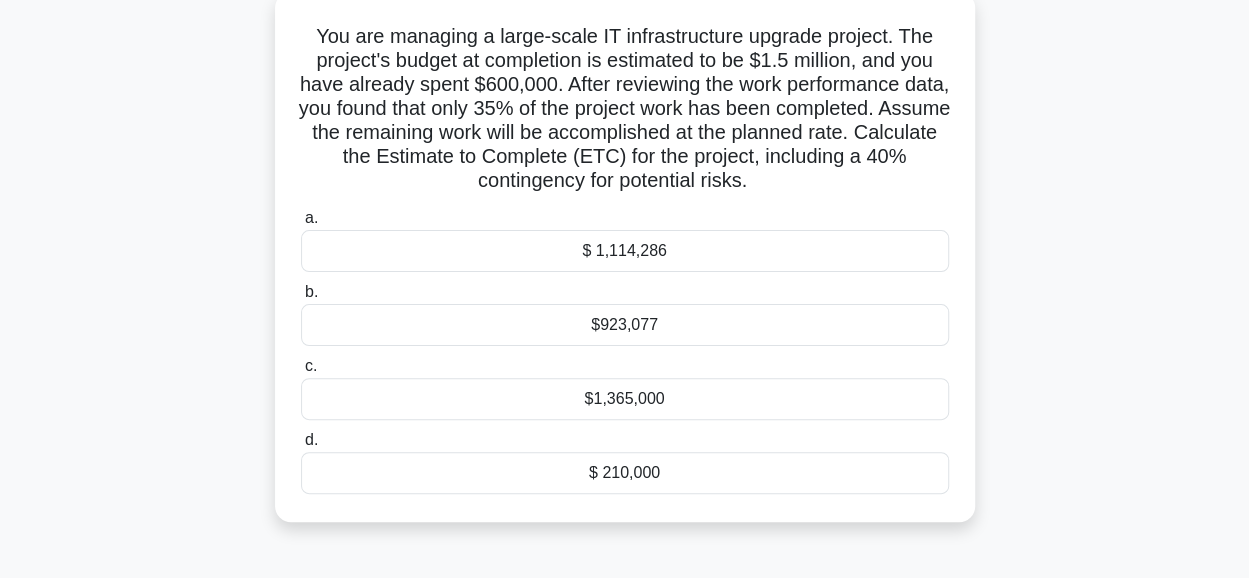 click on "$ 1,114,286" at bounding box center [625, 251] 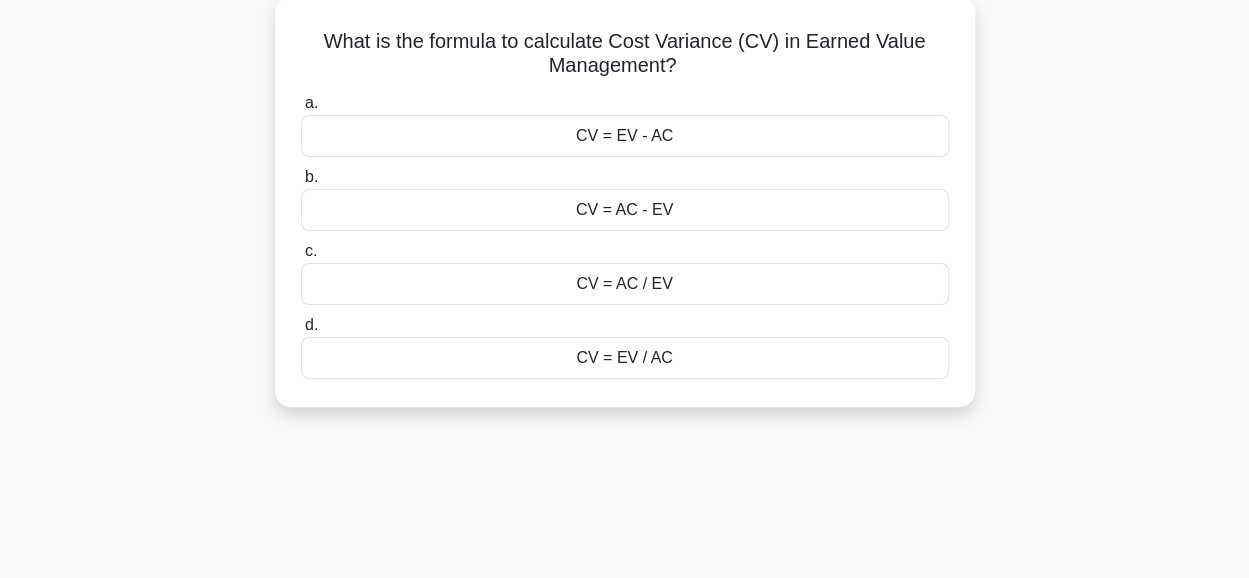scroll, scrollTop: 0, scrollLeft: 0, axis: both 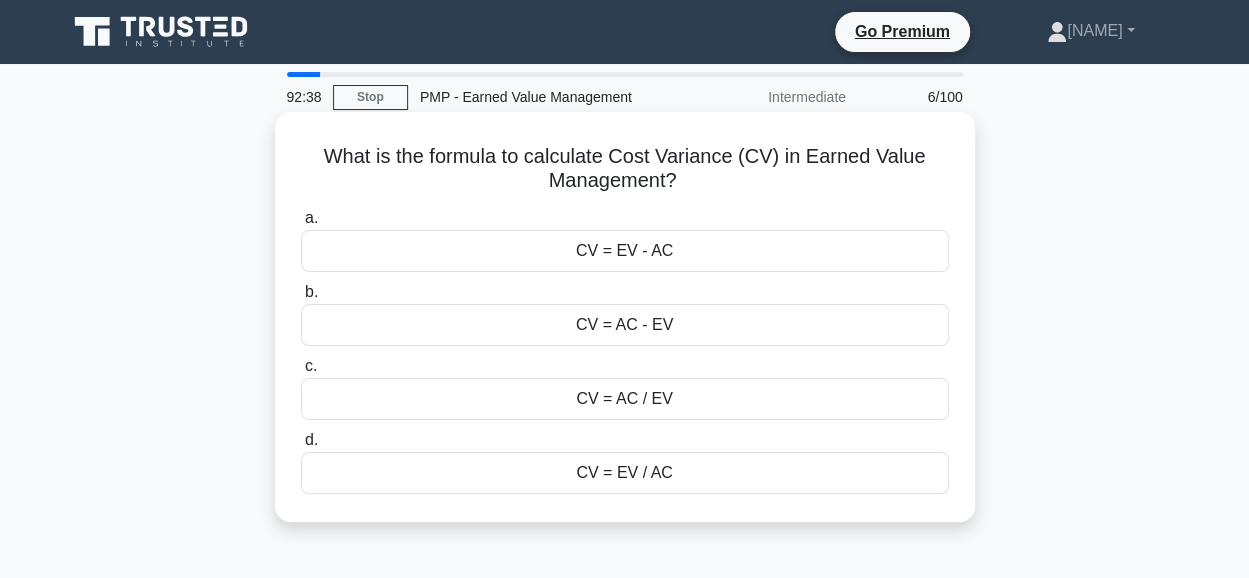click on "CV = EV - AC" at bounding box center (625, 251) 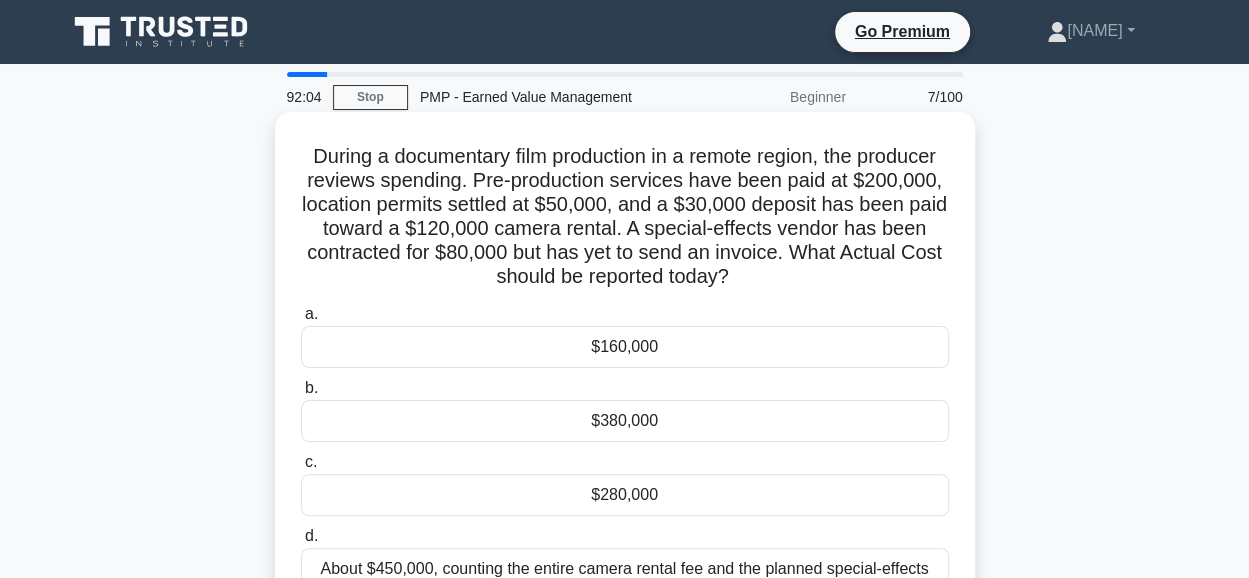 click on "$280,000" at bounding box center [625, 495] 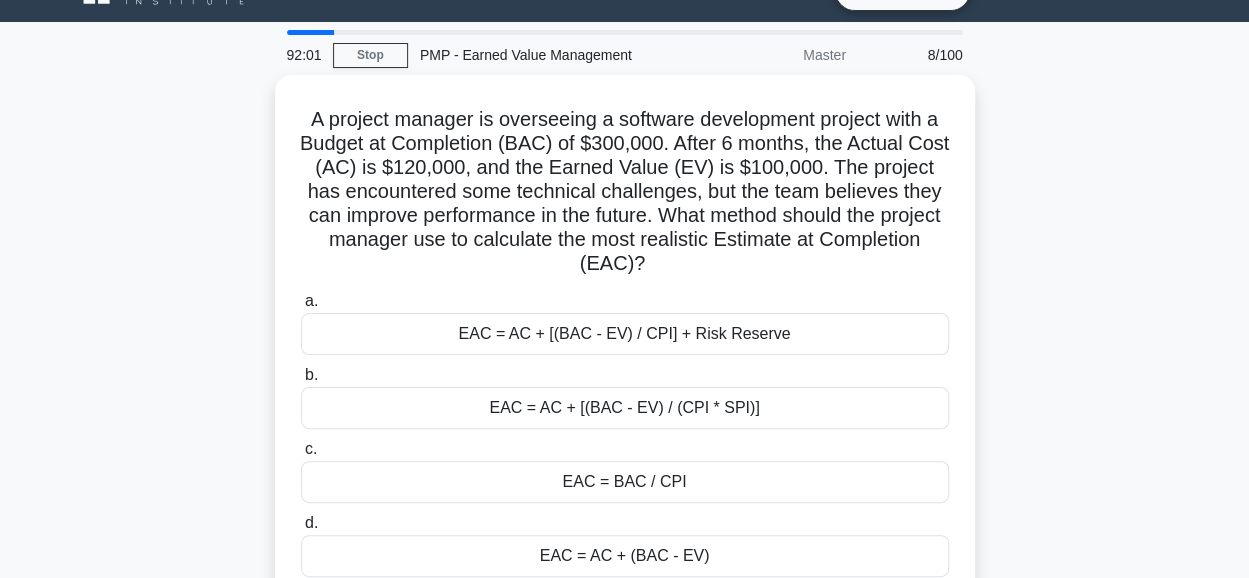 scroll, scrollTop: 46, scrollLeft: 0, axis: vertical 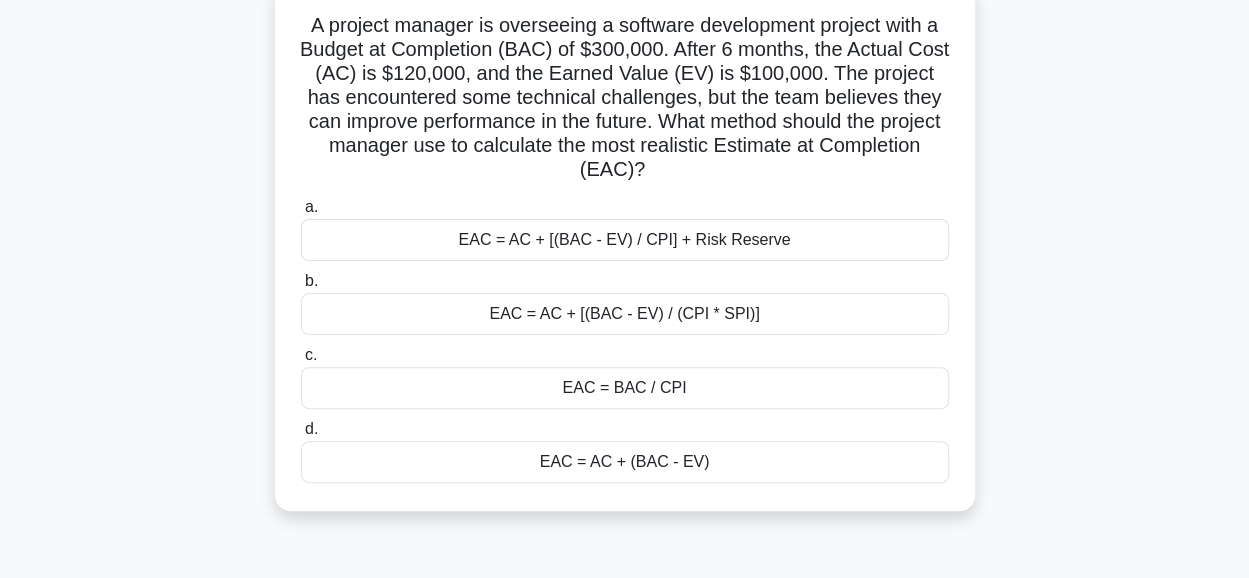 click on "EAC = AC + (BAC - EV)" at bounding box center (625, 462) 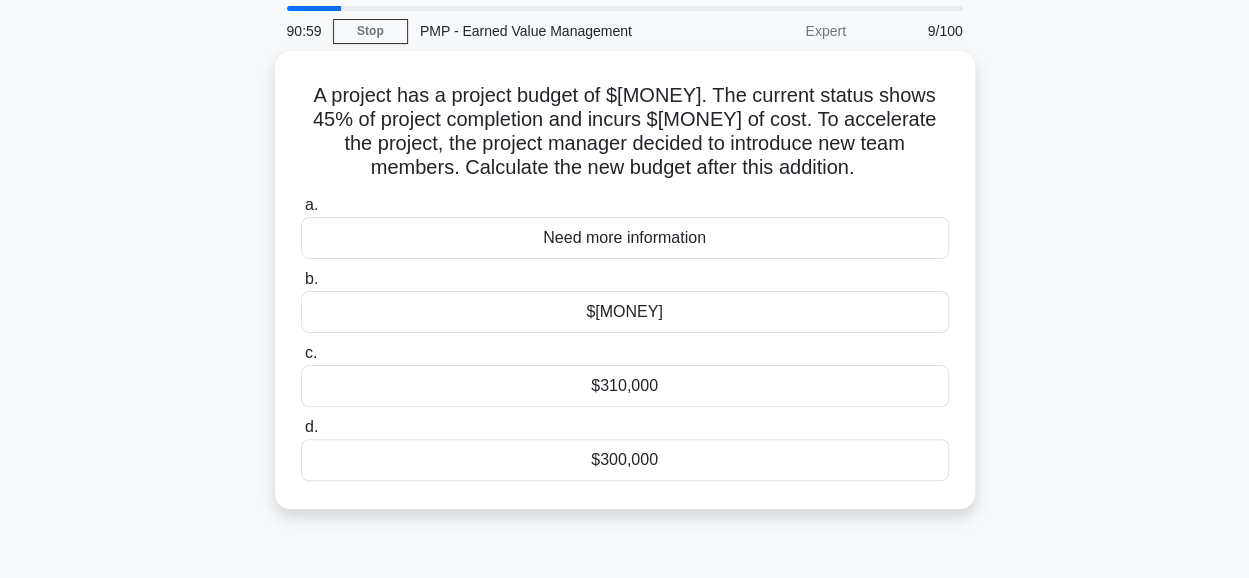 scroll, scrollTop: 0, scrollLeft: 0, axis: both 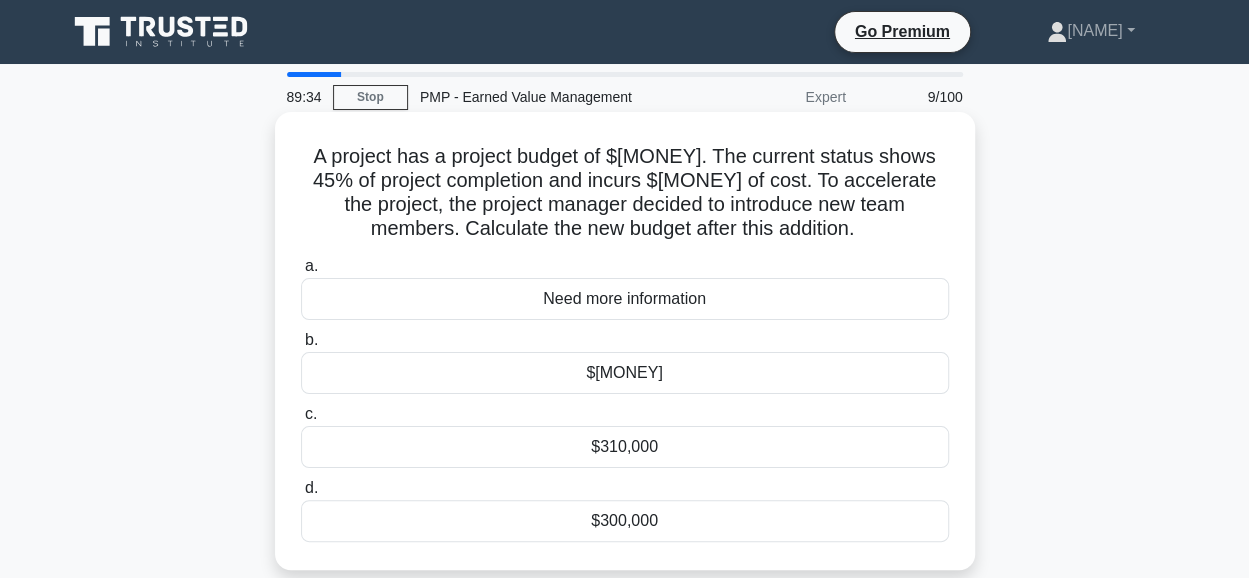 click on "$310,000" at bounding box center (625, 447) 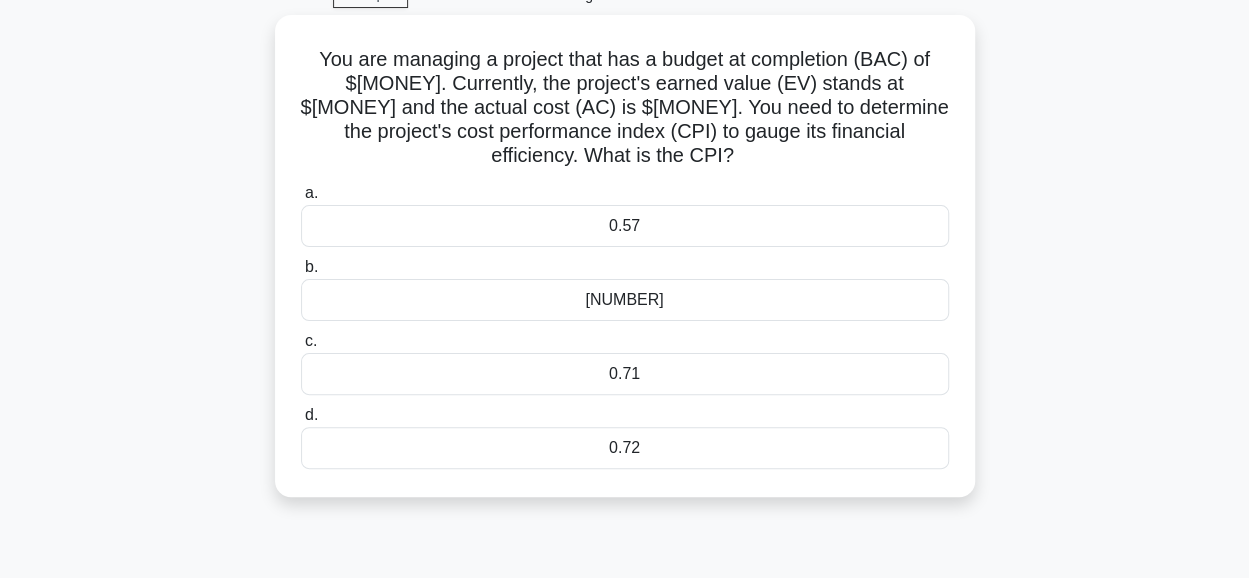 scroll, scrollTop: 103, scrollLeft: 0, axis: vertical 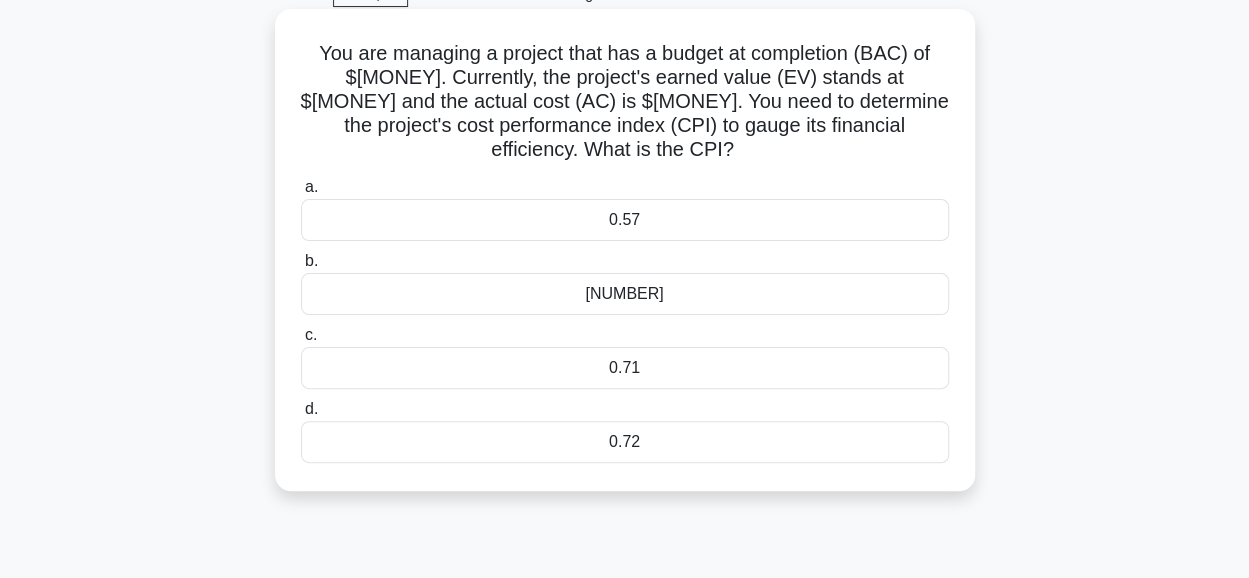 click on "0.71" at bounding box center [625, 368] 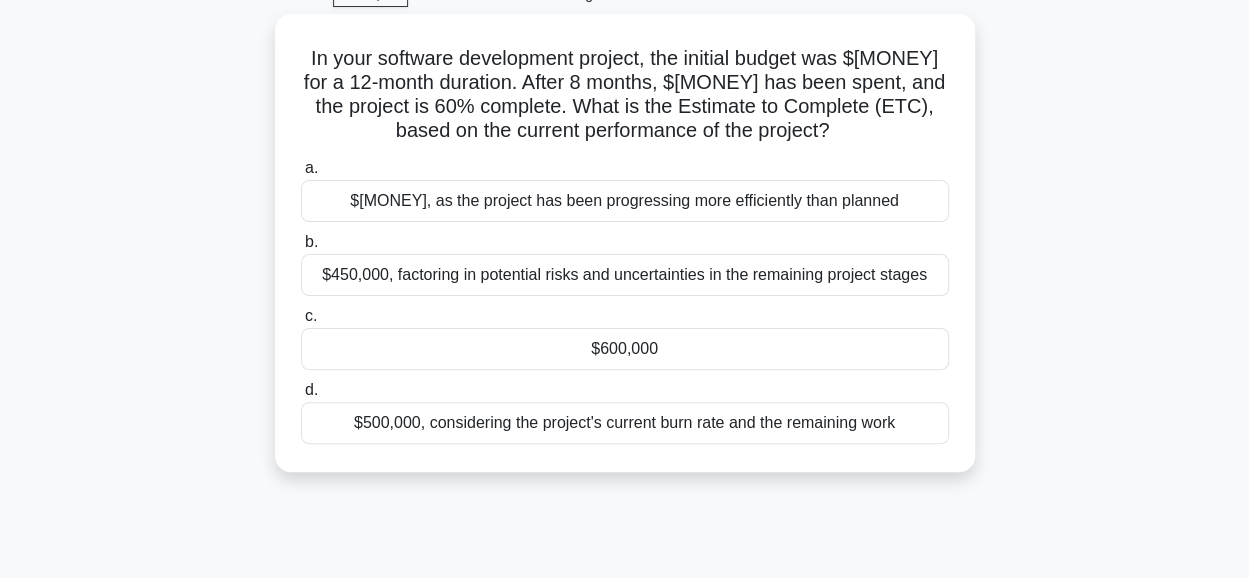 scroll, scrollTop: 0, scrollLeft: 0, axis: both 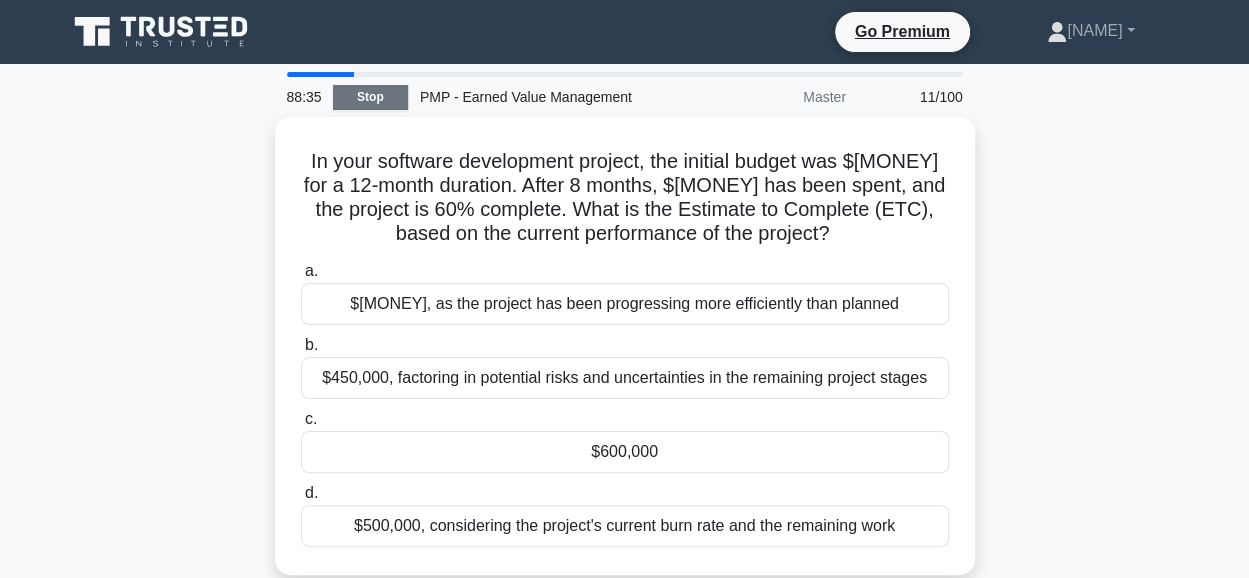click on "Stop" at bounding box center (370, 97) 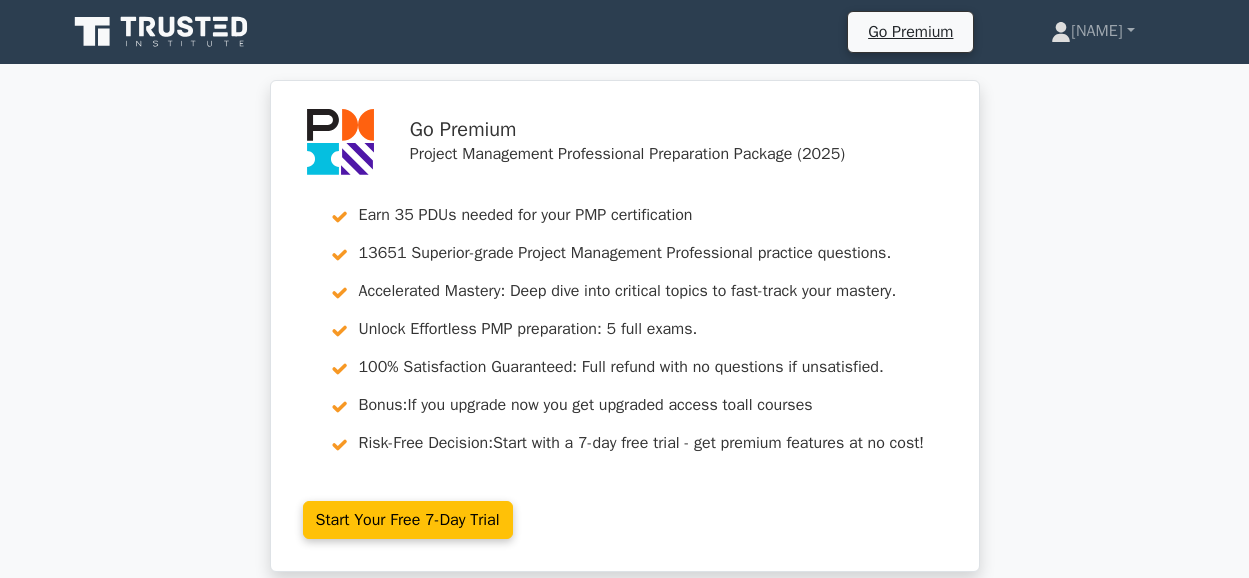 scroll, scrollTop: 0, scrollLeft: 0, axis: both 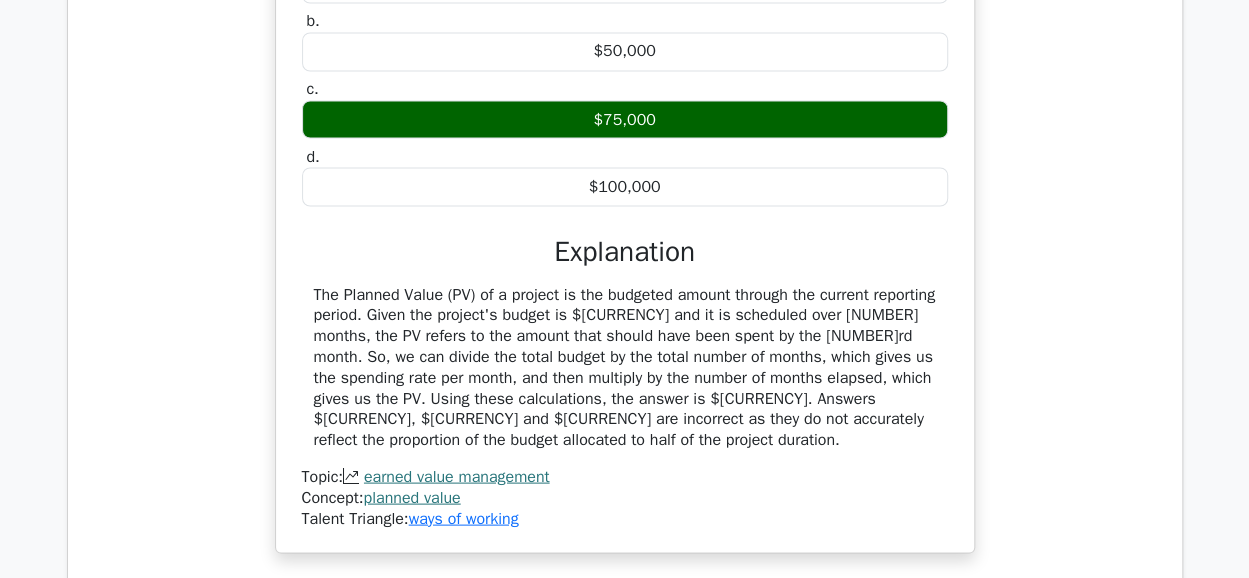 drag, startPoint x: 1255, startPoint y: 77, endPoint x: 1254, endPoint y: 323, distance: 246.00203 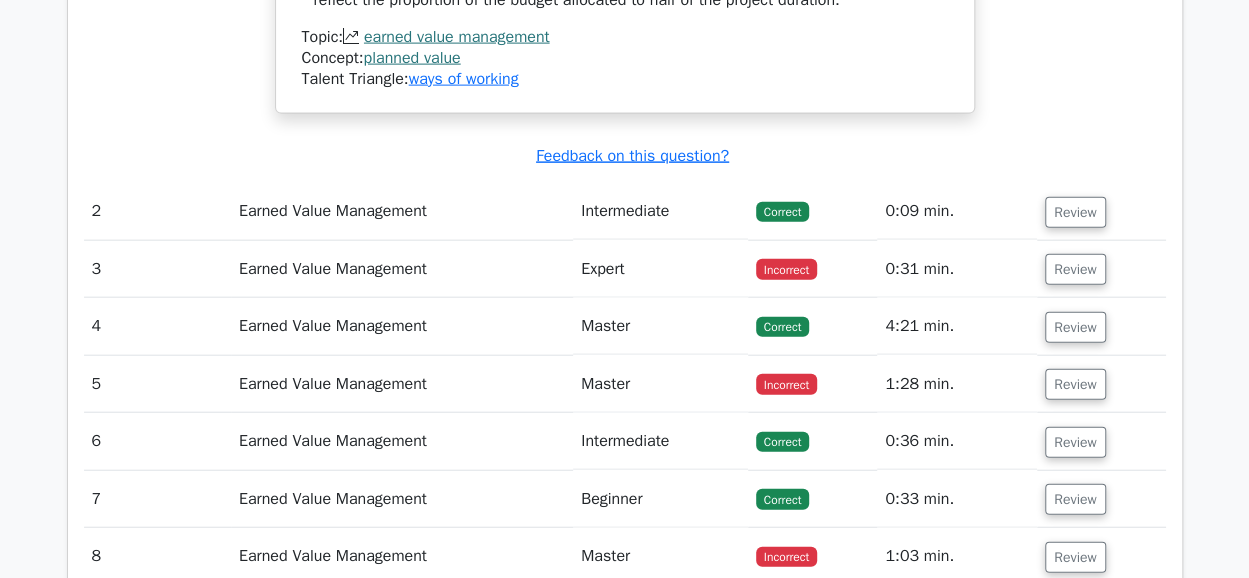 scroll, scrollTop: 2285, scrollLeft: 0, axis: vertical 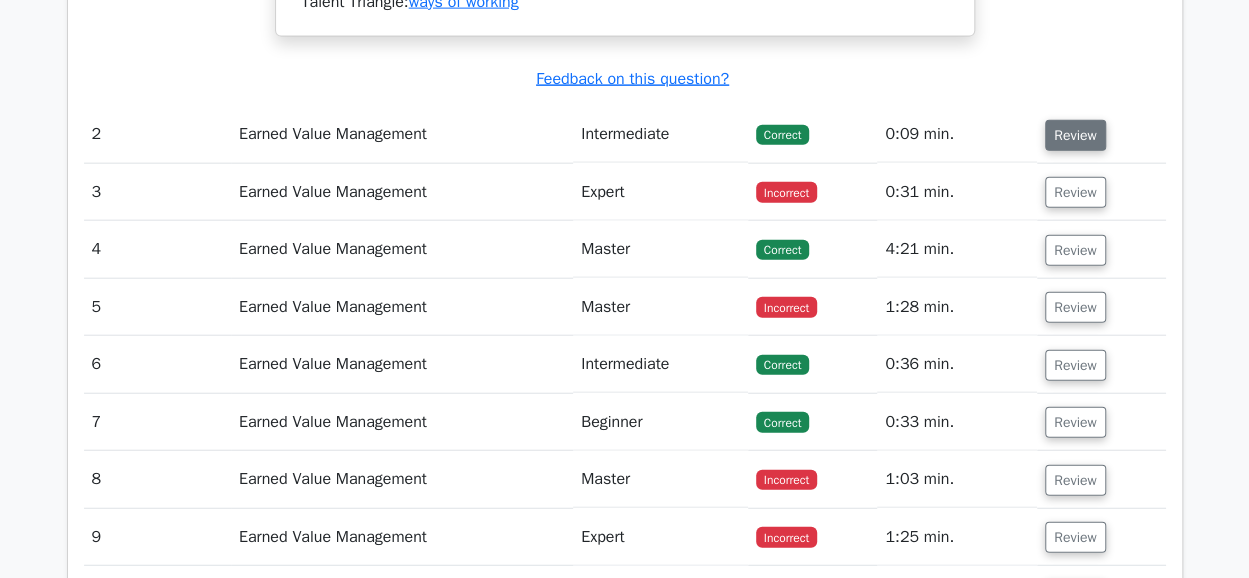 click on "Review" at bounding box center [1075, 135] 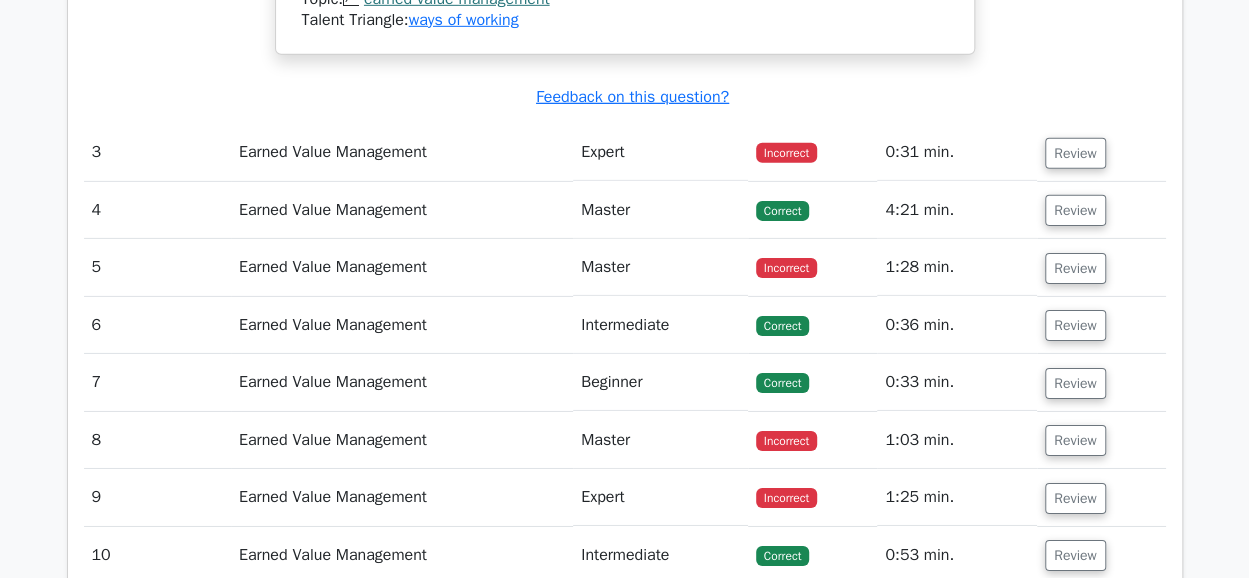 scroll, scrollTop: 3083, scrollLeft: 0, axis: vertical 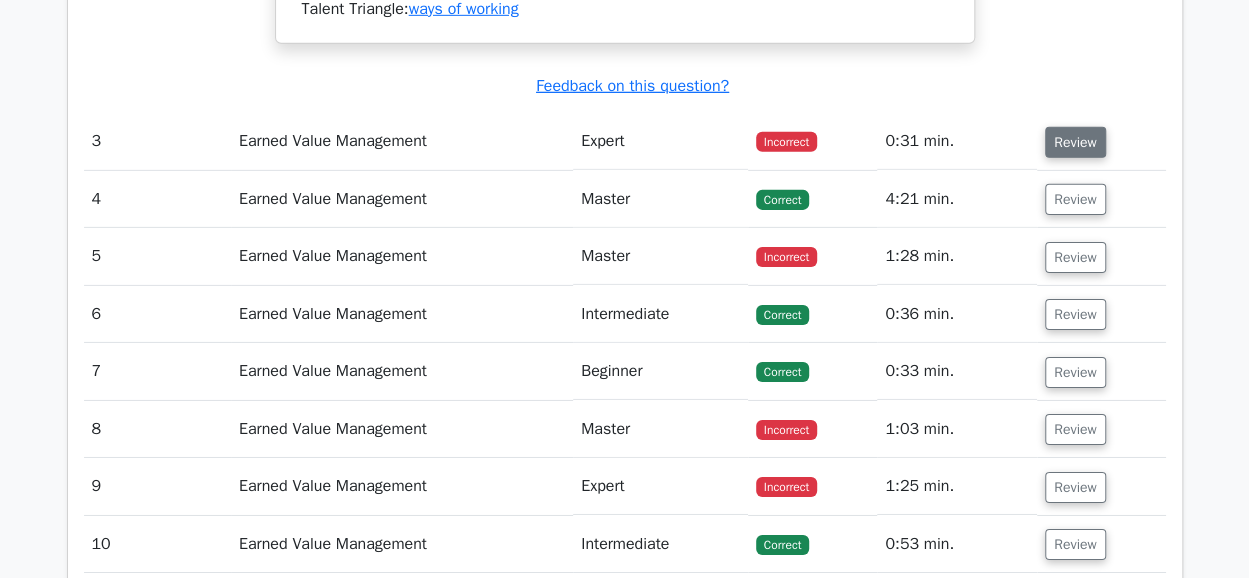 click on "Review" at bounding box center (1075, 142) 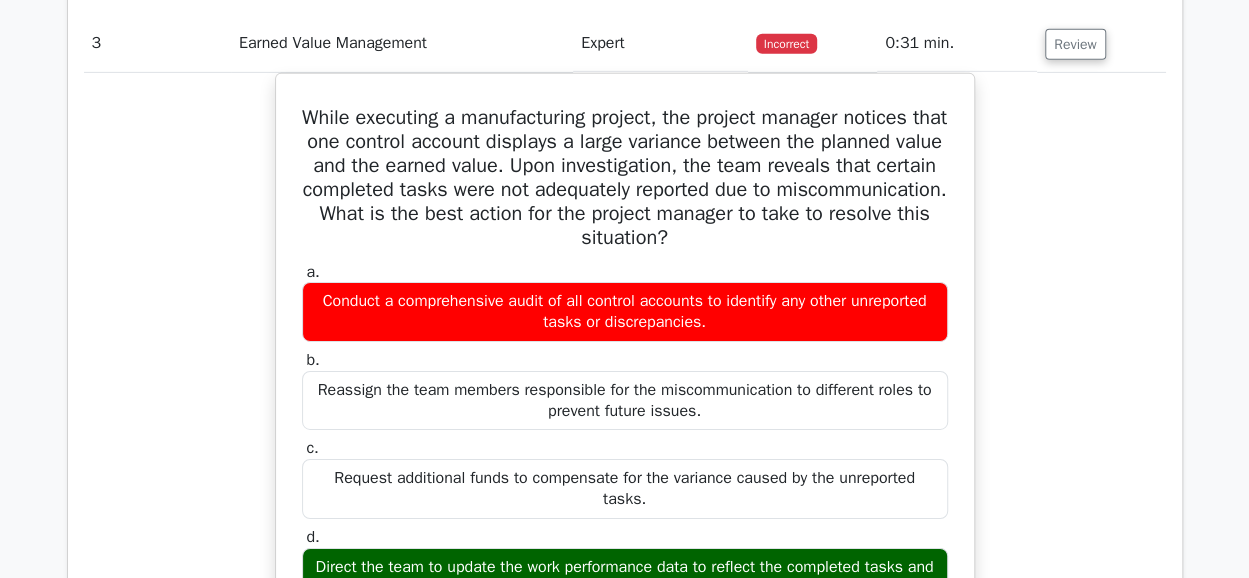 scroll, scrollTop: 3200, scrollLeft: 0, axis: vertical 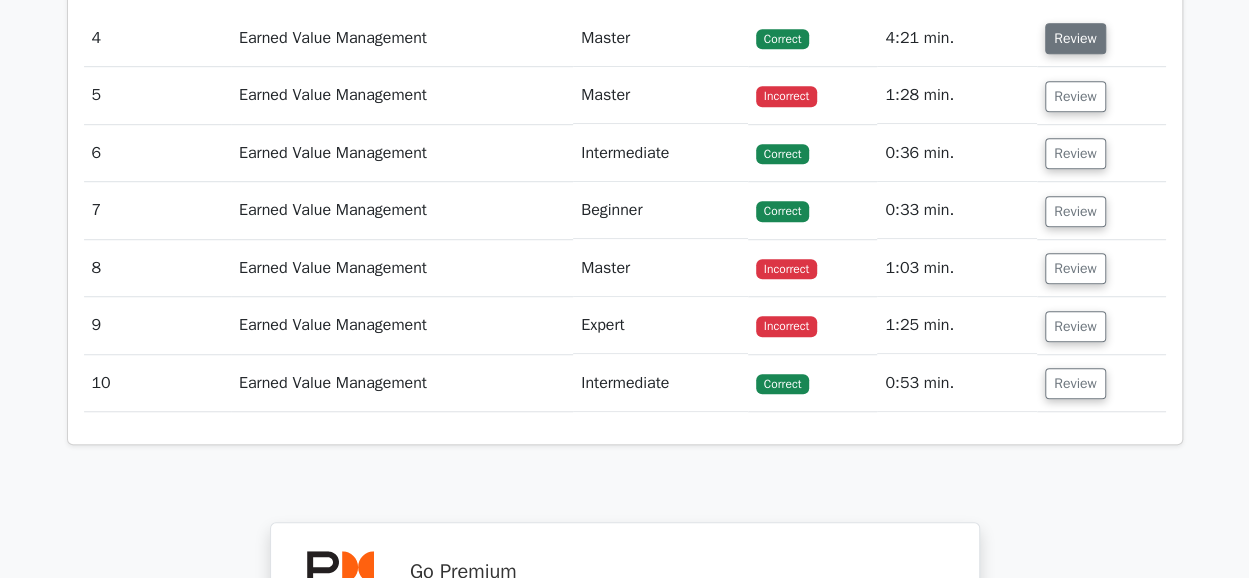 click on "Review" at bounding box center (1075, 38) 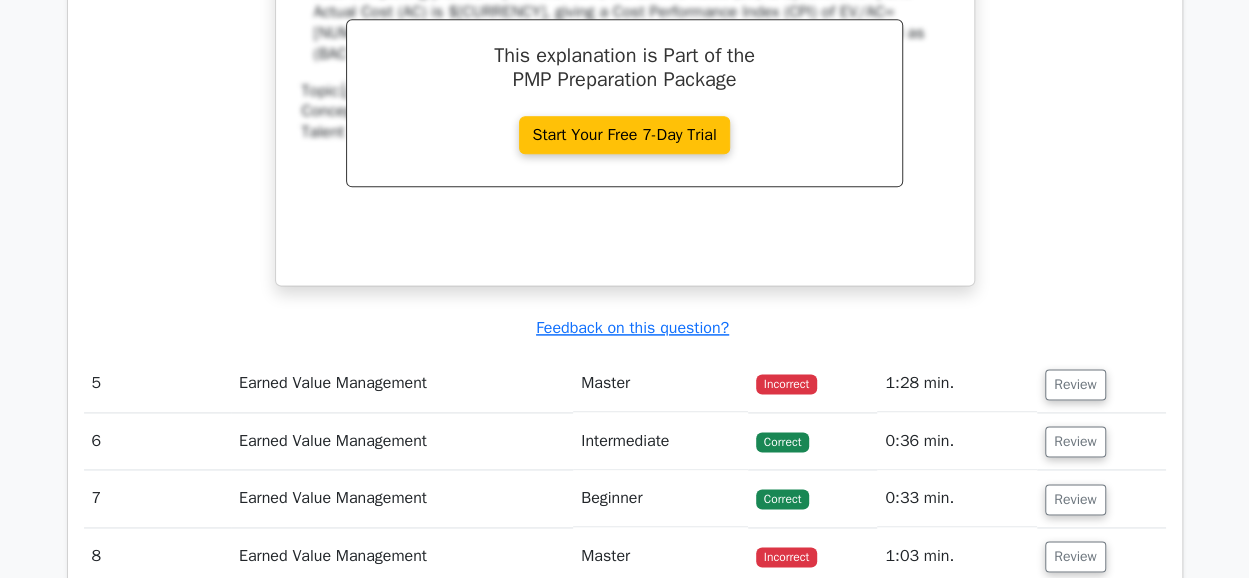 scroll, scrollTop: 4944, scrollLeft: 0, axis: vertical 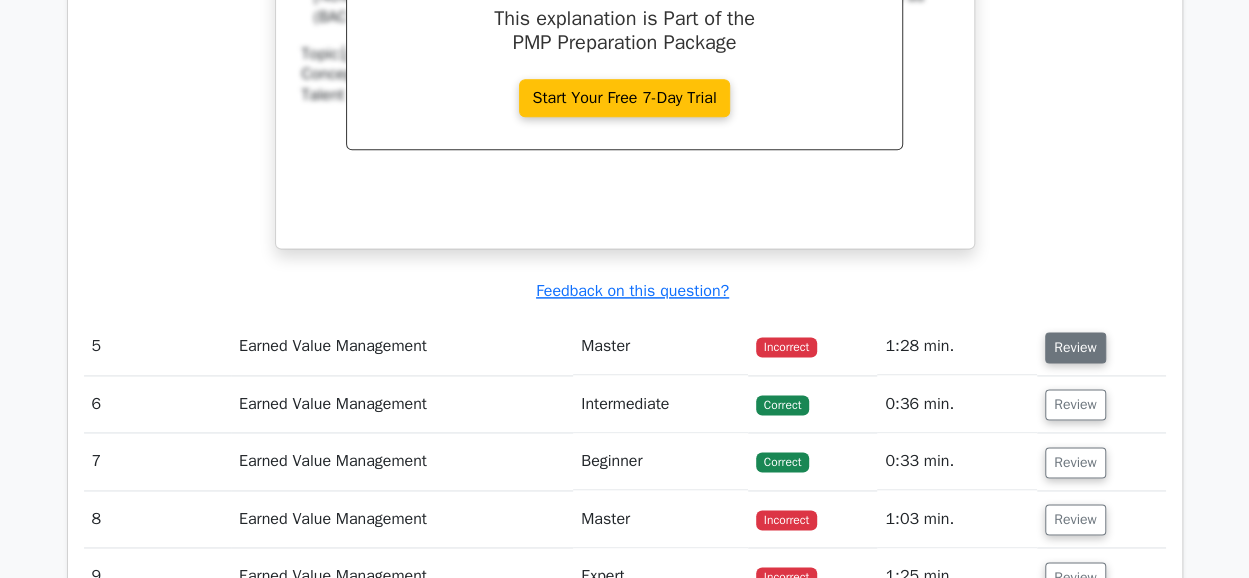 click on "Review" at bounding box center (1075, 347) 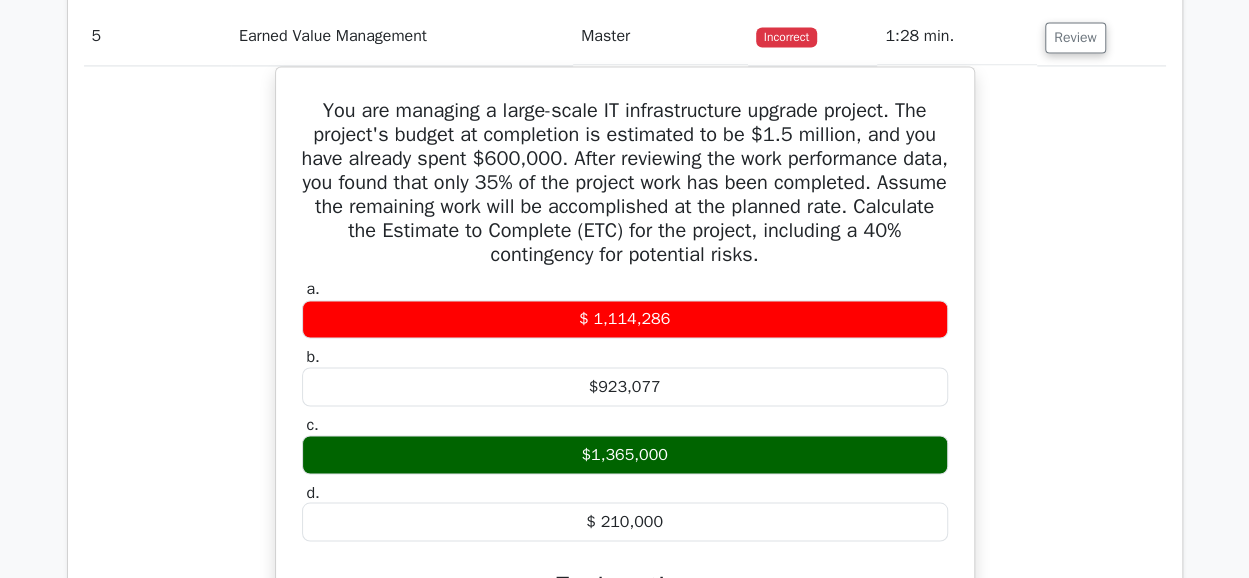 scroll, scrollTop: 5295, scrollLeft: 0, axis: vertical 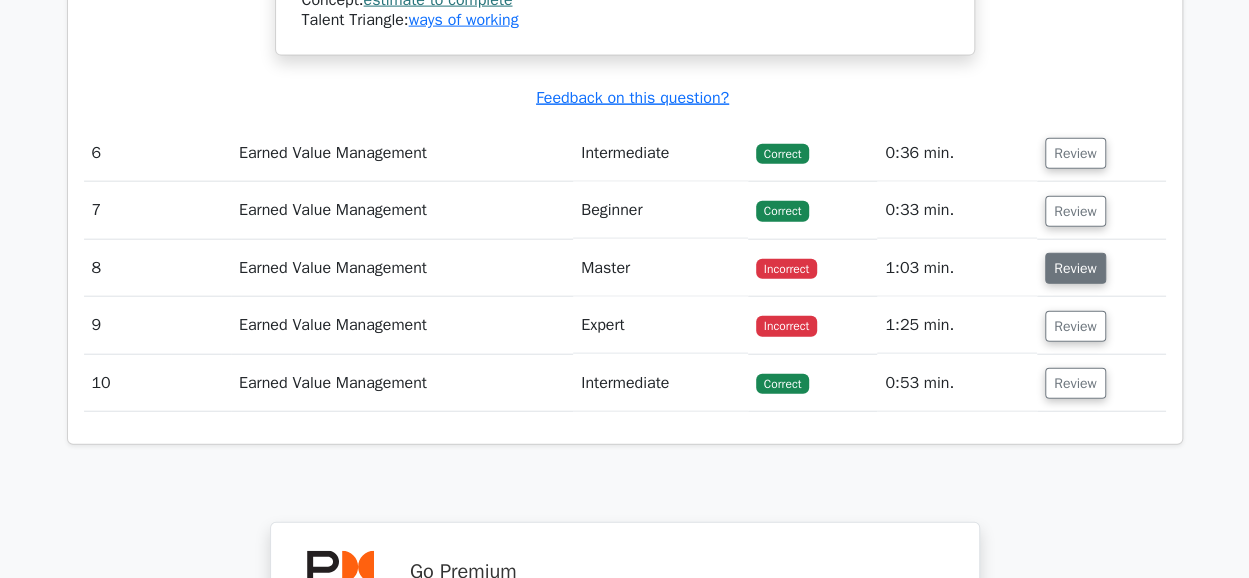 click on "Review" at bounding box center [1075, 268] 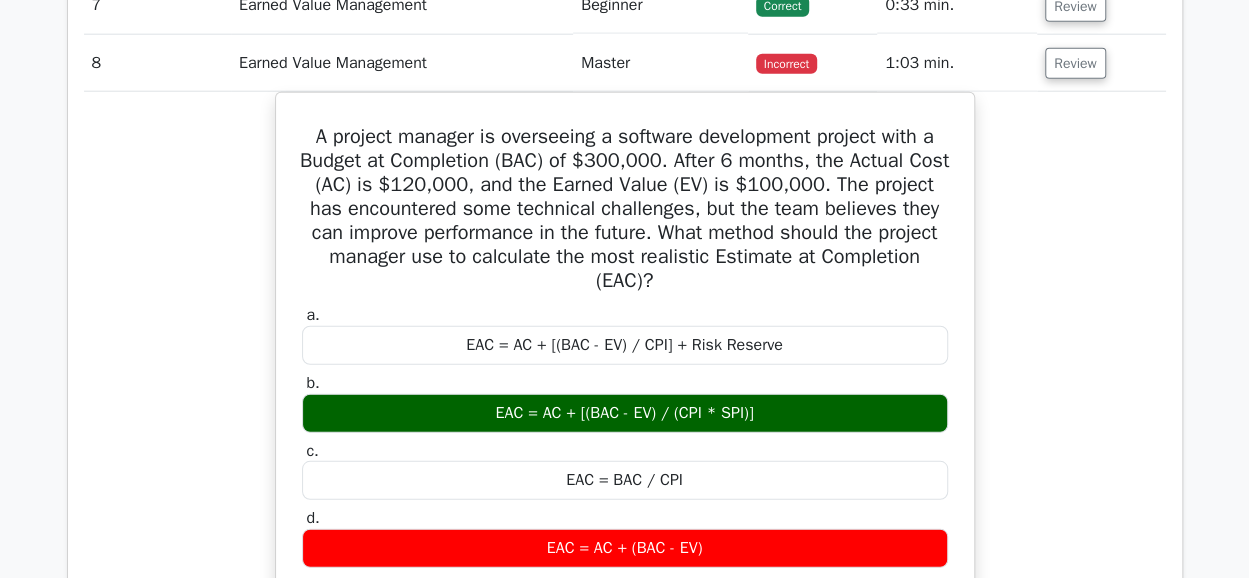 scroll, scrollTop: 6256, scrollLeft: 0, axis: vertical 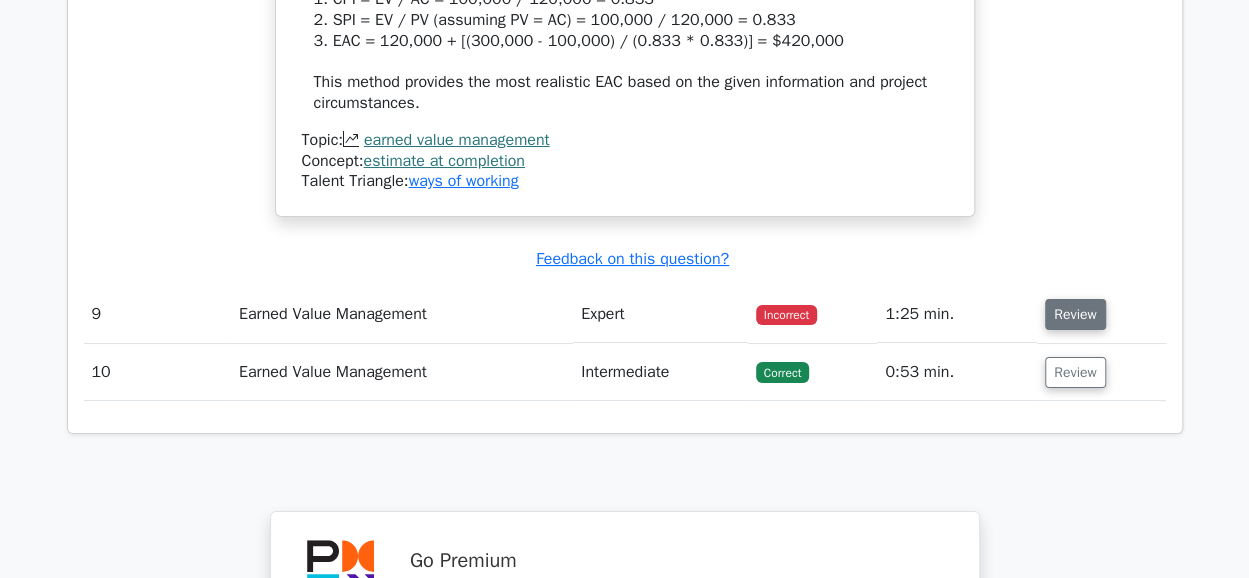 click on "Review" at bounding box center (1075, 314) 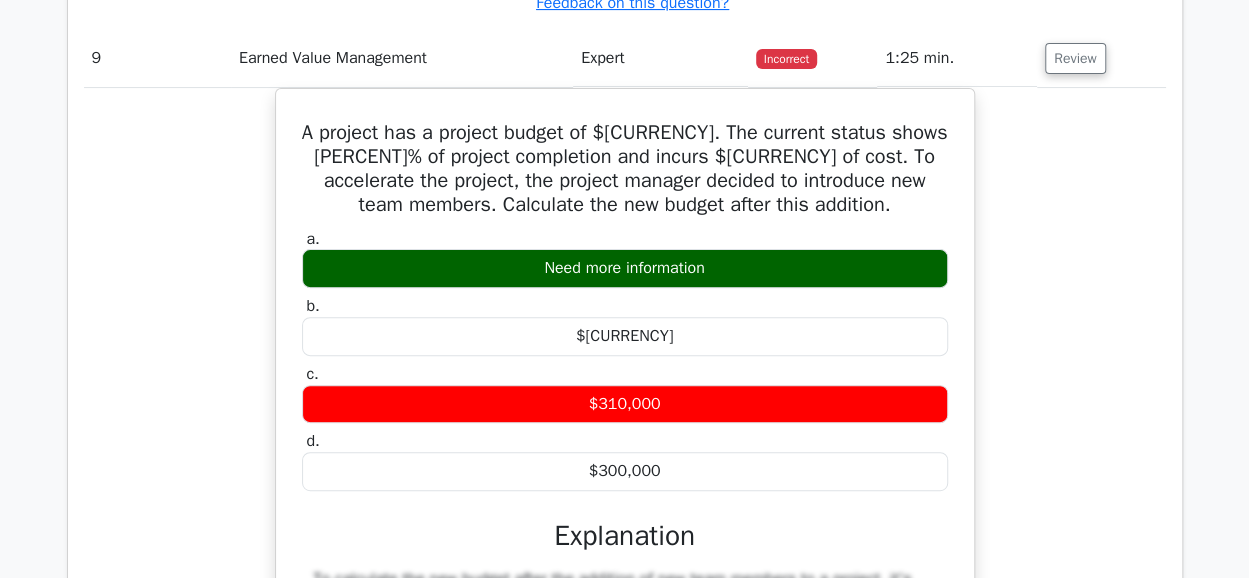 scroll, scrollTop: 7706, scrollLeft: 0, axis: vertical 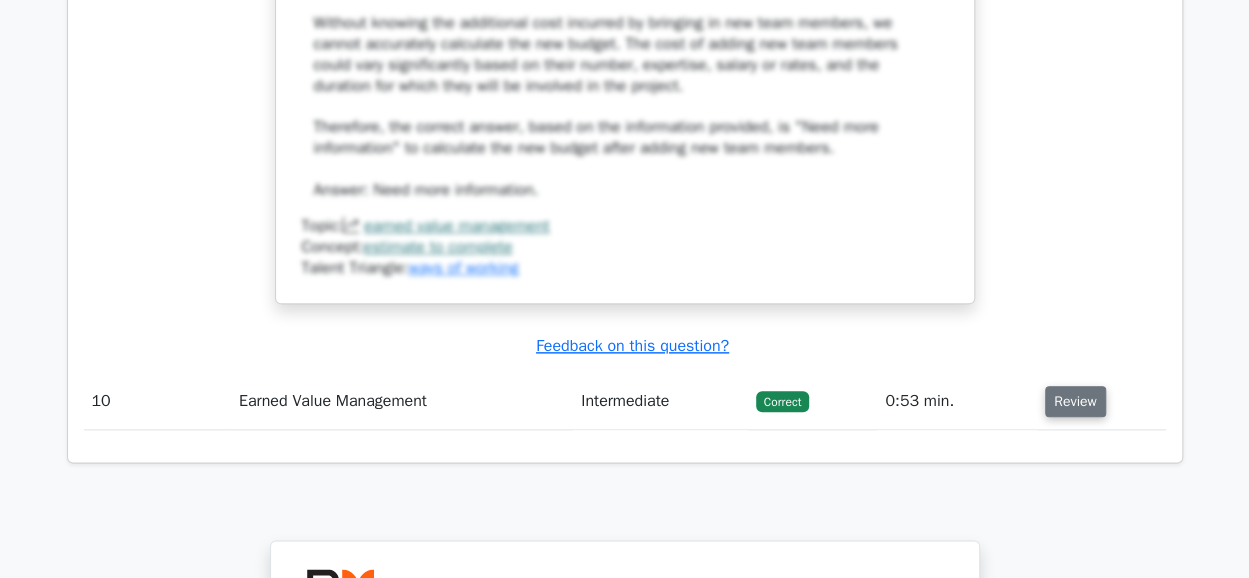 click on "Review" at bounding box center [1075, 401] 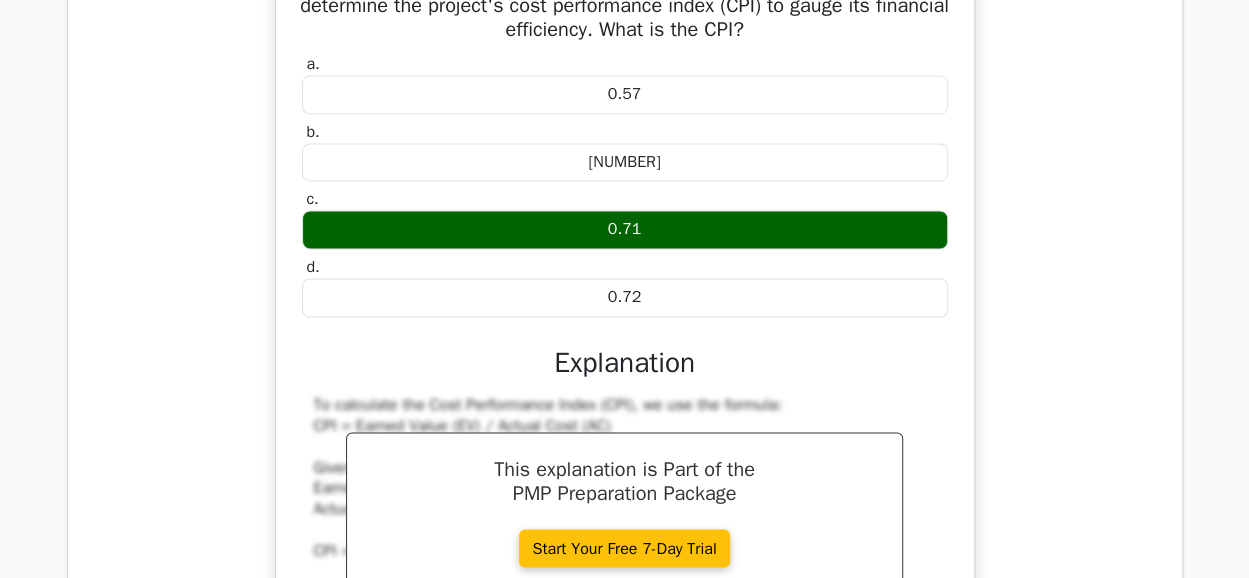 scroll, scrollTop: 9092, scrollLeft: 0, axis: vertical 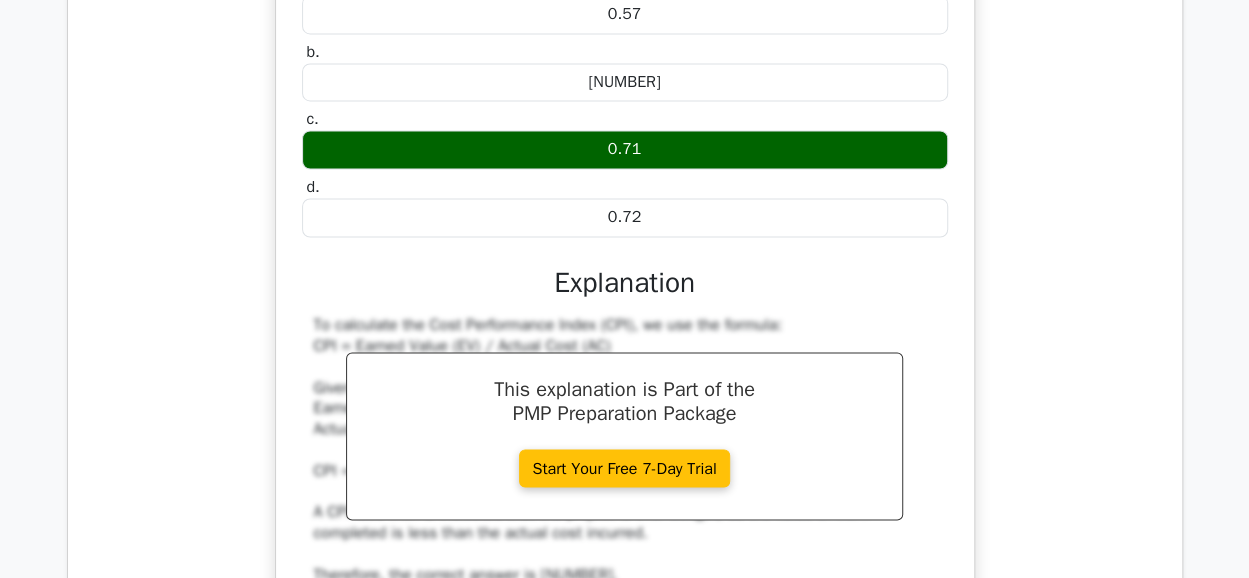 type 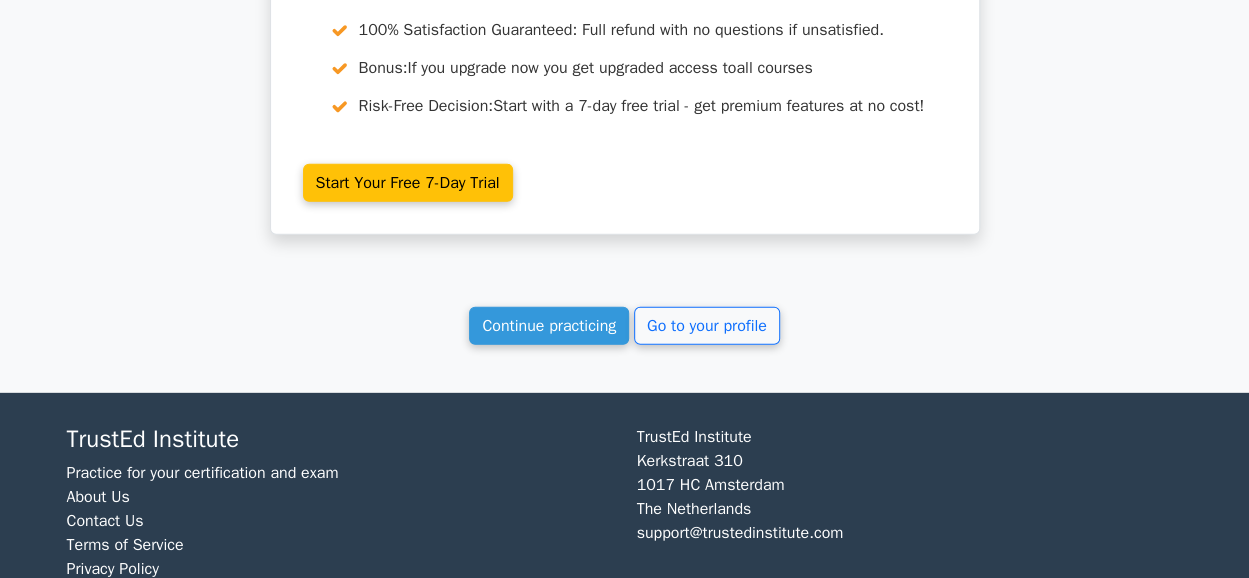 scroll, scrollTop: 10219, scrollLeft: 0, axis: vertical 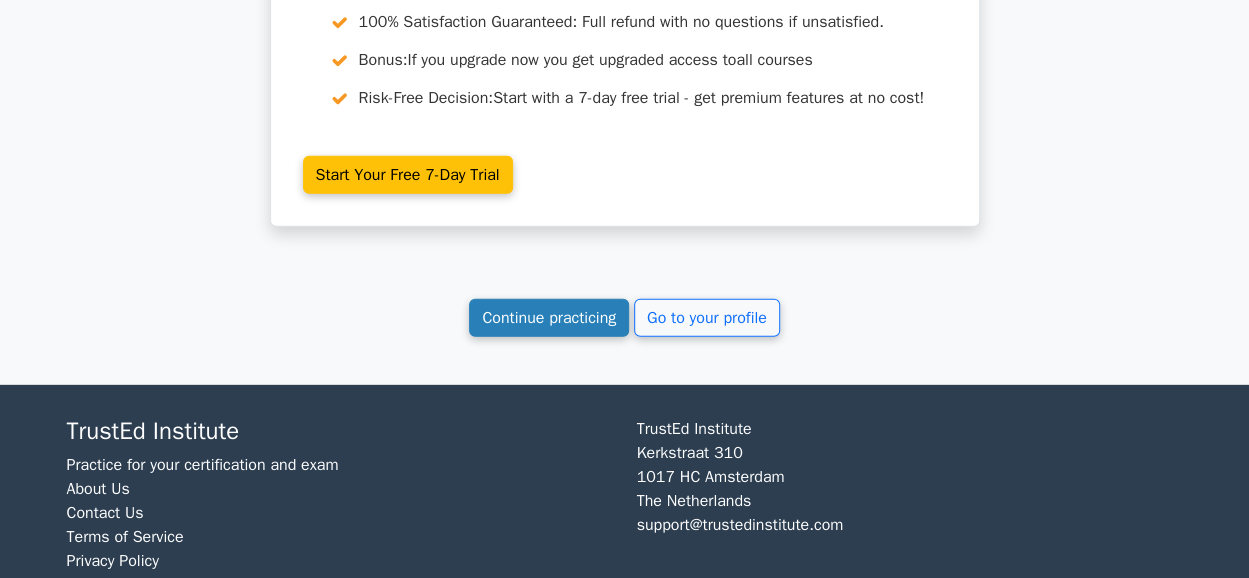 click on "Continue practicing" at bounding box center (549, 318) 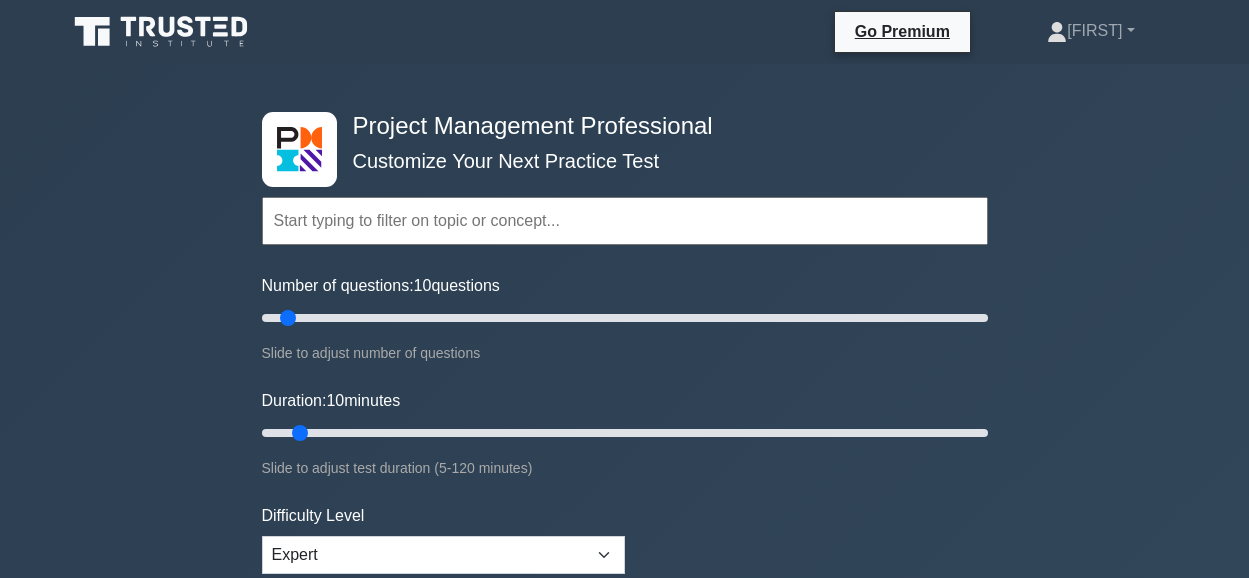 scroll, scrollTop: 0, scrollLeft: 0, axis: both 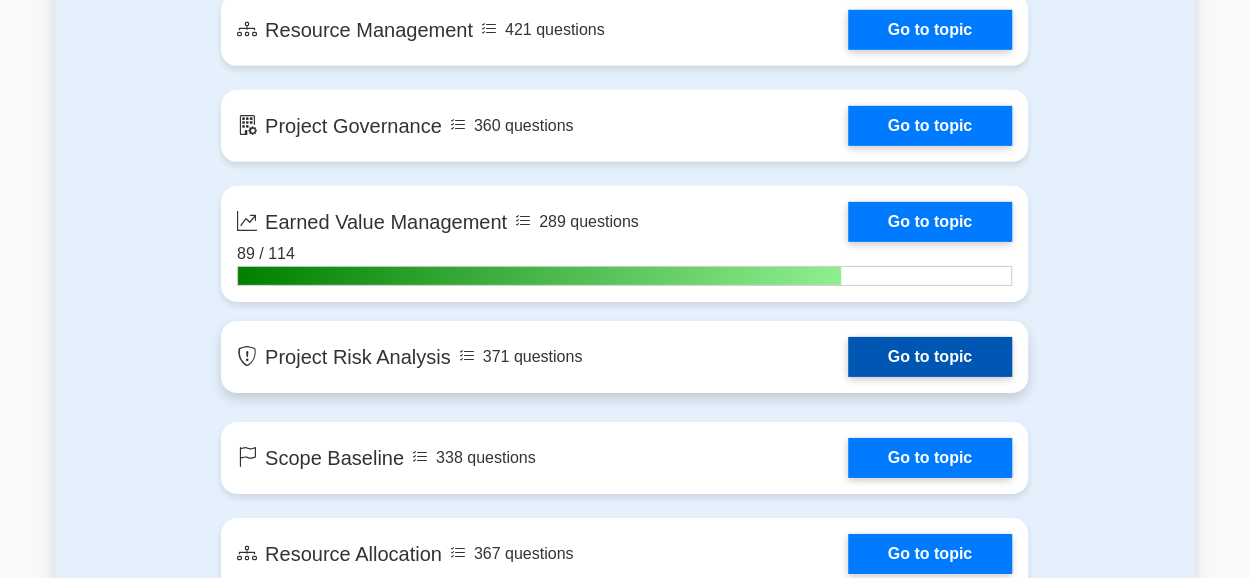 click on "Go to topic" at bounding box center [930, 357] 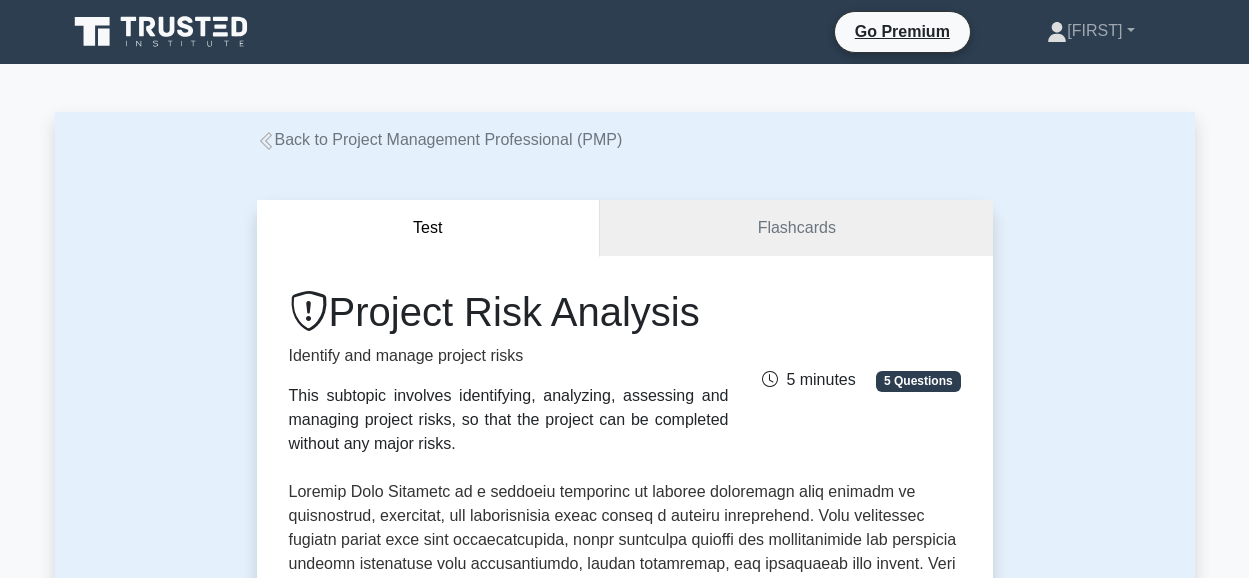 scroll, scrollTop: 0, scrollLeft: 0, axis: both 